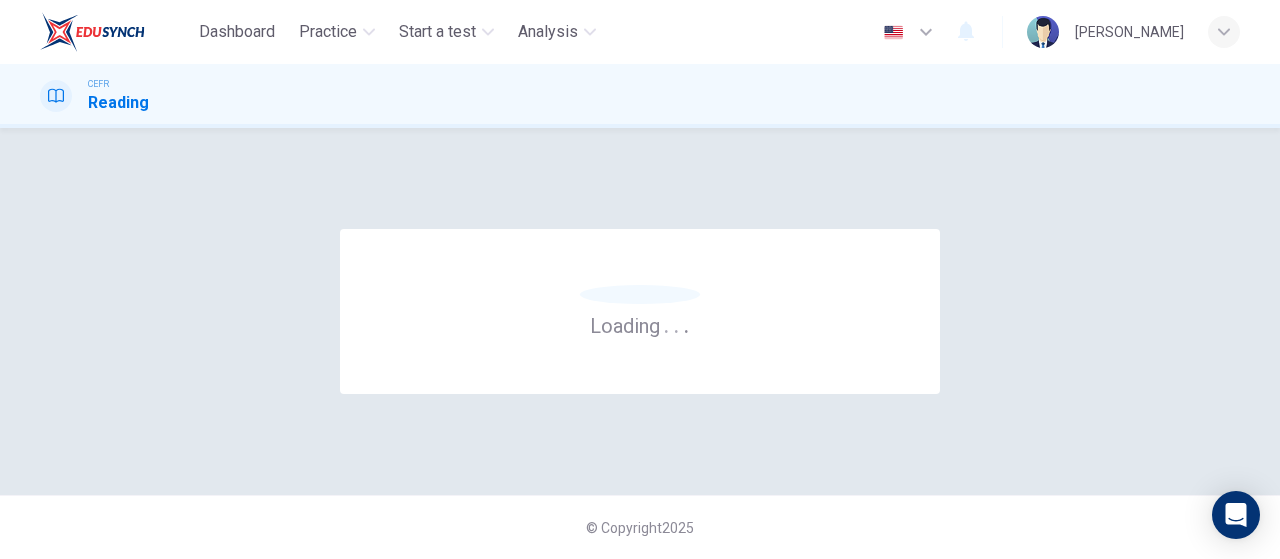 scroll, scrollTop: 0, scrollLeft: 0, axis: both 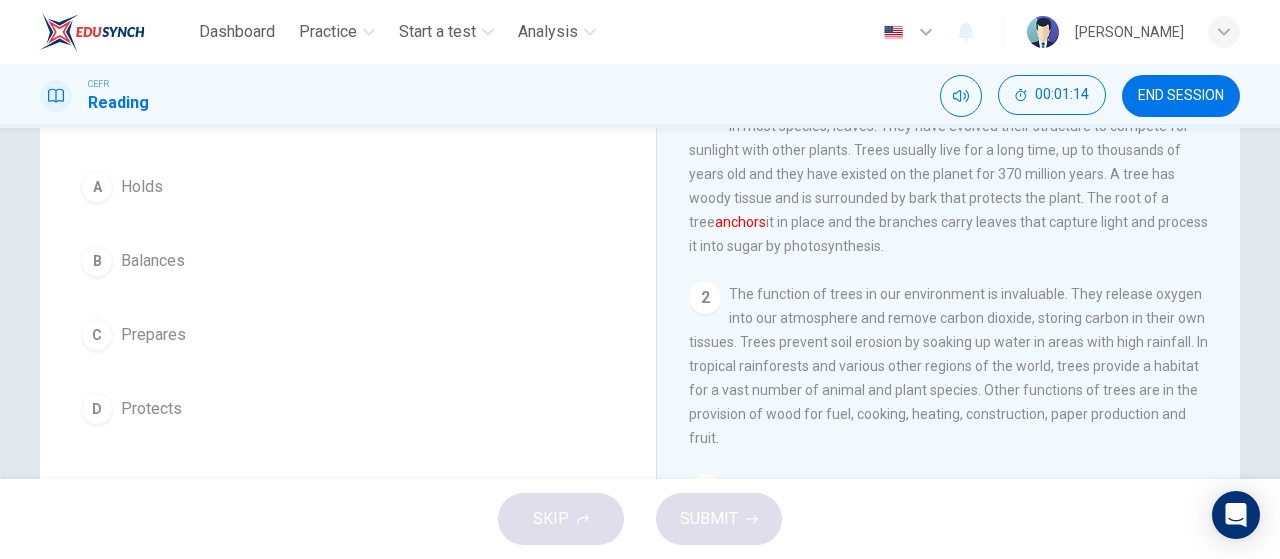 click on "A" at bounding box center (97, 187) 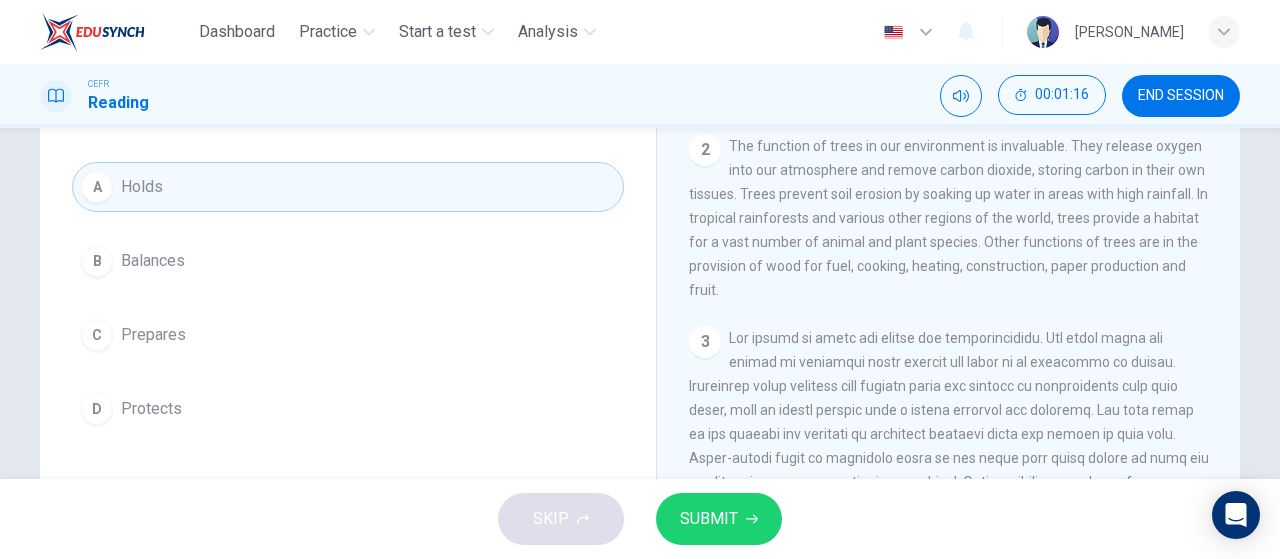 scroll, scrollTop: 166, scrollLeft: 0, axis: vertical 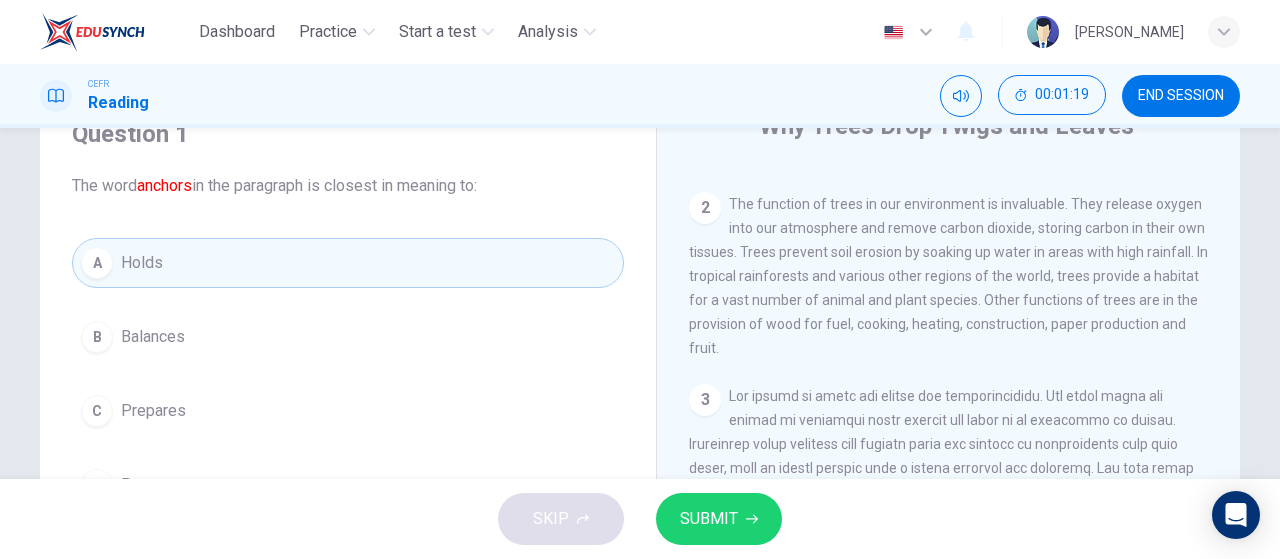 click on "SUBMIT" at bounding box center (719, 519) 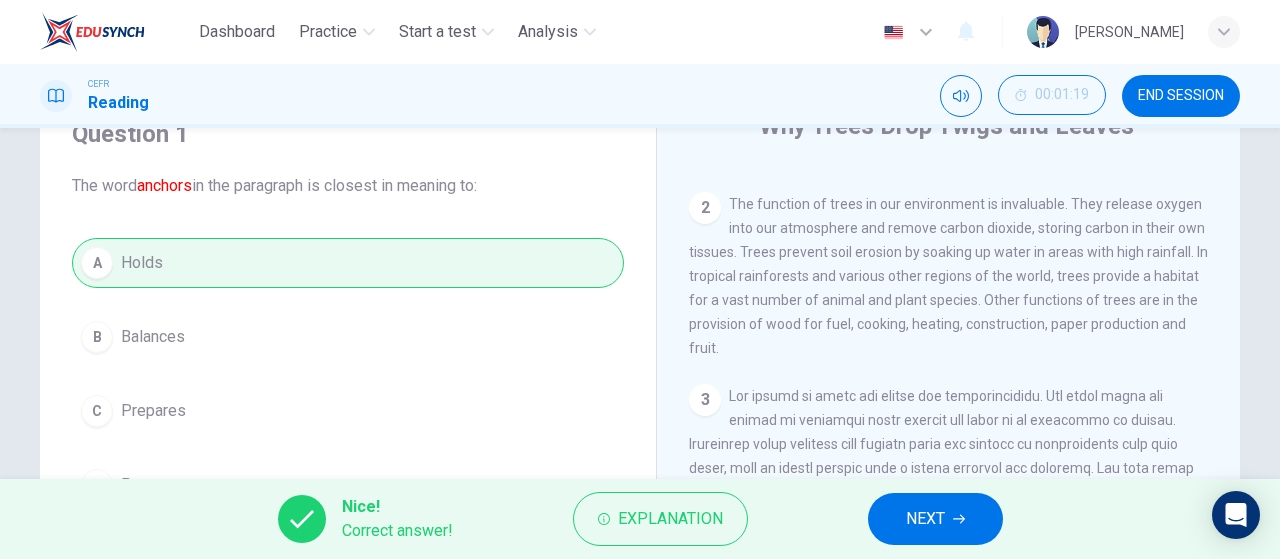 scroll, scrollTop: 257, scrollLeft: 0, axis: vertical 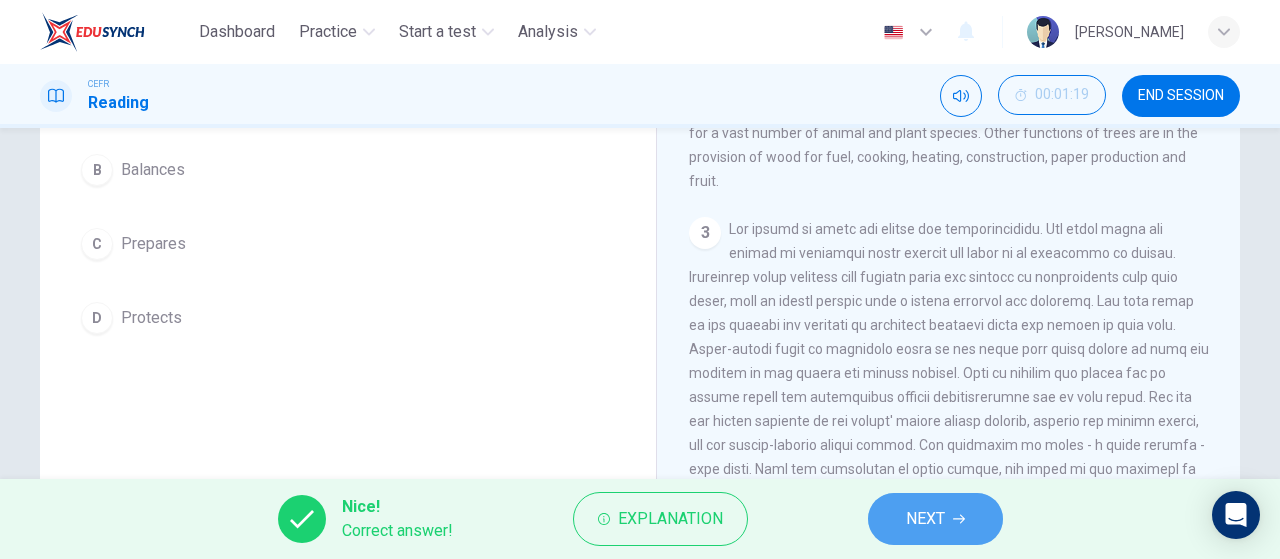 click on "NEXT" at bounding box center [925, 519] 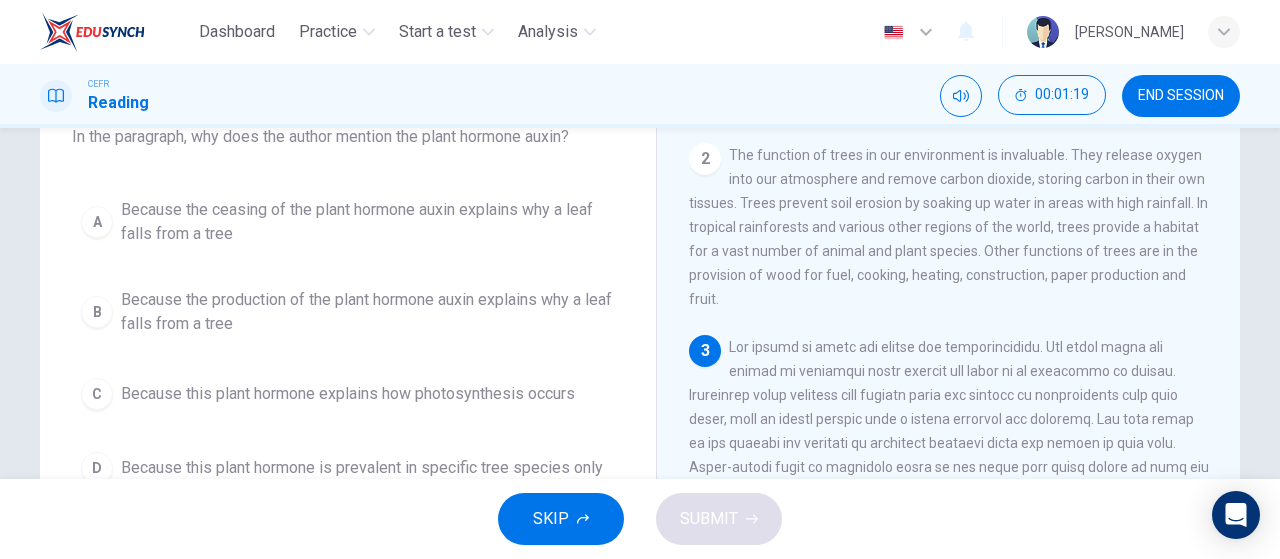 scroll, scrollTop: 90, scrollLeft: 0, axis: vertical 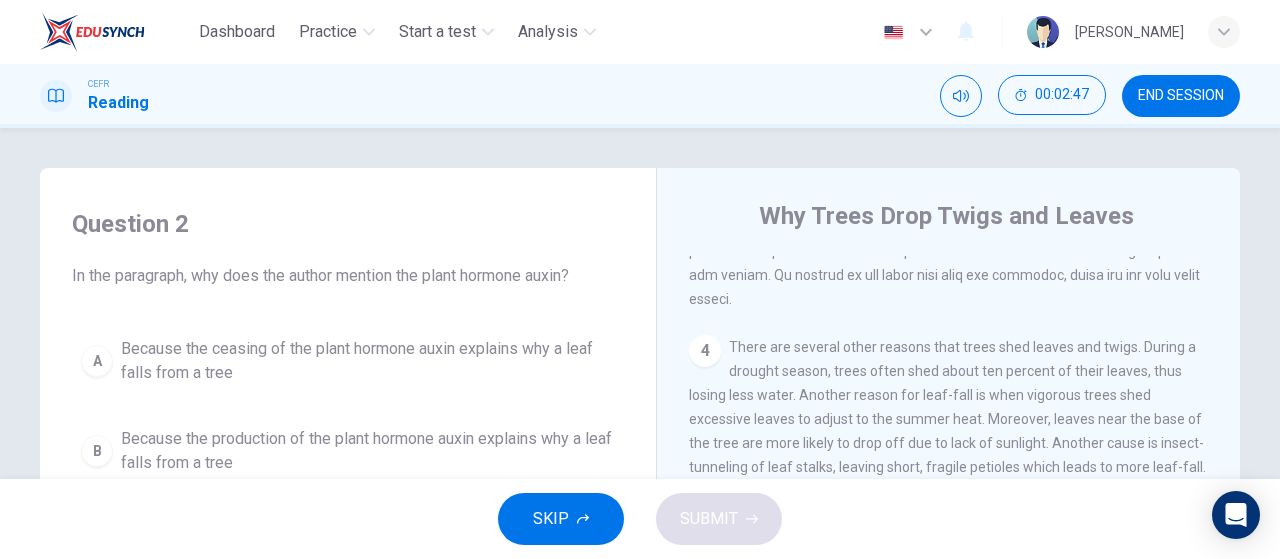 click on "A" at bounding box center [97, 361] 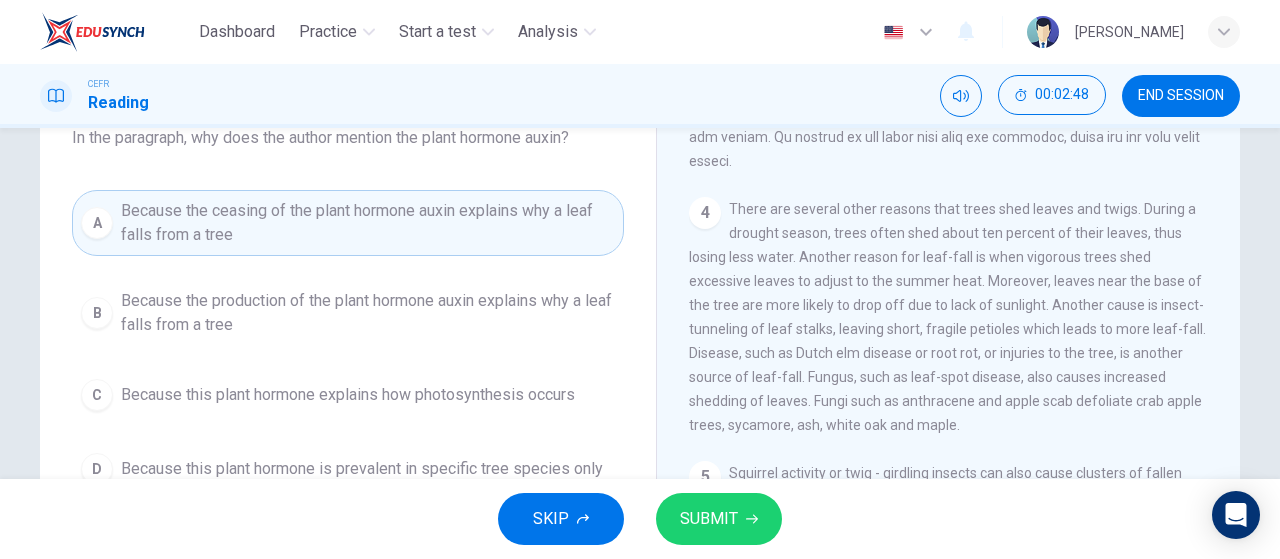 scroll, scrollTop: 166, scrollLeft: 0, axis: vertical 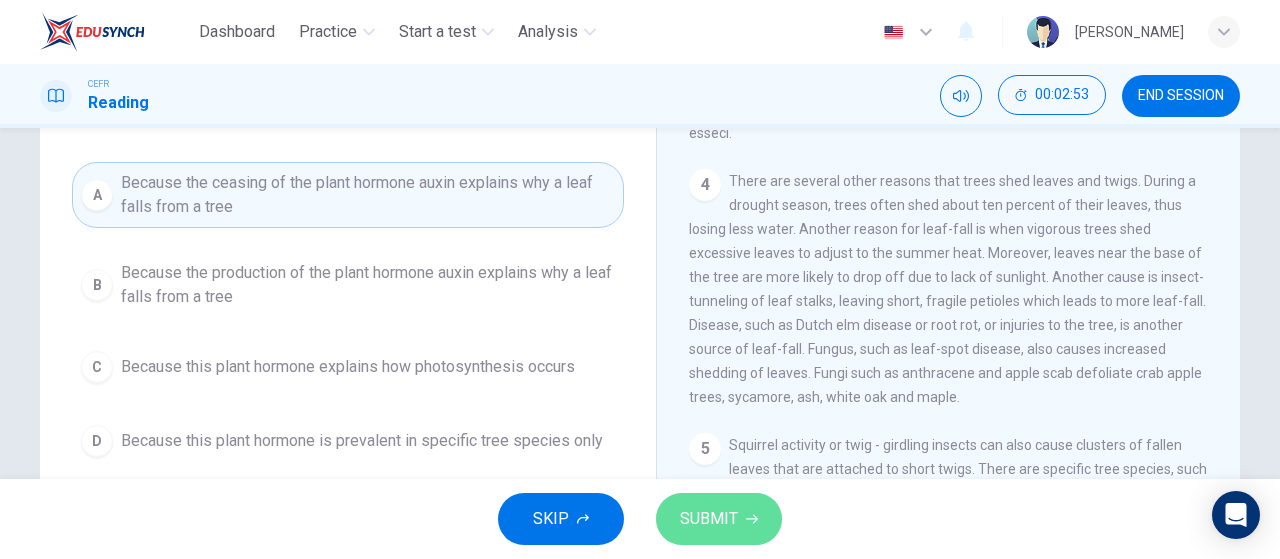 click on "SUBMIT" at bounding box center (709, 519) 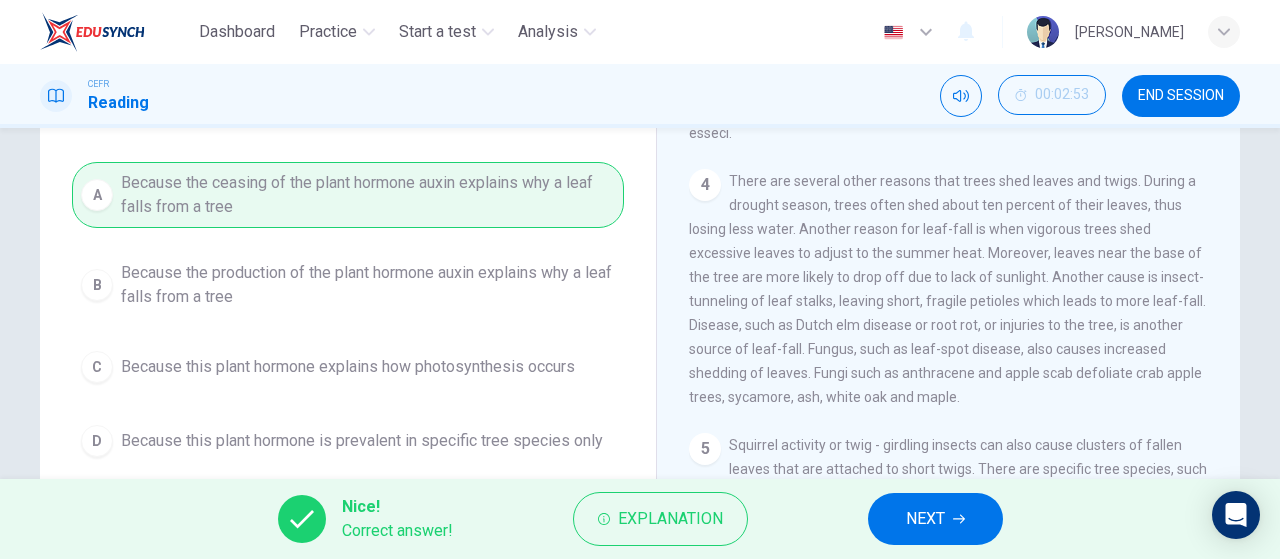 click on "NEXT" at bounding box center [935, 519] 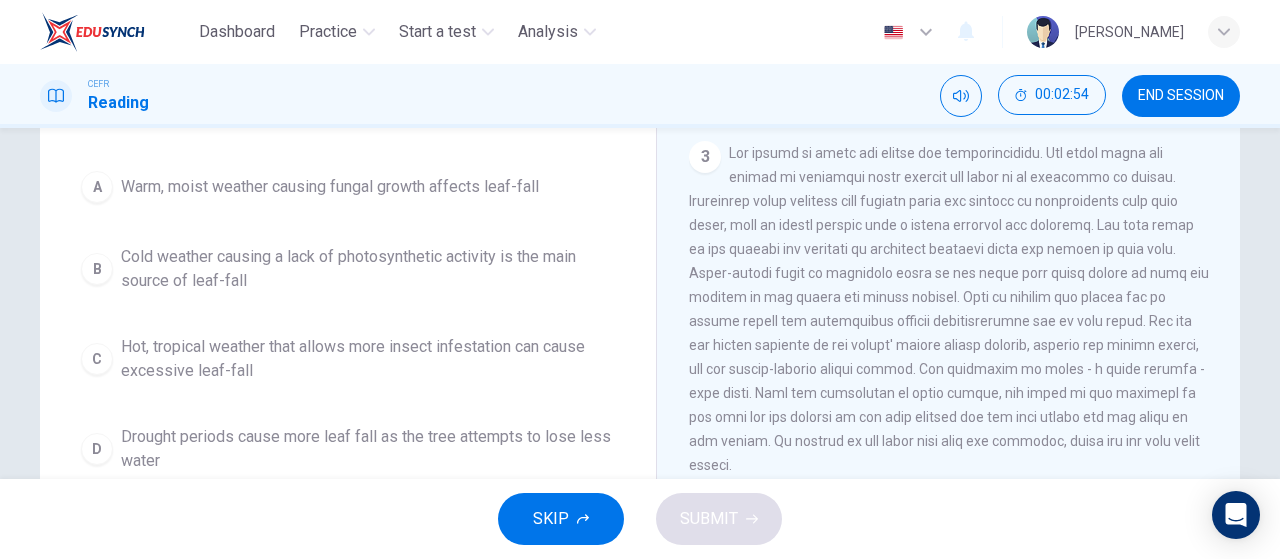 scroll, scrollTop: 666, scrollLeft: 0, axis: vertical 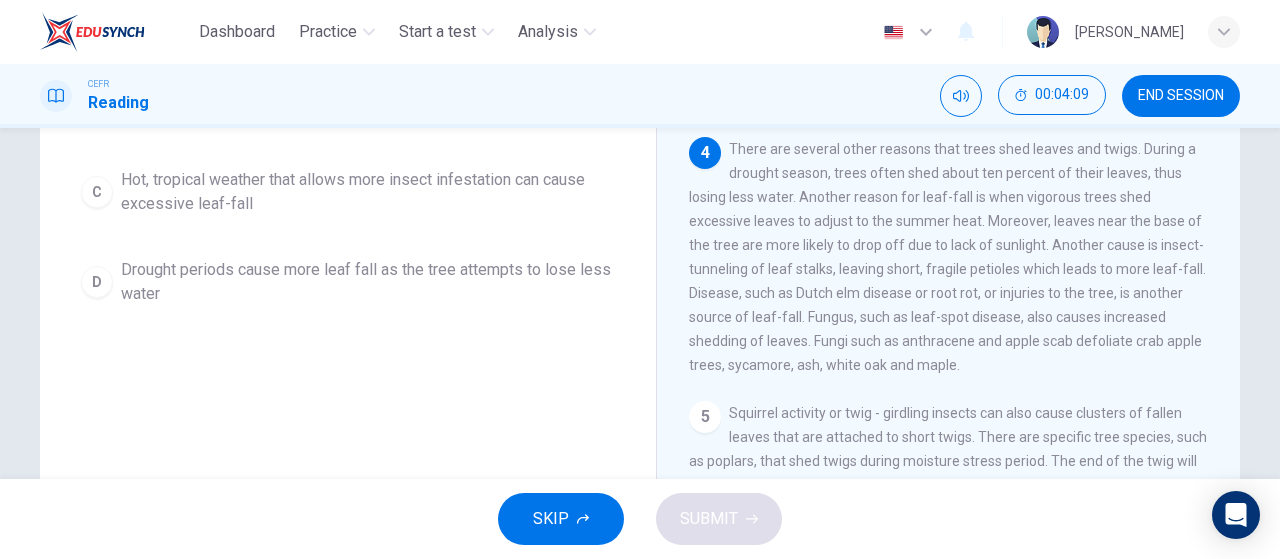 click on "D" at bounding box center (97, 282) 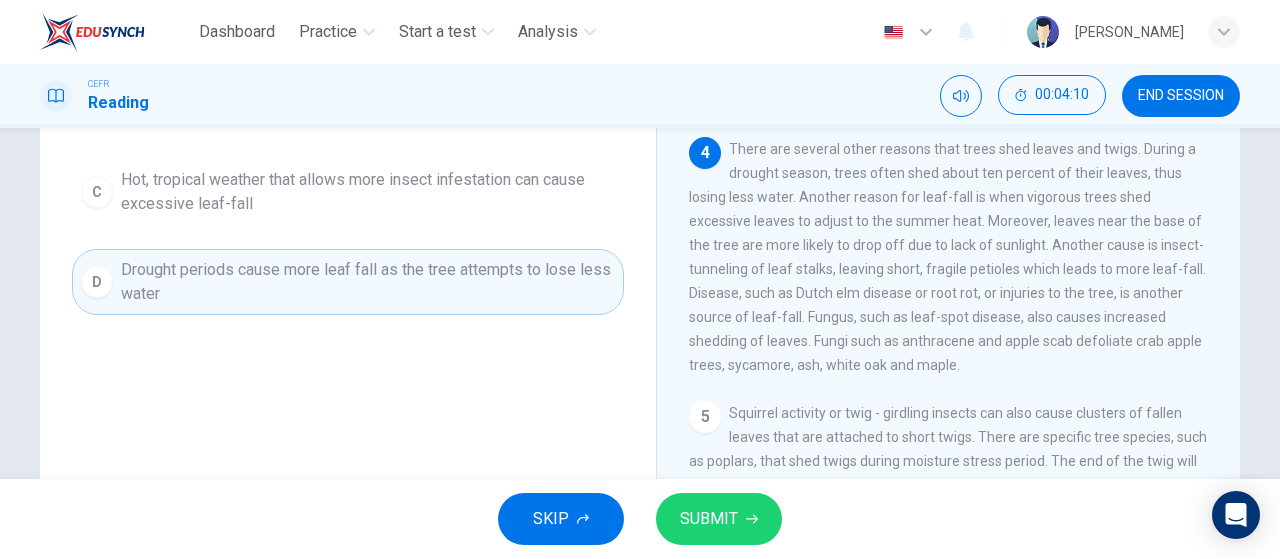 click on "SUBMIT" at bounding box center (719, 519) 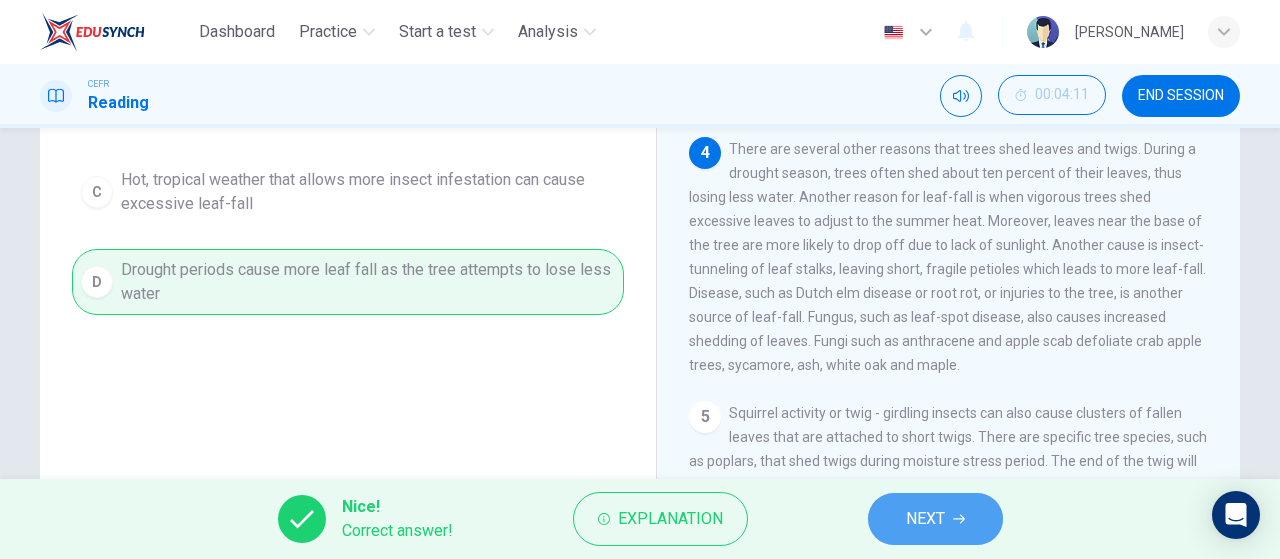 click on "NEXT" at bounding box center [935, 519] 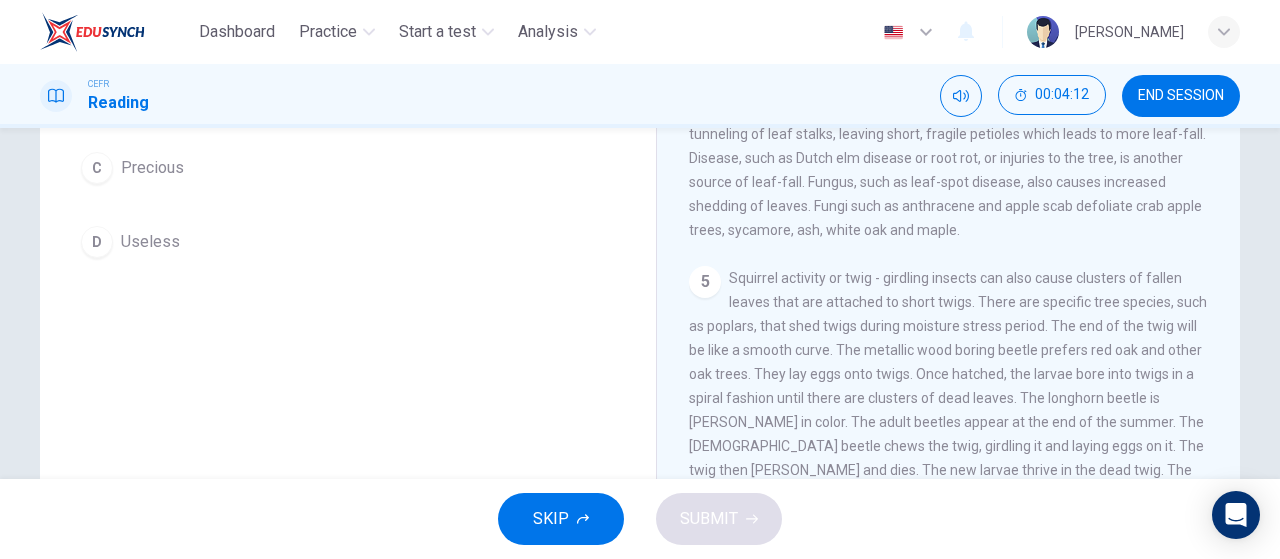 scroll, scrollTop: 696, scrollLeft: 0, axis: vertical 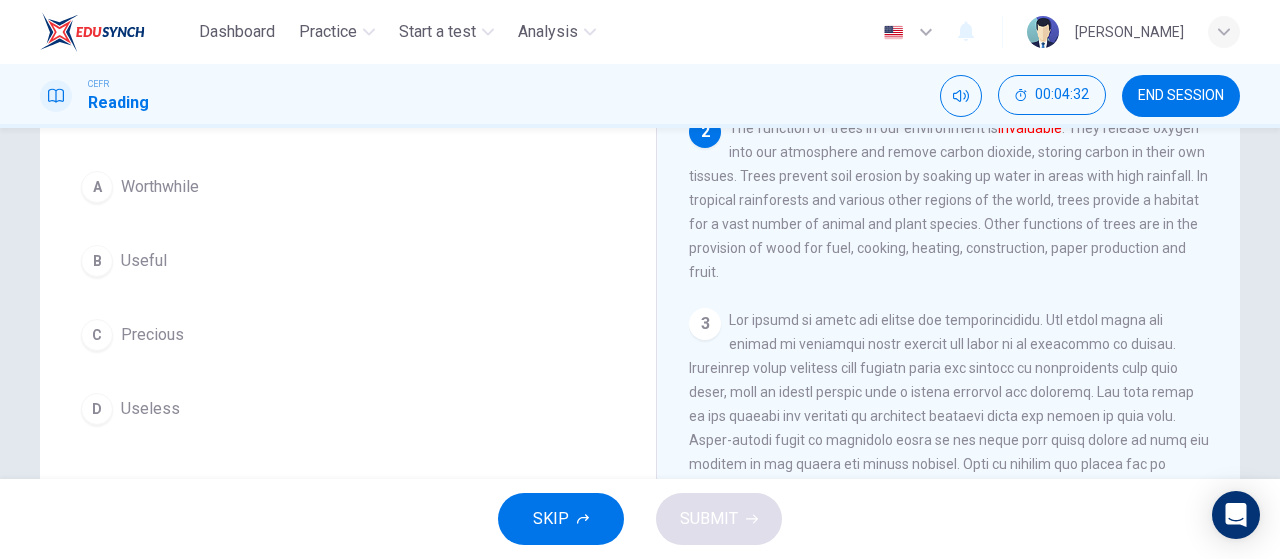 click on "B" at bounding box center [97, 261] 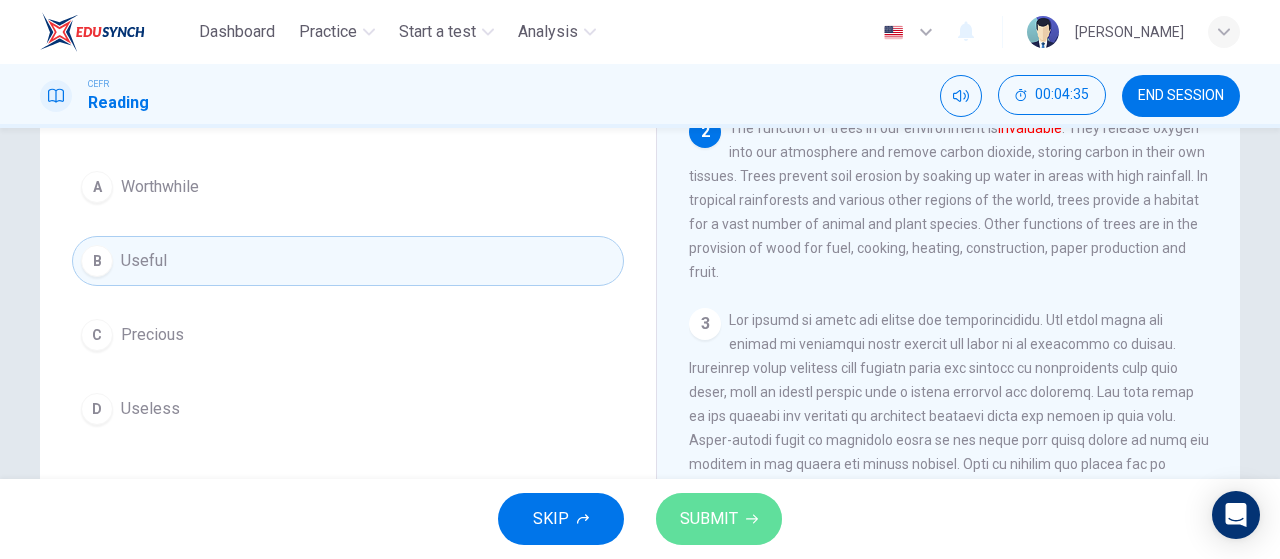 click on "SUBMIT" at bounding box center [709, 519] 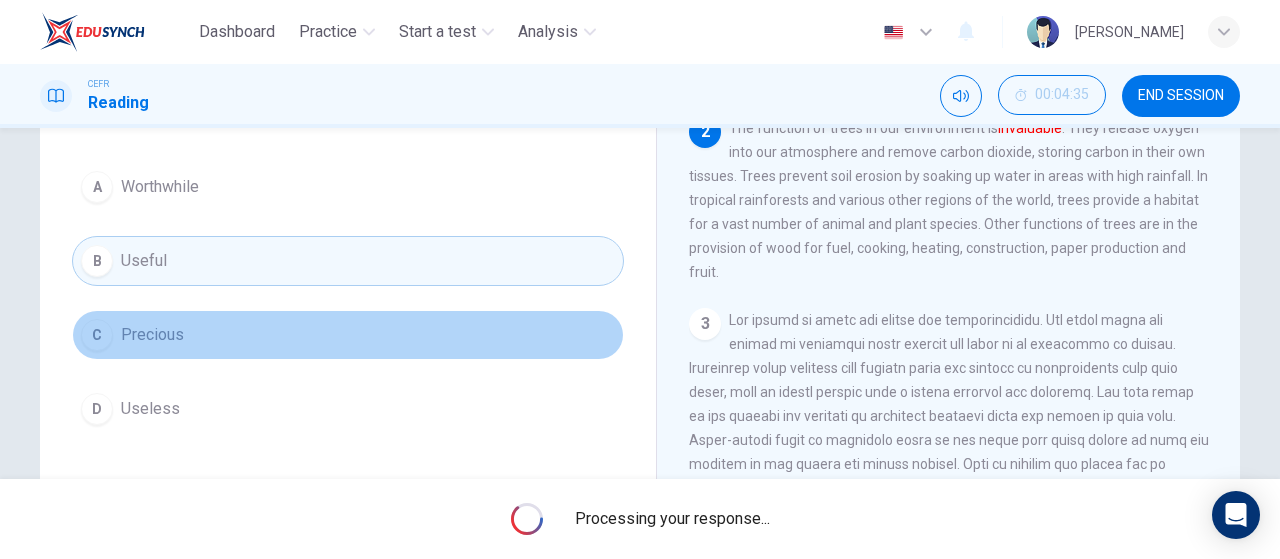 click on "Precious" at bounding box center (152, 335) 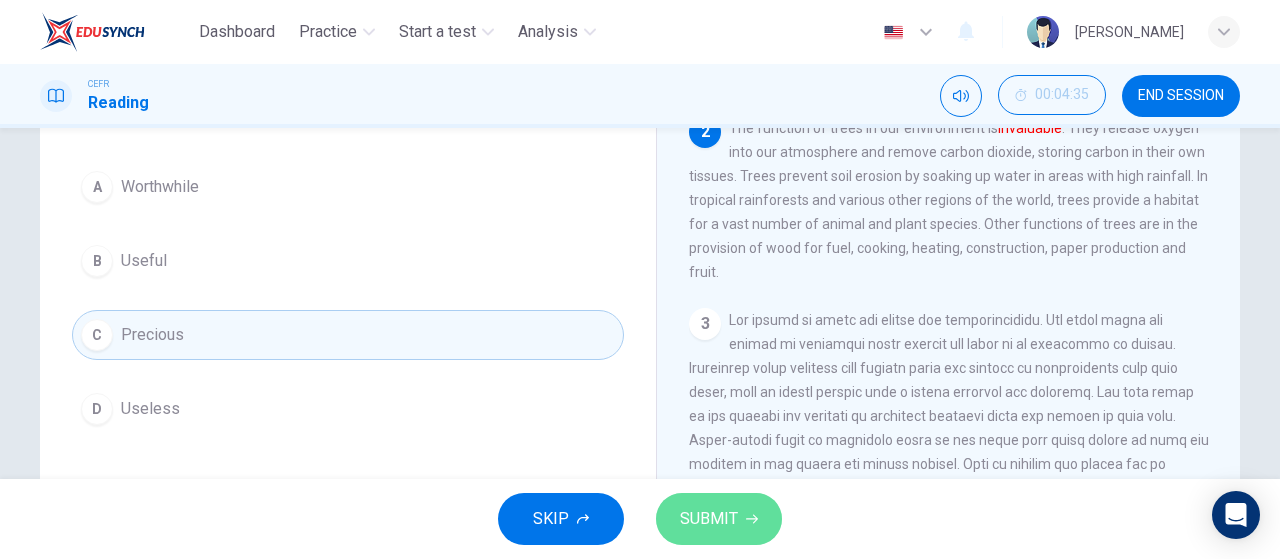 click on "SUBMIT" at bounding box center (709, 519) 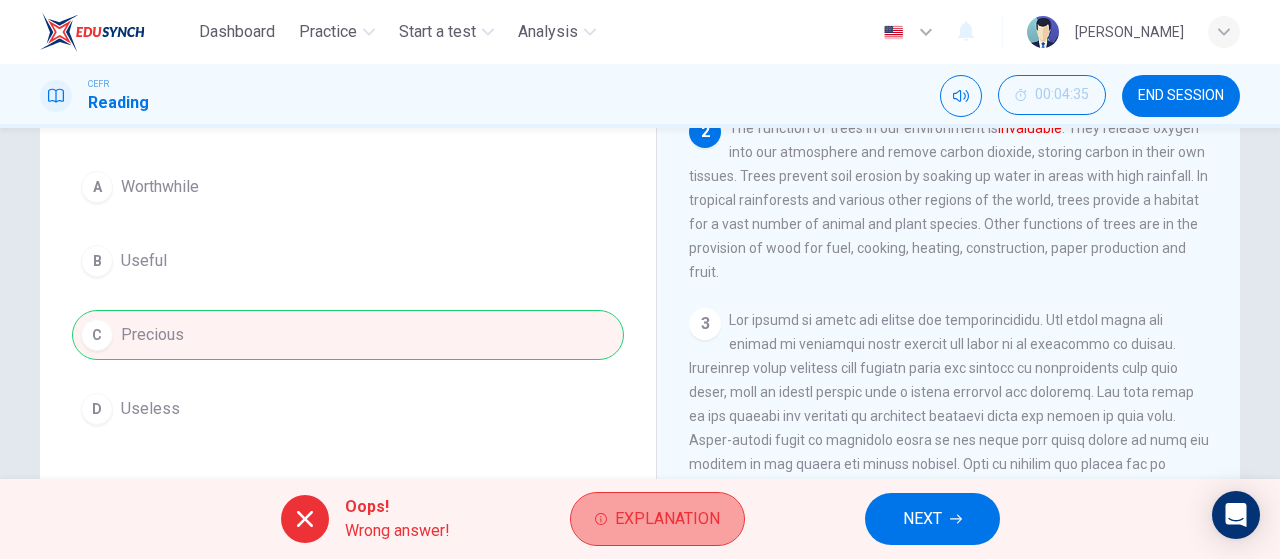 click on "Explanation" at bounding box center (667, 519) 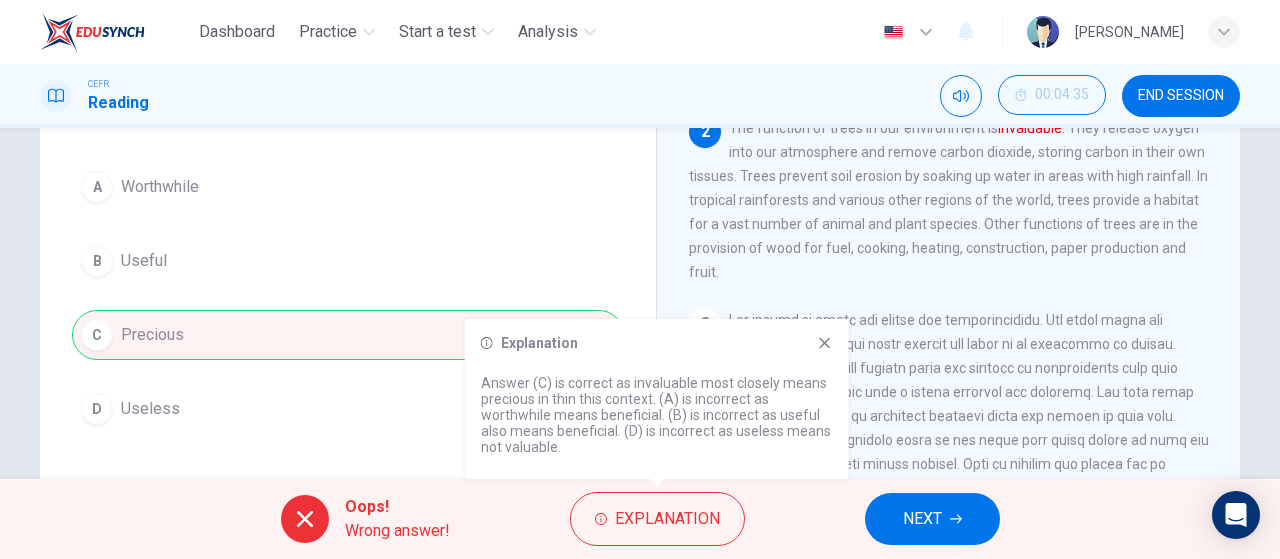 click 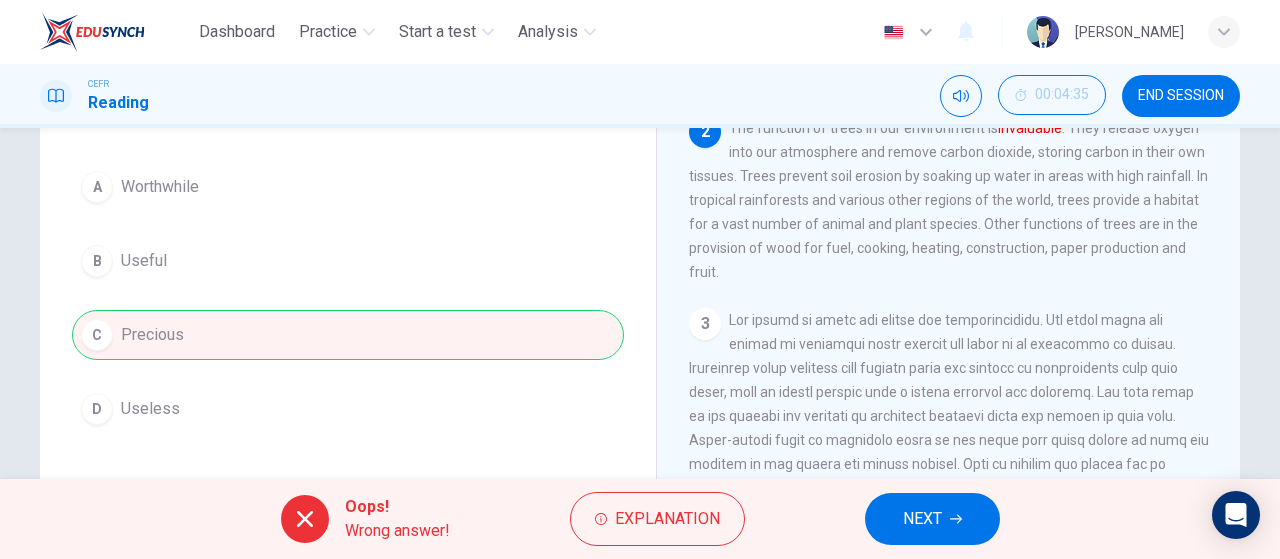 click on "NEXT" at bounding box center [922, 519] 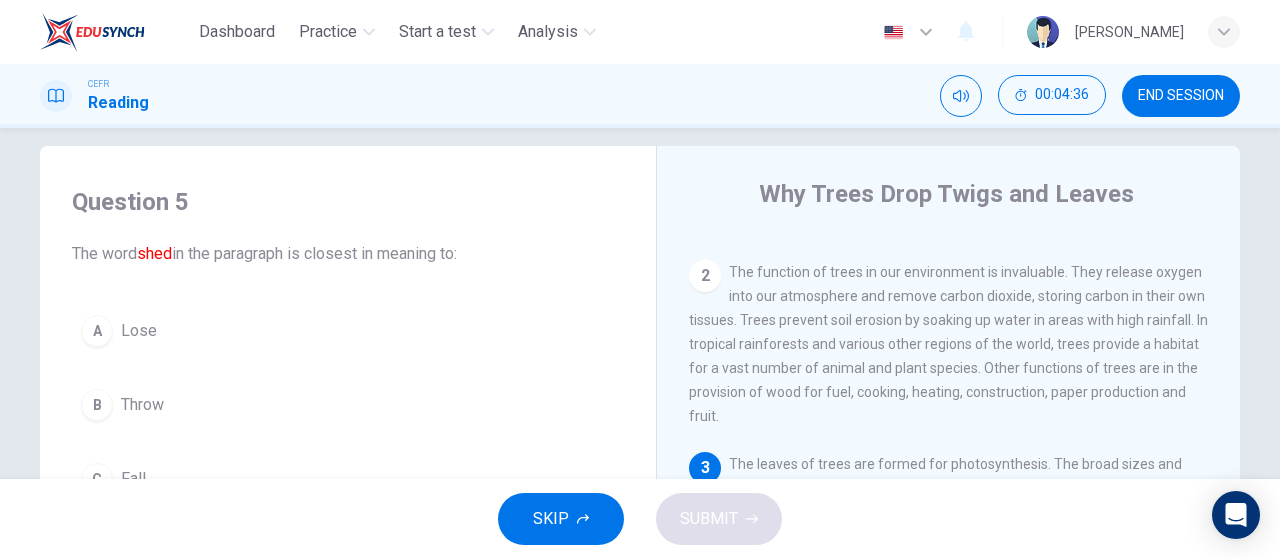 scroll, scrollTop: 0, scrollLeft: 0, axis: both 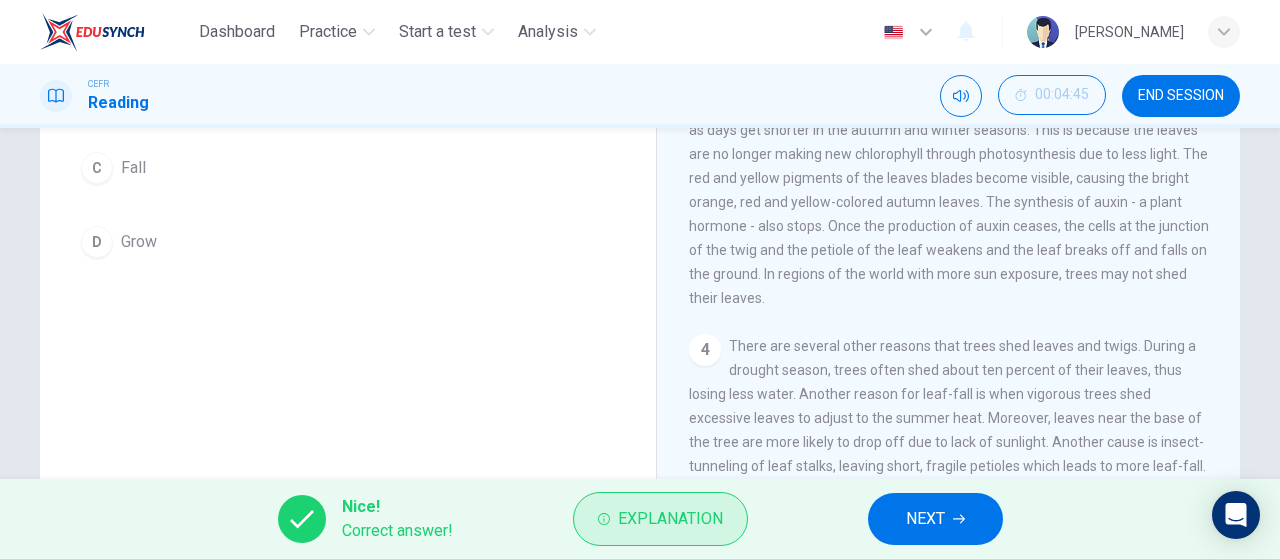 click on "Explanation" at bounding box center (660, 519) 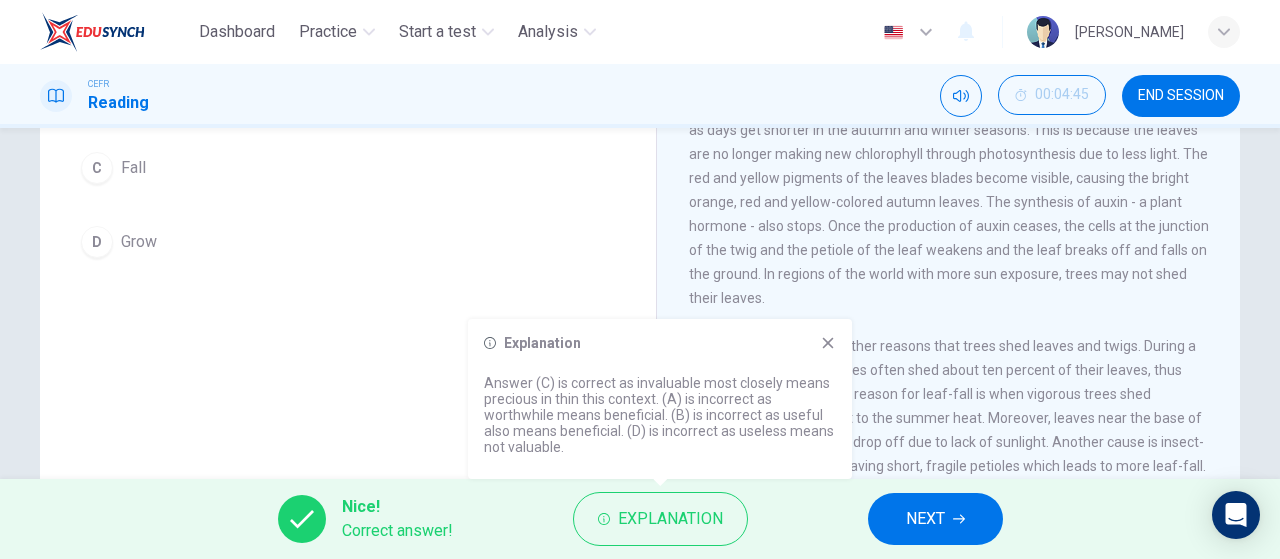 click 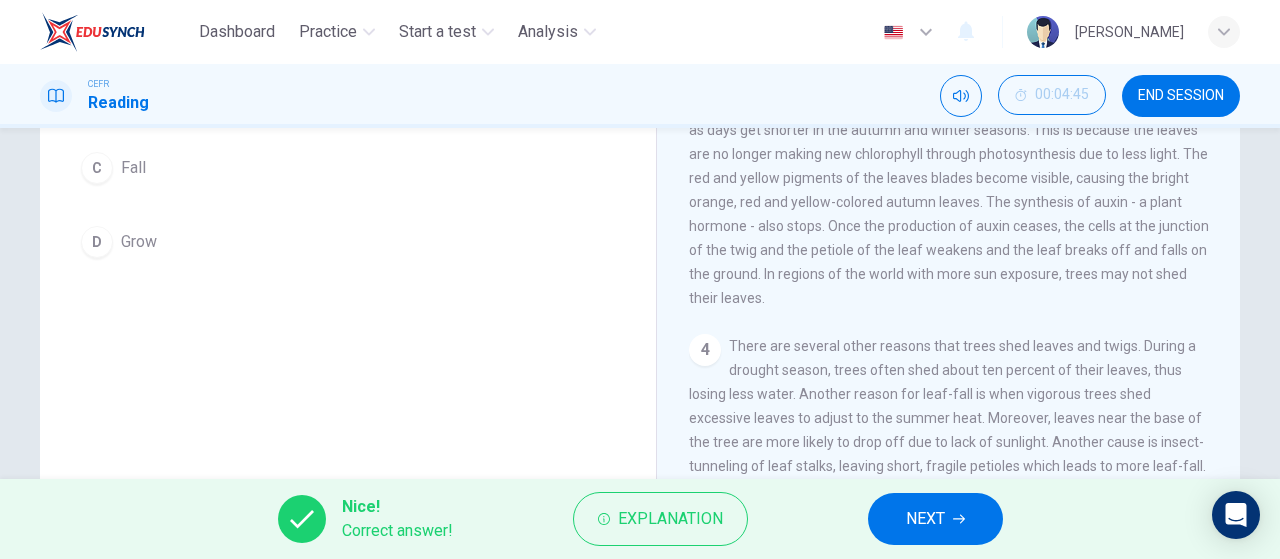 scroll, scrollTop: 0, scrollLeft: 0, axis: both 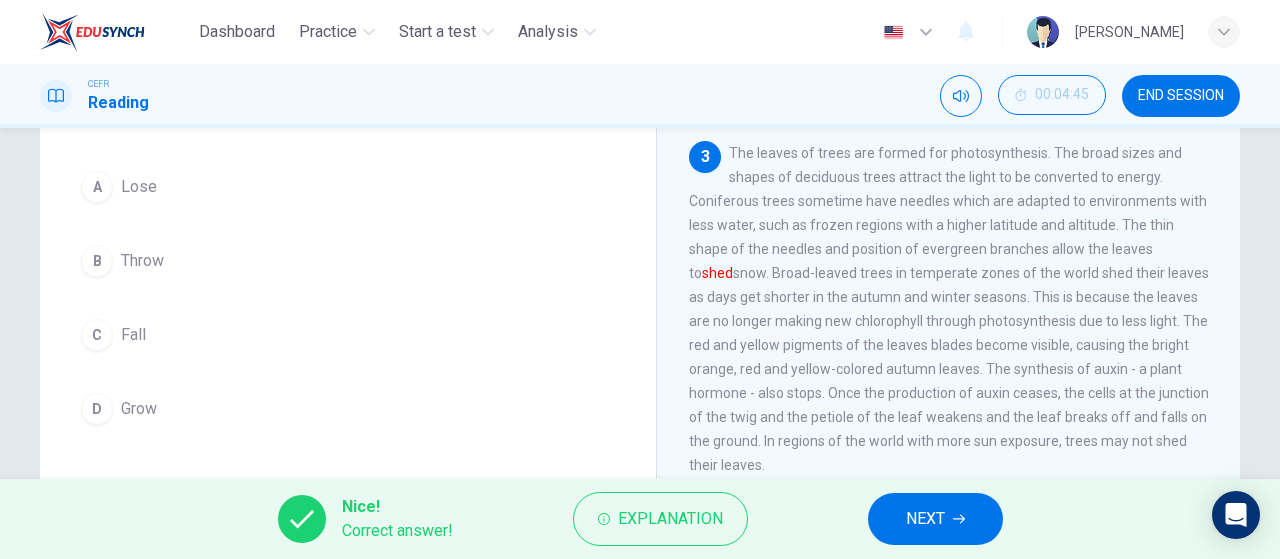click on "A Lose B Throw C Fall D Grow" at bounding box center [348, 298] 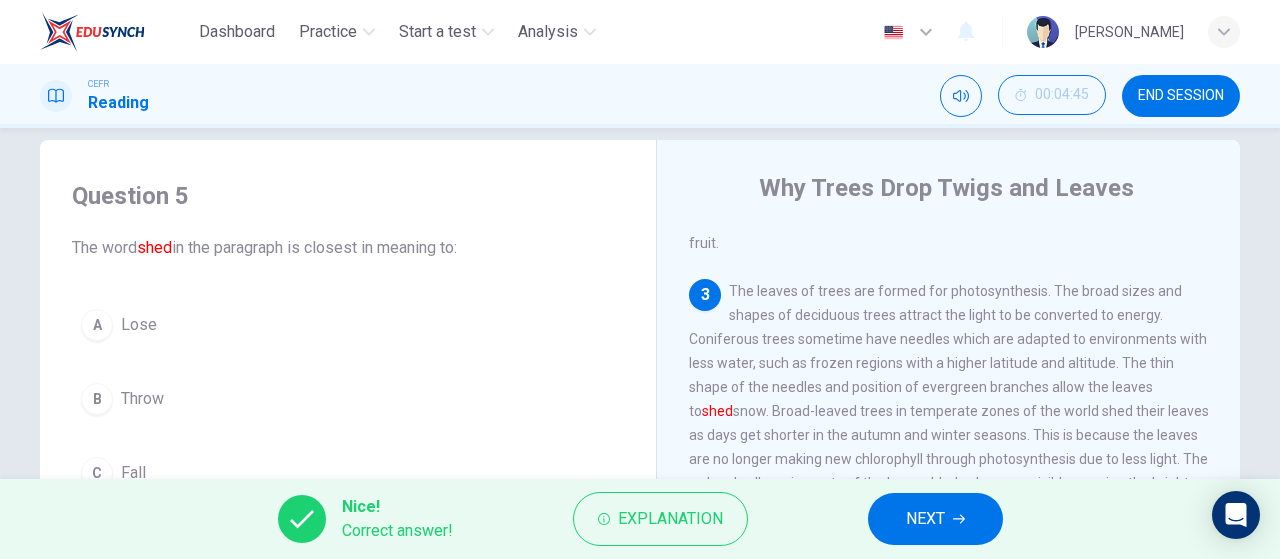 scroll, scrollTop: 0, scrollLeft: 0, axis: both 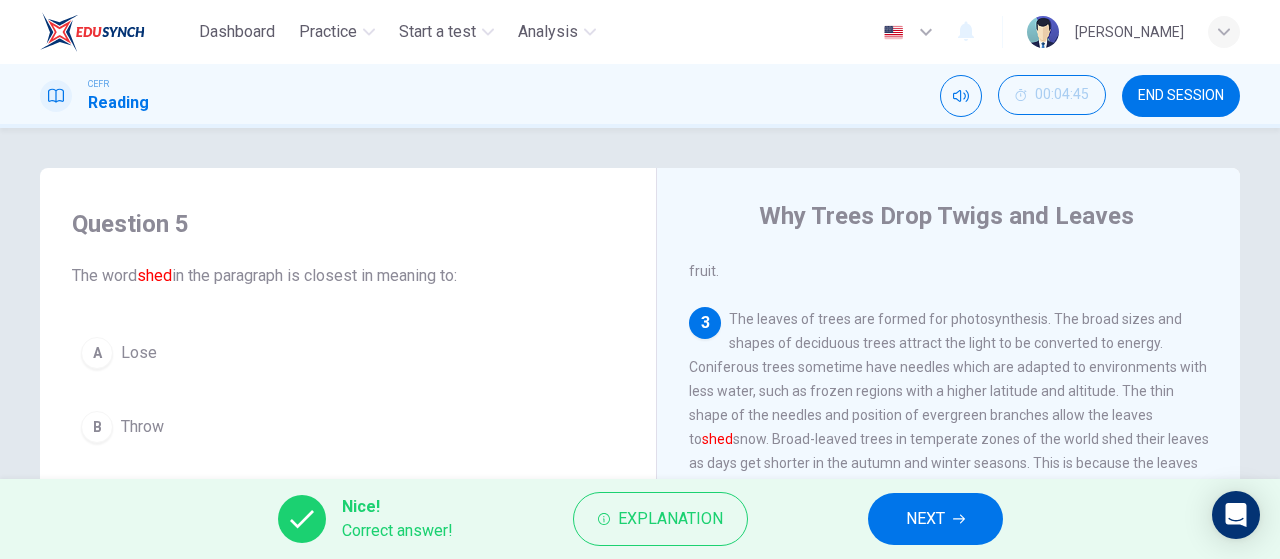 click on "A Lose B Throw C Fall D Grow" at bounding box center (348, 464) 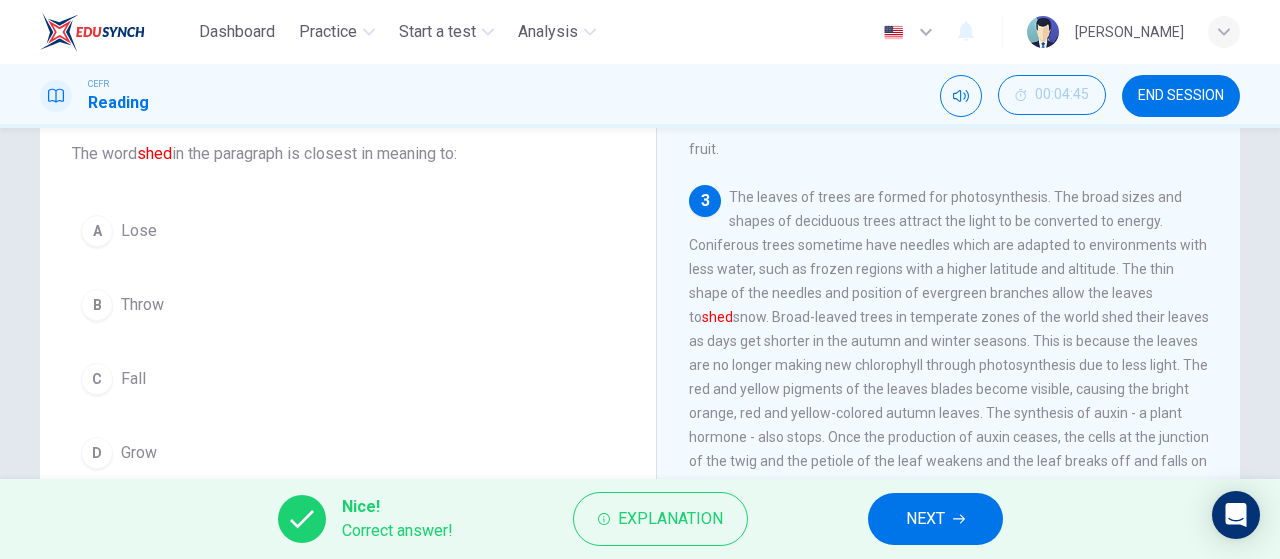 scroll, scrollTop: 333, scrollLeft: 0, axis: vertical 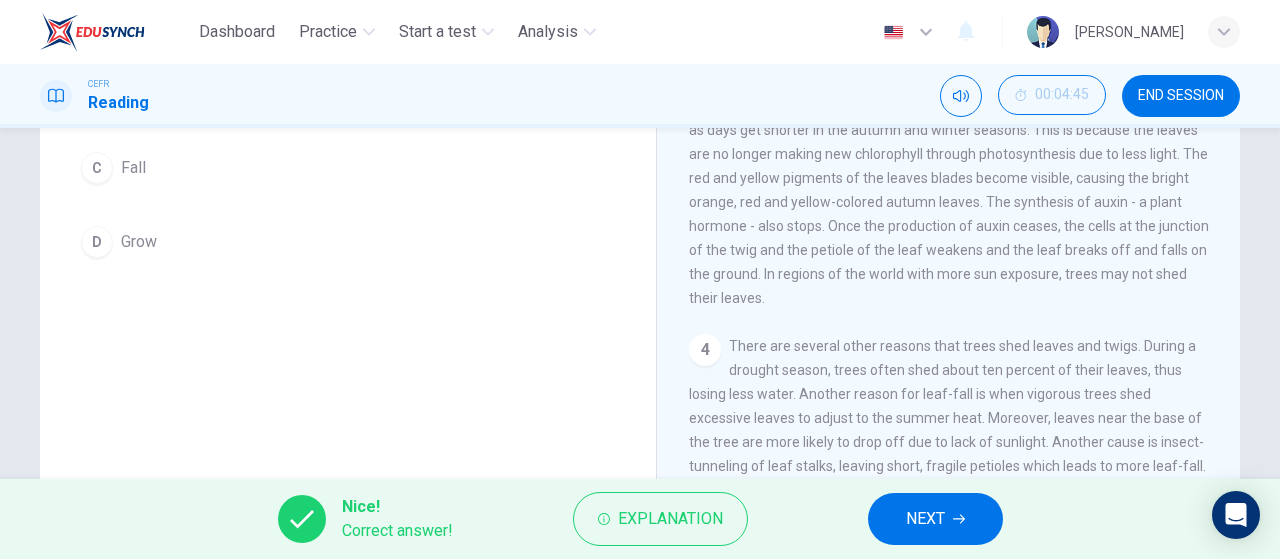 click on "A Lose B Throw C Fall D Grow" at bounding box center (348, 131) 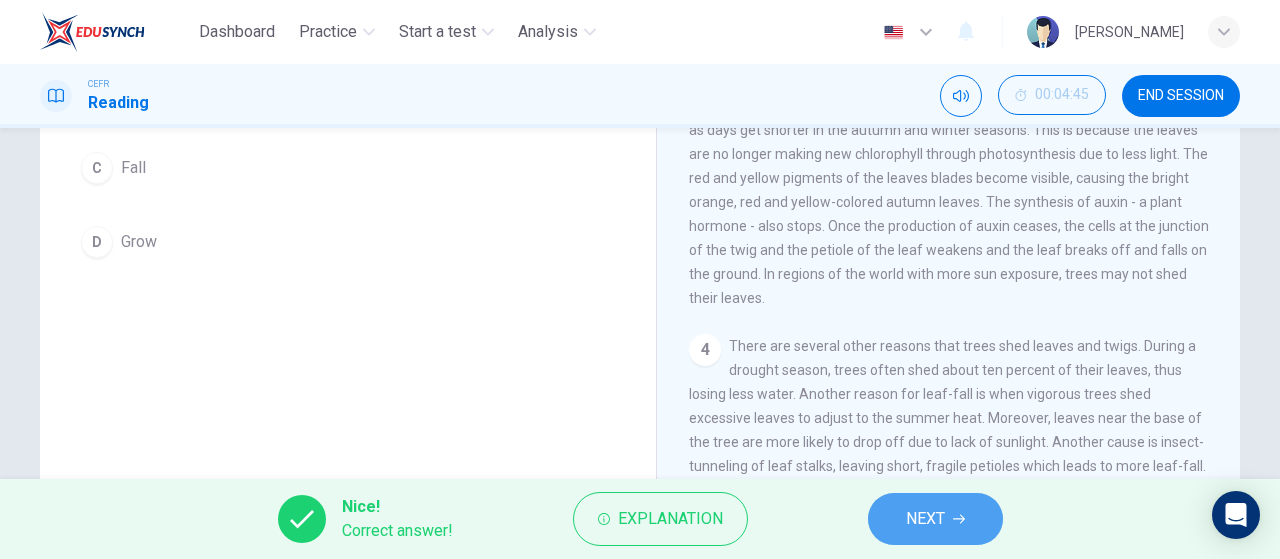 click on "NEXT" at bounding box center [935, 519] 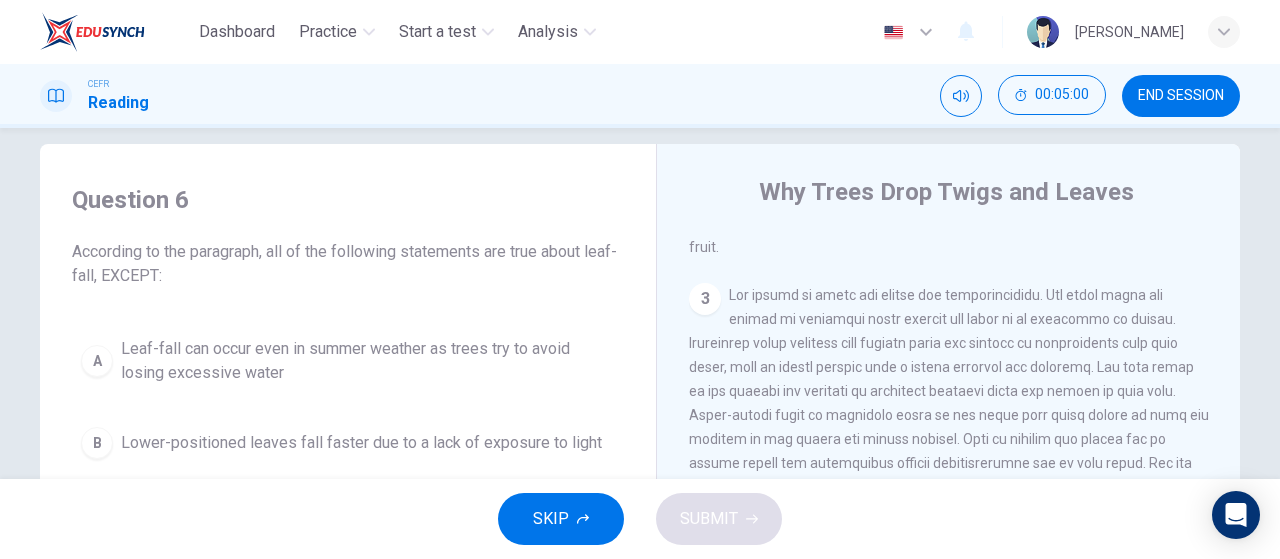 scroll, scrollTop: 190, scrollLeft: 0, axis: vertical 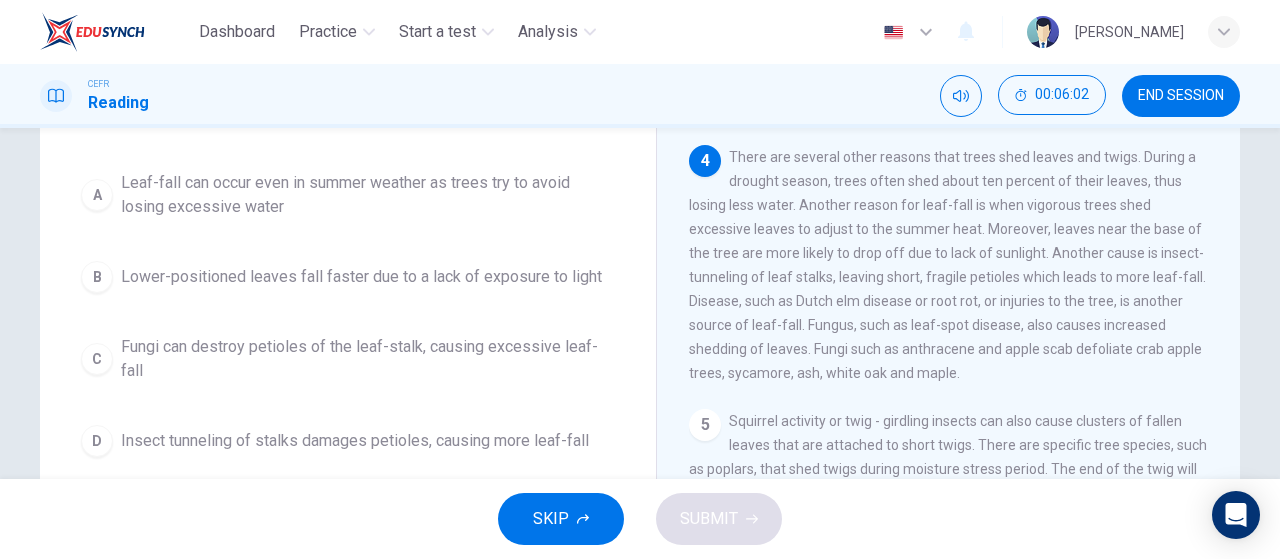 click on "A" at bounding box center (97, 195) 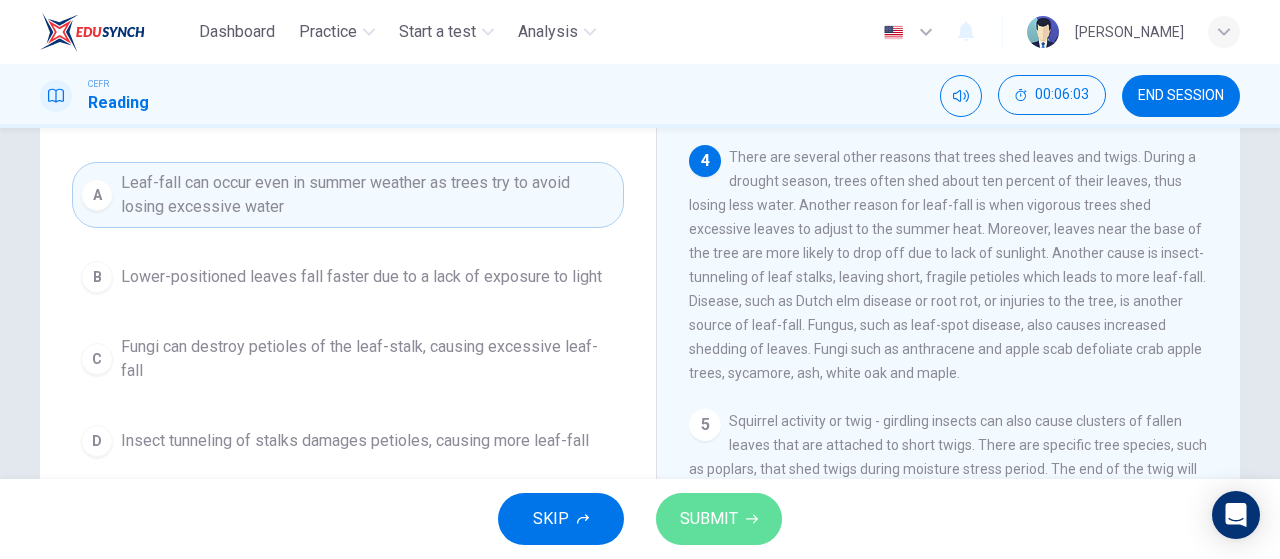 click on "SUBMIT" at bounding box center (709, 519) 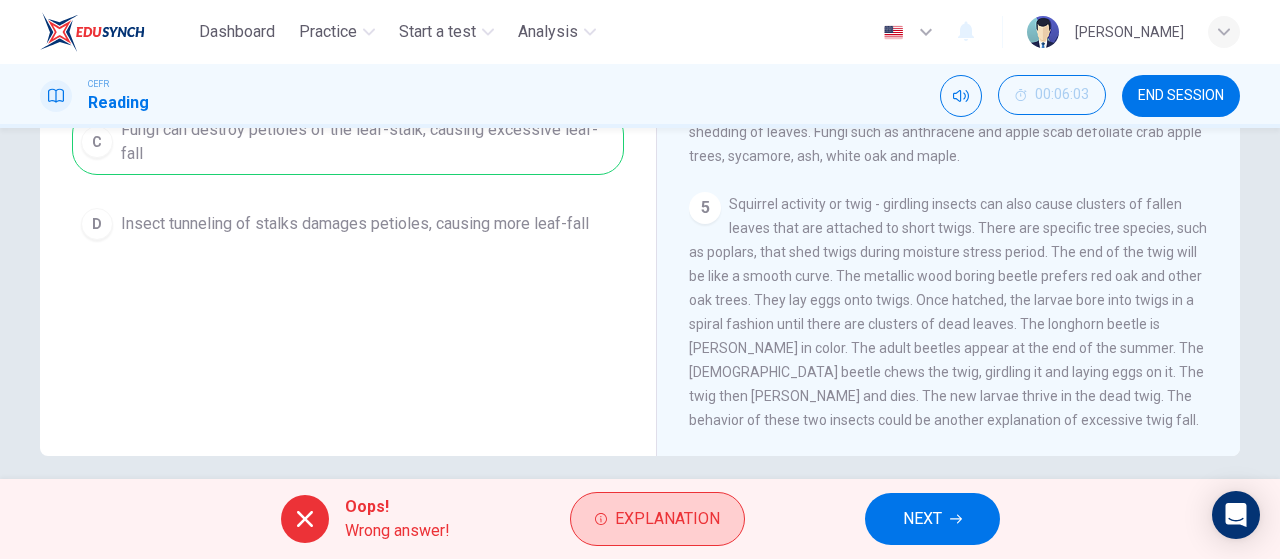 scroll, scrollTop: 424, scrollLeft: 0, axis: vertical 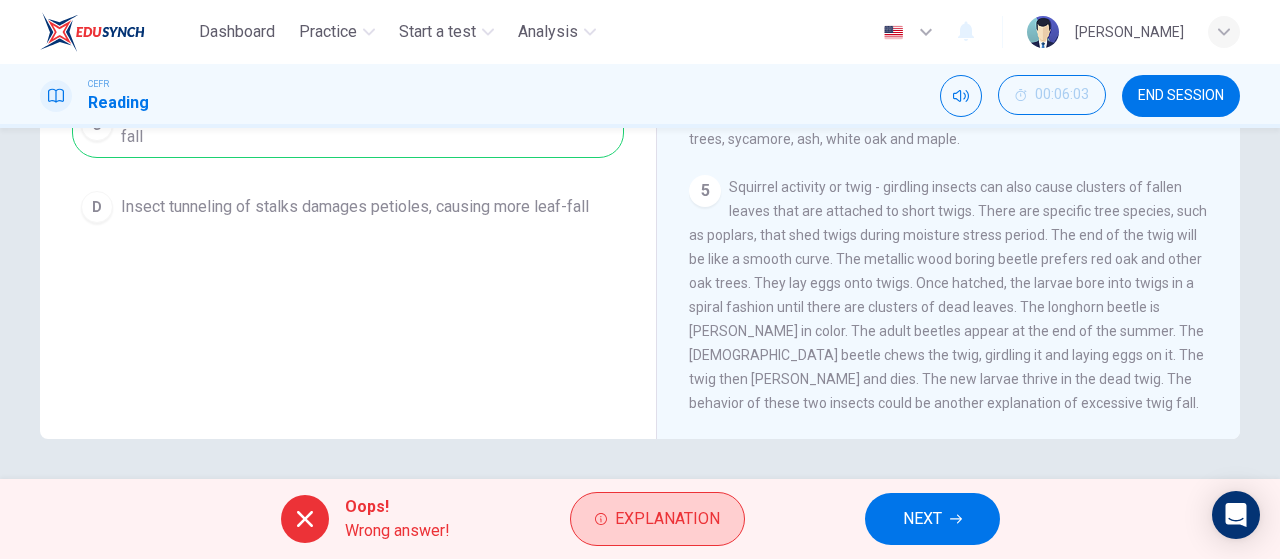 click on "Explanation" at bounding box center [667, 519] 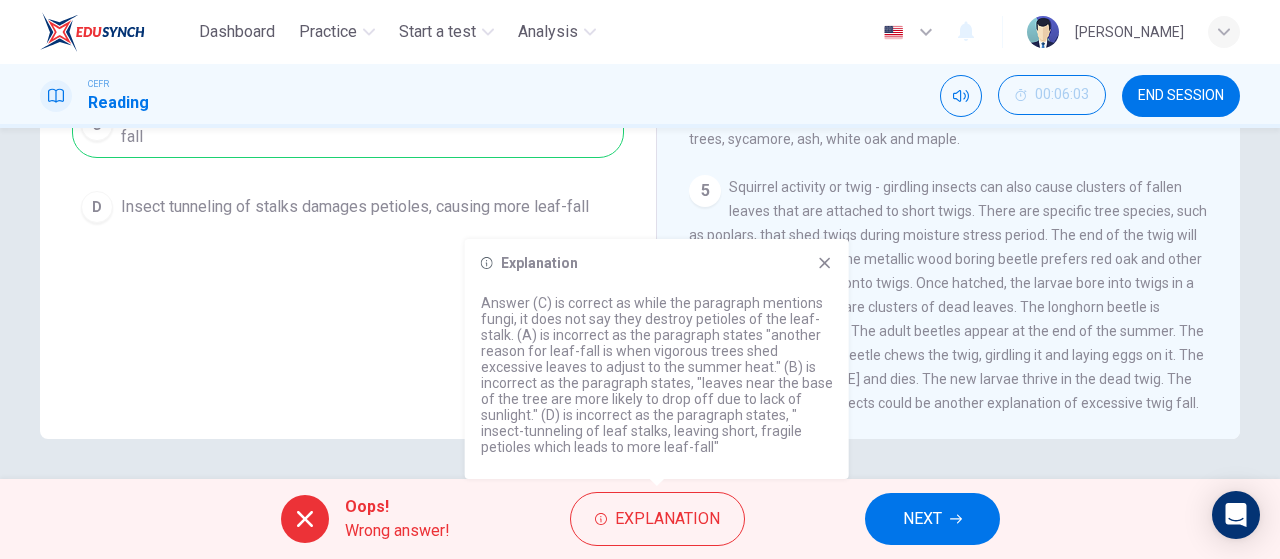 click on "NEXT" at bounding box center (932, 519) 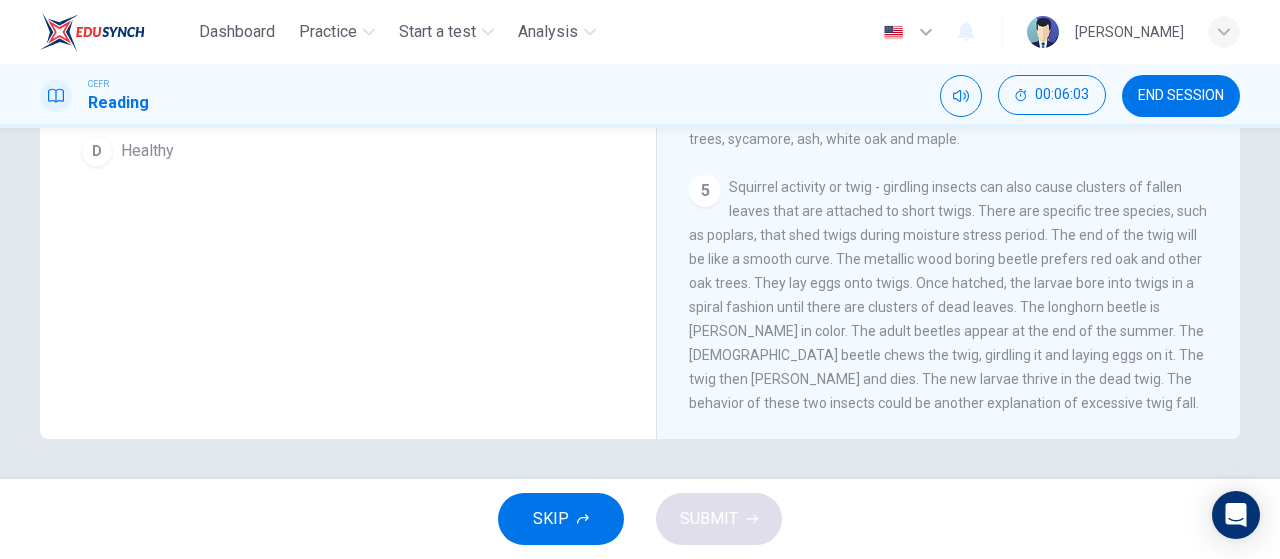 scroll, scrollTop: 400, scrollLeft: 0, axis: vertical 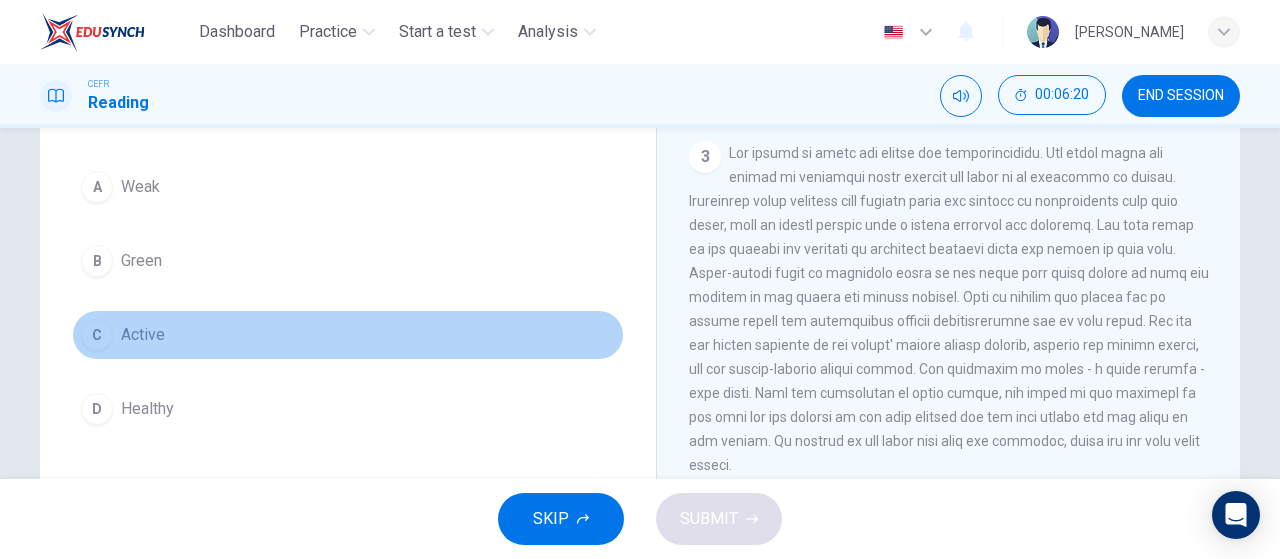click on "C" at bounding box center [97, 335] 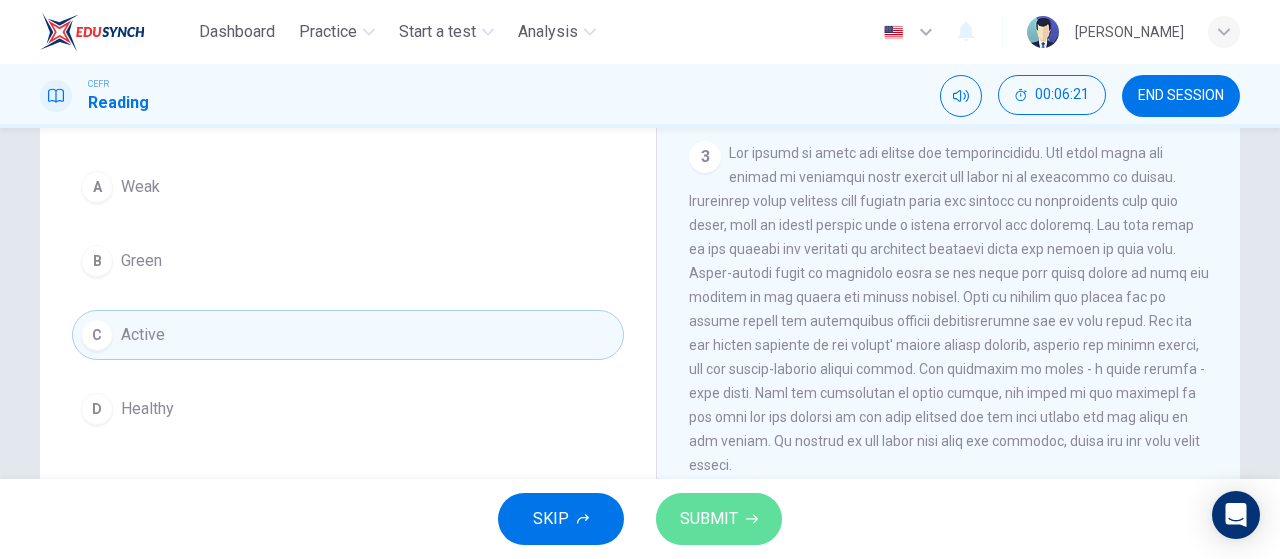 click on "SUBMIT" at bounding box center (719, 519) 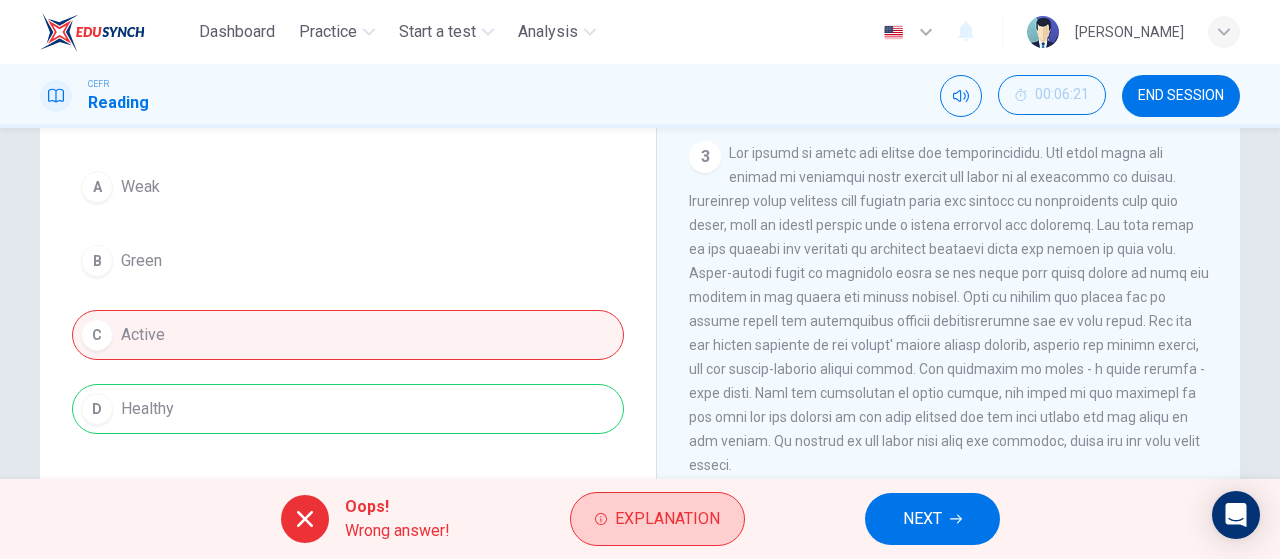 click on "Explanation" at bounding box center (667, 519) 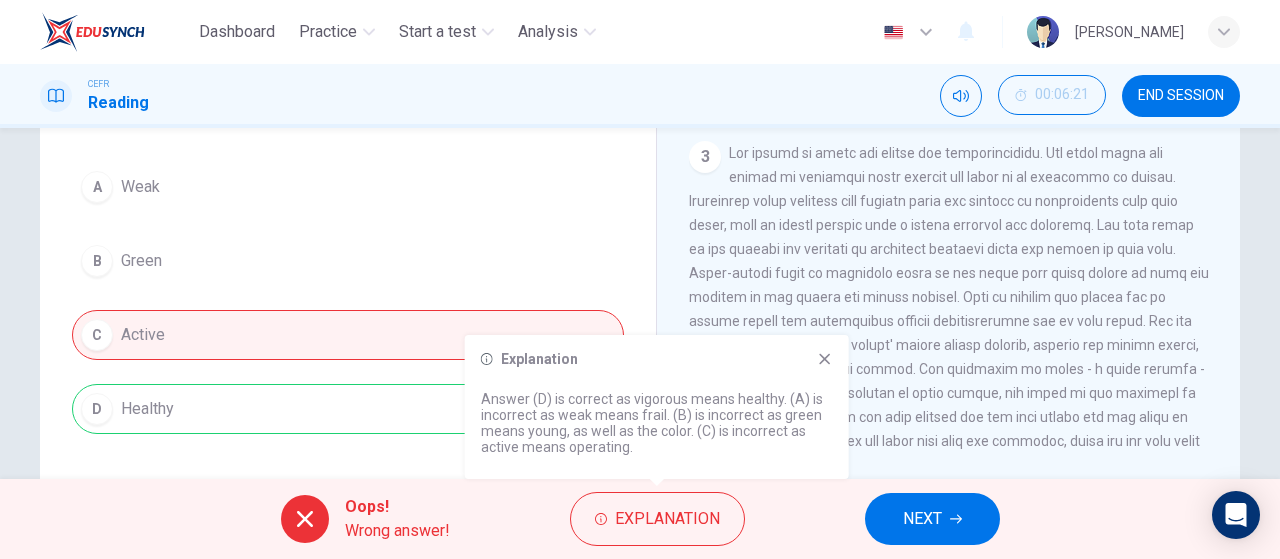 click on "Explanation Answer (D) is correct as vigorous means healthy. (A) is incorrect as weak means frail. (B) is incorrect as green means young, as well as the color. (C) is incorrect as active means operating." at bounding box center (657, 407) 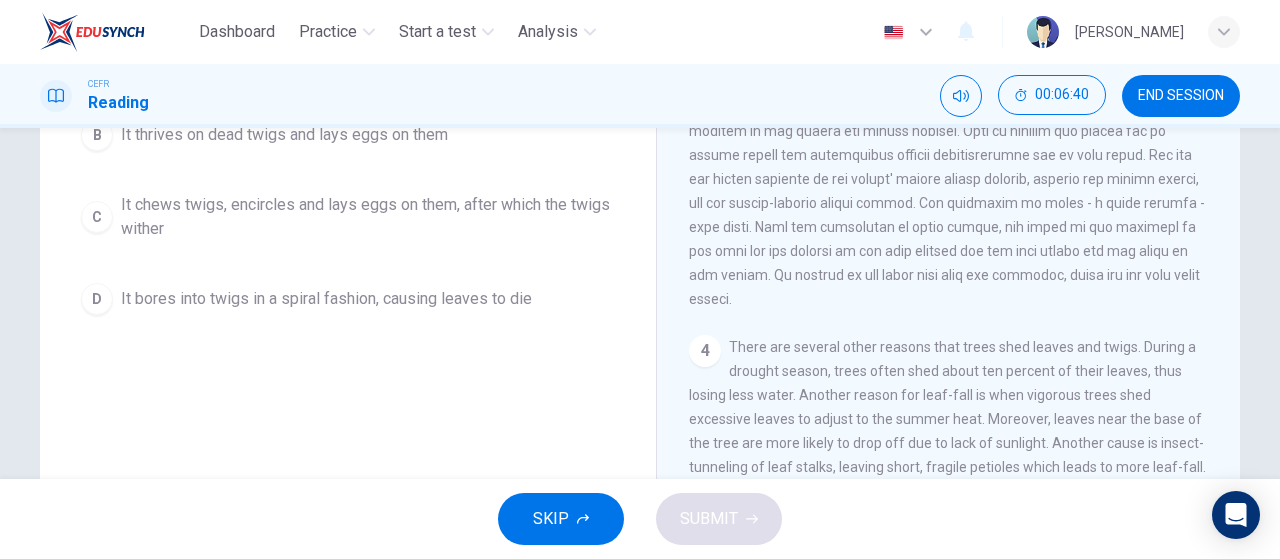 scroll, scrollTop: 333, scrollLeft: 0, axis: vertical 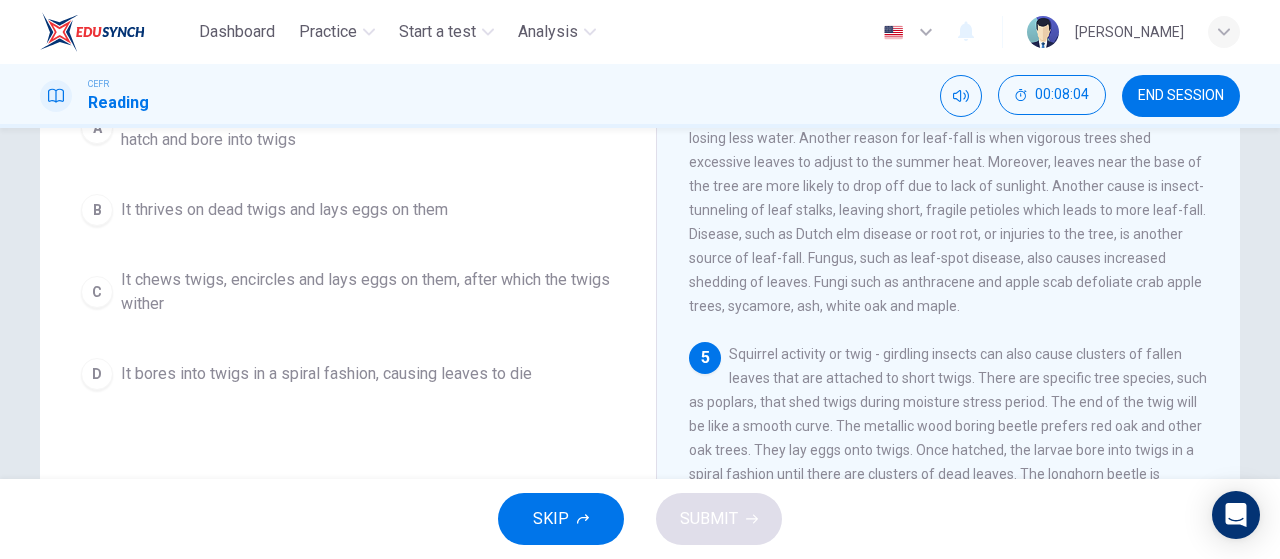 click on "C" at bounding box center [97, 292] 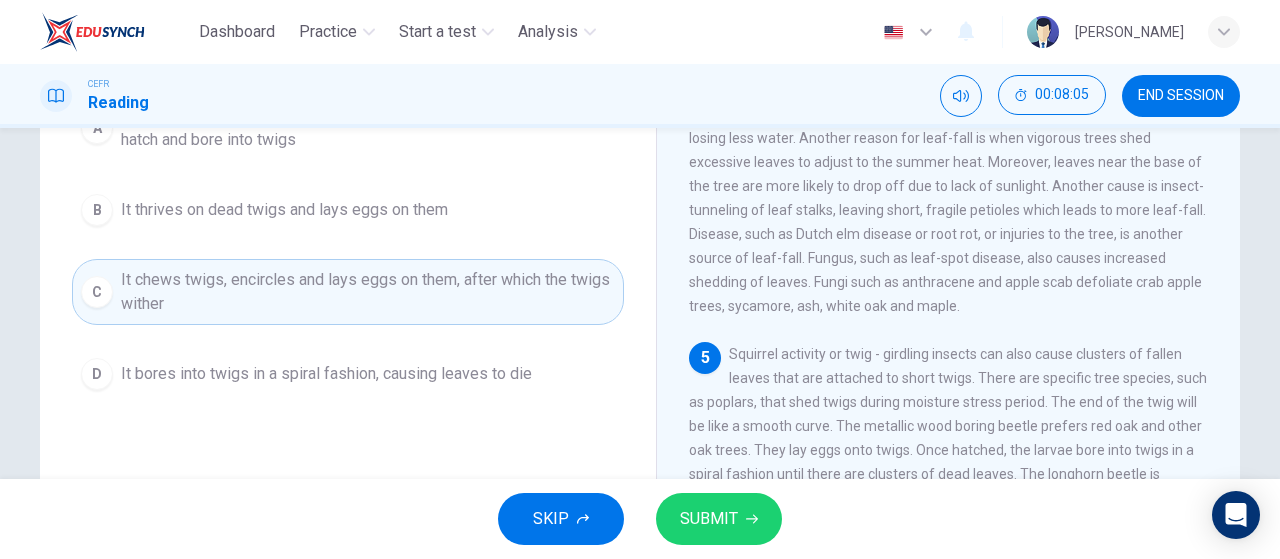 click 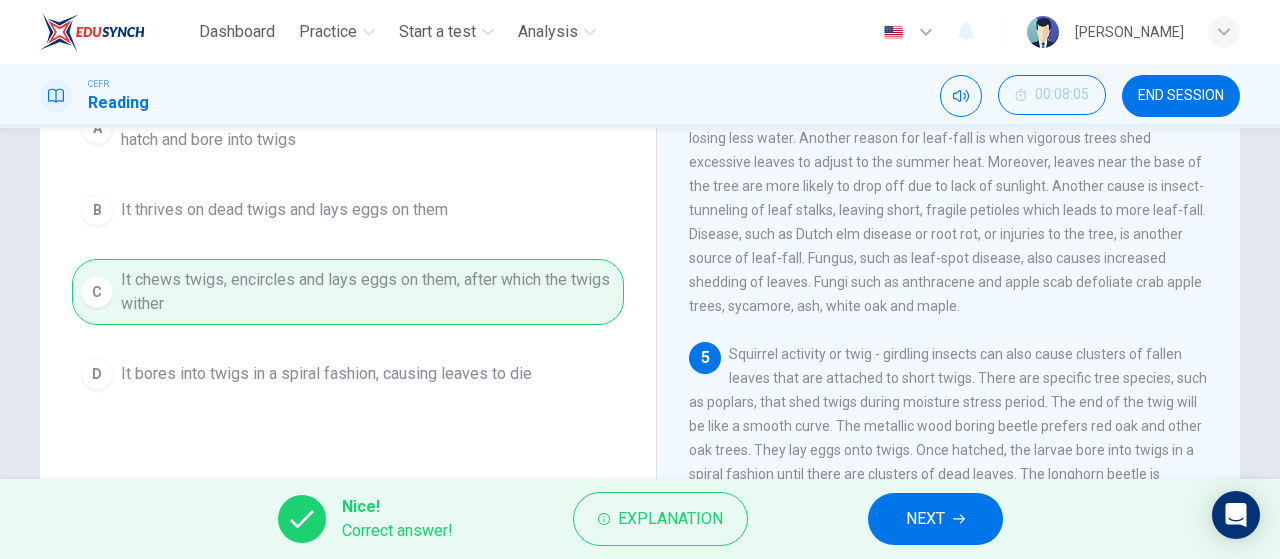 click on "NEXT" at bounding box center (935, 519) 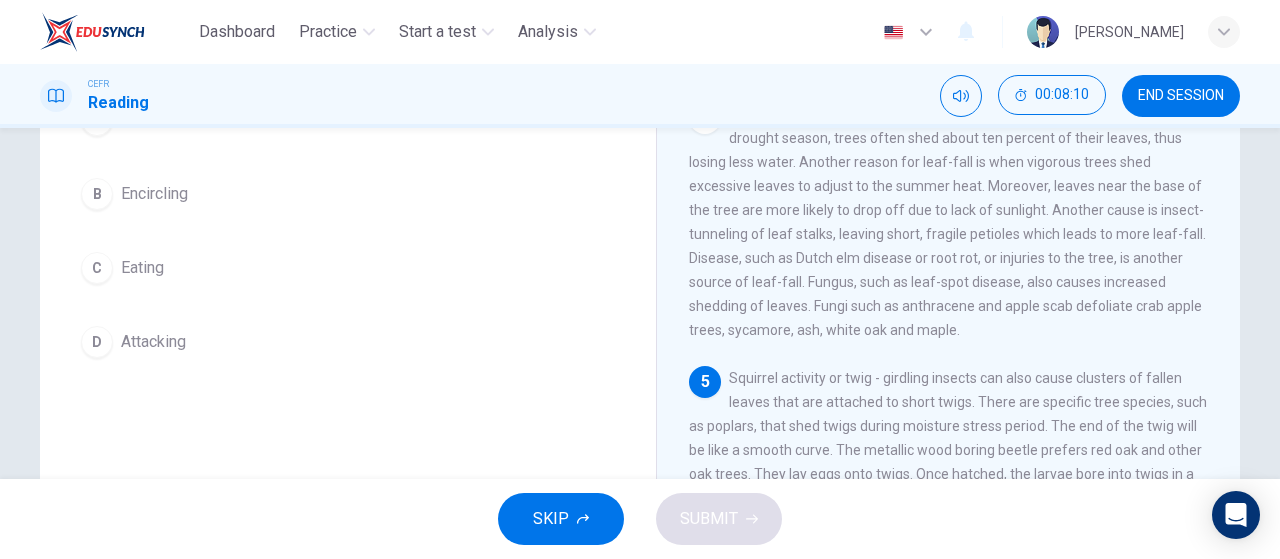 scroll, scrollTop: 66, scrollLeft: 0, axis: vertical 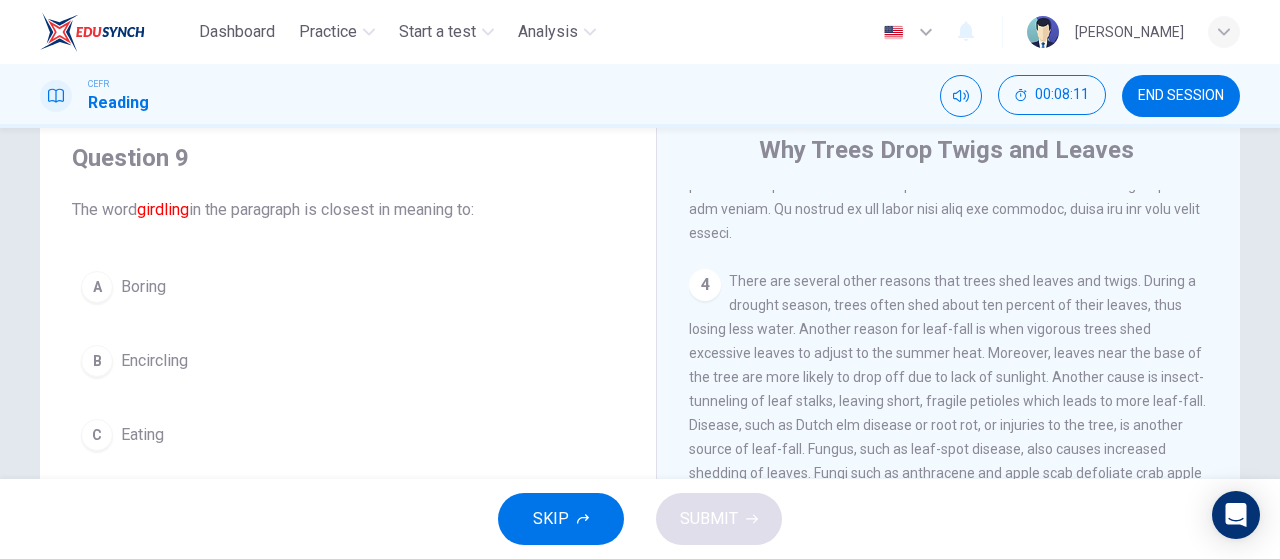 click on "B" at bounding box center (97, 361) 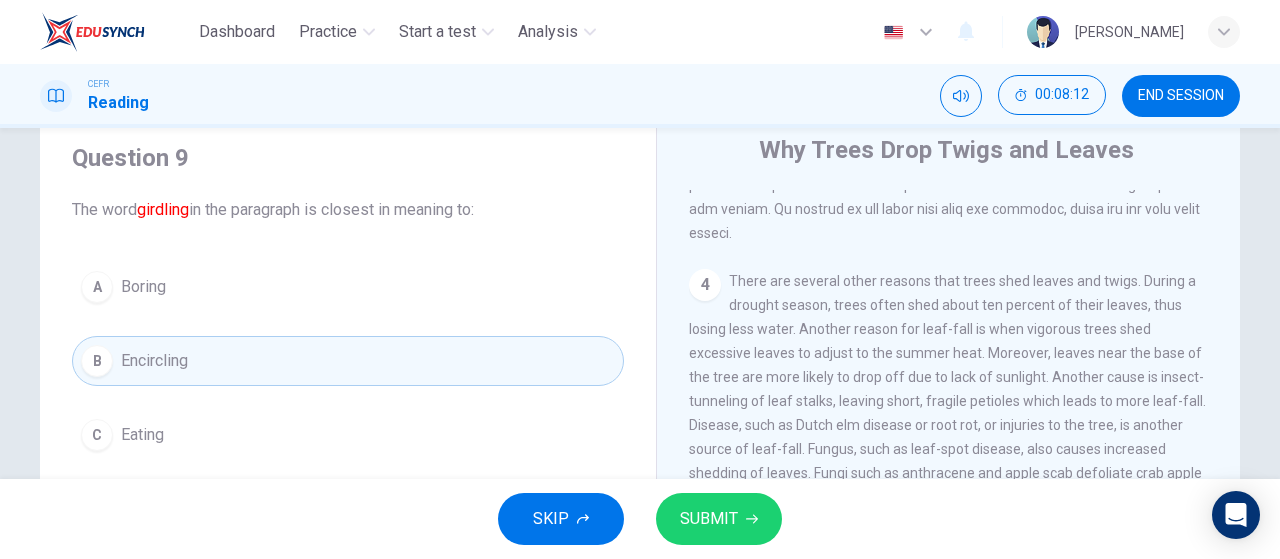 click on "SUBMIT" at bounding box center [709, 519] 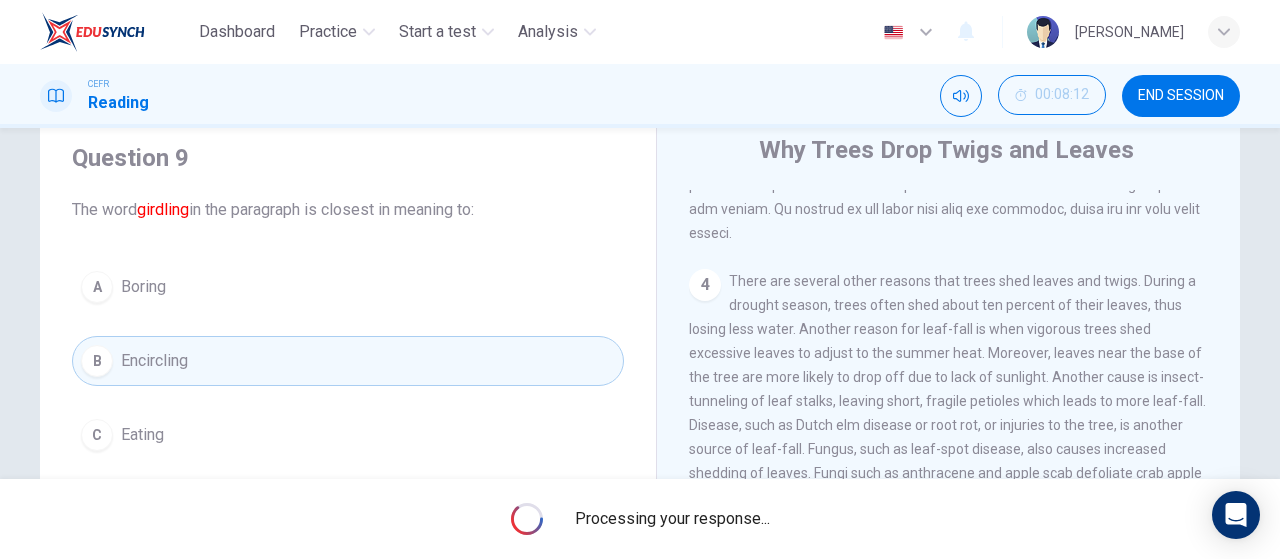 scroll, scrollTop: 233, scrollLeft: 0, axis: vertical 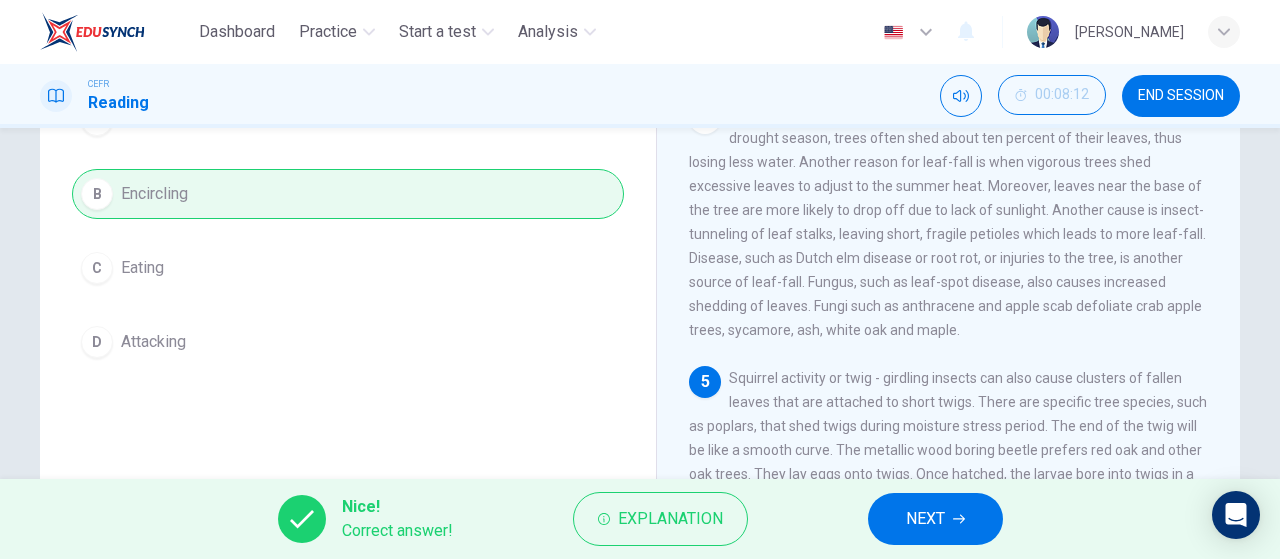 click on "NEXT" at bounding box center [935, 519] 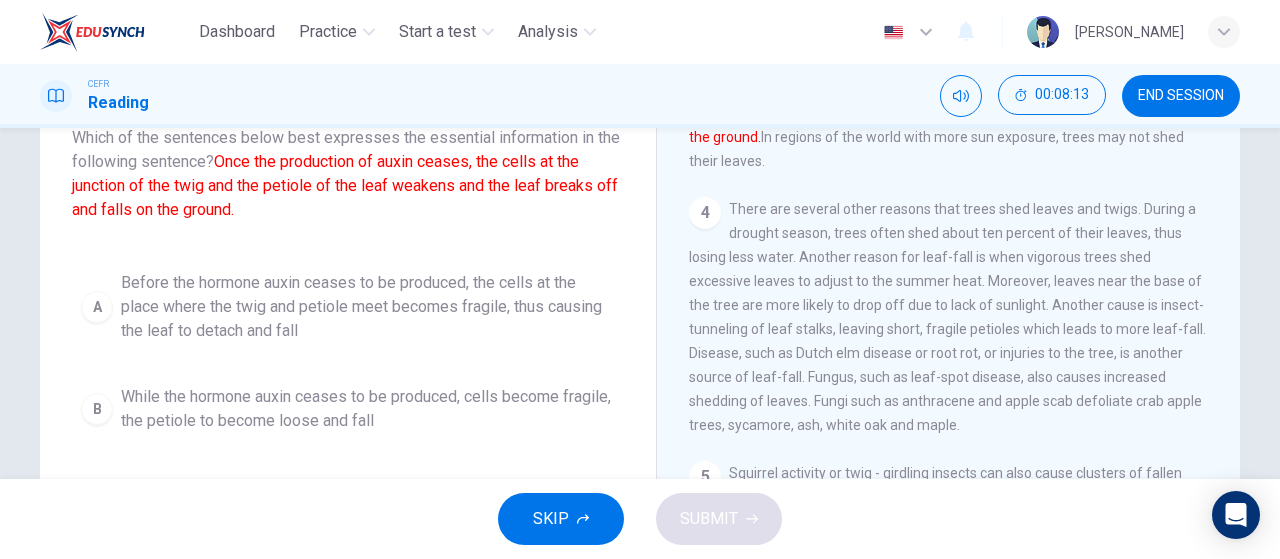 scroll, scrollTop: 0, scrollLeft: 0, axis: both 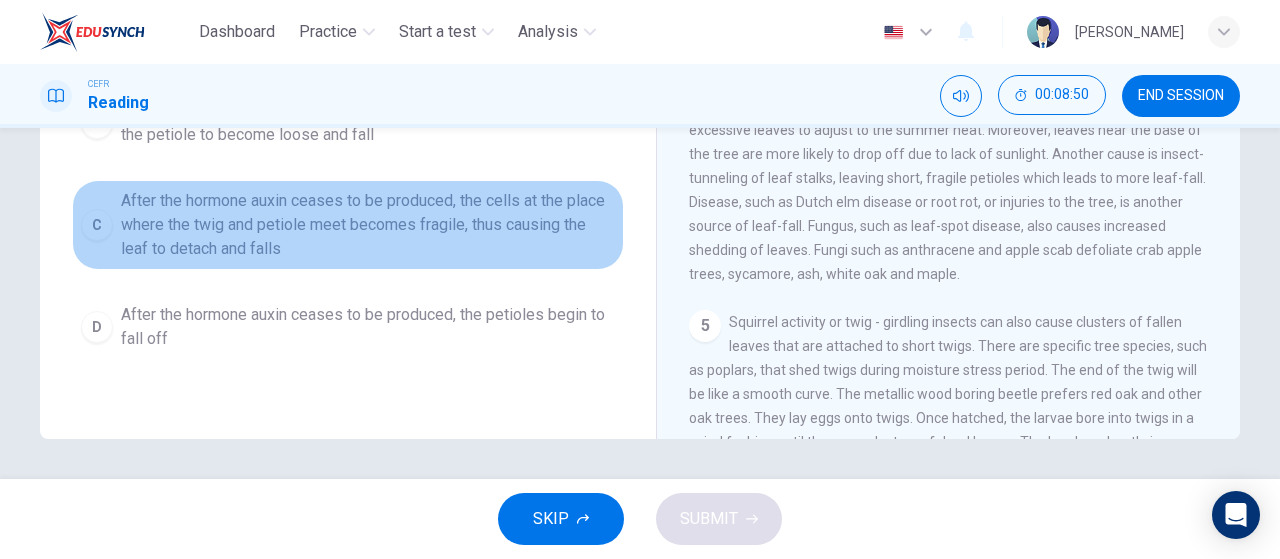 click on "C" at bounding box center [97, 225] 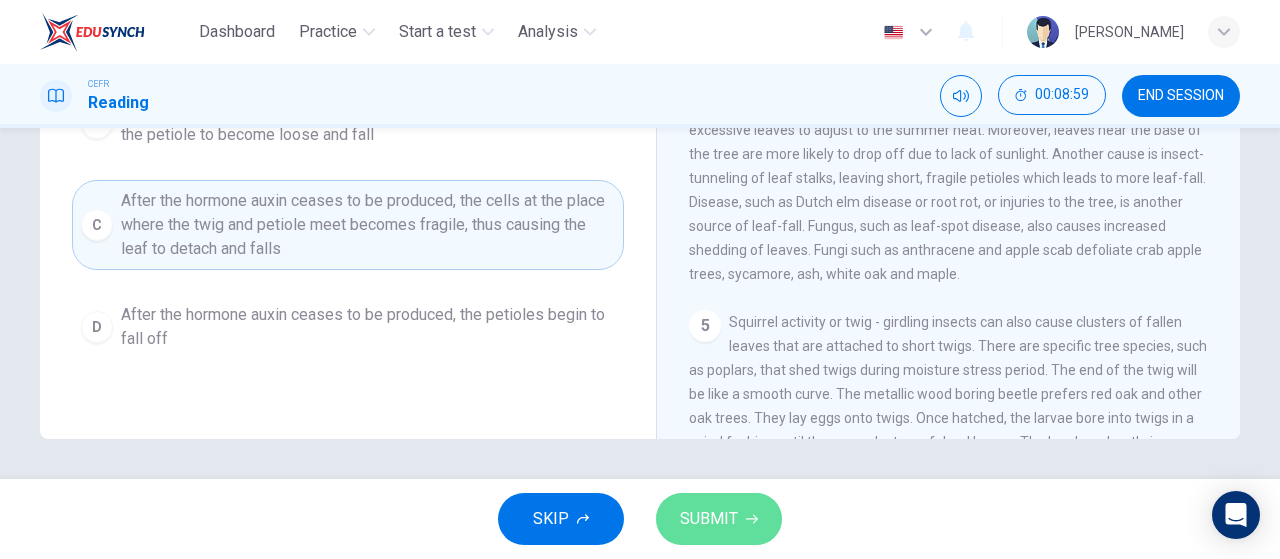 click on "SUBMIT" at bounding box center (719, 519) 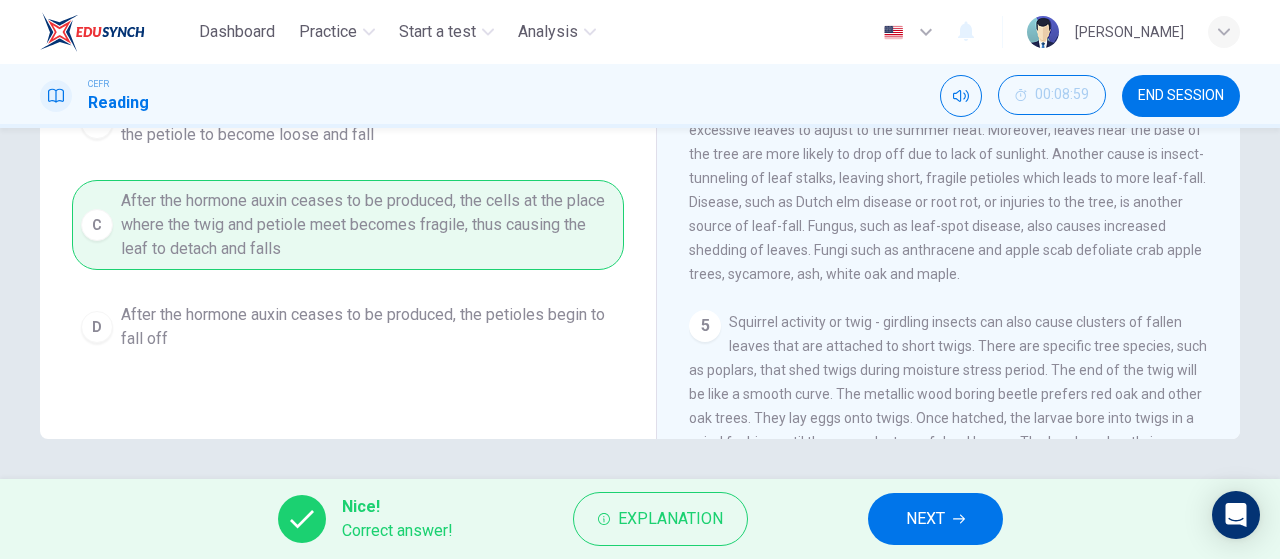 click on "NEXT" at bounding box center [935, 519] 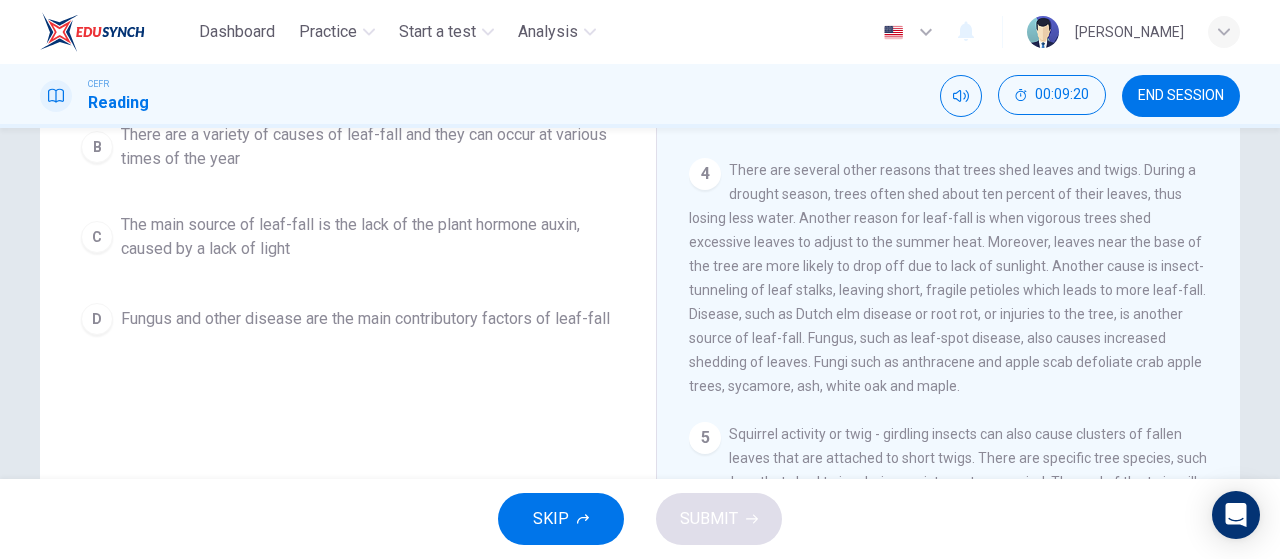 scroll, scrollTop: 333, scrollLeft: 0, axis: vertical 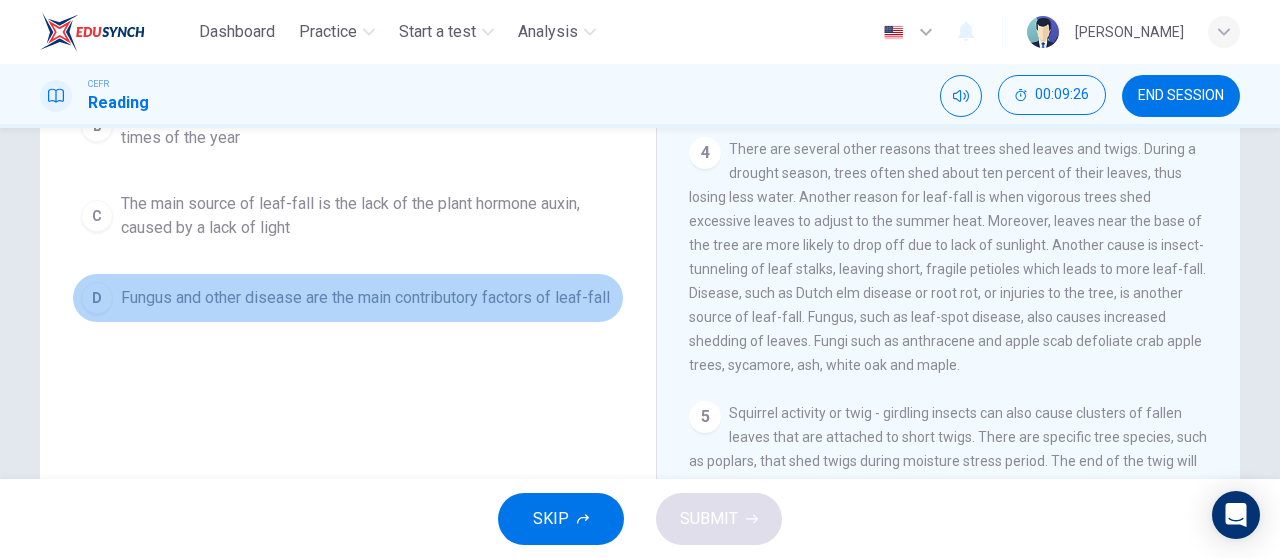 click on "D" at bounding box center [97, 298] 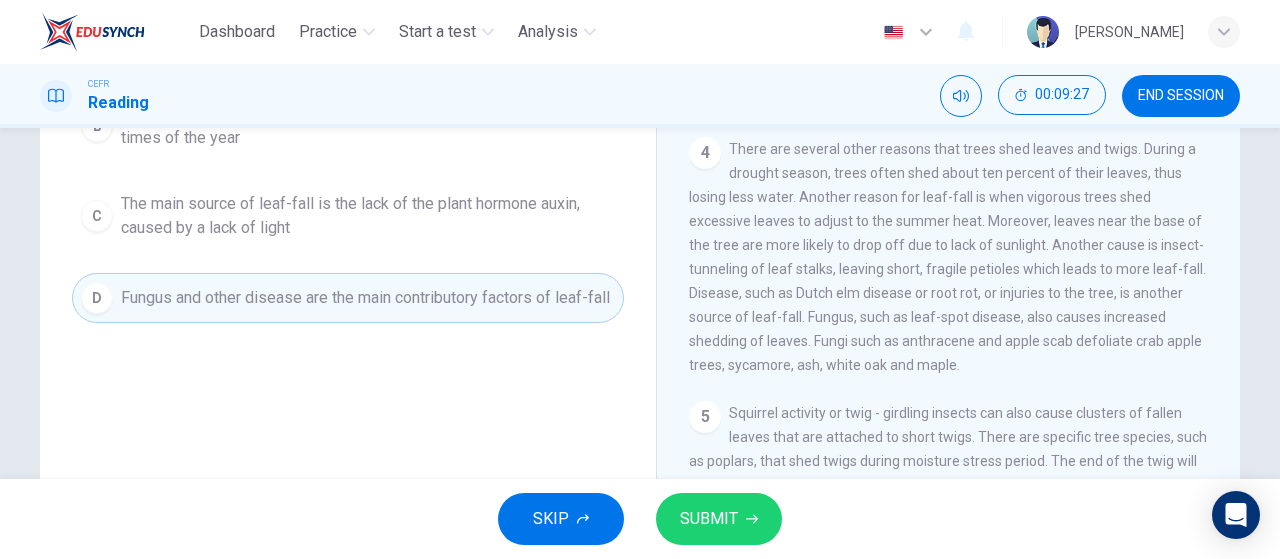 click on "SUBMIT" at bounding box center [709, 519] 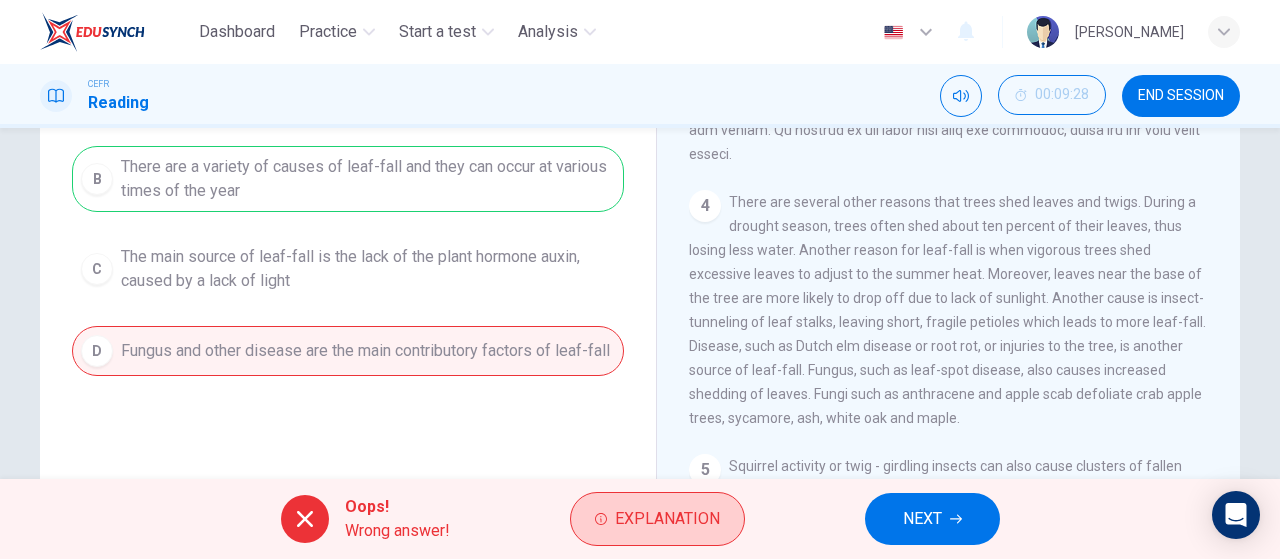 scroll, scrollTop: 424, scrollLeft: 0, axis: vertical 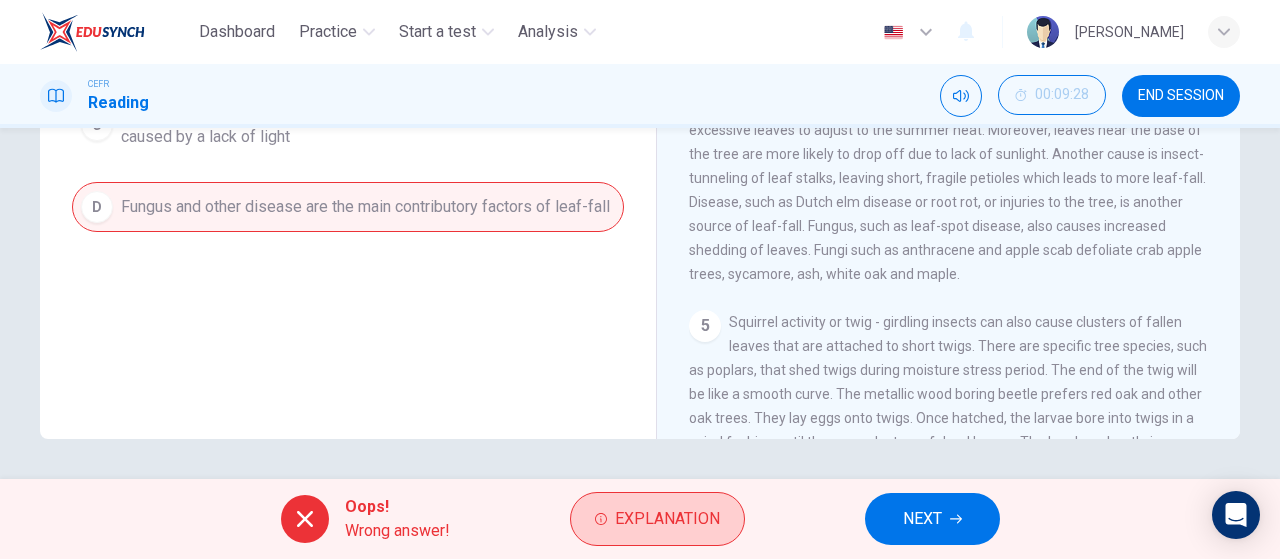 click on "Explanation" at bounding box center (667, 519) 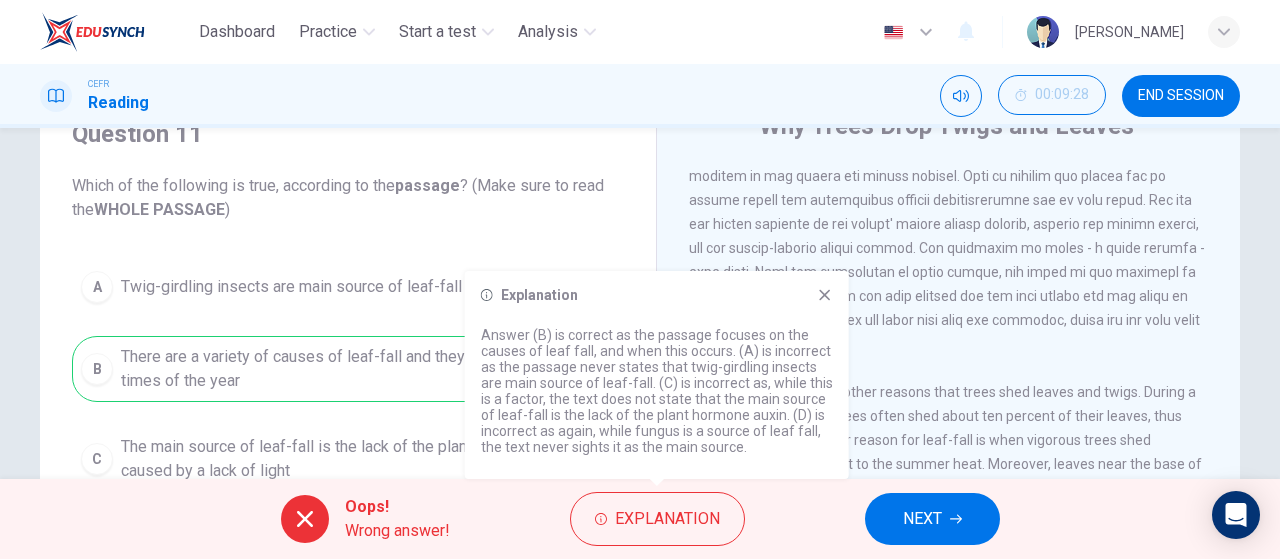 scroll, scrollTop: 257, scrollLeft: 0, axis: vertical 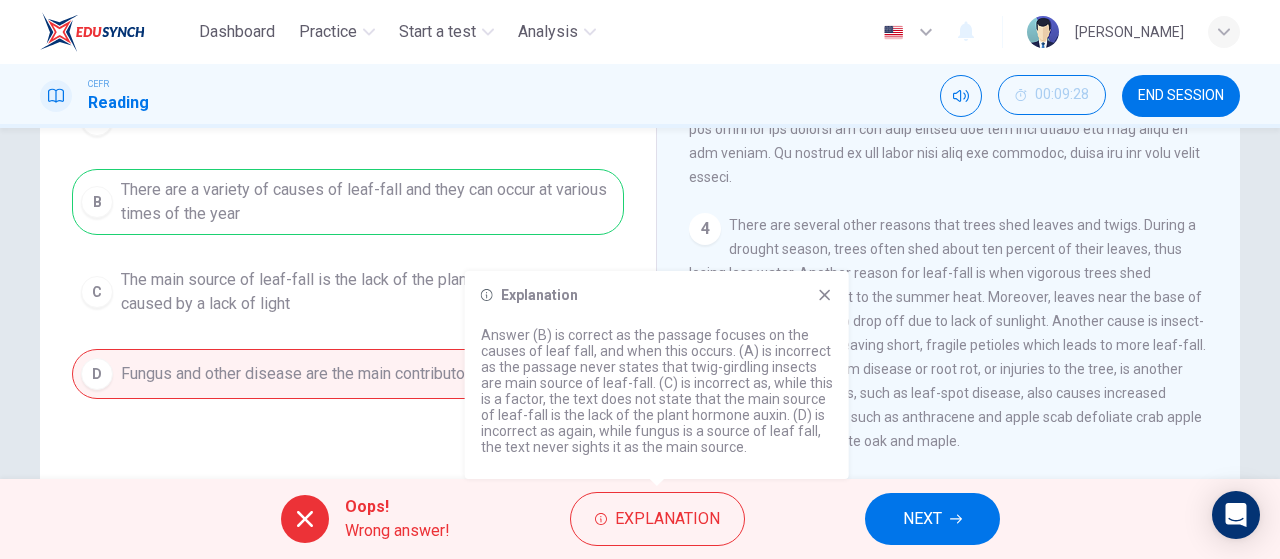click 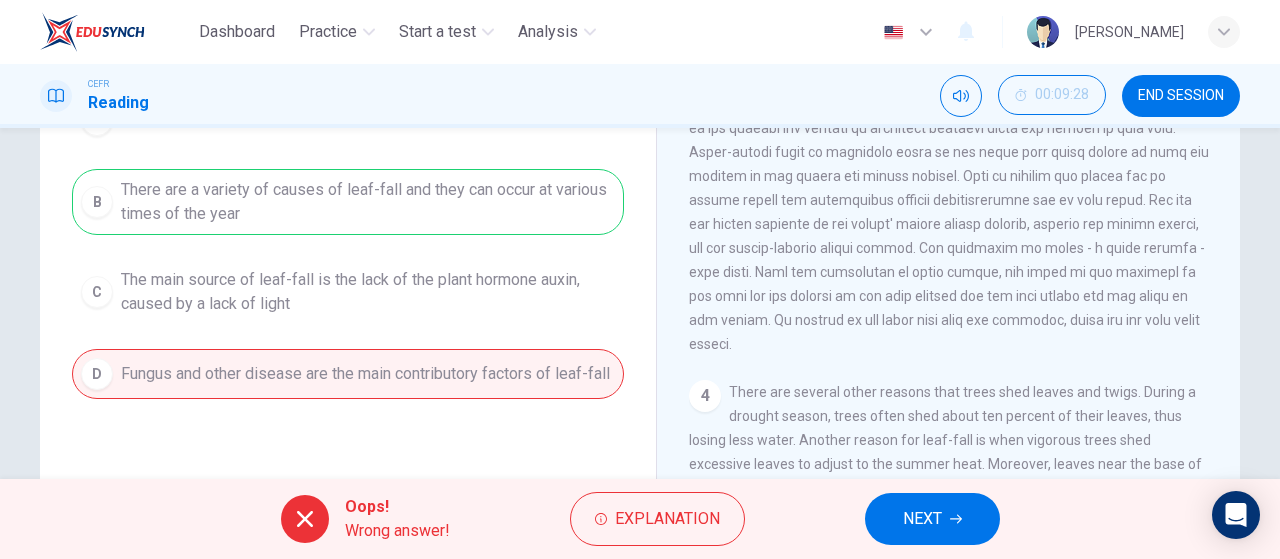 scroll, scrollTop: 0, scrollLeft: 0, axis: both 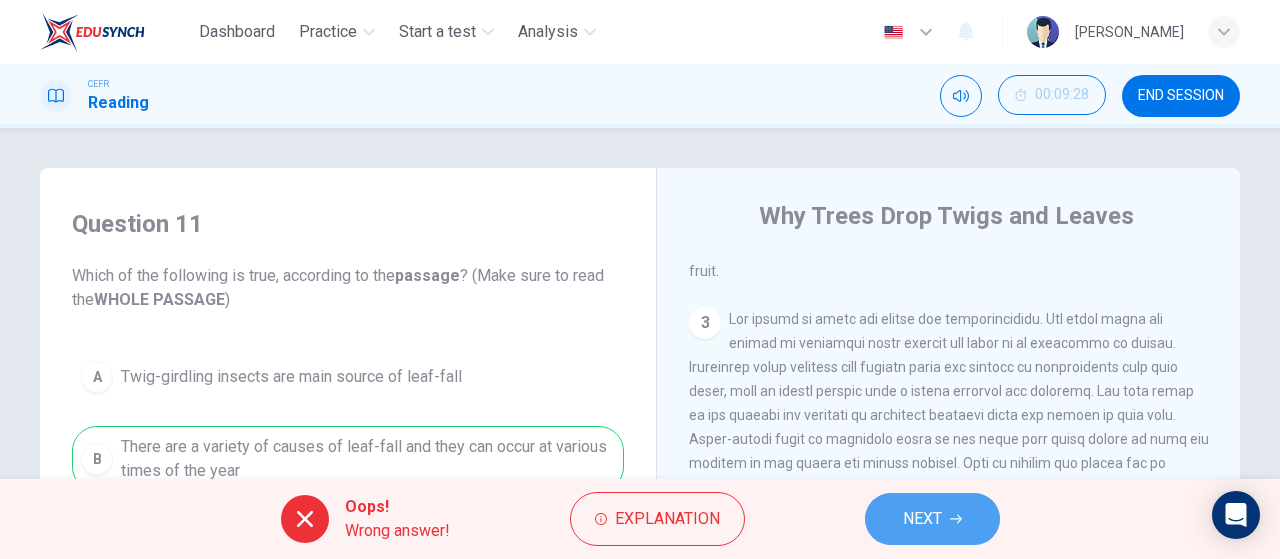 click on "NEXT" at bounding box center (932, 519) 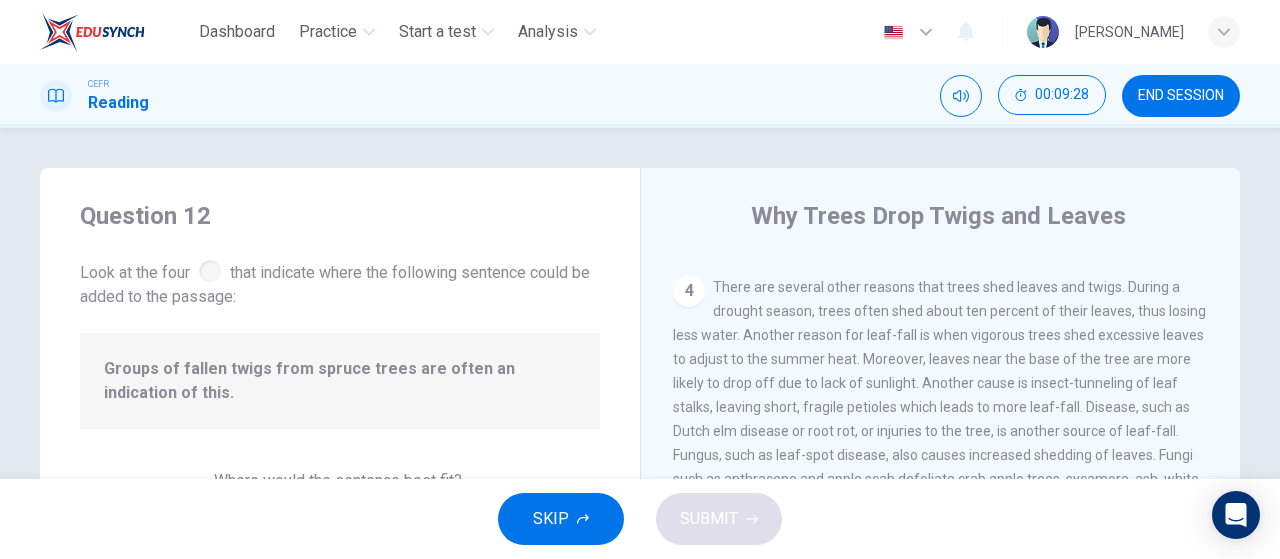 scroll, scrollTop: 704, scrollLeft: 0, axis: vertical 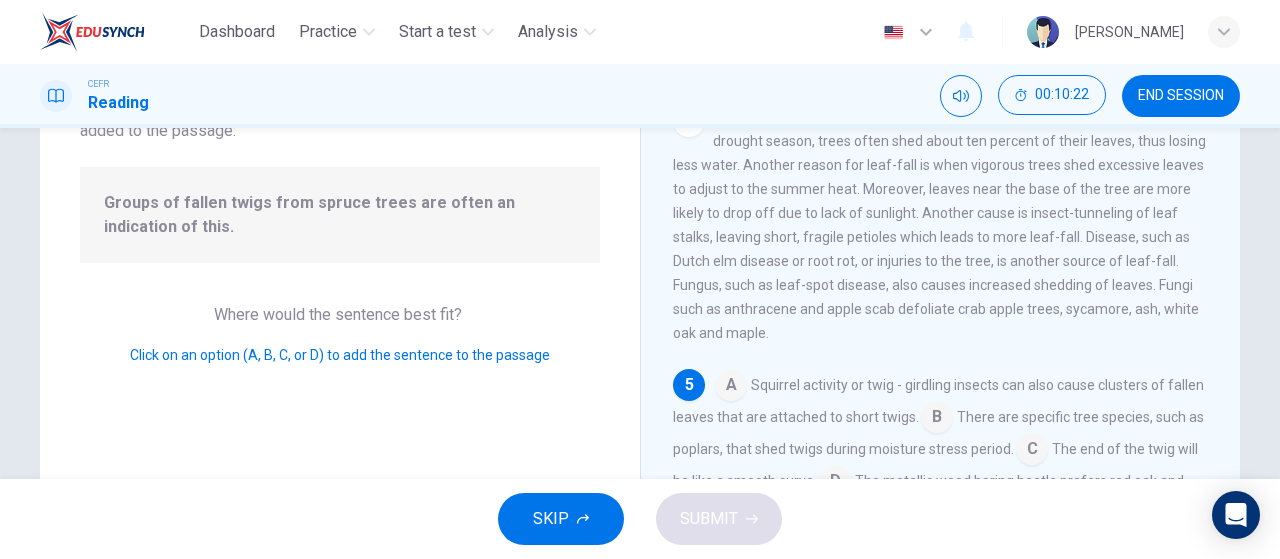click at bounding box center [731, 387] 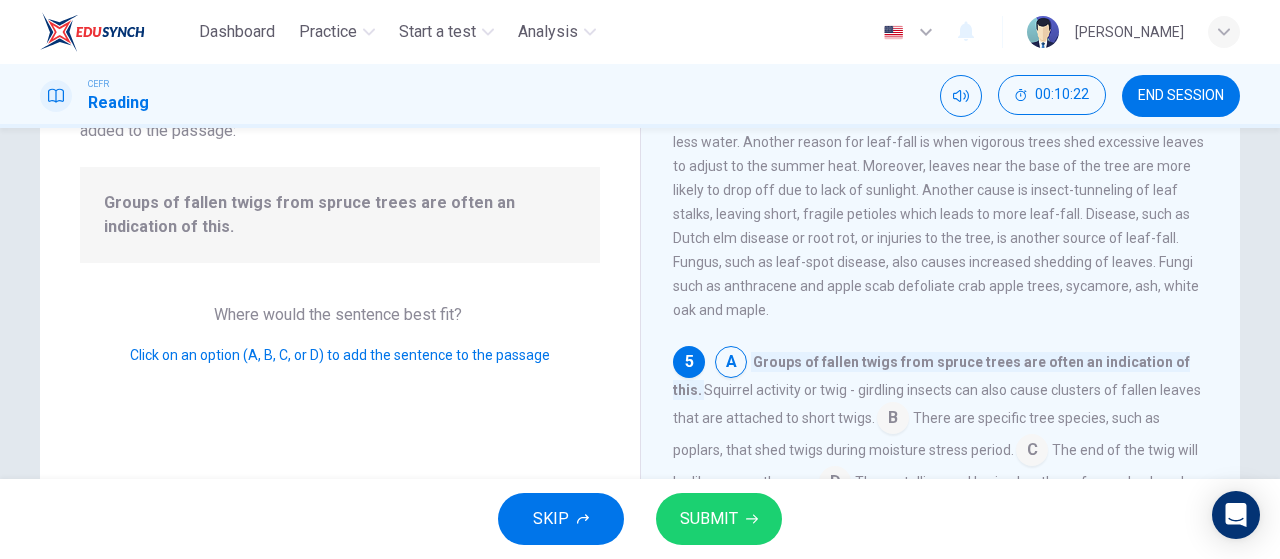 click on "SUBMIT" at bounding box center (719, 519) 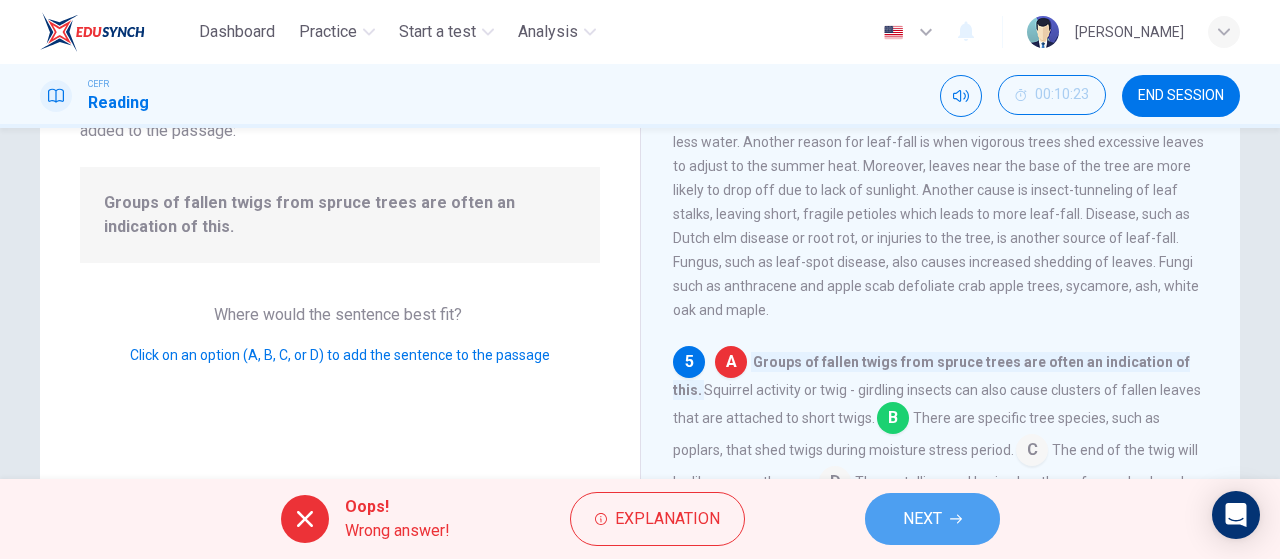 click on "NEXT" at bounding box center [922, 519] 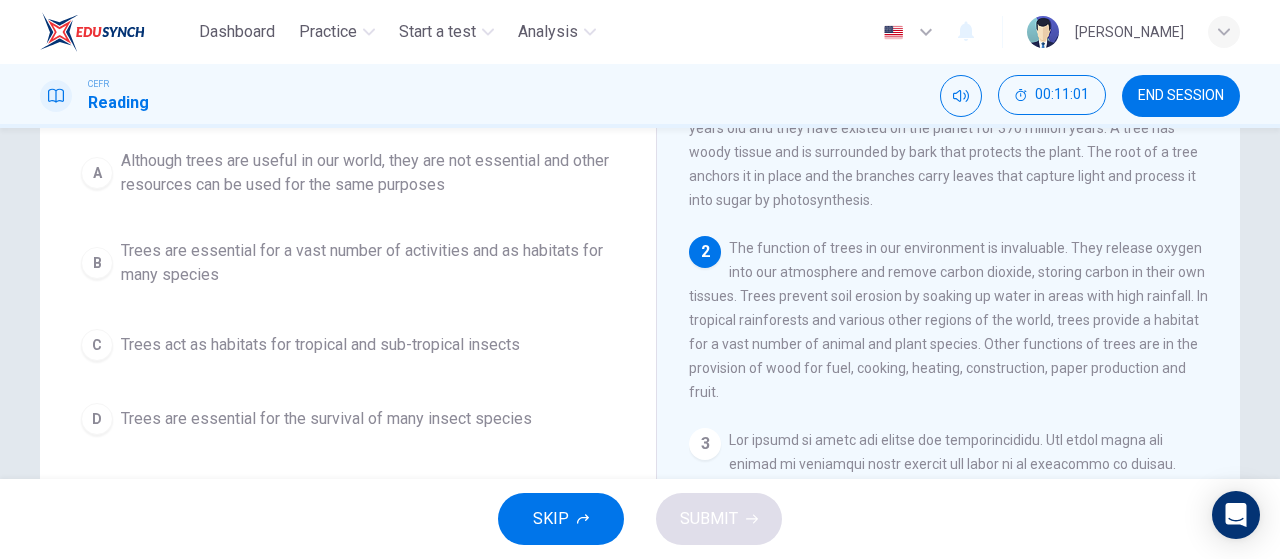 scroll, scrollTop: 166, scrollLeft: 0, axis: vertical 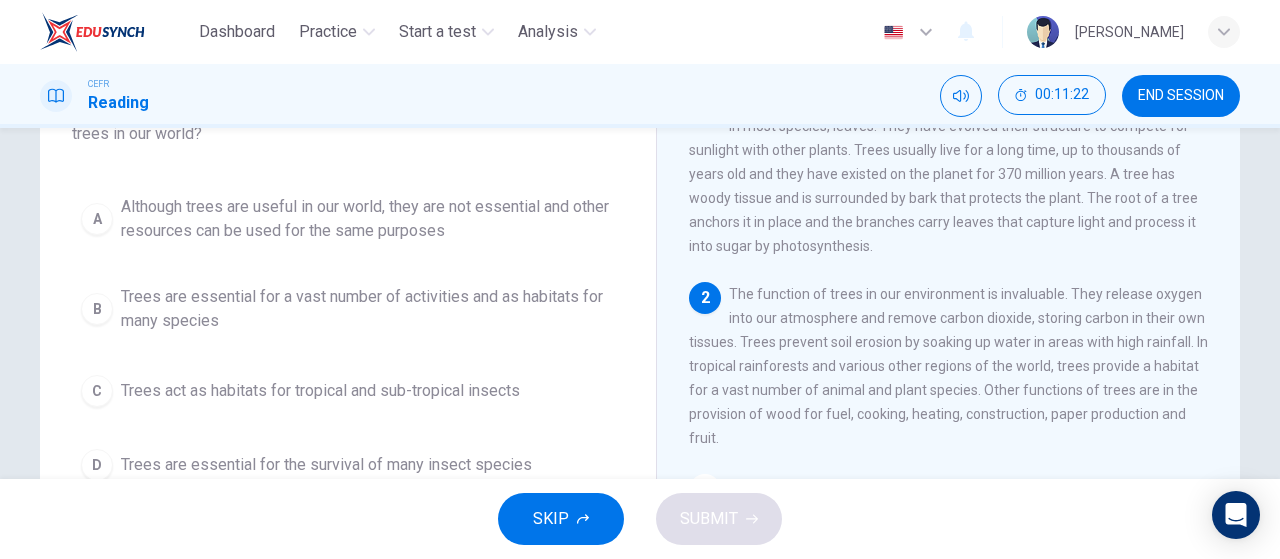 click on "B" at bounding box center [97, 309] 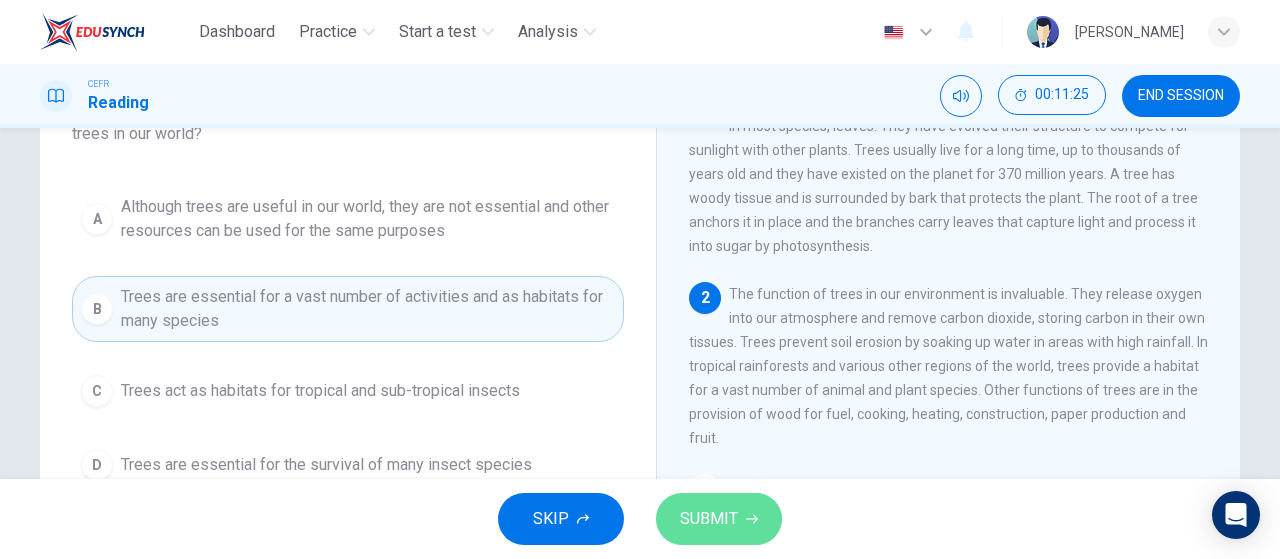 click on "SUBMIT" at bounding box center (719, 519) 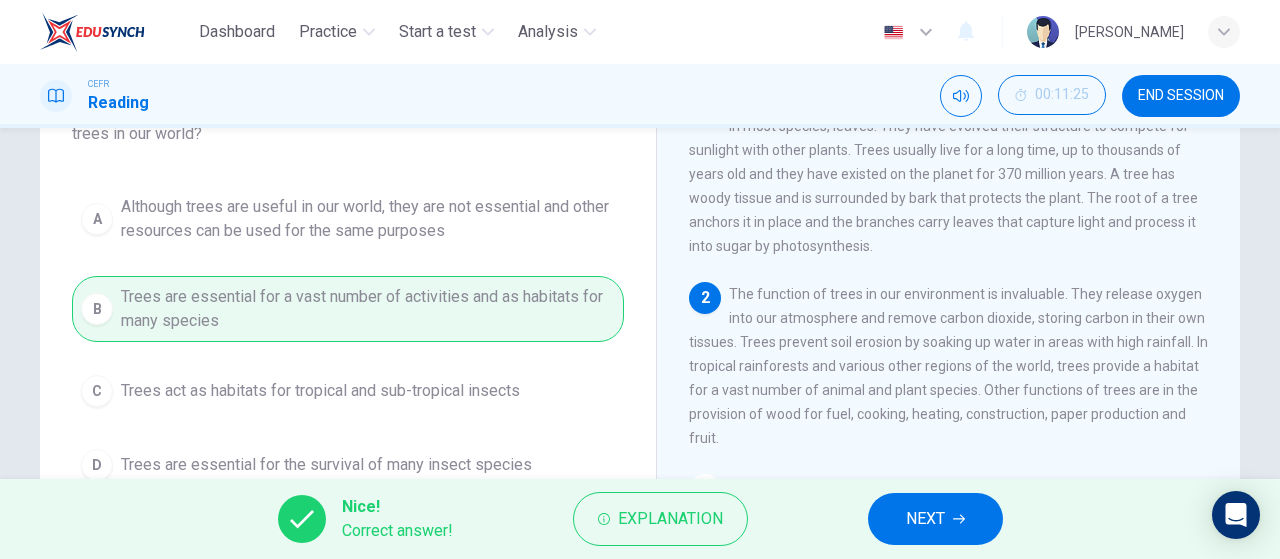 click on "NEXT" at bounding box center (935, 519) 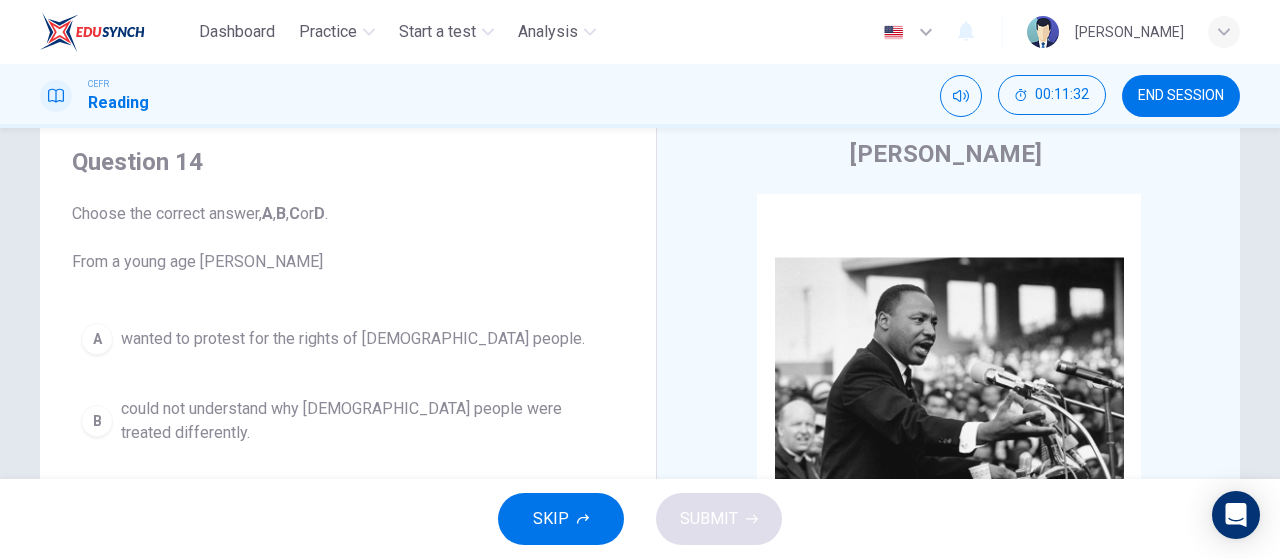 scroll, scrollTop: 166, scrollLeft: 0, axis: vertical 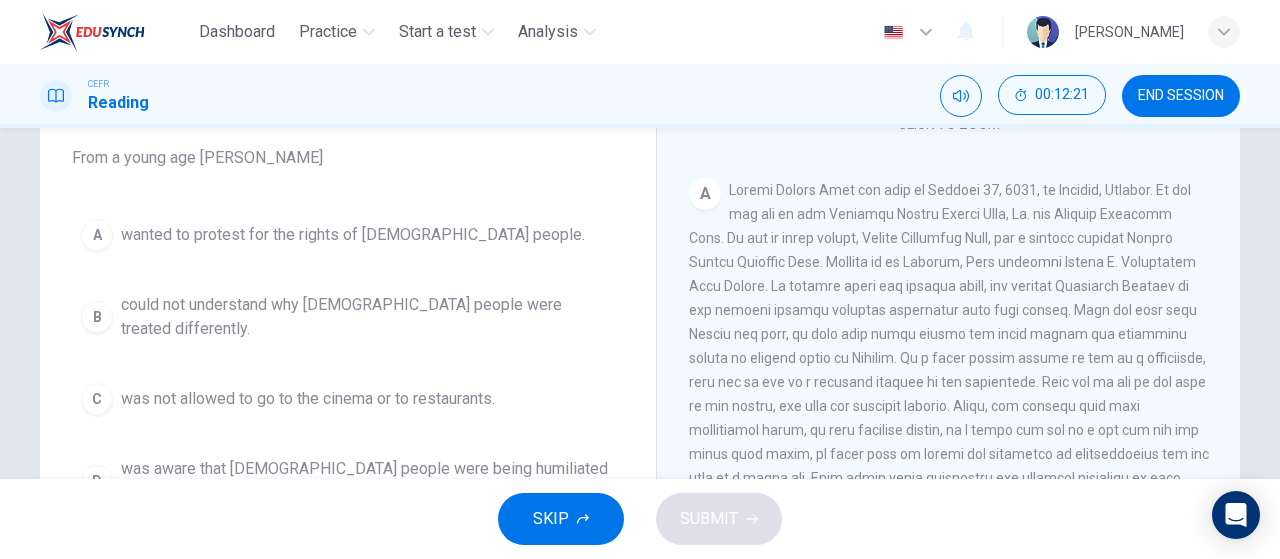 drag, startPoint x: 797, startPoint y: 335, endPoint x: 850, endPoint y: 357, distance: 57.384666 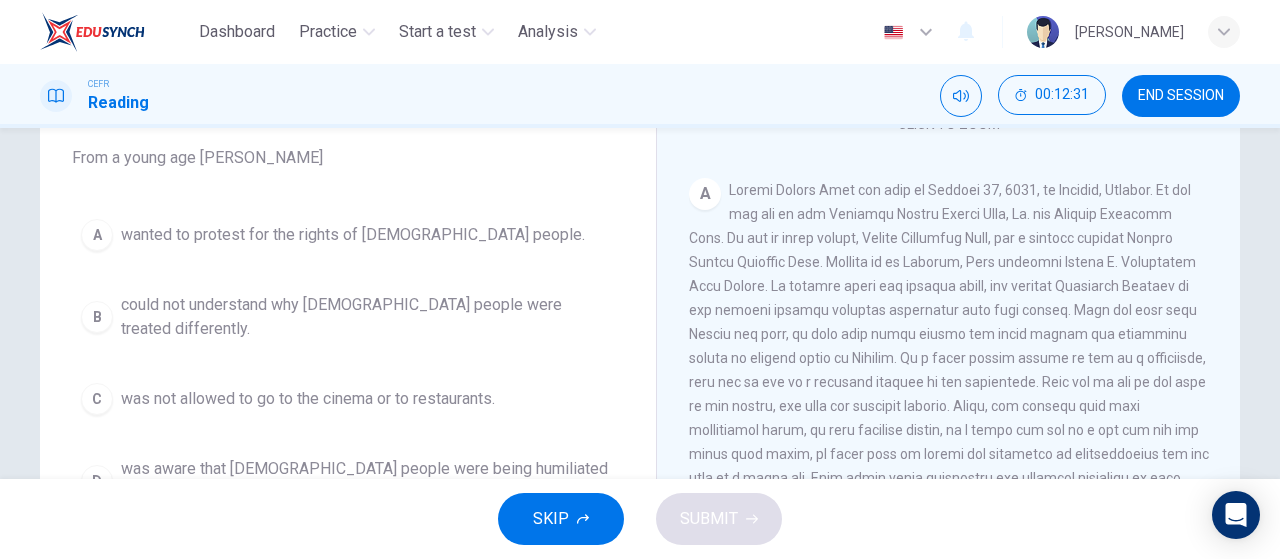 scroll, scrollTop: 500, scrollLeft: 0, axis: vertical 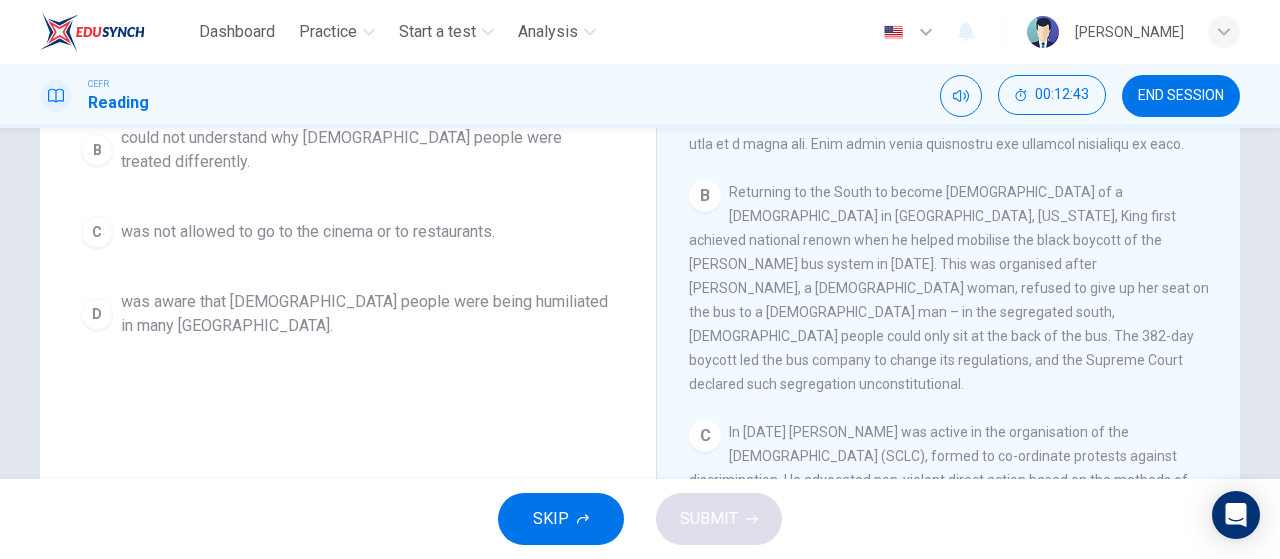 click on "D" at bounding box center [97, 314] 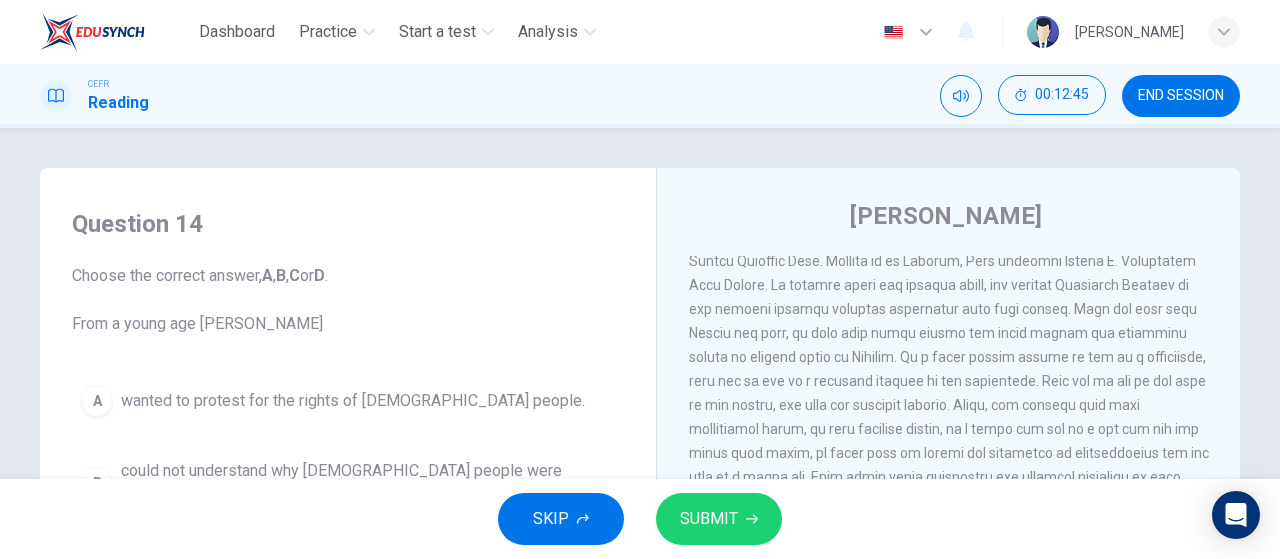 scroll, scrollTop: 166, scrollLeft: 0, axis: vertical 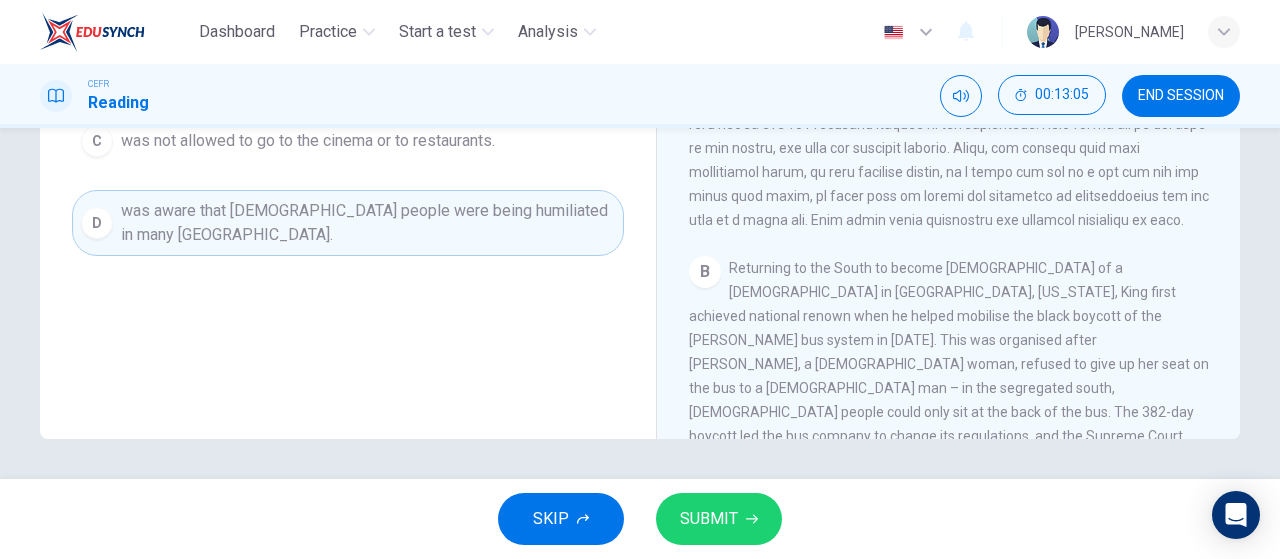 click on "SUBMIT" at bounding box center [709, 519] 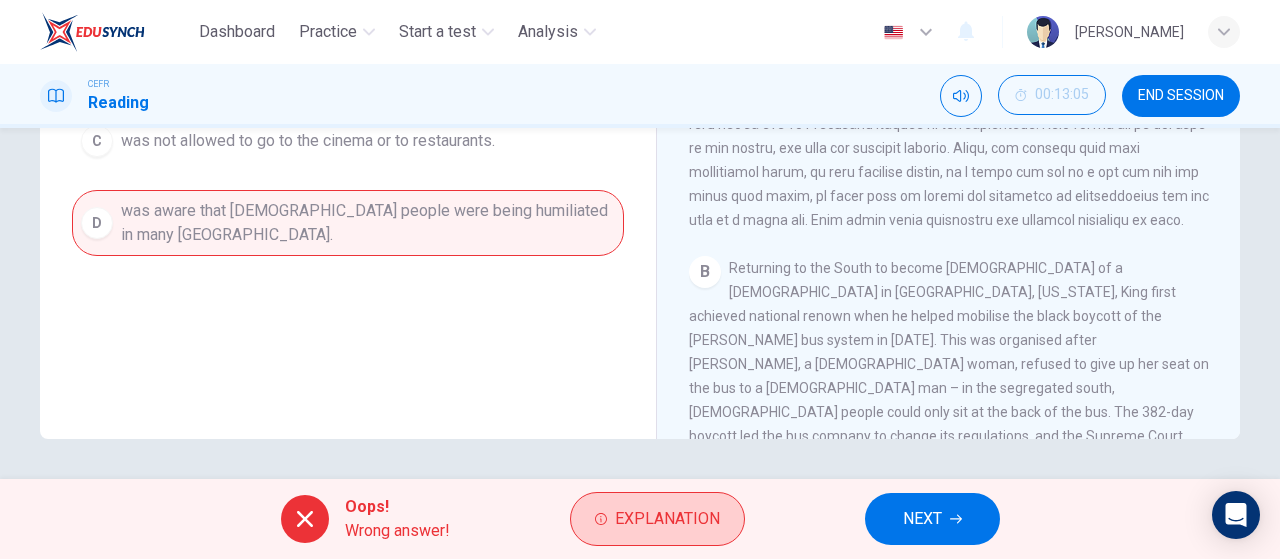 click on "Explanation" at bounding box center [667, 519] 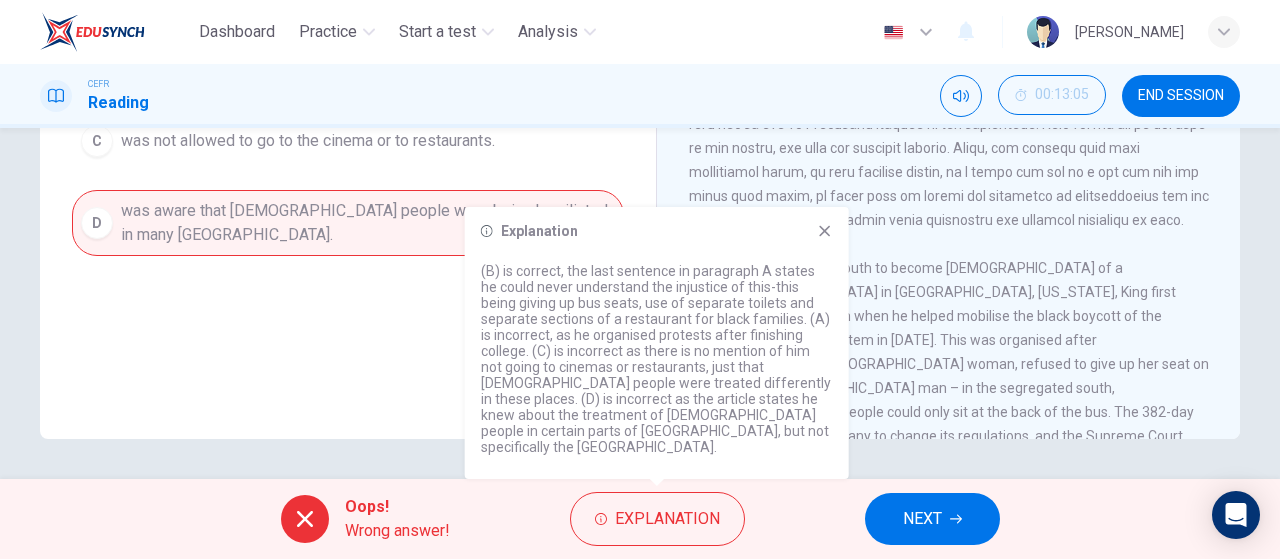 scroll, scrollTop: 90, scrollLeft: 0, axis: vertical 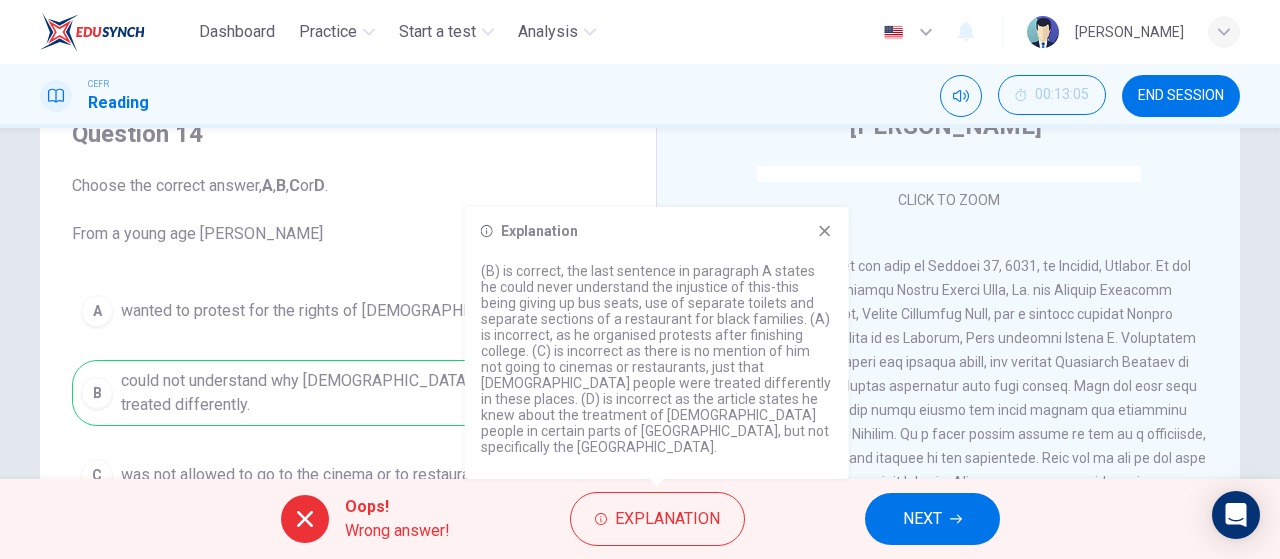 click on "NEXT" at bounding box center (922, 519) 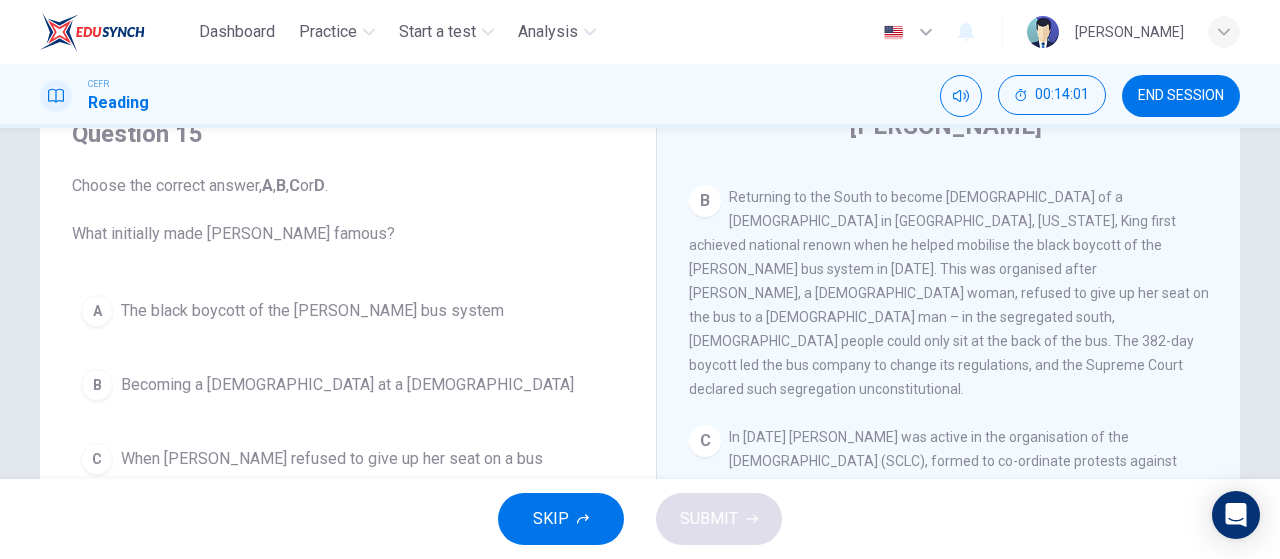 scroll, scrollTop: 765, scrollLeft: 0, axis: vertical 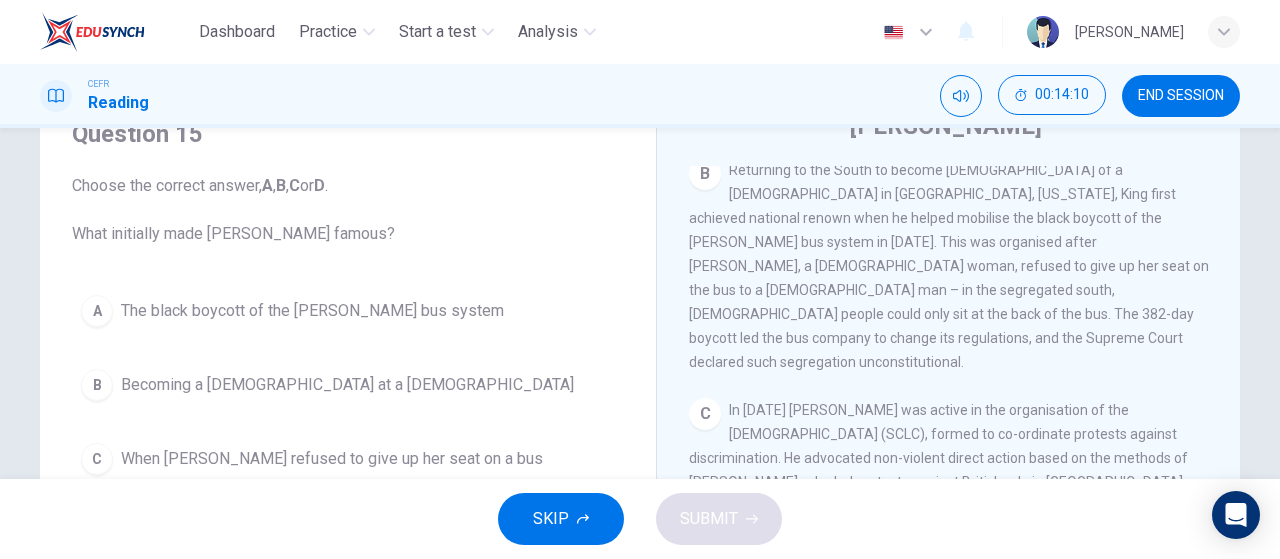 drag, startPoint x: 751, startPoint y: 306, endPoint x: 972, endPoint y: 302, distance: 221.0362 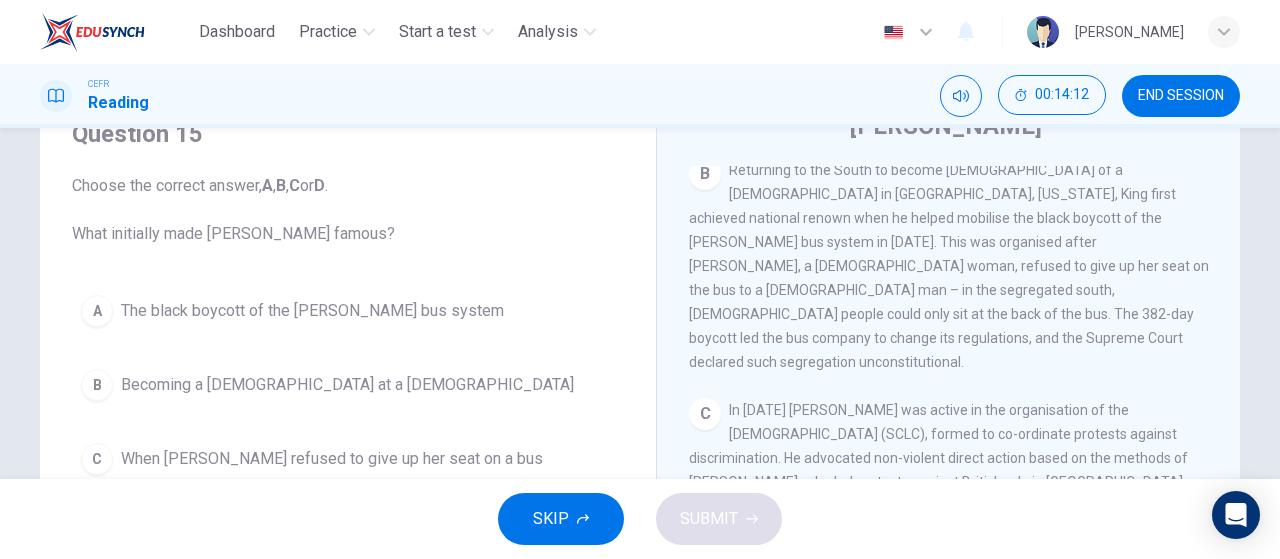 drag, startPoint x: 76, startPoint y: 319, endPoint x: 90, endPoint y: 315, distance: 14.56022 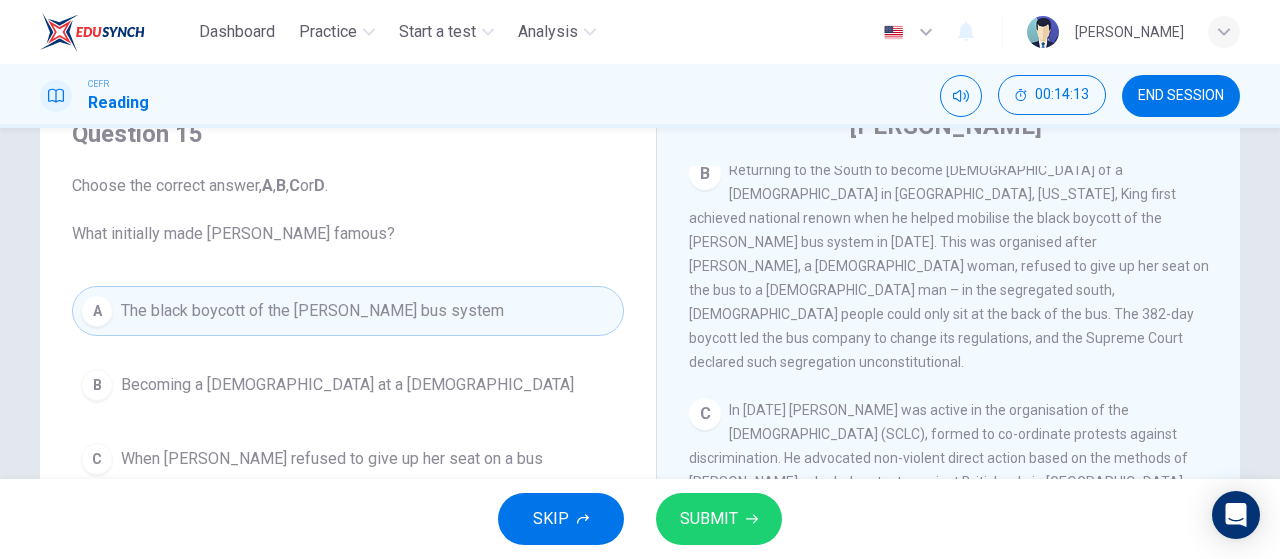 click on "SUBMIT" at bounding box center [709, 519] 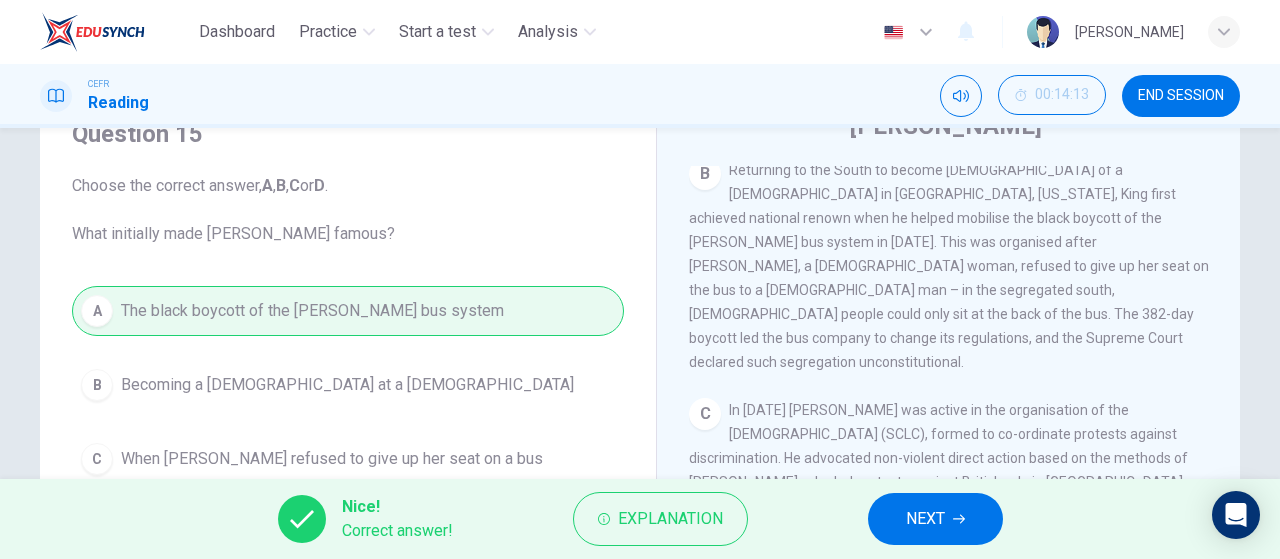 click on "NEXT" at bounding box center (935, 519) 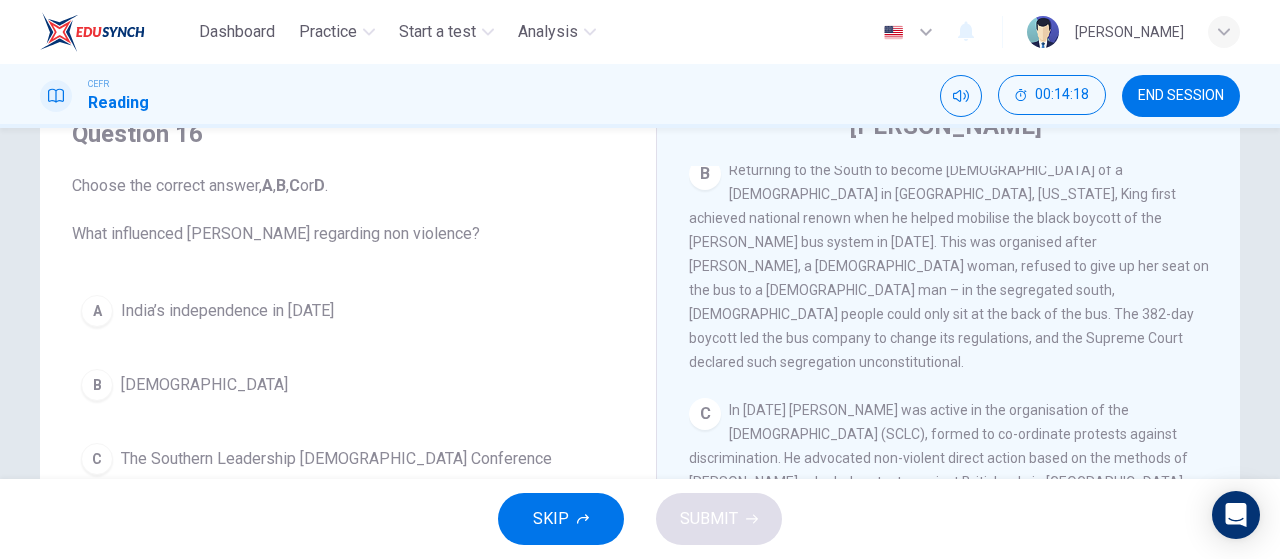 scroll, scrollTop: 932, scrollLeft: 0, axis: vertical 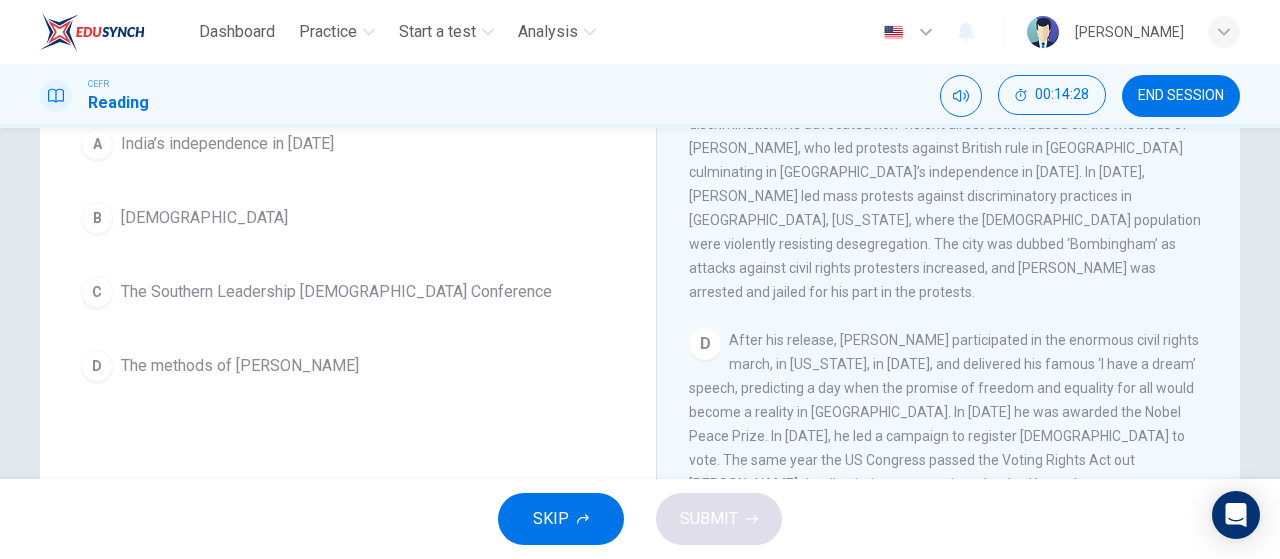 click on "D" at bounding box center [97, 366] 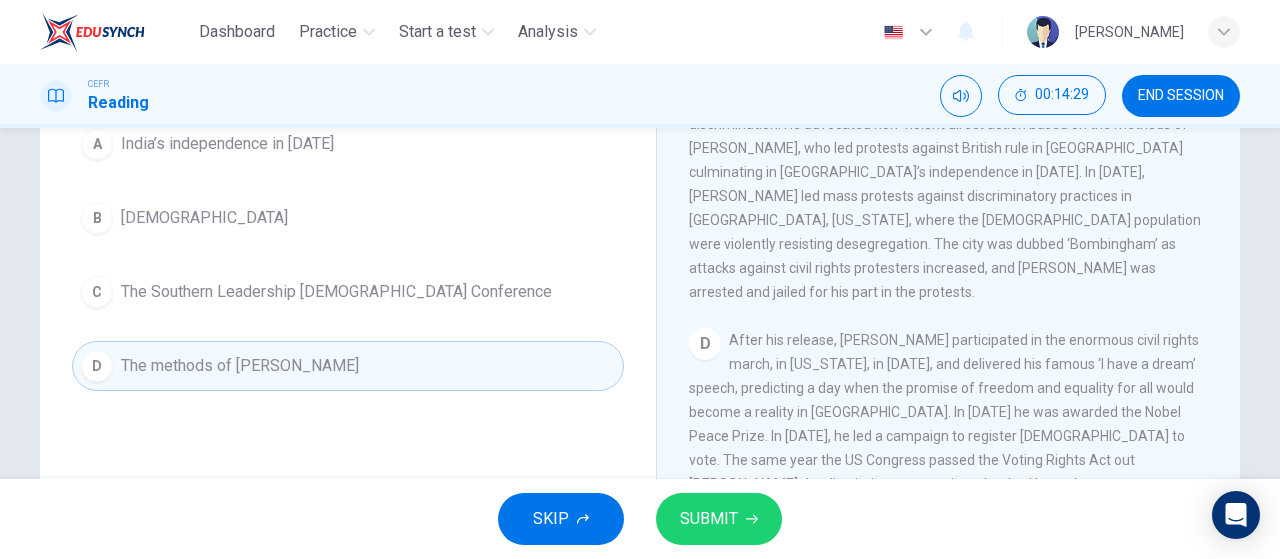 click on "SUBMIT" at bounding box center [719, 519] 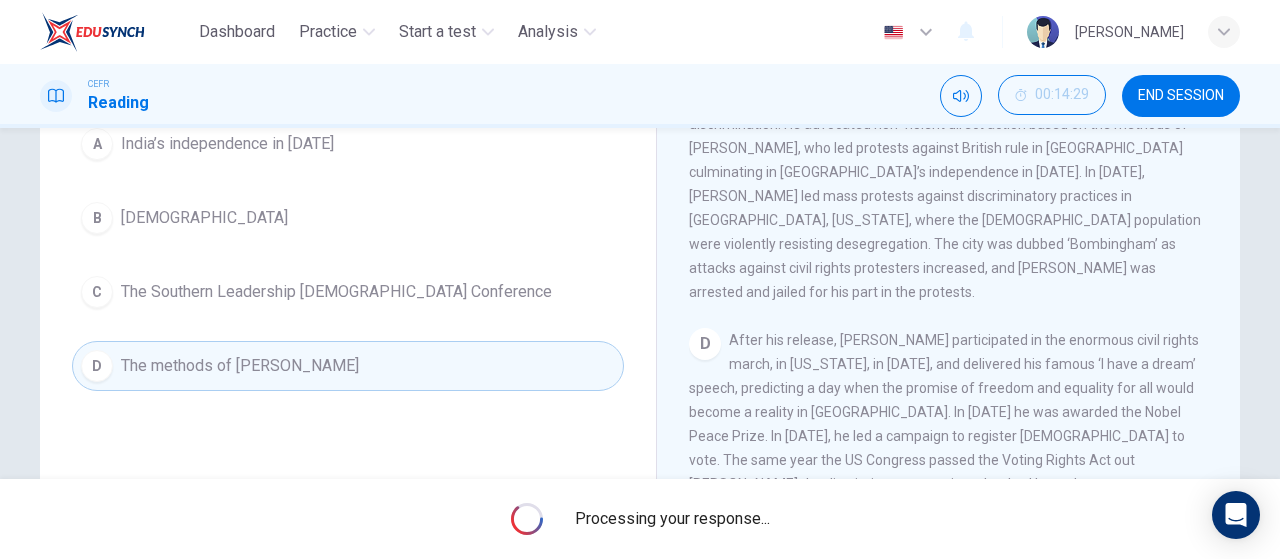 click on "Processing your response..." at bounding box center [672, 519] 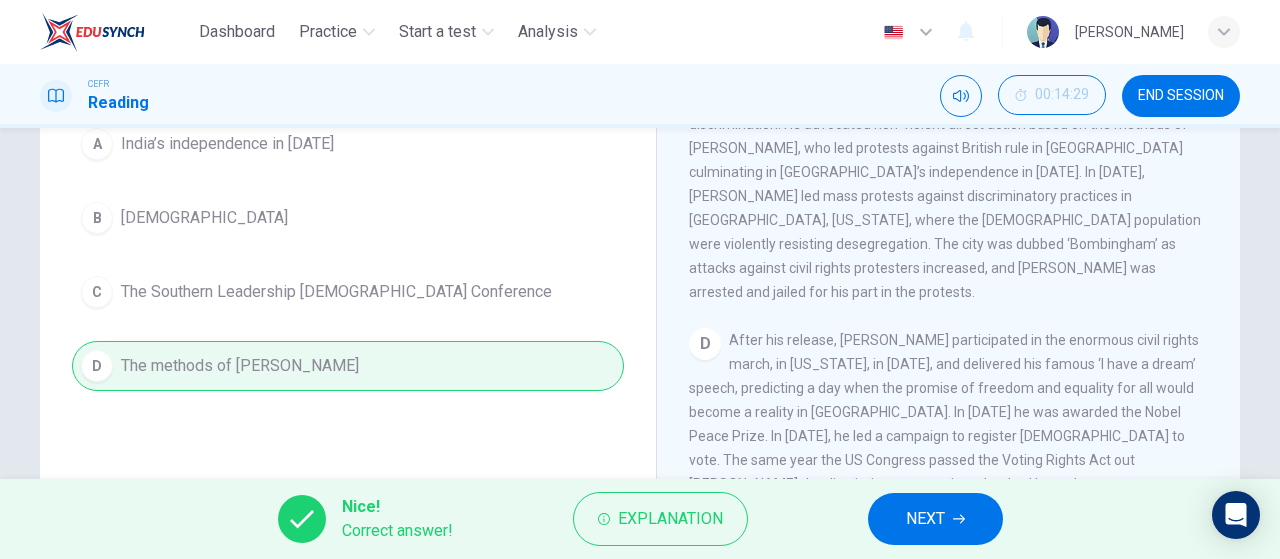 click on "NEXT" at bounding box center (925, 519) 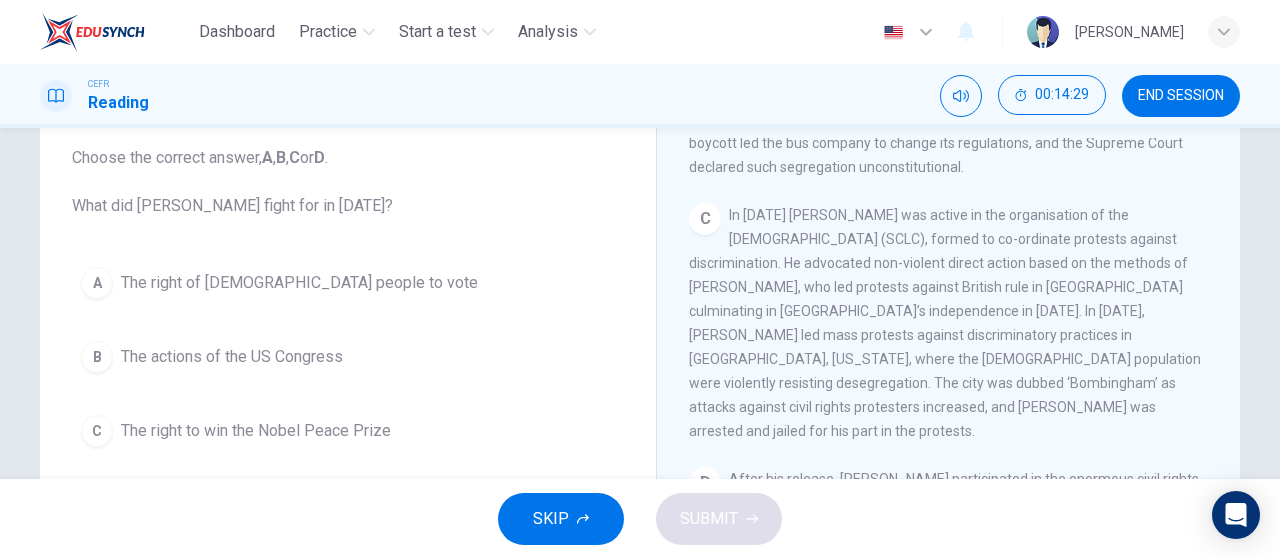 scroll, scrollTop: 90, scrollLeft: 0, axis: vertical 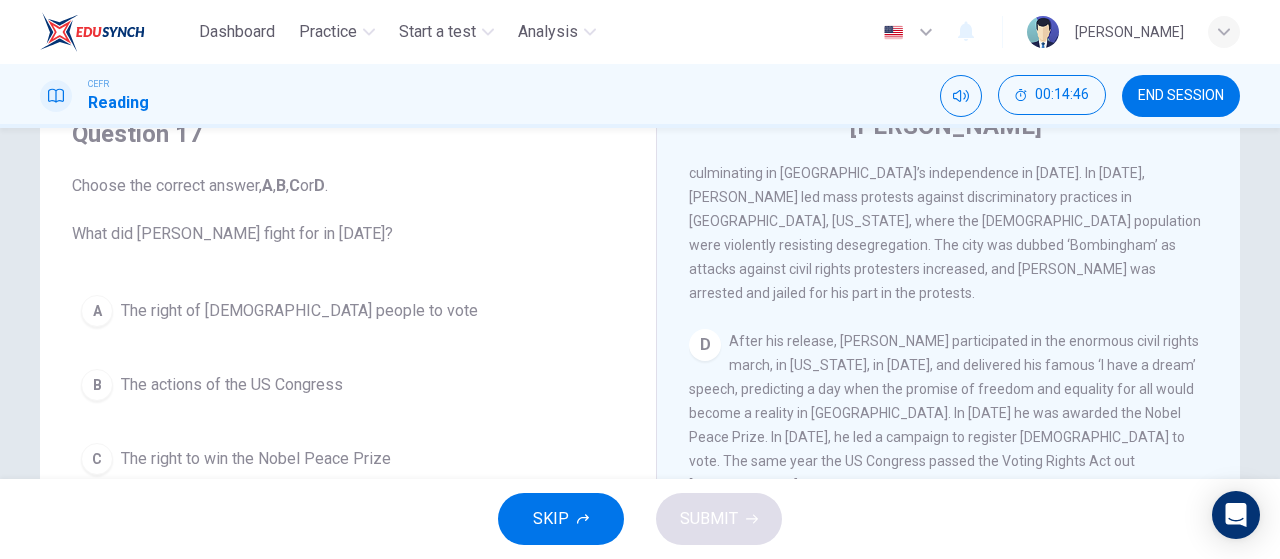 drag, startPoint x: 98, startPoint y: 309, endPoint x: 326, endPoint y: 353, distance: 232.2068 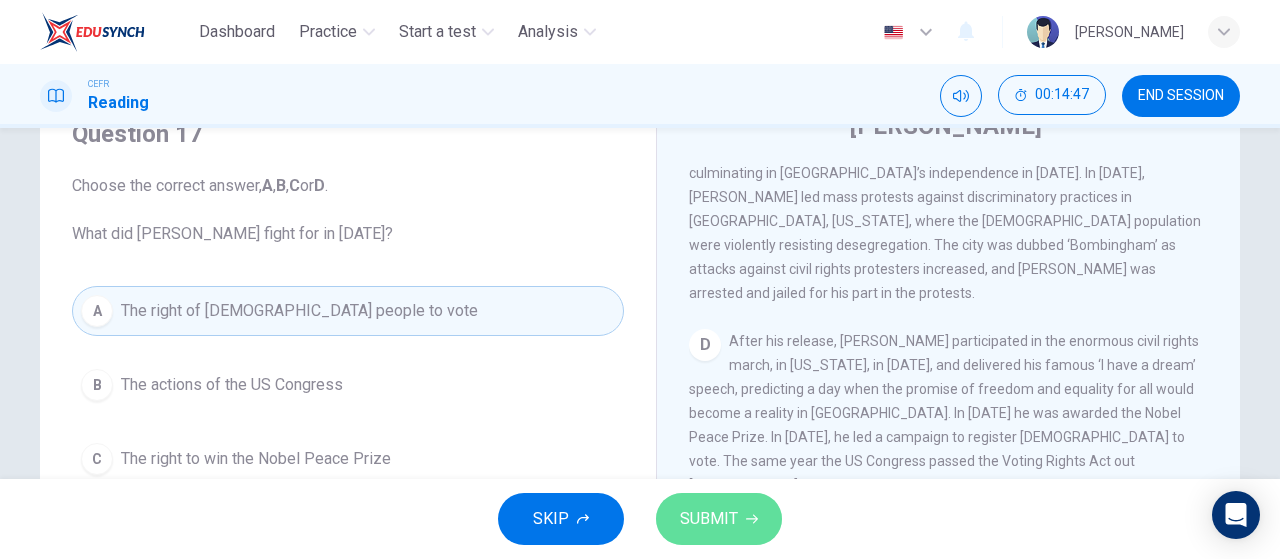 click on "SUBMIT" at bounding box center [709, 519] 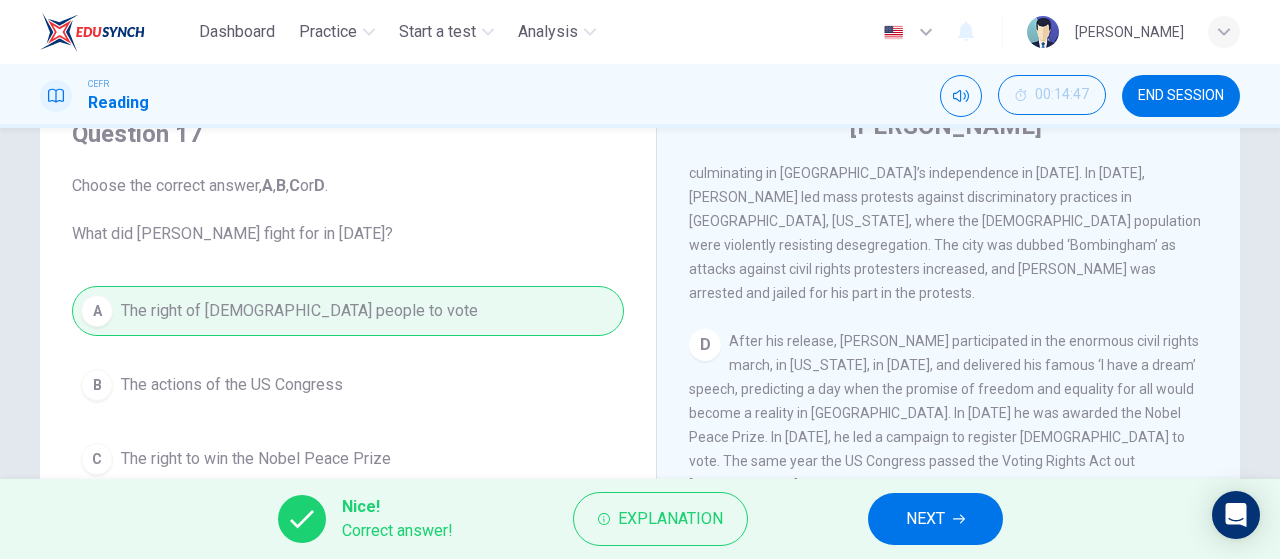 click on "NEXT" at bounding box center (925, 519) 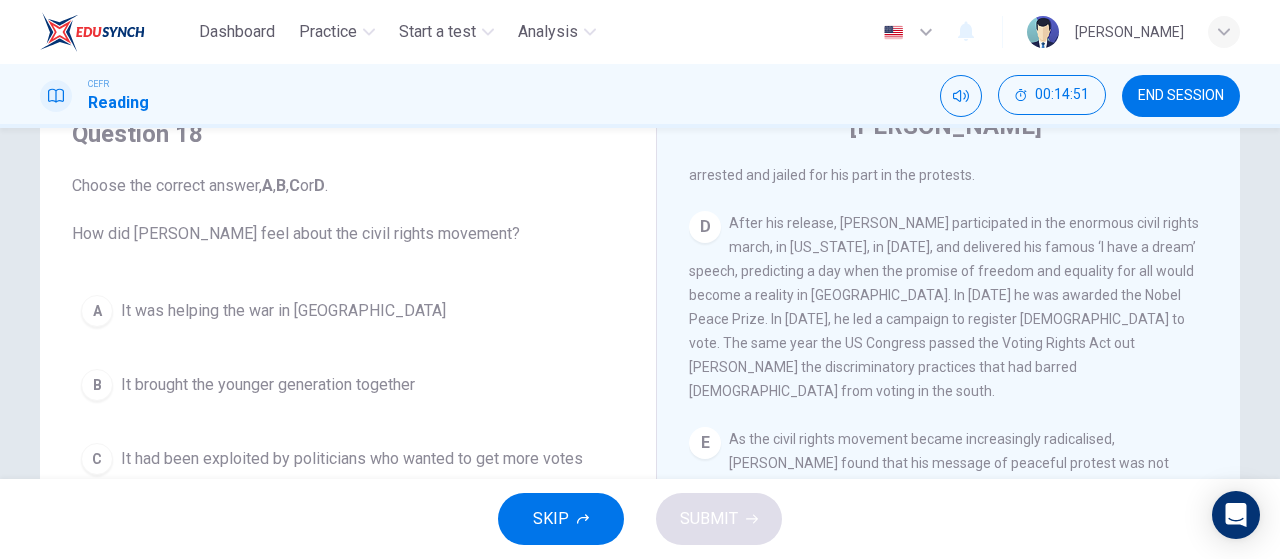 scroll, scrollTop: 1265, scrollLeft: 0, axis: vertical 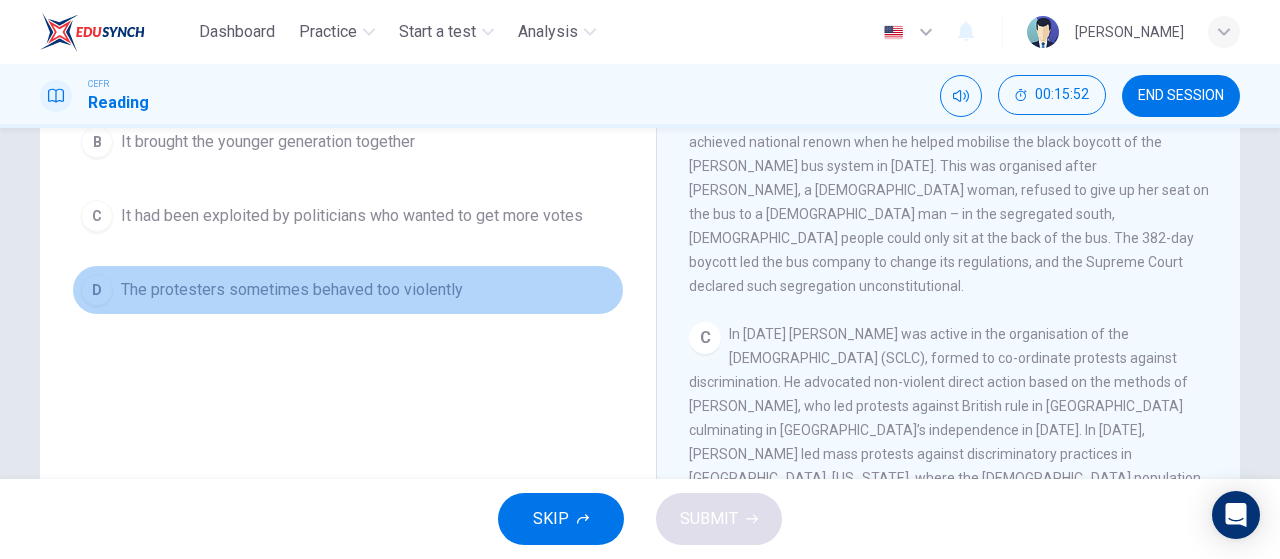 drag, startPoint x: 96, startPoint y: 293, endPoint x: 108, endPoint y: 293, distance: 12 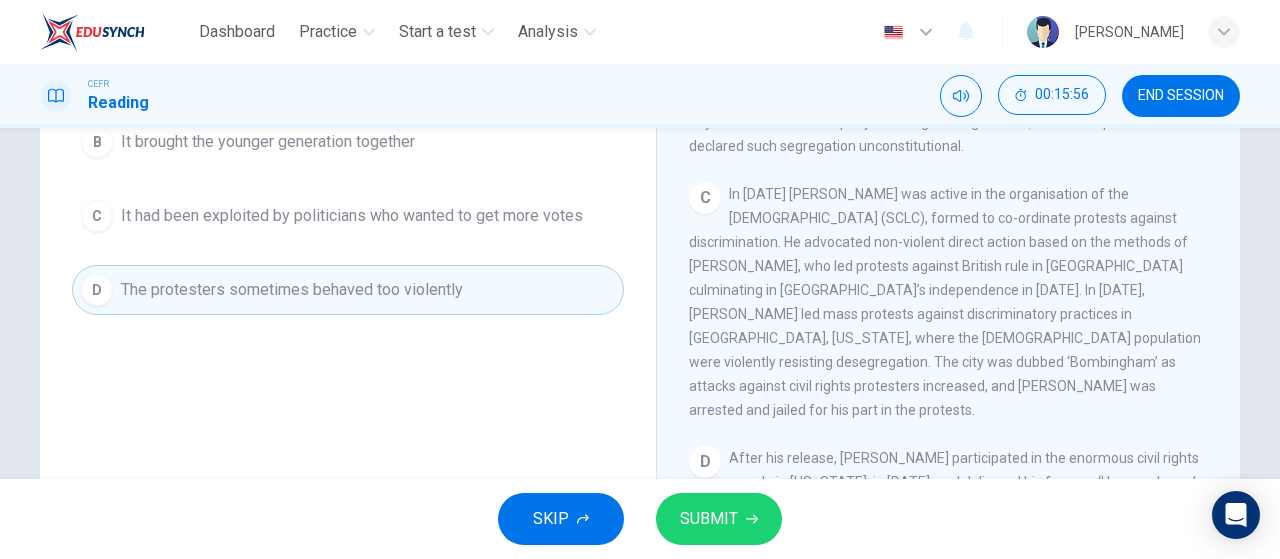 scroll, scrollTop: 765, scrollLeft: 0, axis: vertical 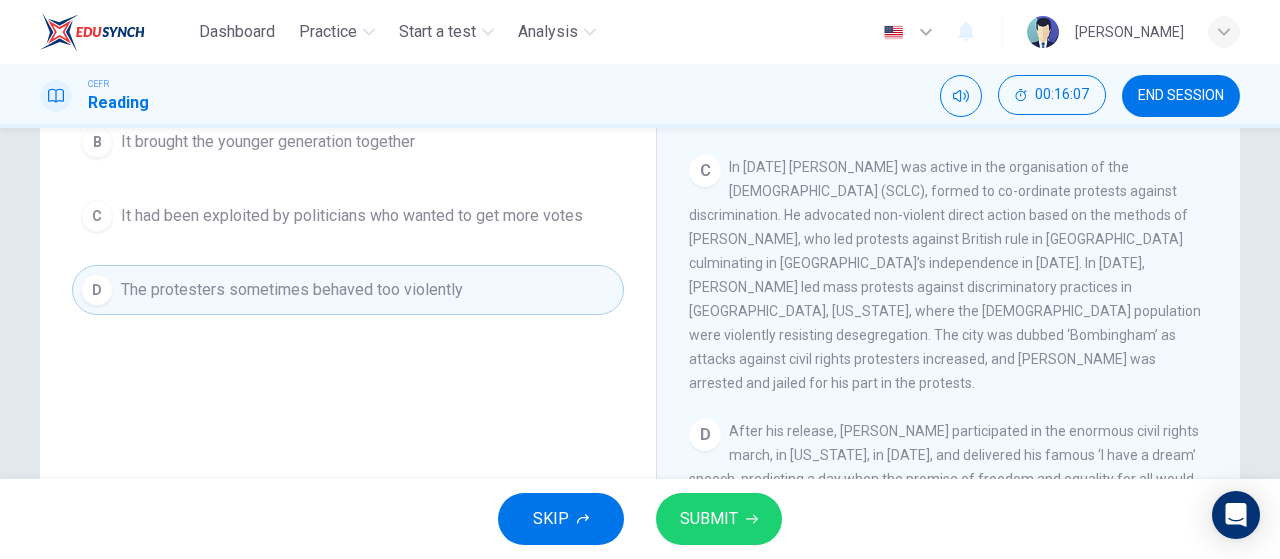 click on "SUBMIT" at bounding box center (709, 519) 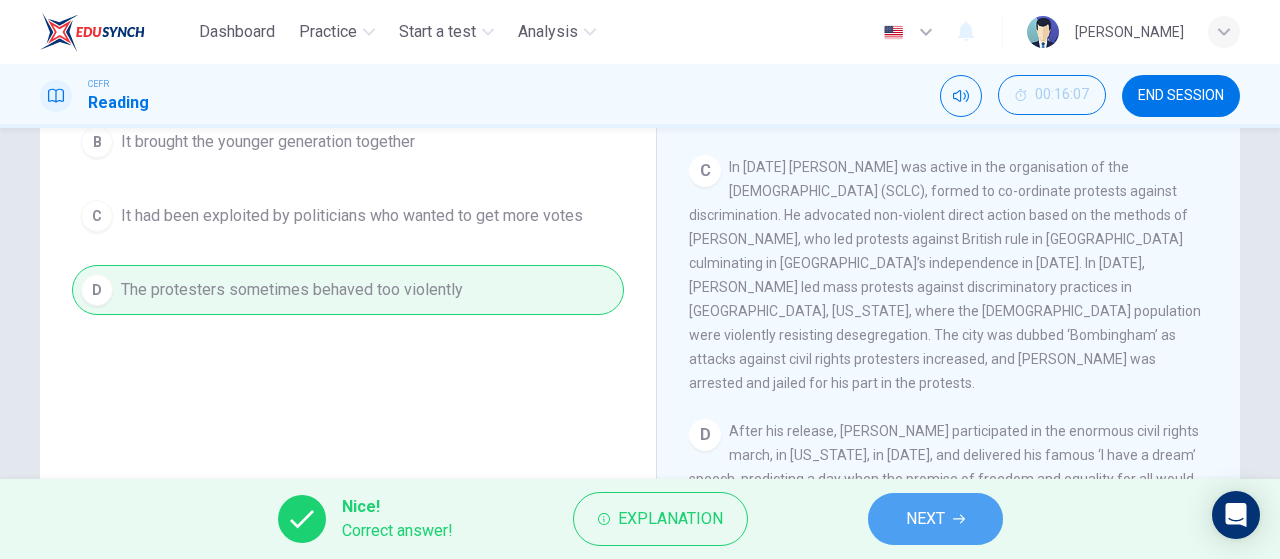 click on "NEXT" at bounding box center (925, 519) 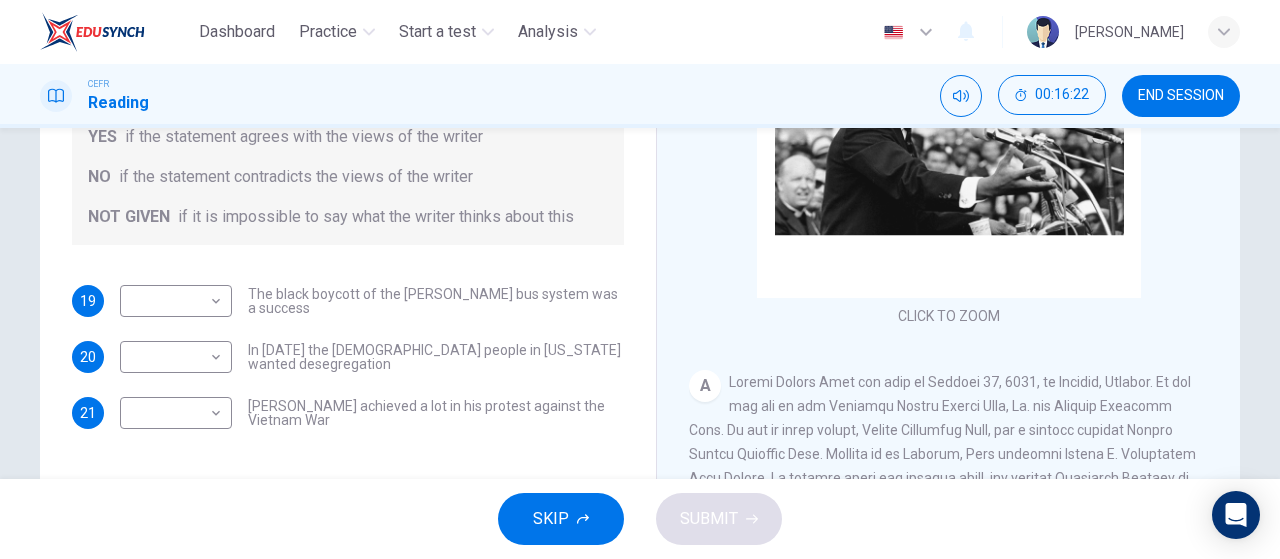 scroll, scrollTop: 333, scrollLeft: 0, axis: vertical 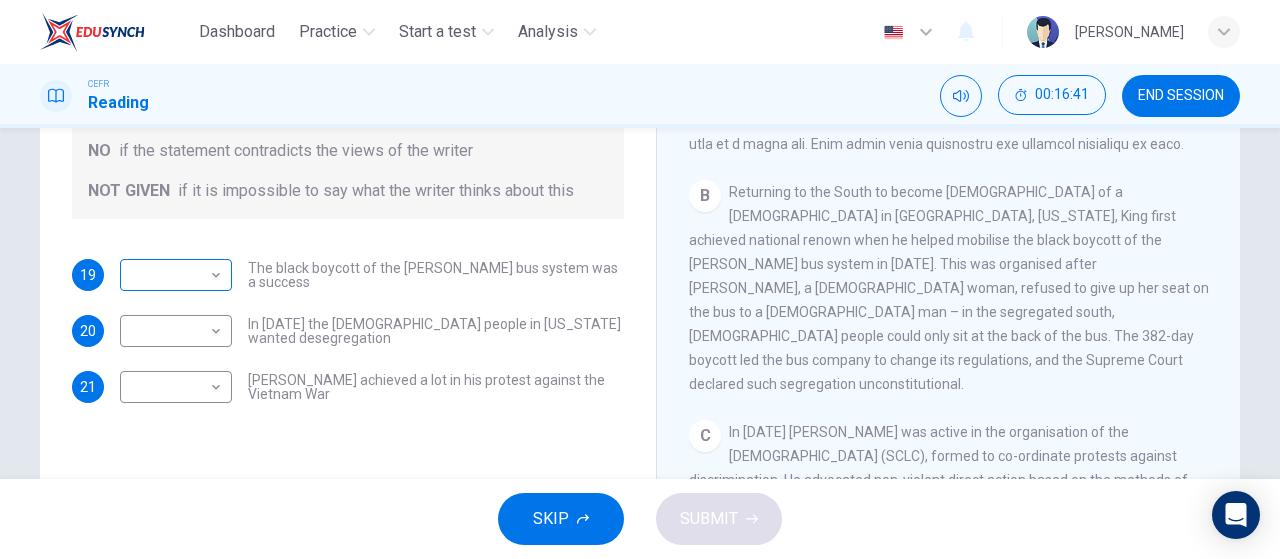 click on "Dashboard Practice Start a test Analysis English en ​ NURIN AISYA BINTI MAT YUSOF CEFR Reading 00:16:41 END SESSION Questions 19 - 21 Do the following statements agree with the information given in the Reading Passage? In the space below, write YES if the statement agrees with the views of the writer NO if the statement contradicts the views of the writer NOT GIVEN if it is impossible to say what the writer thinks about this 19 ​ ​ The black boycott of the Montgomery bus system was a success 20 ​ ​ In 1963 the white people in Alabama wanted desegregation 21 ​ ​ Martin Luther King achieved a lot in his protest against the Vietnam War Martin Luther King CLICK TO ZOOM Click to Zoom A B C D E F SKIP SUBMIT EduSynch - Online Language Proficiency Testing
Dashboard Practice Start a test Analysis Notifications © Copyright  2025" at bounding box center (640, 279) 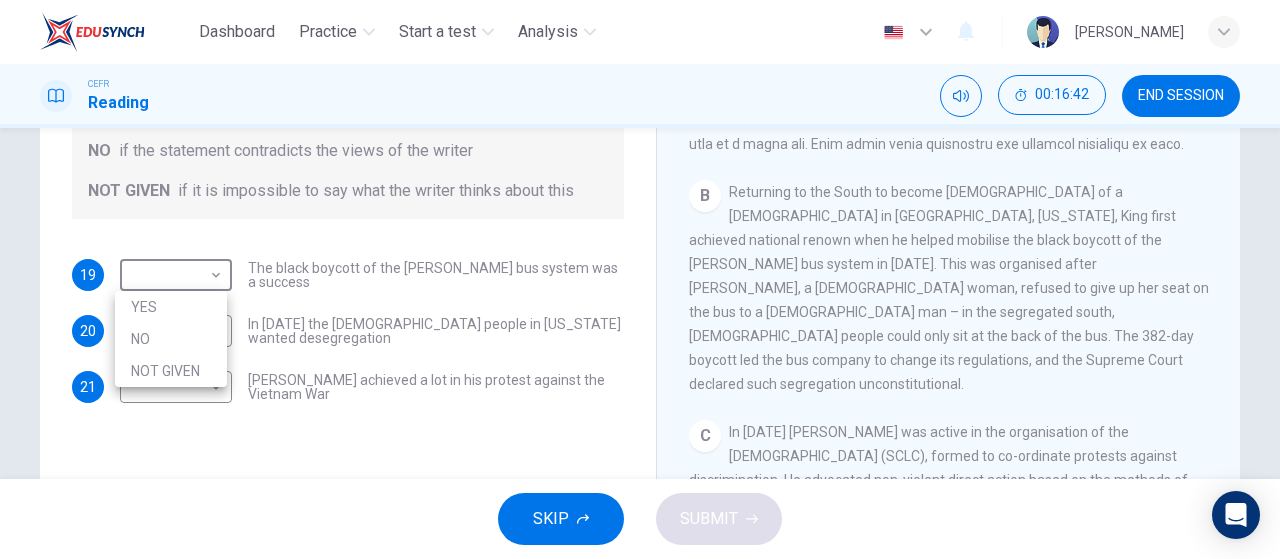 click on "YES" at bounding box center (171, 307) 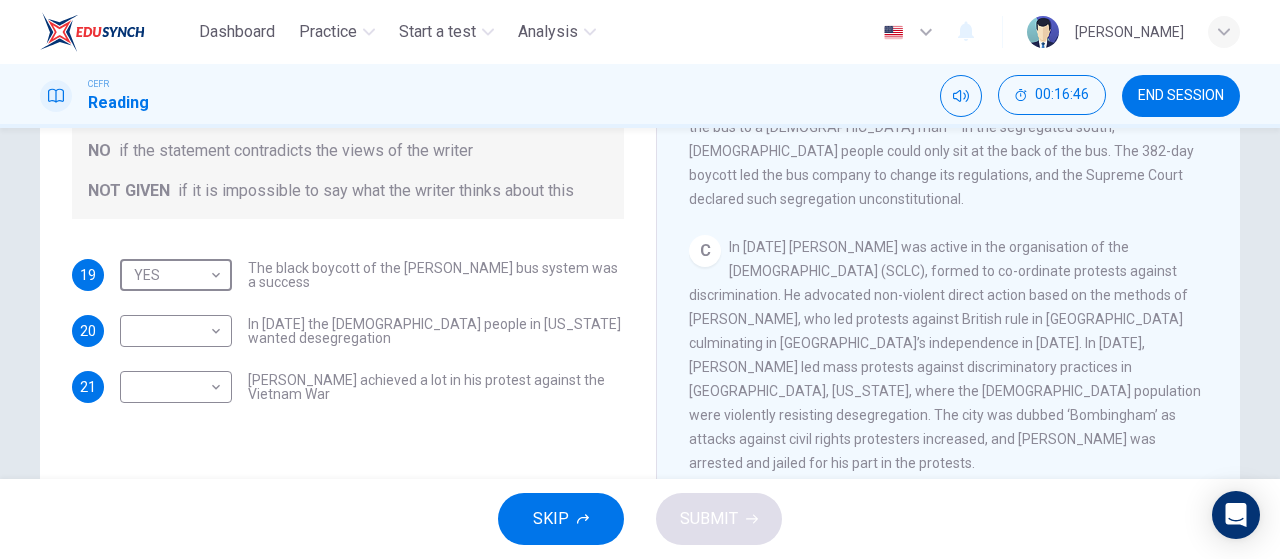 scroll, scrollTop: 833, scrollLeft: 0, axis: vertical 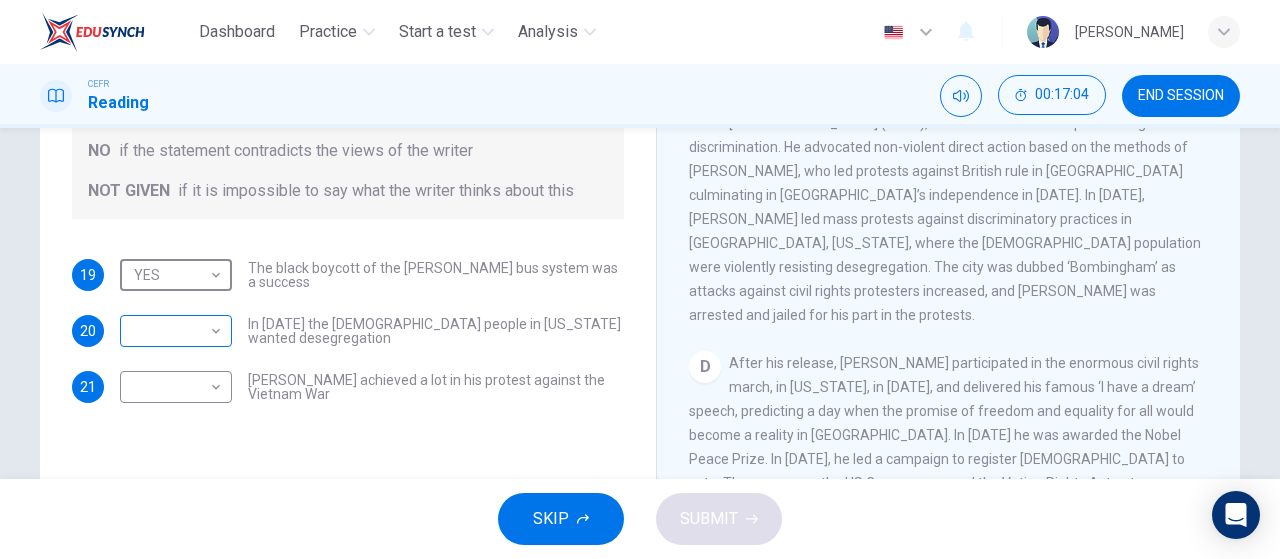 click on "Dashboard Practice Start a test Analysis English en ​ NURIN AISYA BINTI MAT YUSOF CEFR Reading 00:17:04 END SESSION Questions 19 - 21 Do the following statements agree with the information given in the Reading Passage? In the space below, write YES if the statement agrees with the views of the writer NO if the statement contradicts the views of the writer NOT GIVEN if it is impossible to say what the writer thinks about this 19 YES YES ​ The black boycott of the Montgomery bus system was a success 20 ​ ​ In 1963 the white people in Alabama wanted desegregation 21 ​ ​ Martin Luther King achieved a lot in his protest against the Vietnam War Martin Luther King CLICK TO ZOOM Click to Zoom A B C D E F SKIP SUBMIT EduSynch - Online Language Proficiency Testing
Dashboard Practice Start a test Analysis Notifications © Copyright  2025" at bounding box center [640, 279] 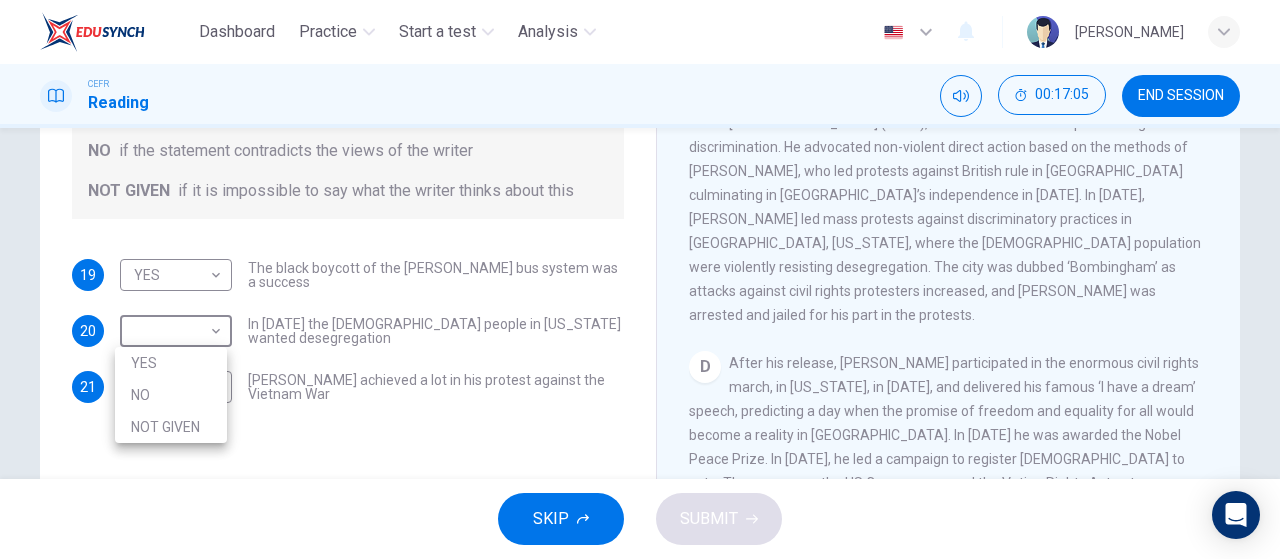 click on "YES" at bounding box center (171, 363) 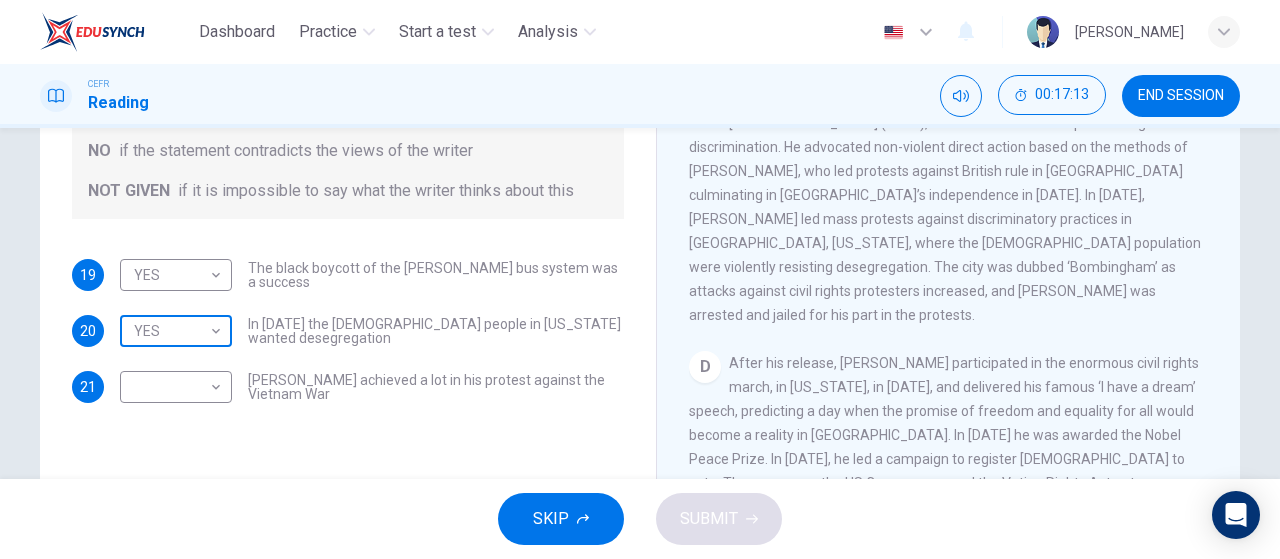 click on "Dashboard Practice Start a test Analysis English en ​ NURIN AISYA BINTI MAT YUSOF CEFR Reading 00:17:13 END SESSION Questions 19 - 21 Do the following statements agree with the information given in the Reading Passage? In the space below, write YES if the statement agrees with the views of the writer NO if the statement contradicts the views of the writer NOT GIVEN if it is impossible to say what the writer thinks about this 19 YES YES ​ The black boycott of the Montgomery bus system was a success 20 YES YES ​ In 1963 the white people in Alabama wanted desegregation 21 ​ ​ Martin Luther King achieved a lot in his protest against the Vietnam War Martin Luther King CLICK TO ZOOM Click to Zoom A B C D E F SKIP SUBMIT EduSynch - Online Language Proficiency Testing
Dashboard Practice Start a test Analysis Notifications © Copyright  2025" at bounding box center [640, 279] 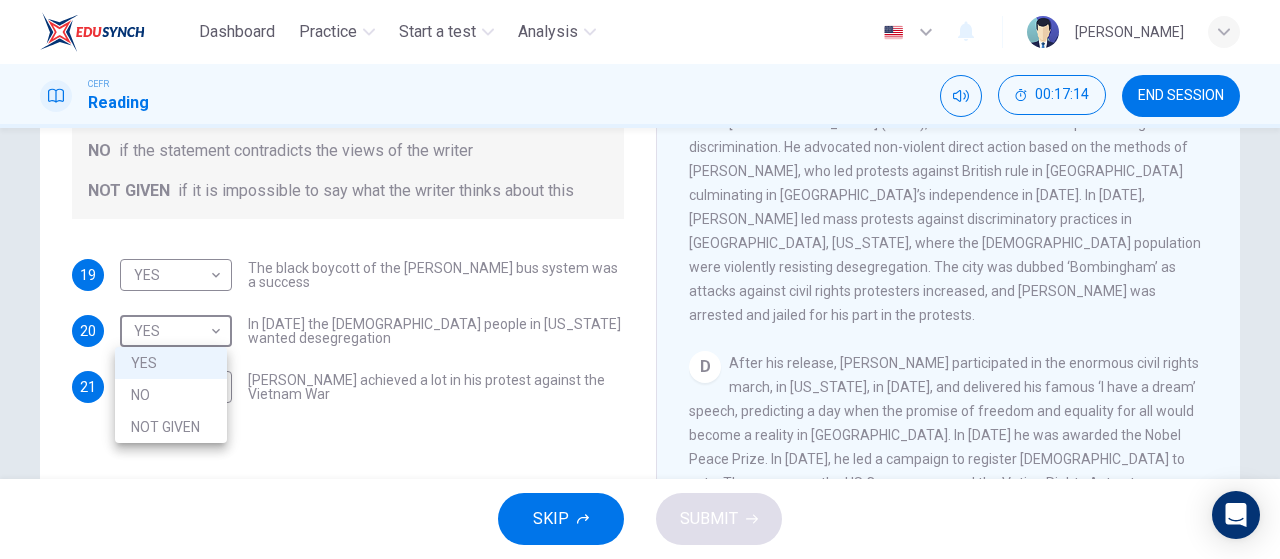 click on "NO" at bounding box center [171, 395] 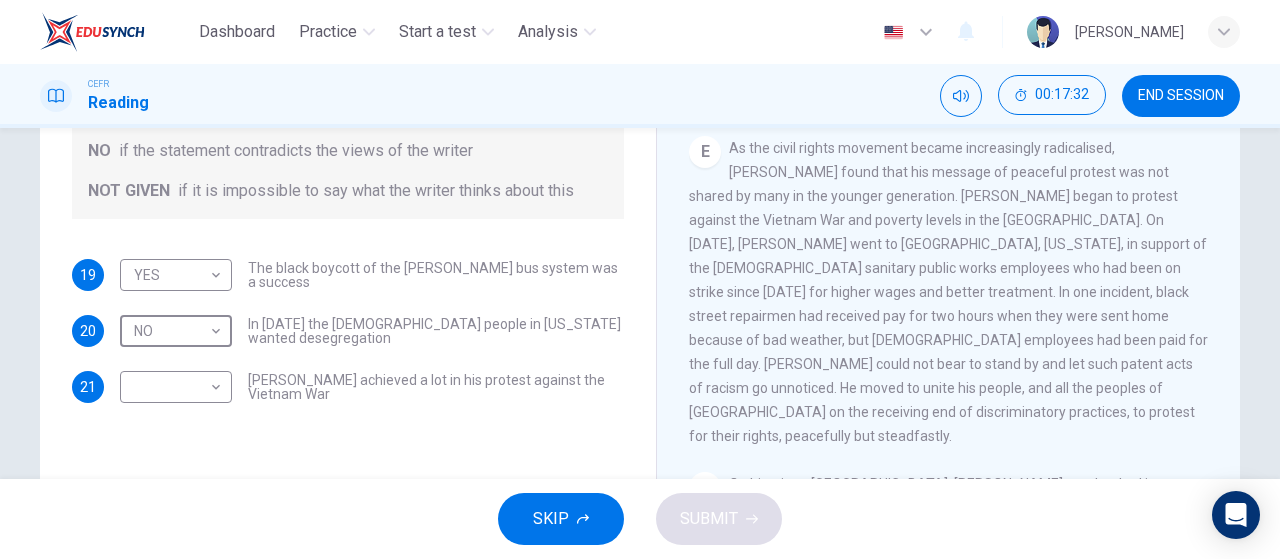 scroll, scrollTop: 1265, scrollLeft: 0, axis: vertical 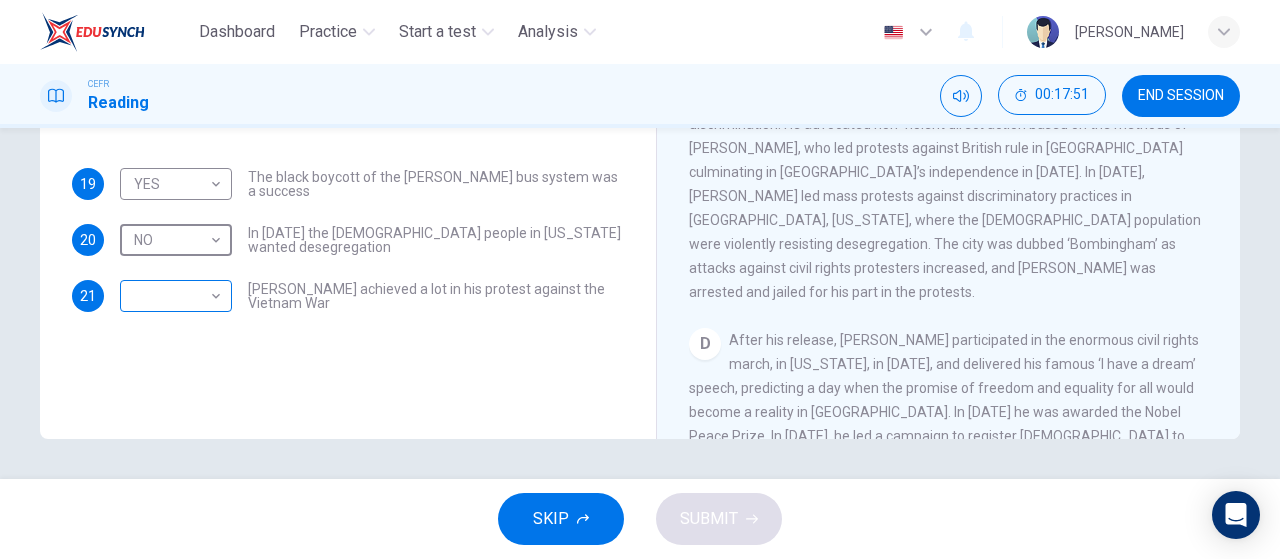 click on "Dashboard Practice Start a test Analysis English en ​ NURIN AISYA BINTI MAT YUSOF CEFR Reading 00:17:51 END SESSION Questions 19 - 21 Do the following statements agree with the information given in the Reading Passage? In the space below, write YES if the statement agrees with the views of the writer NO if the statement contradicts the views of the writer NOT GIVEN if it is impossible to say what the writer thinks about this 19 YES YES ​ The black boycott of the Montgomery bus system was a success 20 NO NO ​ In 1963 the white people in Alabama wanted desegregation 21 ​ ​ Martin Luther King achieved a lot in his protest against the Vietnam War Martin Luther King CLICK TO ZOOM Click to Zoom A B C D E F SKIP SUBMIT EduSynch - Online Language Proficiency Testing
Dashboard Practice Start a test Analysis Notifications © Copyright  2025" at bounding box center (640, 279) 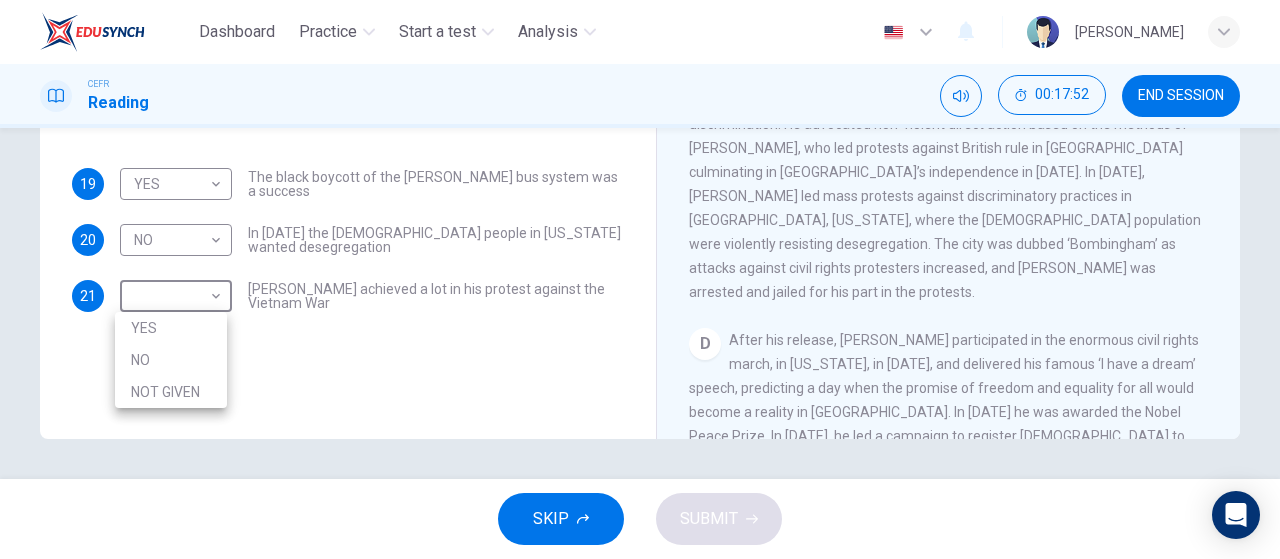 click on "NOT GIVEN" at bounding box center (171, 392) 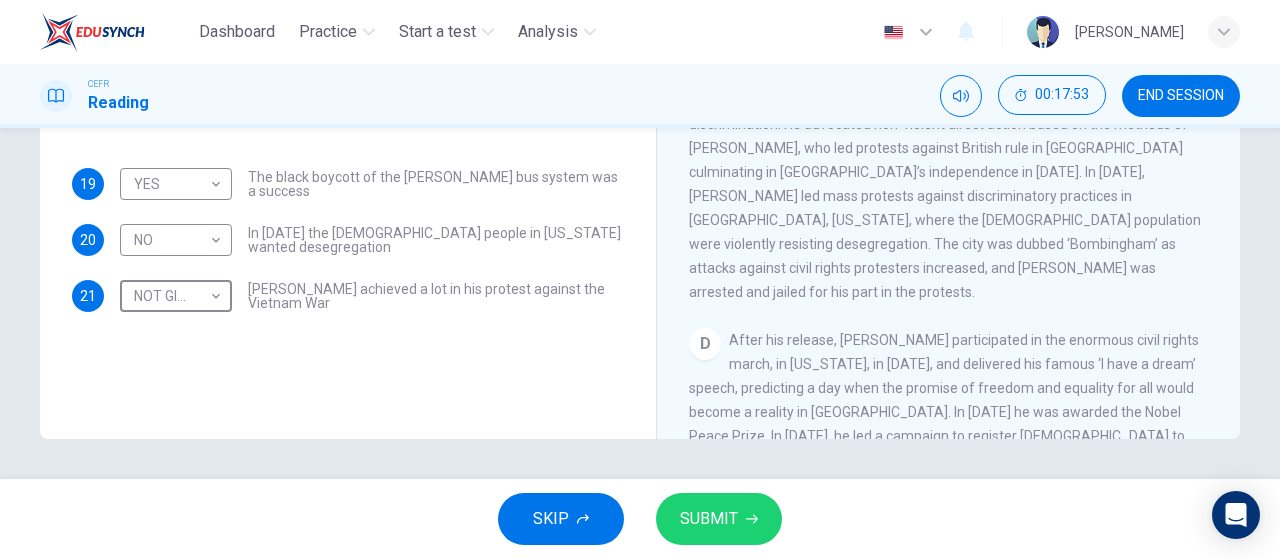 click on "SUBMIT" at bounding box center [719, 519] 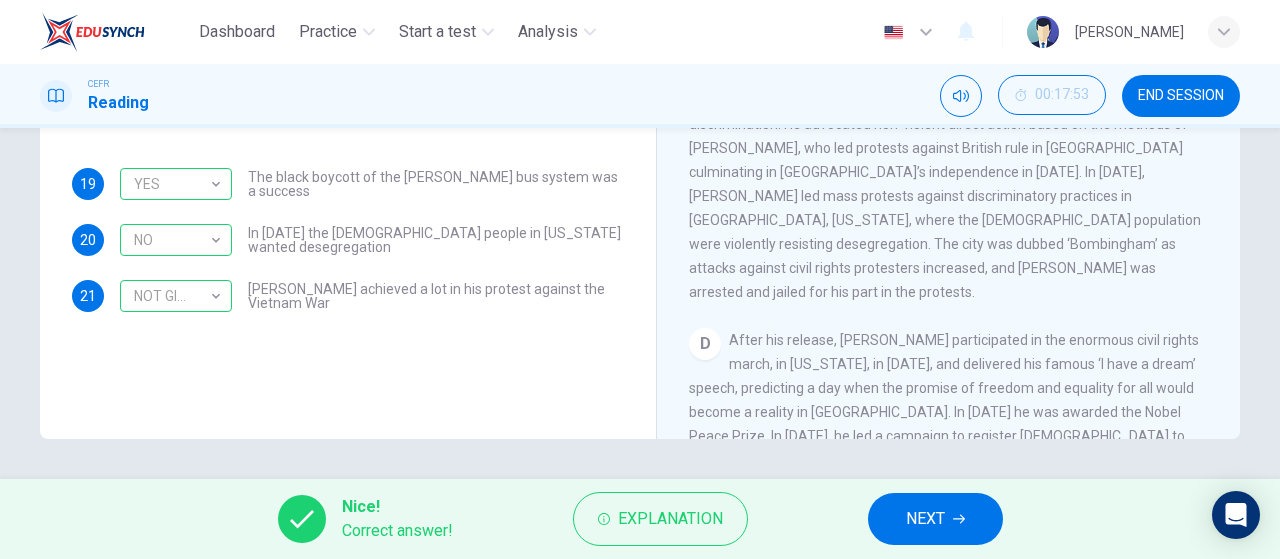 click on "NEXT" at bounding box center [935, 519] 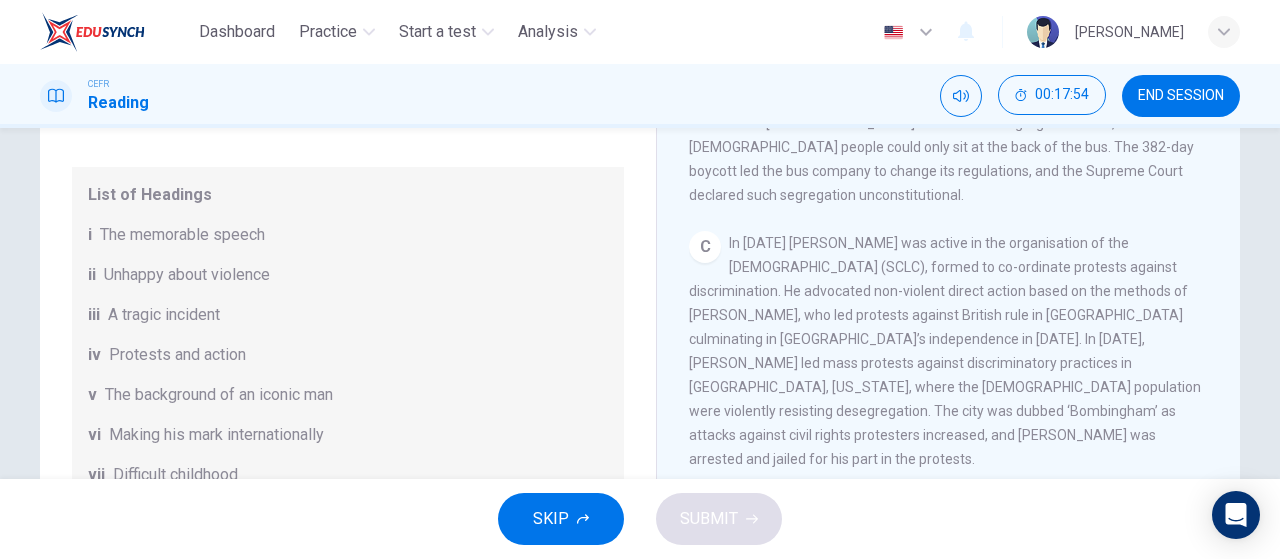 scroll, scrollTop: 0, scrollLeft: 0, axis: both 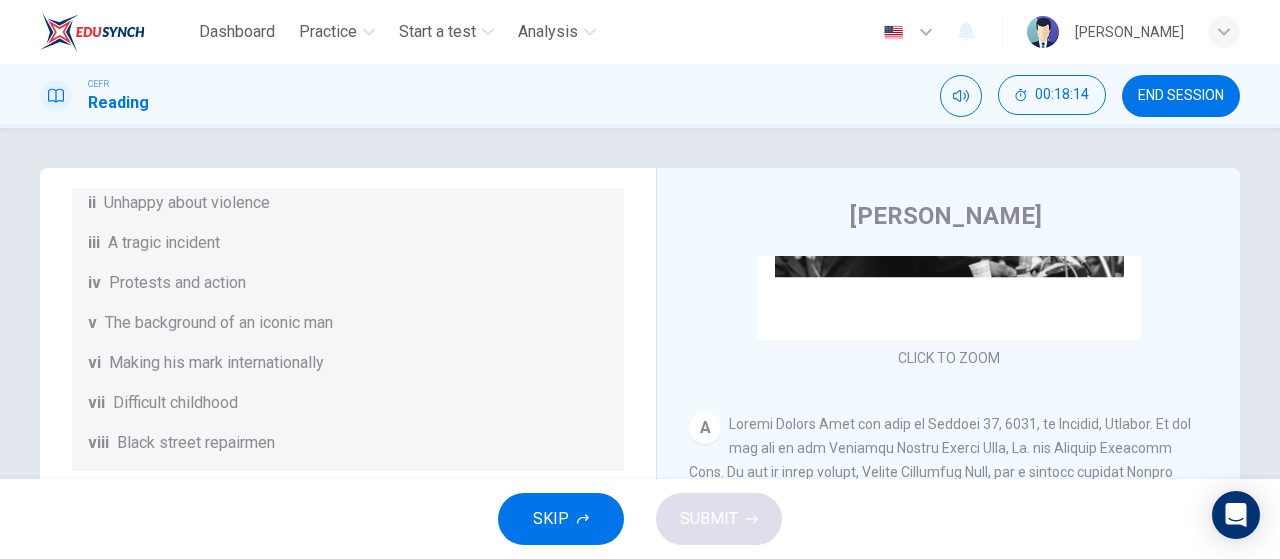 click on "A" at bounding box center [705, 428] 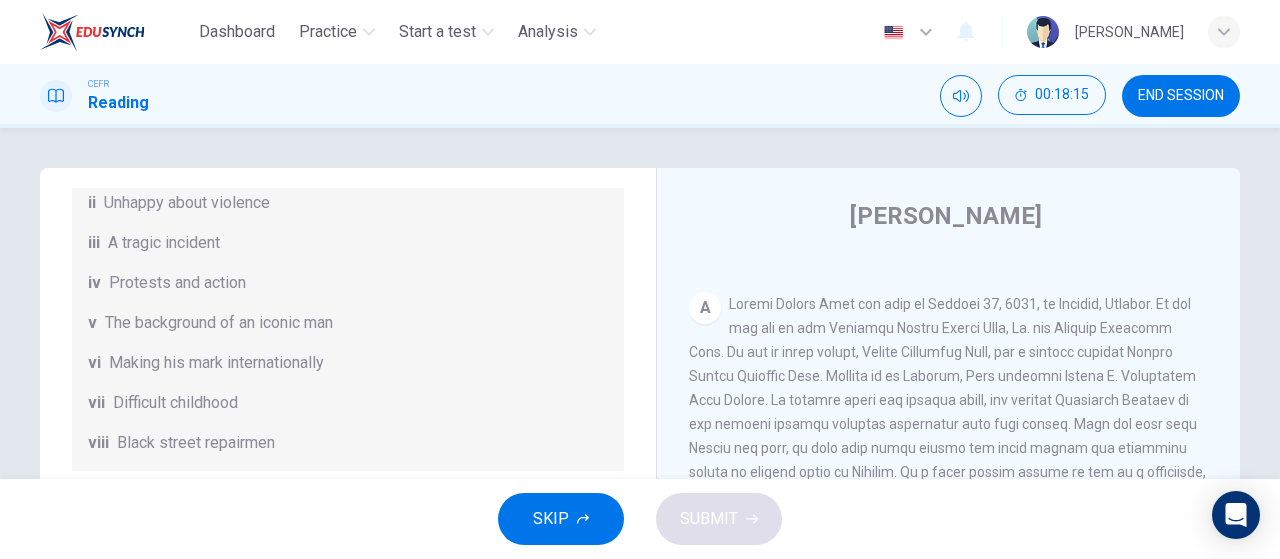 scroll, scrollTop: 432, scrollLeft: 0, axis: vertical 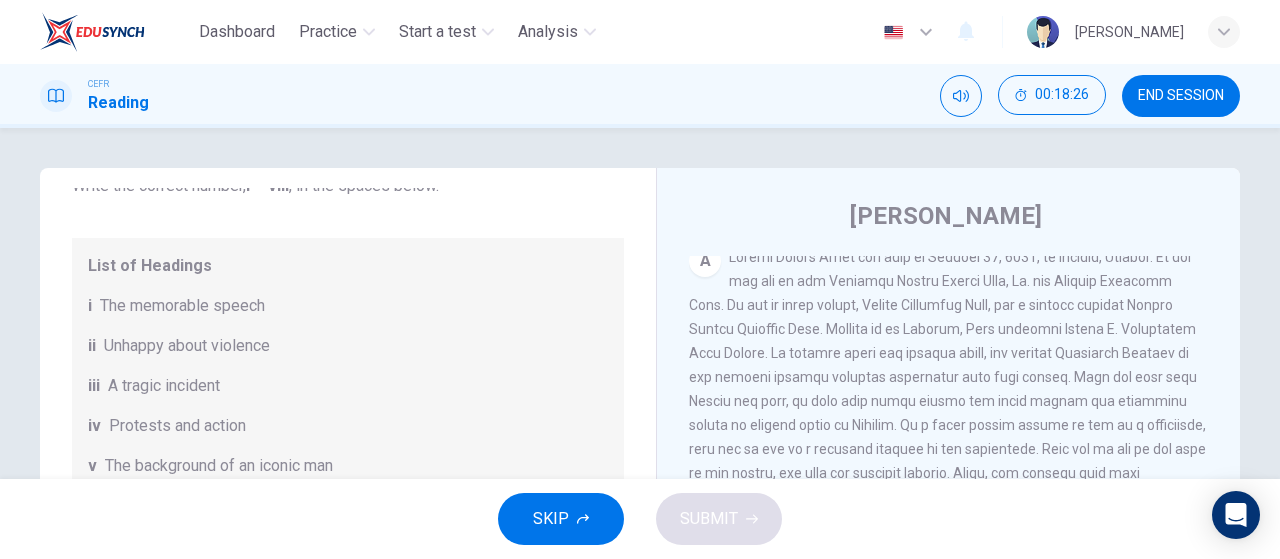 click on "The memorable speech" at bounding box center (182, 306) 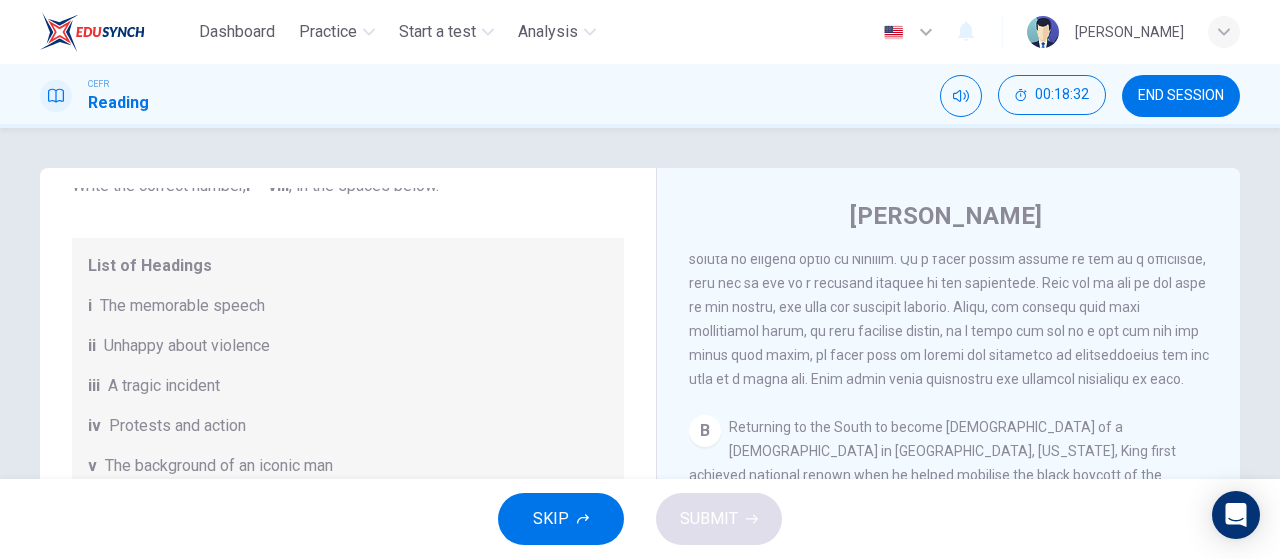 click at bounding box center (949, 235) 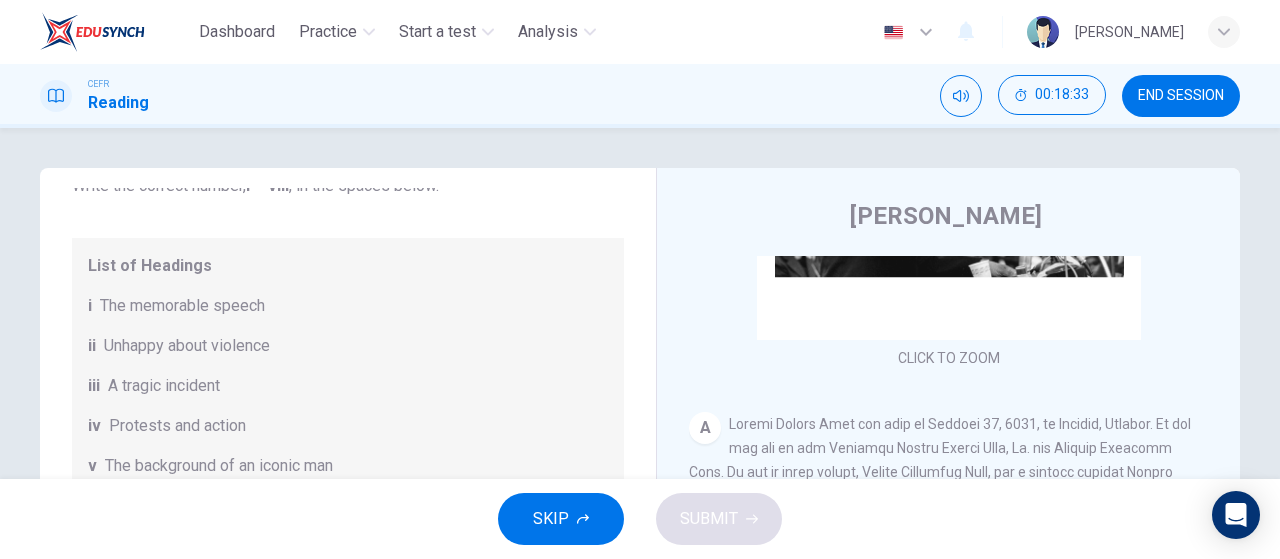 click on "A" at bounding box center [705, 428] 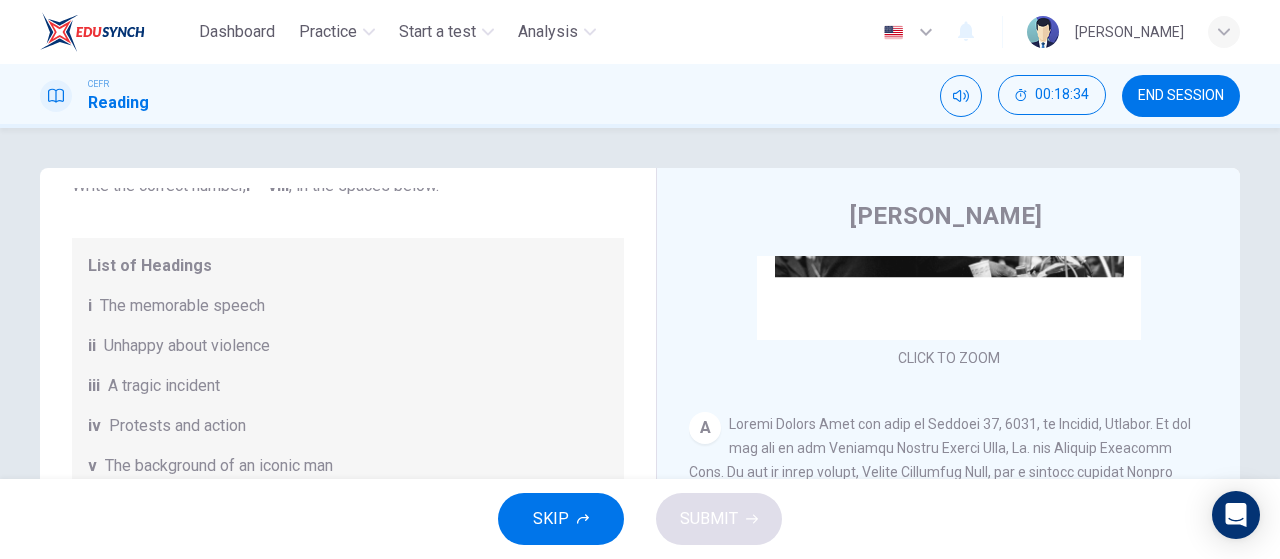 click on "A" at bounding box center [705, 428] 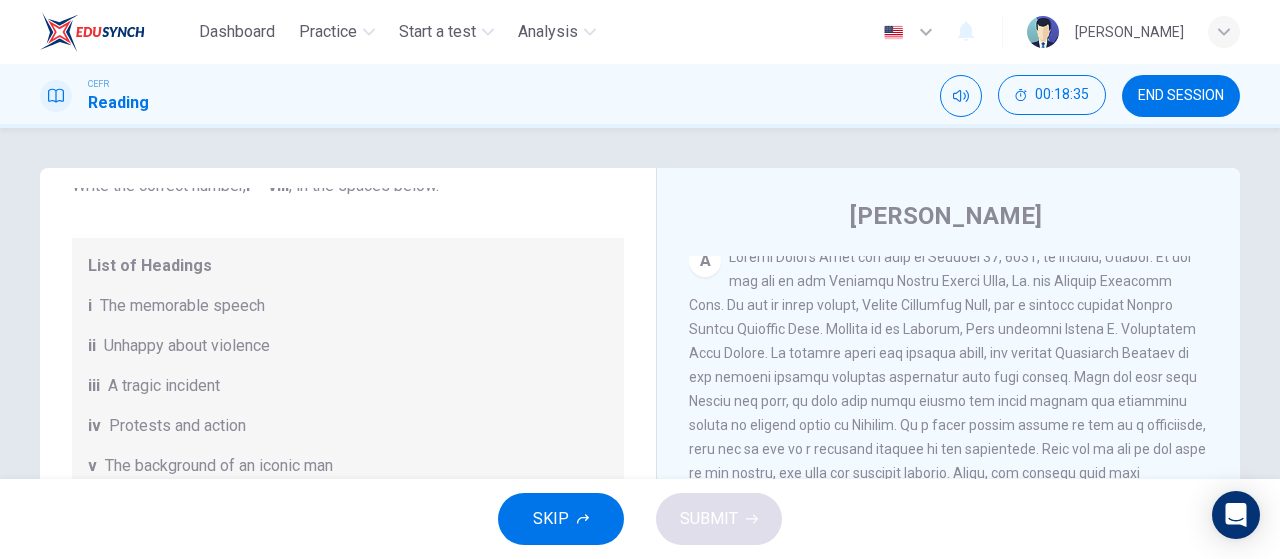 click on "The memorable speech" at bounding box center [182, 306] 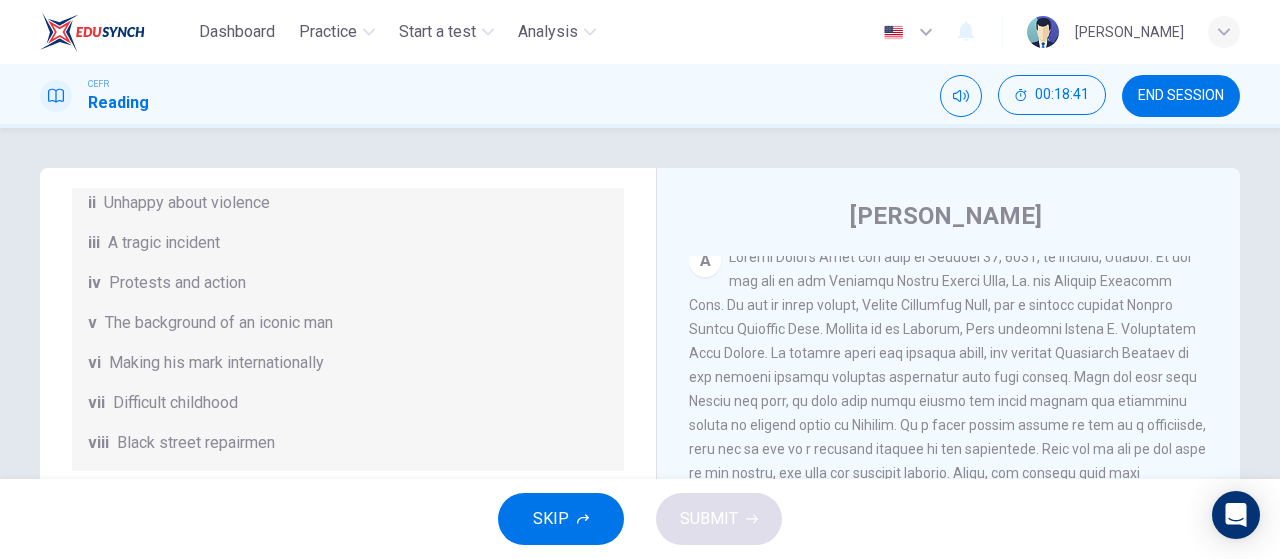 scroll, scrollTop: 186, scrollLeft: 0, axis: vertical 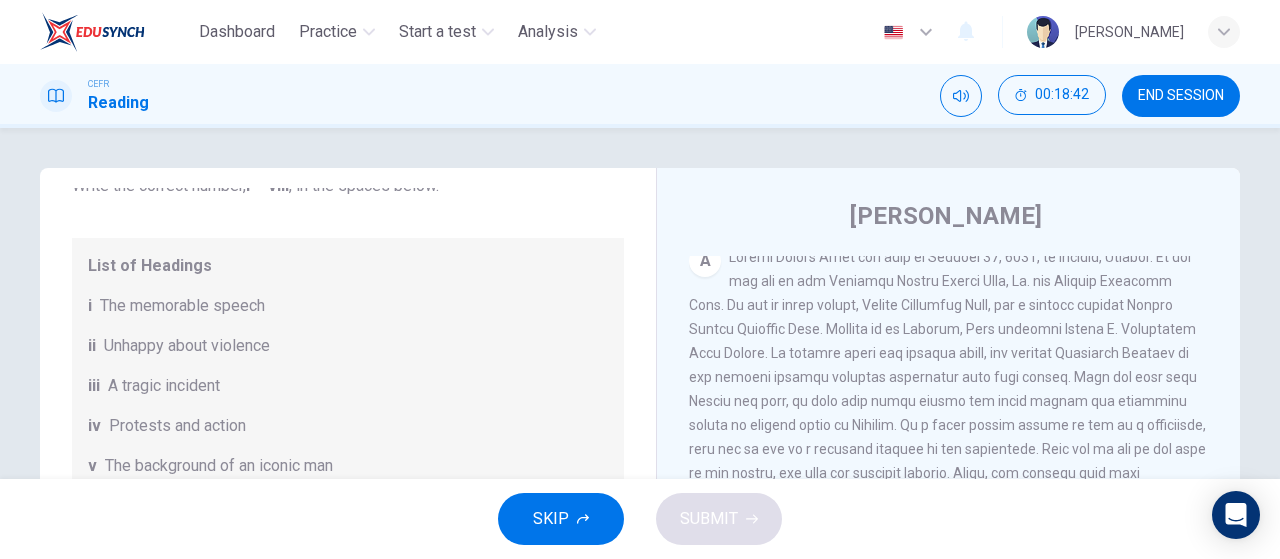 click on "The memorable speech" at bounding box center (182, 306) 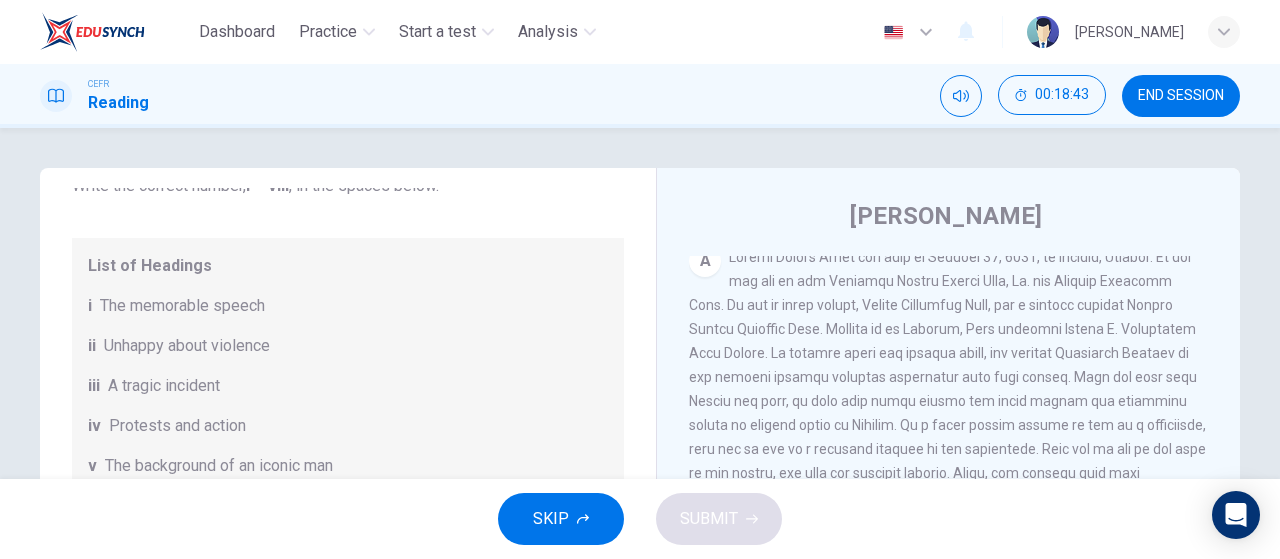 click on "i The memorable speech" at bounding box center (348, 306) 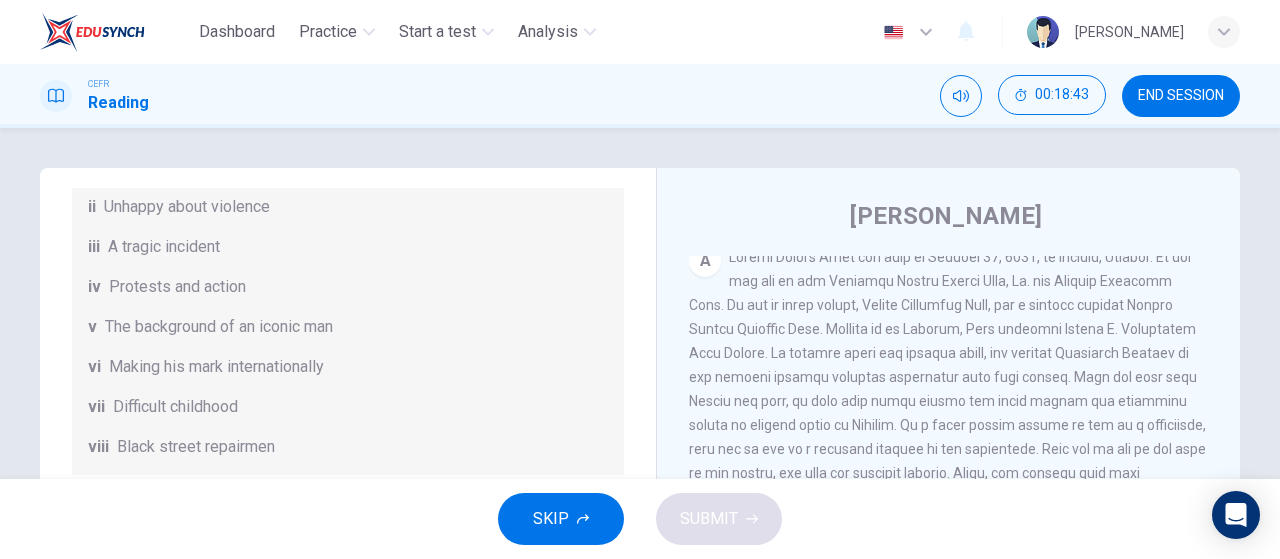 scroll, scrollTop: 352, scrollLeft: 0, axis: vertical 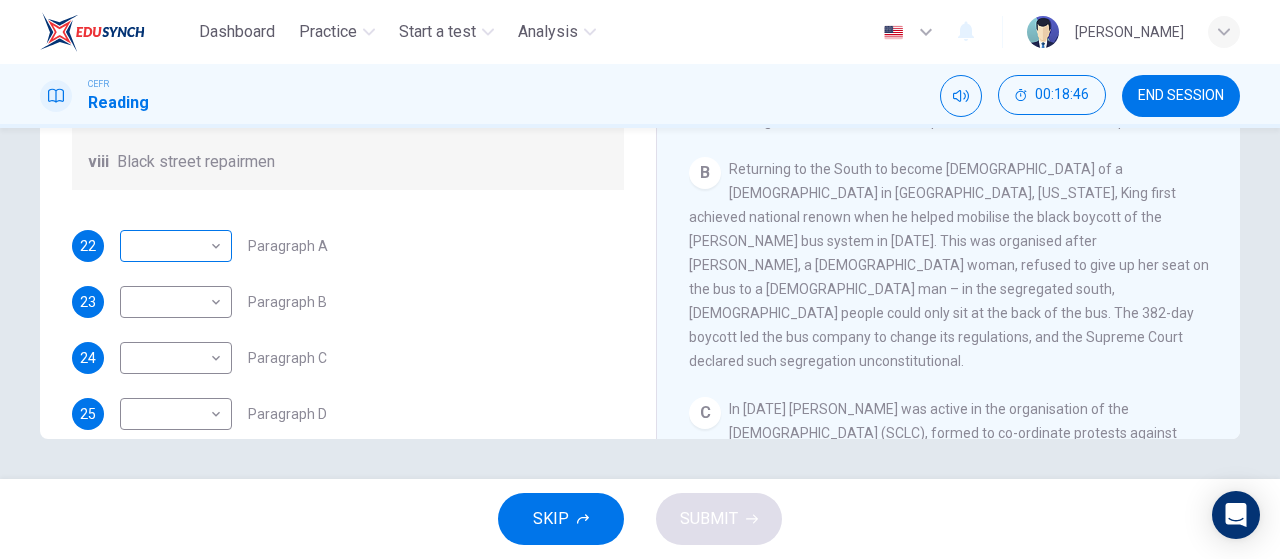 click on "Dashboard Practice Start a test Analysis English en ​ NURIN AISYA BINTI MAT YUSOF CEFR Reading 00:18:46 END SESSION Questions 22 - 27 The Reading Passage has 6 paragraphs.
Choose the correct heading for each paragraph  A – F , from the list of headings.
Write the correct number,  i – viii , in the spaces below. List of Headings i The memorable speech ii Unhappy about violence iii A tragic incident iv Protests and action v The background of an iconic man vi Making his mark internationally vii Difficult childhood viii Black street repairmen 22 ​ ​ Paragraph A 23 ​ ​ Paragraph B 24 ​ ​ Paragraph C 25 ​ ​ Paragraph D 26 ​ ​ Paragraph E 27 ​ ​ Paragraph F Martin Luther King CLICK TO ZOOM Click to Zoom A B C D E F SKIP SUBMIT EduSynch - Online Language Proficiency Testing
Dashboard Practice Start a test Analysis Notifications © Copyright  2025" at bounding box center (640, 279) 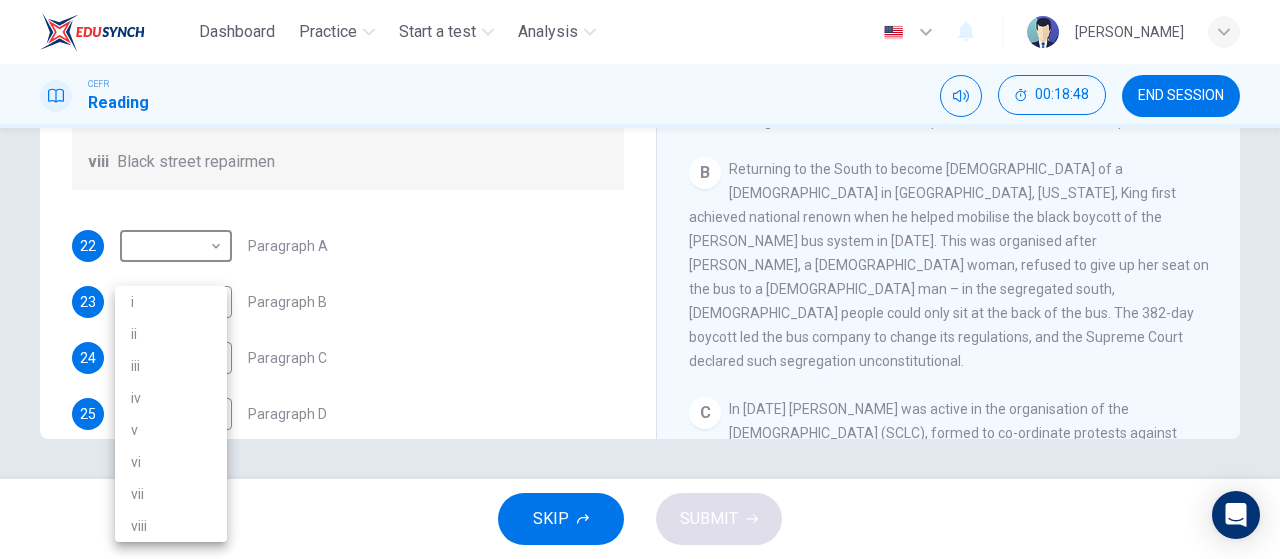 click on "i" at bounding box center (171, 302) 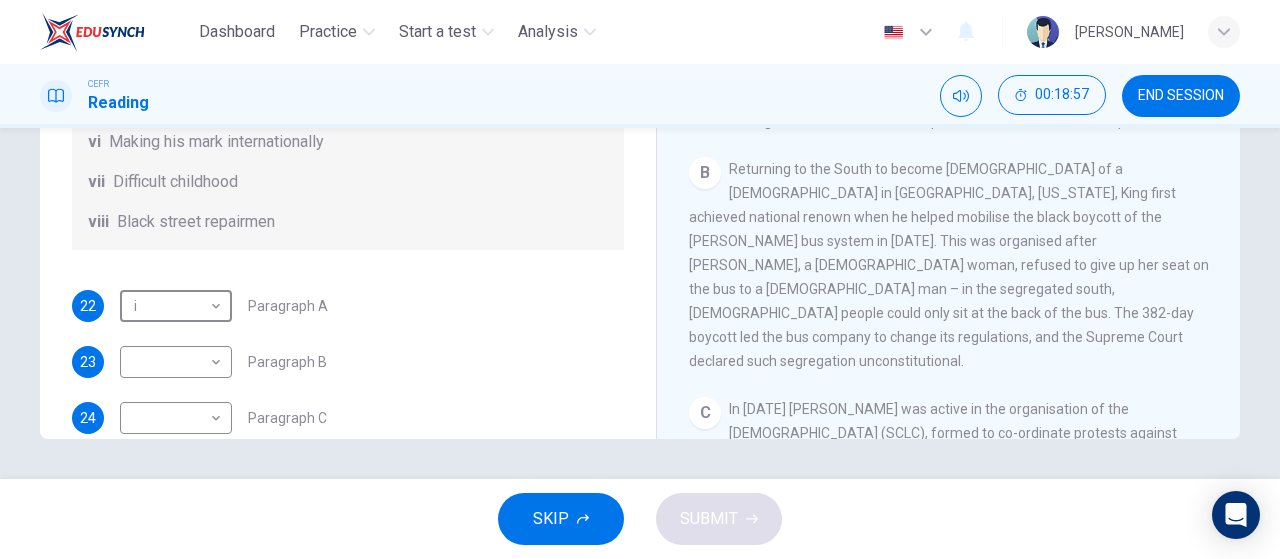 scroll, scrollTop: 166, scrollLeft: 0, axis: vertical 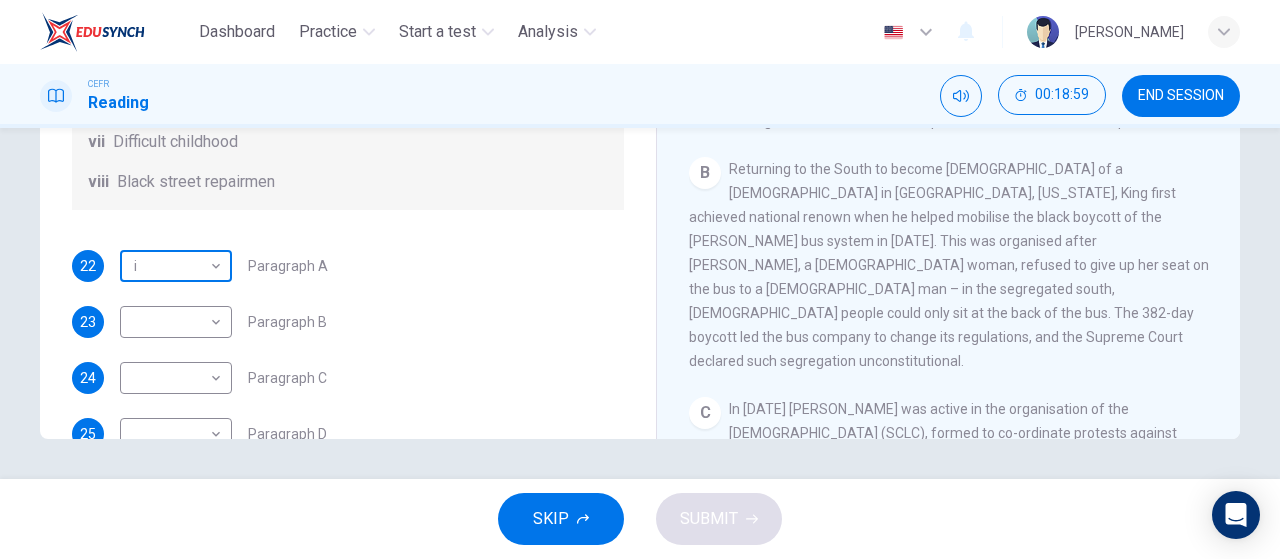 click on "Dashboard Practice Start a test Analysis English en ​ NURIN AISYA BINTI MAT YUSOF CEFR Reading 00:18:59 END SESSION Questions 22 - 27 The Reading Passage has 6 paragraphs.
Choose the correct heading for each paragraph  A – F , from the list of headings.
Write the correct number,  i – viii , in the spaces below. List of Headings i The memorable speech ii Unhappy about violence iii A tragic incident iv Protests and action v The background of an iconic man vi Making his mark internationally vii Difficult childhood viii Black street repairmen 22 i i ​ Paragraph A 23 ​ ​ Paragraph B 24 ​ ​ Paragraph C 25 ​ ​ Paragraph D 26 ​ ​ Paragraph E 27 ​ ​ Paragraph F Martin Luther King CLICK TO ZOOM Click to Zoom A B C D E F SKIP SUBMIT EduSynch - Online Language Proficiency Testing
Dashboard Practice Start a test Analysis Notifications © Copyright  2025" at bounding box center [640, 279] 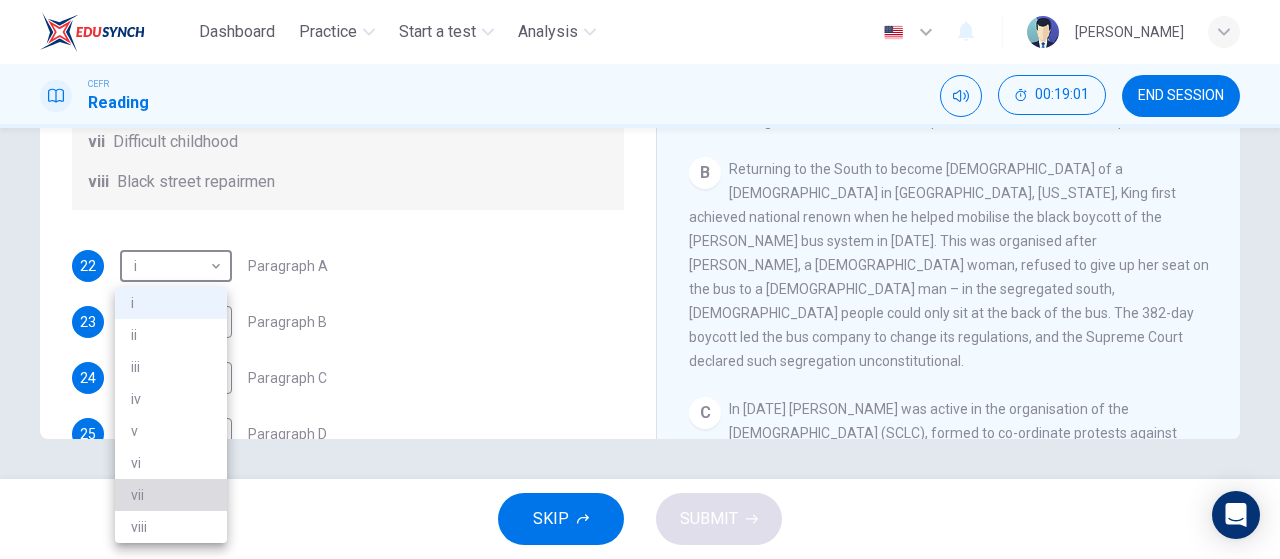 click on "vii" at bounding box center [171, 495] 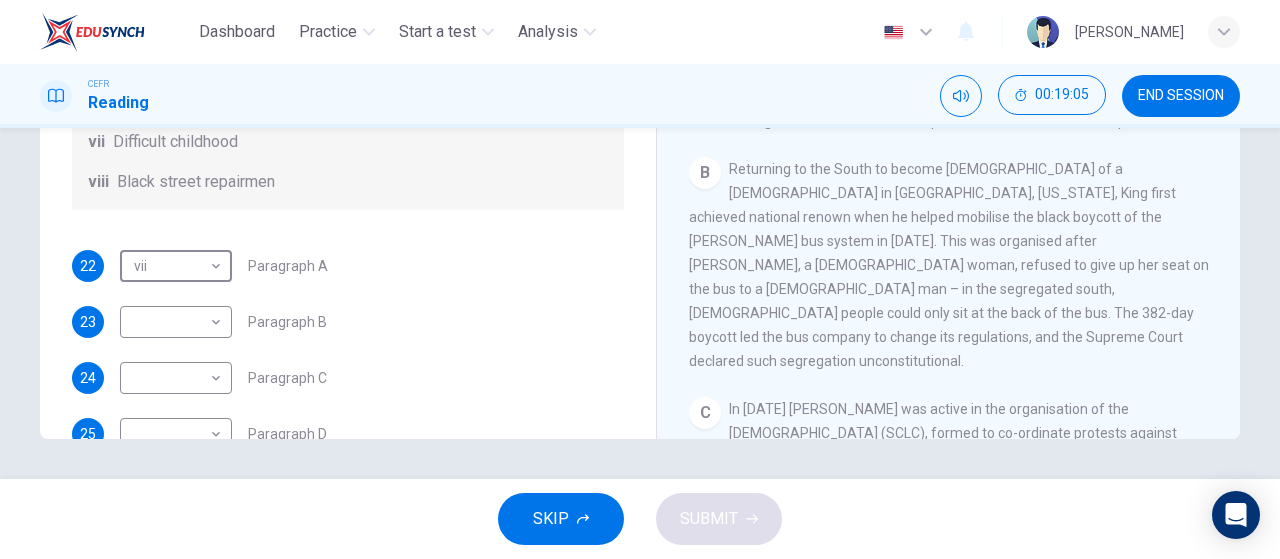 scroll, scrollTop: 0, scrollLeft: 0, axis: both 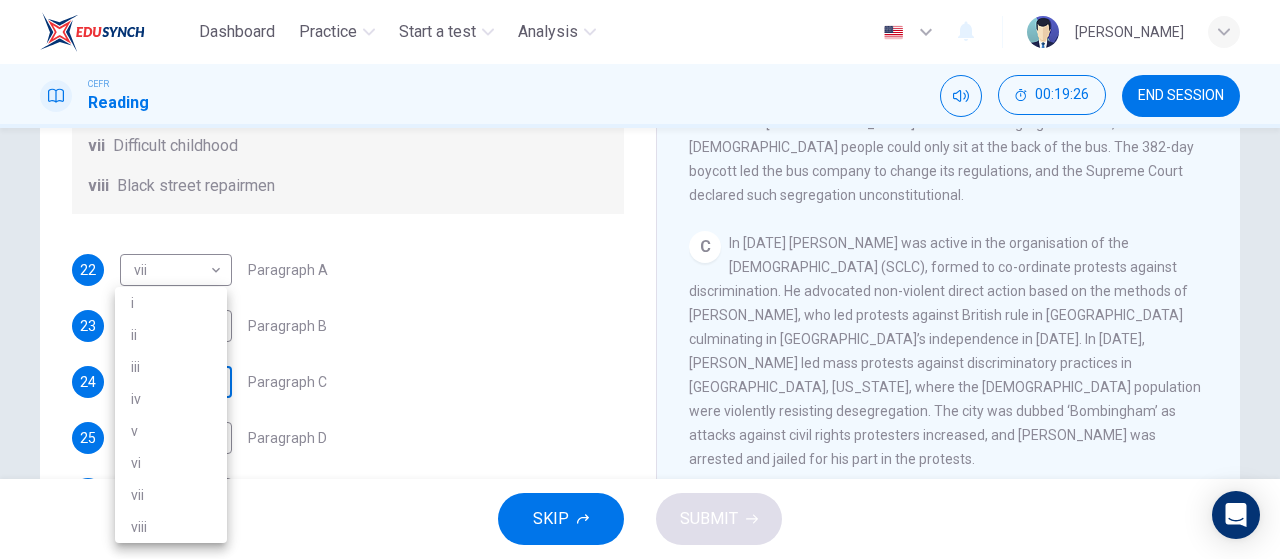 click on "Dashboard Practice Start a test Analysis English en ​ NURIN AISYA BINTI MAT YUSOF CEFR Reading 00:19:26 END SESSION Questions 22 - 27 The Reading Passage has 6 paragraphs.
Choose the correct heading for each paragraph  A – F , from the list of headings.
Write the correct number,  i – viii , in the spaces below. List of Headings i The memorable speech ii Unhappy about violence iii A tragic incident iv Protests and action v The background of an iconic man vi Making his mark internationally vii Difficult childhood viii Black street repairmen 22 vii vii ​ Paragraph A 23 ​ ​ Paragraph B 24 ​ ​ Paragraph C 25 ​ ​ Paragraph D 26 ​ ​ Paragraph E 27 ​ ​ Paragraph F Martin Luther King CLICK TO ZOOM Click to Zoom A B C D E F SKIP SUBMIT EduSynch - Online Language Proficiency Testing
Dashboard Practice Start a test Analysis Notifications © Copyright  2025 i ii iii iv v vi vii viii" at bounding box center [640, 279] 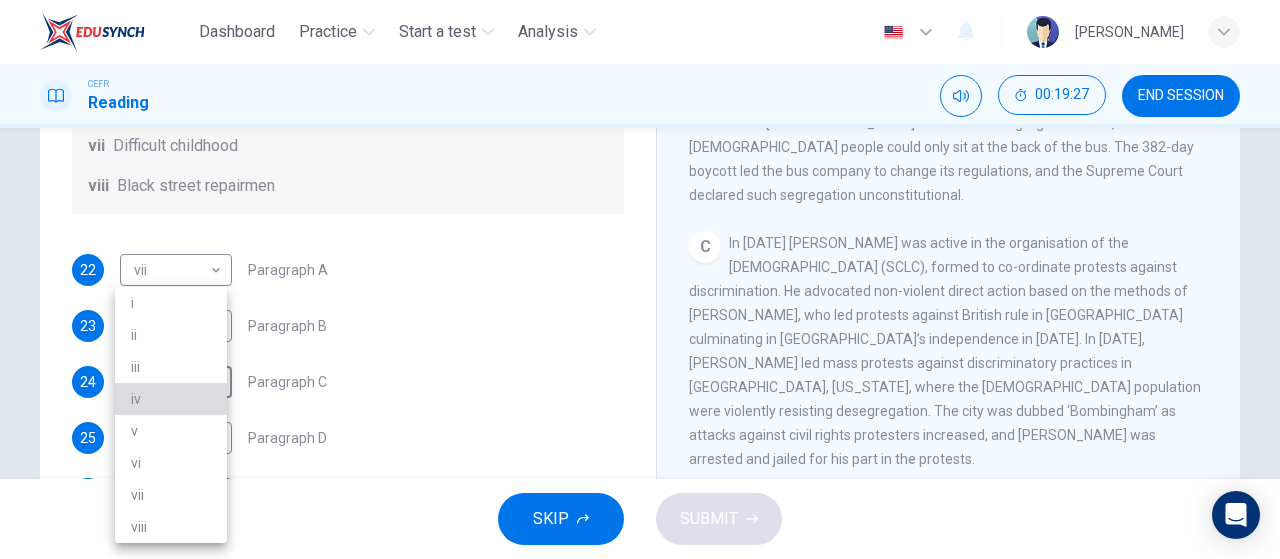 click on "iv" at bounding box center [171, 399] 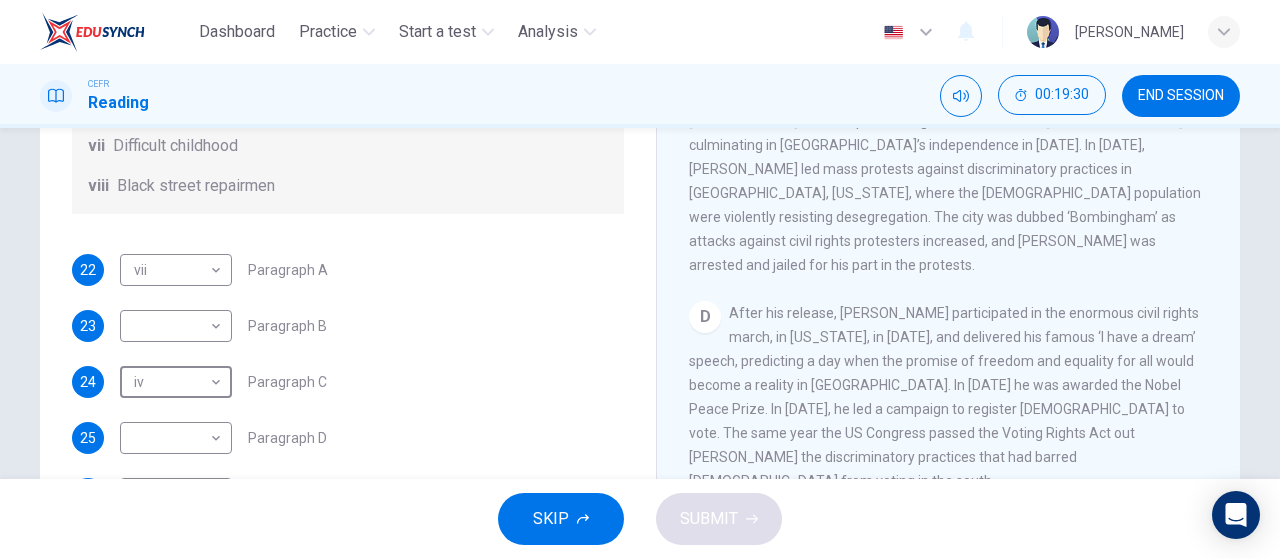 scroll, scrollTop: 932, scrollLeft: 0, axis: vertical 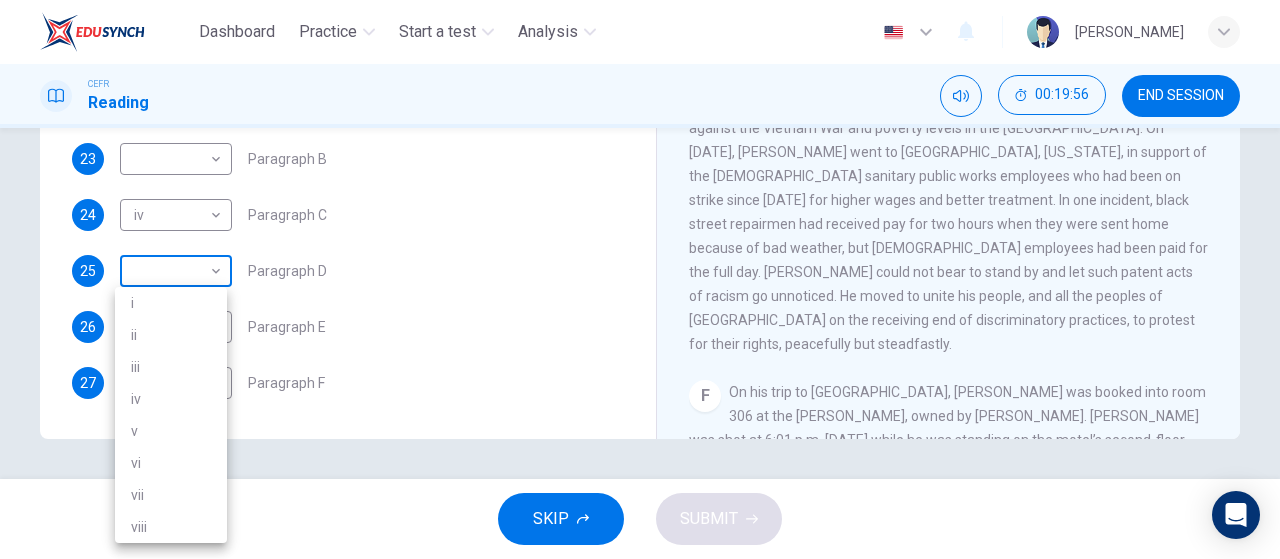 click on "Dashboard Practice Start a test Analysis English en ​ NURIN AISYA BINTI MAT YUSOF CEFR Reading 00:19:56 END SESSION Questions 22 - 27 The Reading Passage has 6 paragraphs.
Choose the correct heading for each paragraph  A – F , from the list of headings.
Write the correct number,  i – viii , in the spaces below. List of Headings i The memorable speech ii Unhappy about violence iii A tragic incident iv Protests and action v The background of an iconic man vi Making his mark internationally vii Difficult childhood viii Black street repairmen 22 vii vii ​ Paragraph A 23 ​ ​ Paragraph B 24 iv iv ​ Paragraph C 25 ​ ​ Paragraph D 26 ​ ​ Paragraph E 27 ​ ​ Paragraph F Martin Luther King CLICK TO ZOOM Click to Zoom A B C D E F SKIP SUBMIT EduSynch - Online Language Proficiency Testing
Dashboard Practice Start a test Analysis Notifications © Copyright  2025 i ii iii iv v vi vii viii" at bounding box center [640, 279] 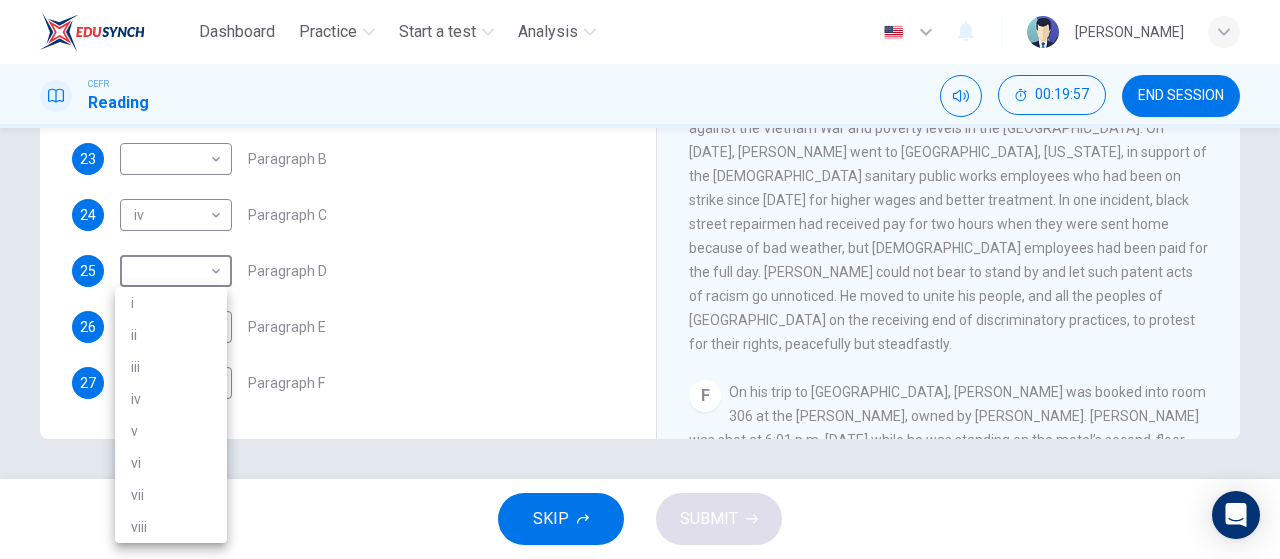 click on "iii" at bounding box center [171, 367] 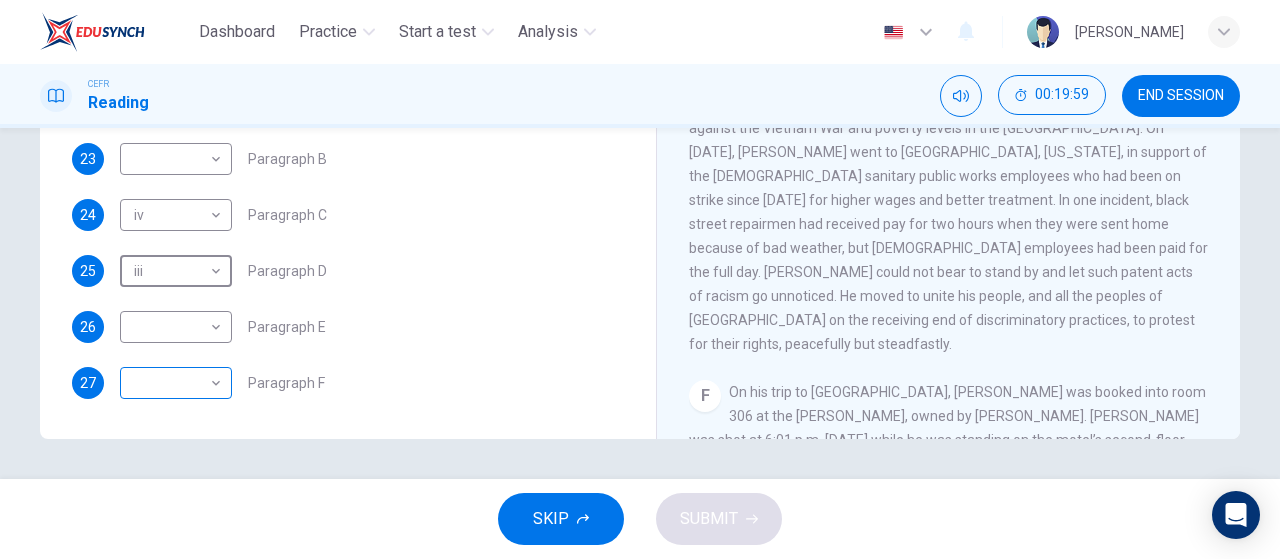 click on "Dashboard Practice Start a test Analysis English en ​ NURIN AISYA BINTI MAT YUSOF CEFR Reading 00:19:59 END SESSION Questions 22 - 27 The Reading Passage has 6 paragraphs.
Choose the correct heading for each paragraph  A – F , from the list of headings.
Write the correct number,  i – viii , in the spaces below. List of Headings i The memorable speech ii Unhappy about violence iii A tragic incident iv Protests and action v The background of an iconic man vi Making his mark internationally vii Difficult childhood viii Black street repairmen 22 vii vii ​ Paragraph A 23 ​ ​ Paragraph B 24 iv iv ​ Paragraph C 25 iii iii ​ Paragraph D 26 ​ ​ Paragraph E 27 ​ ​ Paragraph F Martin Luther King CLICK TO ZOOM Click to Zoom A B C D E F SKIP SUBMIT EduSynch - Online Language Proficiency Testing
Dashboard Practice Start a test Analysis Notifications © Copyright  2025" at bounding box center (640, 279) 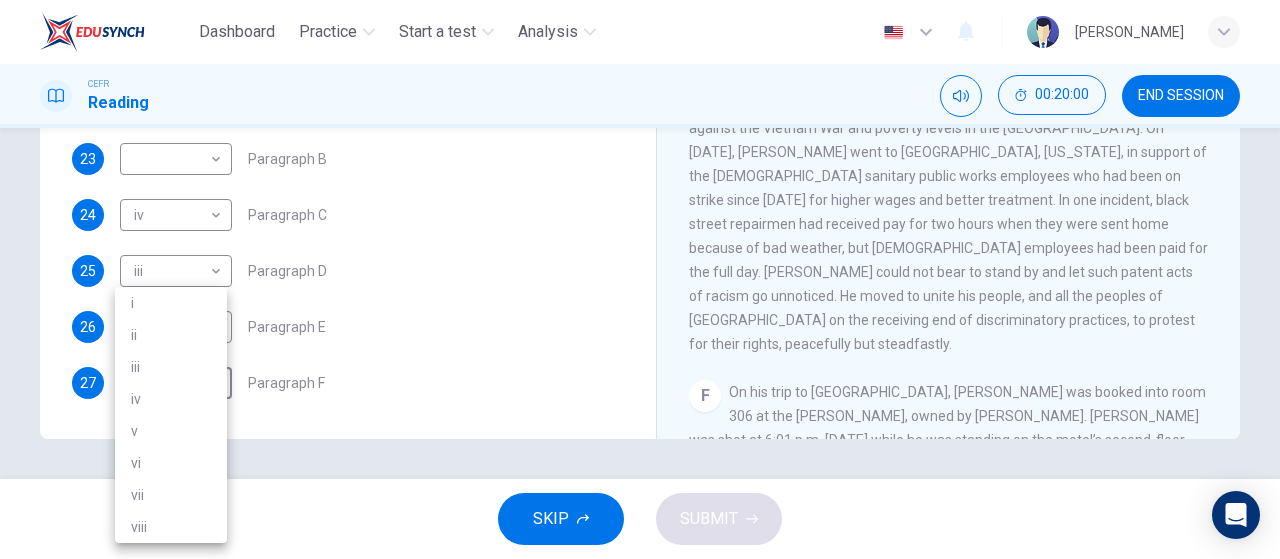 click on "iii" at bounding box center (171, 367) 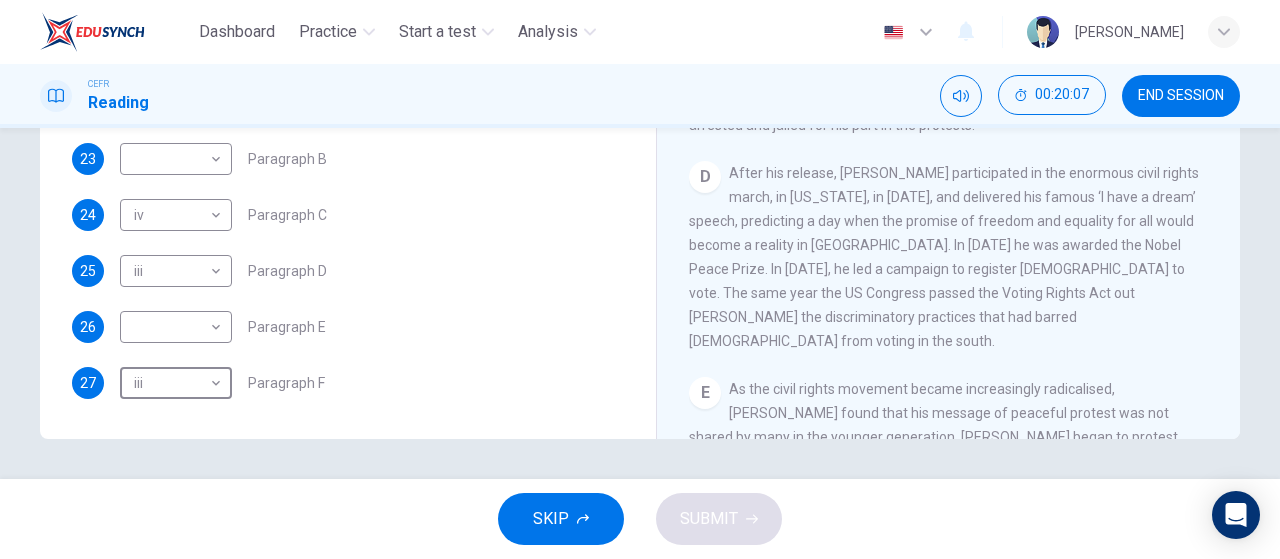 scroll, scrollTop: 1098, scrollLeft: 0, axis: vertical 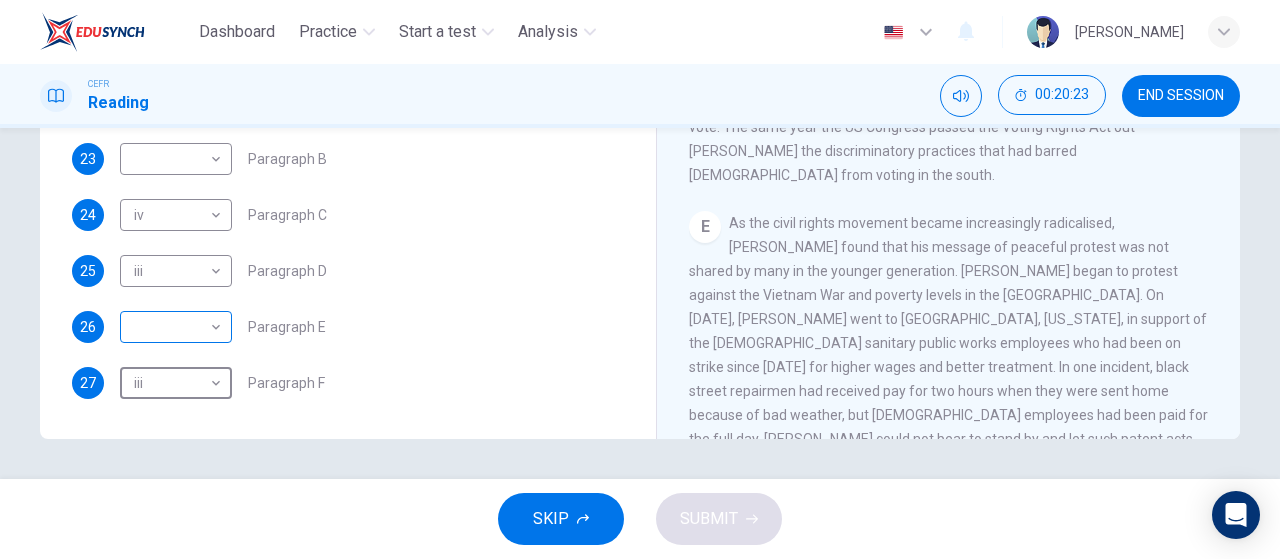 click on "Dashboard Practice Start a test Analysis English en ​ NURIN AISYA BINTI MAT YUSOF CEFR Reading 00:20:23 END SESSION Questions 22 - 27 The Reading Passage has 6 paragraphs.
Choose the correct heading for each paragraph  A – F , from the list of headings.
Write the correct number,  i – viii , in the spaces below. List of Headings i The memorable speech ii Unhappy about violence iii A tragic incident iv Protests and action v The background of an iconic man vi Making his mark internationally vii Difficult childhood viii Black street repairmen 22 vii vii ​ Paragraph A 23 ​ ​ Paragraph B 24 iv iv ​ Paragraph C 25 iii iii ​ Paragraph D 26 ​ ​ Paragraph E 27 iii iii ​ Paragraph F Martin Luther King CLICK TO ZOOM Click to Zoom A B C D E F SKIP SUBMIT EduSynch - Online Language Proficiency Testing
Dashboard Practice Start a test Analysis Notifications © Copyright  2025" at bounding box center (640, 279) 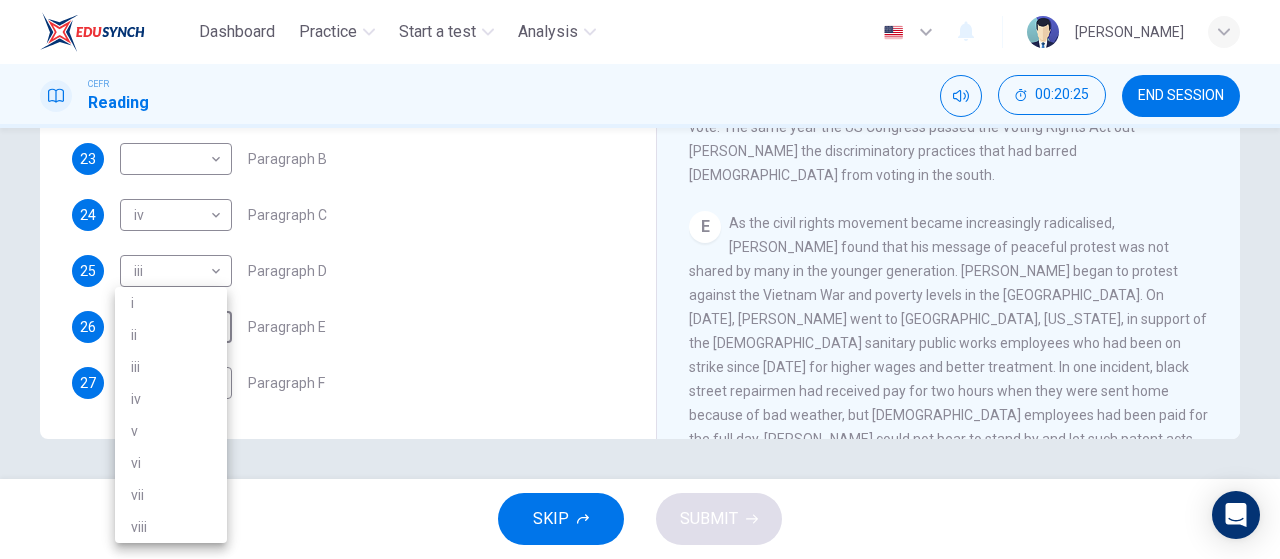 click on "viii" at bounding box center (171, 527) 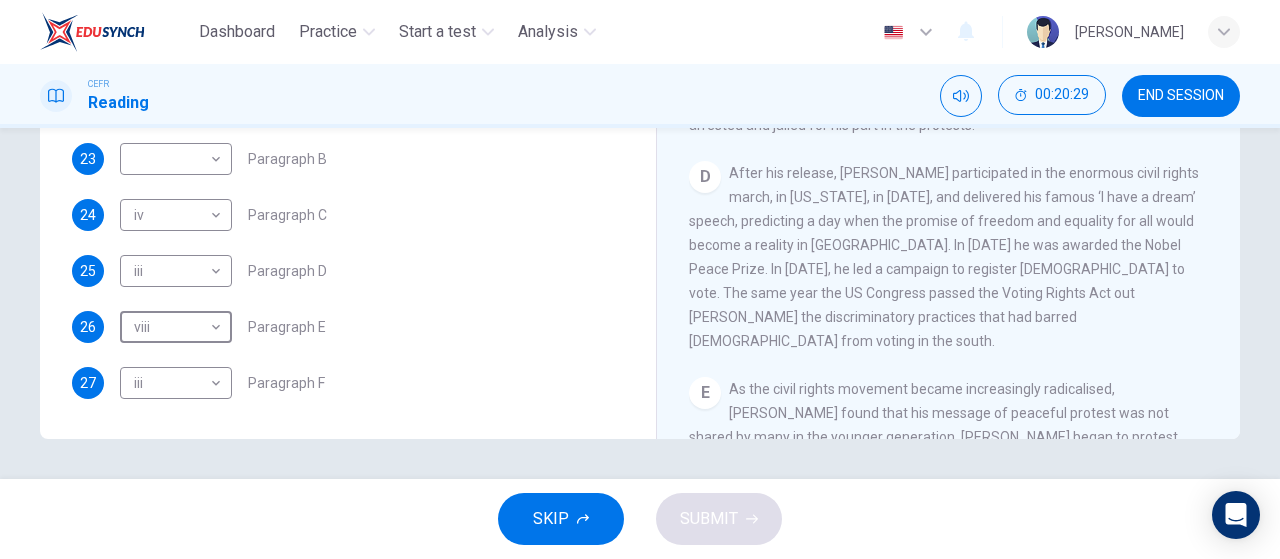 scroll, scrollTop: 765, scrollLeft: 0, axis: vertical 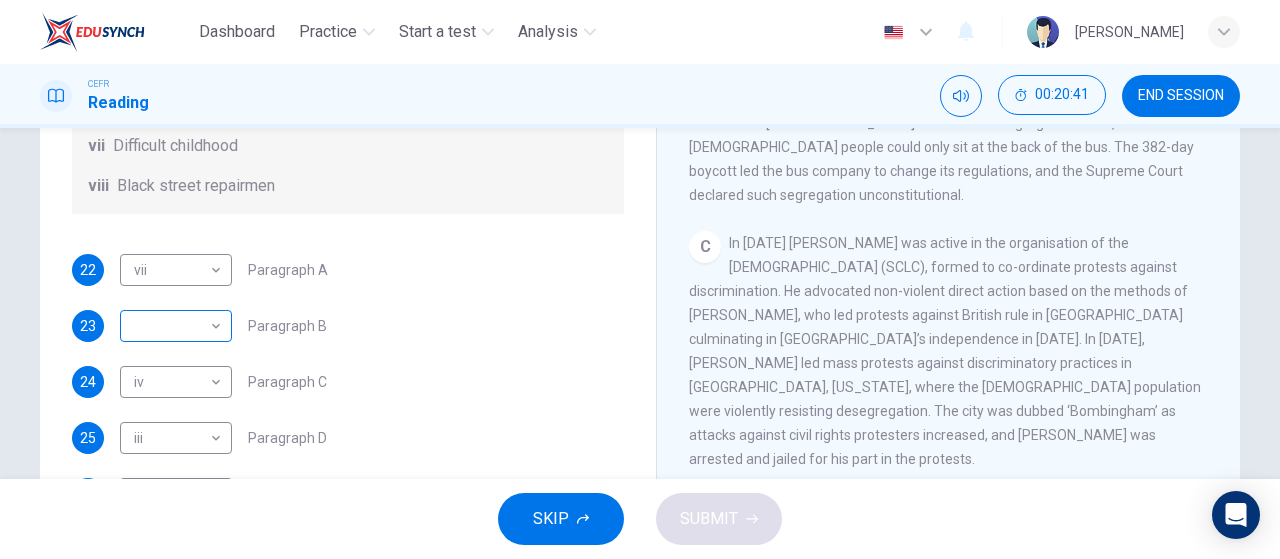 click on "Dashboard Practice Start a test Analysis English en ​ NURIN AISYA BINTI MAT YUSOF CEFR Reading 00:20:41 END SESSION Questions 22 - 27 The Reading Passage has 6 paragraphs.
Choose the correct heading for each paragraph  A – F , from the list of headings.
Write the correct number,  i – viii , in the spaces below. List of Headings i The memorable speech ii Unhappy about violence iii A tragic incident iv Protests and action v The background of an iconic man vi Making his mark internationally vii Difficult childhood viii Black street repairmen 22 vii vii ​ Paragraph A 23 ​ ​ Paragraph B 24 iv iv ​ Paragraph C 25 iii iii ​ Paragraph D 26 viii viii ​ Paragraph E 27 iii iii ​ Paragraph F Martin Luther King CLICK TO ZOOM Click to Zoom A B C D E F SKIP SUBMIT EduSynch - Online Language Proficiency Testing
Dashboard Practice Start a test Analysis Notifications © Copyright  2025" at bounding box center (640, 279) 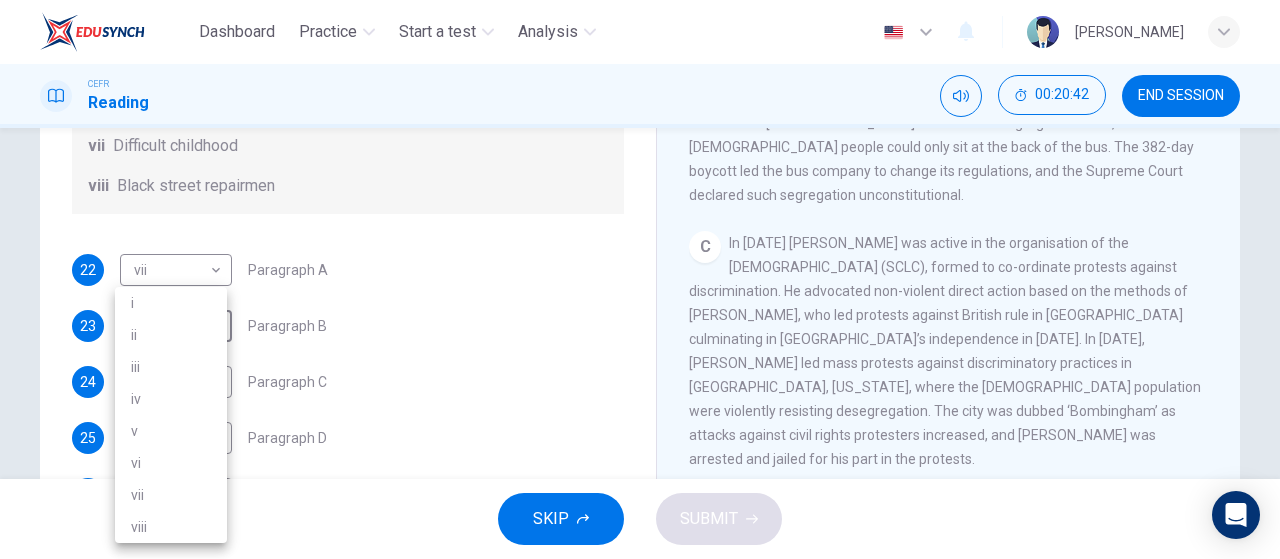 click on "ii" at bounding box center [171, 335] 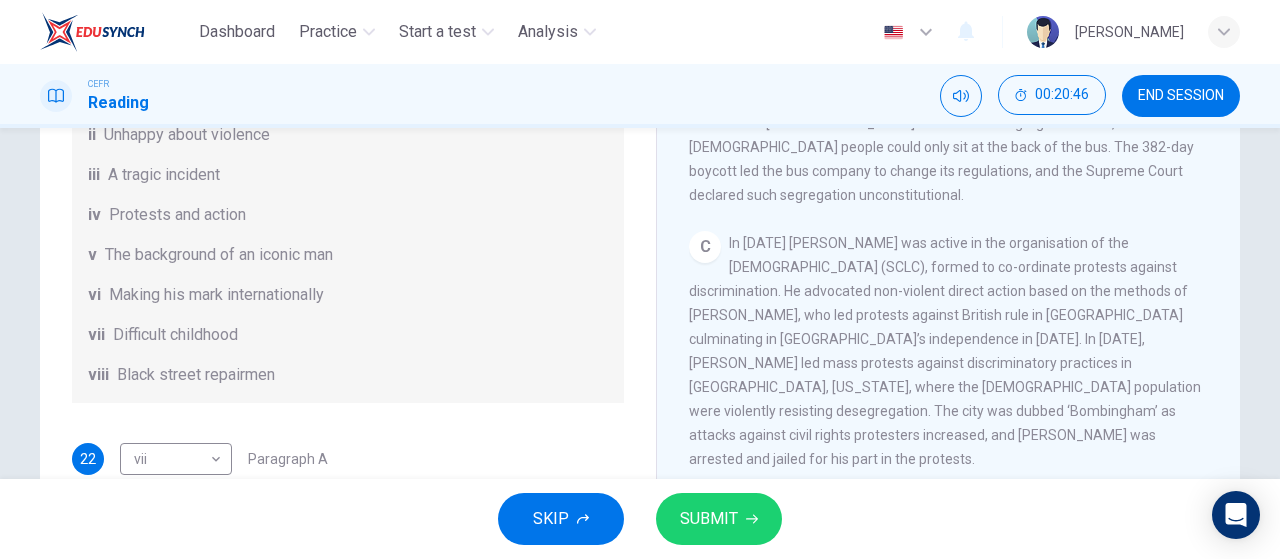 scroll, scrollTop: 166, scrollLeft: 0, axis: vertical 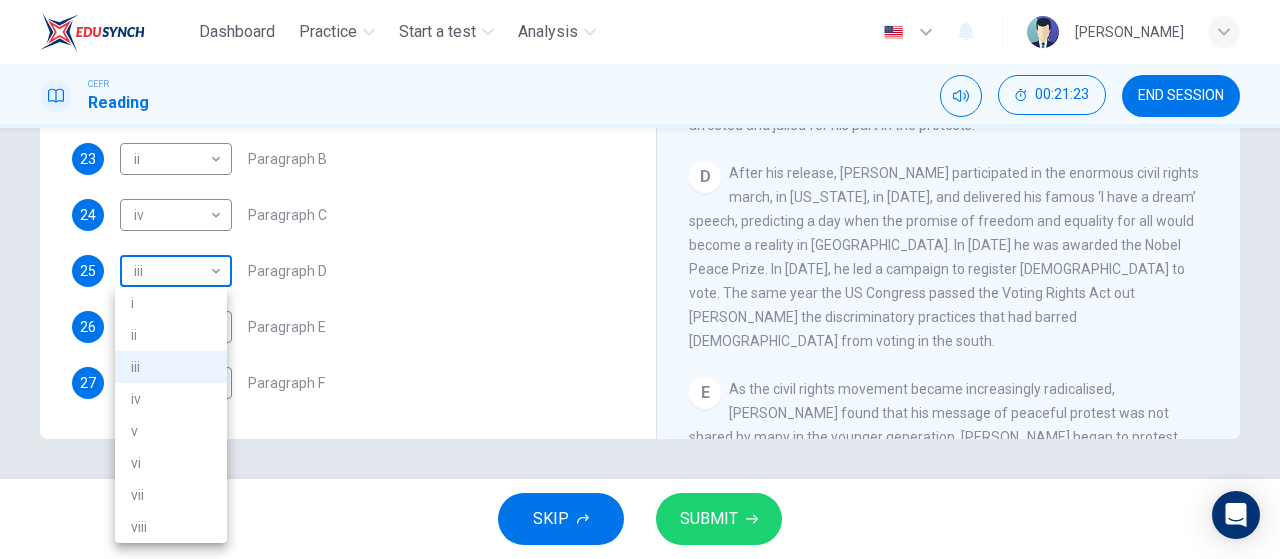 click on "Dashboard Practice Start a test Analysis English en ​ NURIN AISYA BINTI MAT YUSOF CEFR Reading 00:21:23 END SESSION Questions 22 - 27 The Reading Passage has 6 paragraphs.
Choose the correct heading for each paragraph  A – F , from the list of headings.
Write the correct number,  i – viii , in the spaces below. List of Headings i The memorable speech ii Unhappy about violence iii A tragic incident iv Protests and action v The background of an iconic man vi Making his mark internationally vii Difficult childhood viii Black street repairmen 22 vii vii ​ Paragraph A 23 ii ii ​ Paragraph B 24 iv iv ​ Paragraph C 25 iii iii ​ Paragraph D 26 viii viii ​ Paragraph E 27 iii iii ​ Paragraph F Martin Luther King CLICK TO ZOOM Click to Zoom A B C D E F SKIP SUBMIT EduSynch - Online Language Proficiency Testing
Dashboard Practice Start a test Analysis Notifications © Copyright  2025 i ii iii iv v vi vii viii" at bounding box center (640, 279) 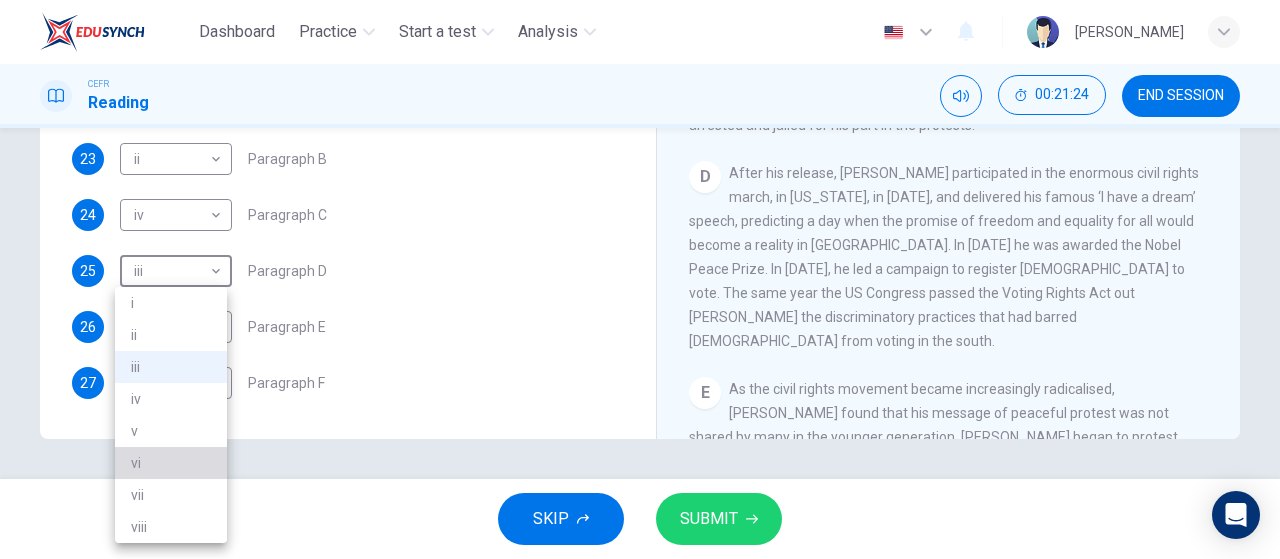 click on "vi" at bounding box center [171, 463] 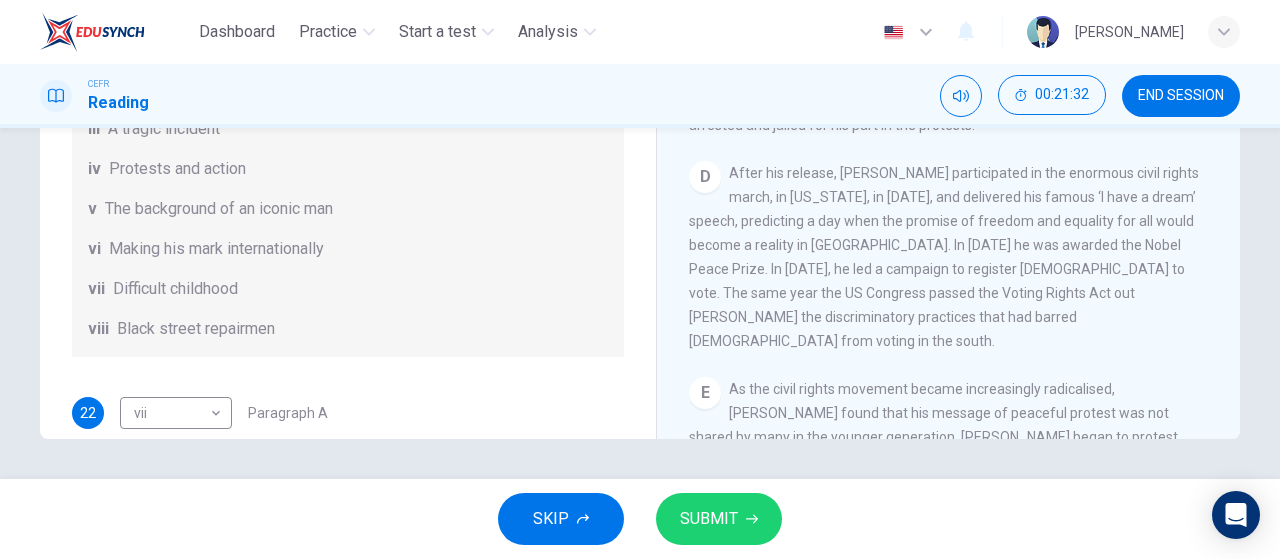 scroll, scrollTop: 0, scrollLeft: 0, axis: both 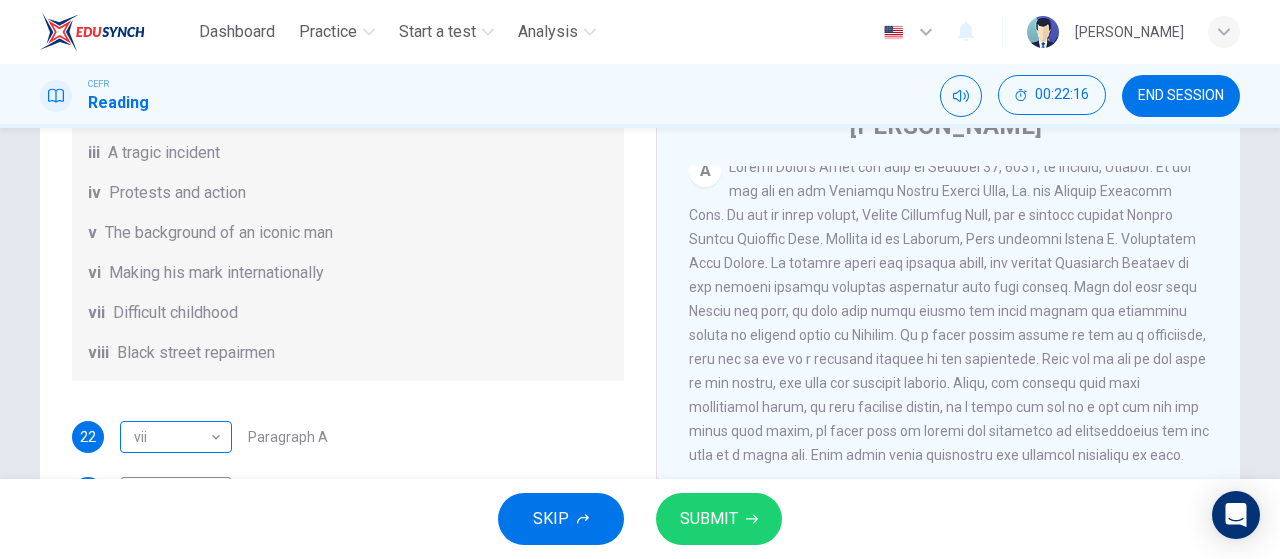 click on "Dashboard Practice Start a test Analysis English en ​ NURIN AISYA BINTI MAT YUSOF CEFR Reading 00:22:16 END SESSION Questions 22 - 27 The Reading Passage has 6 paragraphs.
Choose the correct heading for each paragraph  A – F , from the list of headings.
Write the correct number,  i – viii , in the spaces below. List of Headings i The memorable speech ii Unhappy about violence iii A tragic incident iv Protests and action v The background of an iconic man vi Making his mark internationally vii Difficult childhood viii Black street repairmen 22 vii vii ​ Paragraph A 23 ii ii ​ Paragraph B 24 iv iv ​ Paragraph C 25 vi vi ​ Paragraph D 26 viii viii ​ Paragraph E 27 iii iii ​ Paragraph F Martin Luther King CLICK TO ZOOM Click to Zoom A B C D E F SKIP SUBMIT EduSynch - Online Language Proficiency Testing
Dashboard Practice Start a test Analysis Notifications © Copyright  2025" at bounding box center (640, 279) 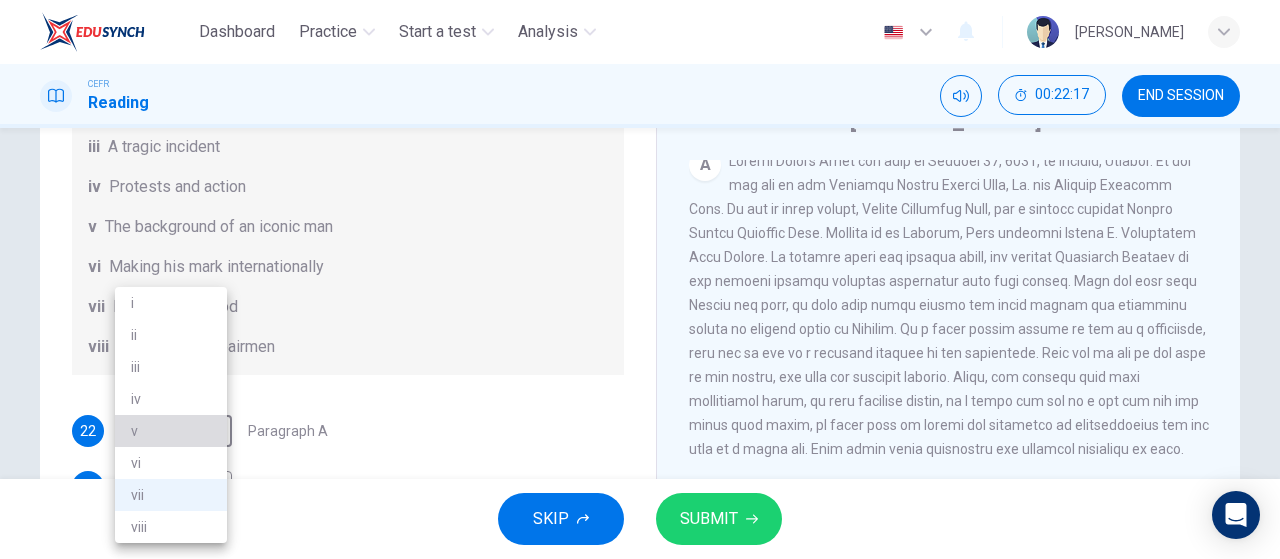 click on "v" at bounding box center (171, 431) 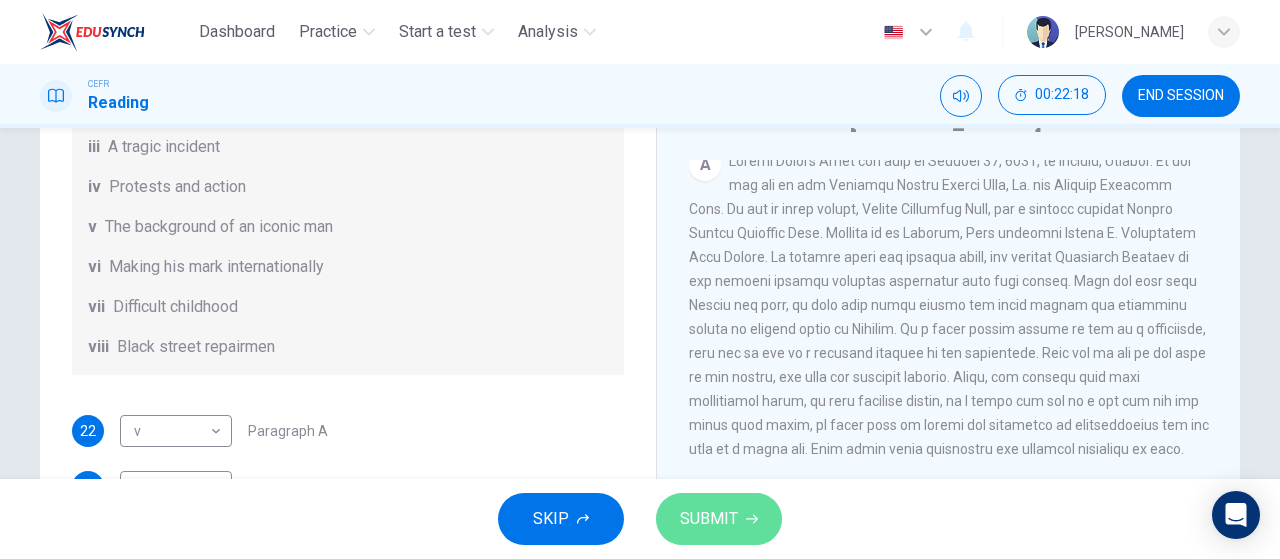 click on "SUBMIT" at bounding box center (719, 519) 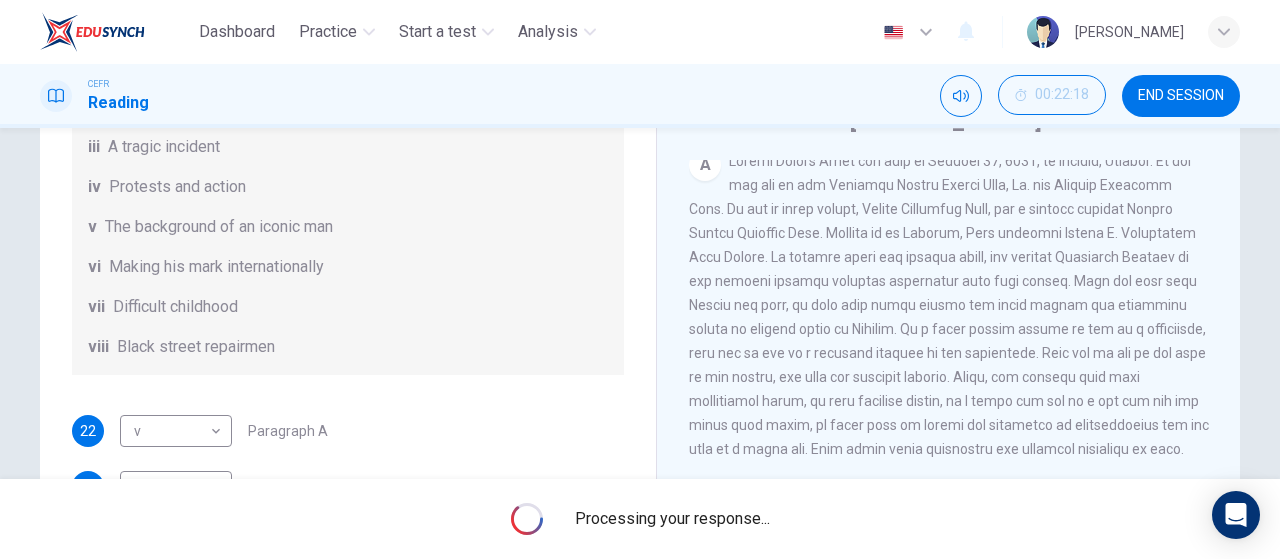 scroll, scrollTop: 352, scrollLeft: 0, axis: vertical 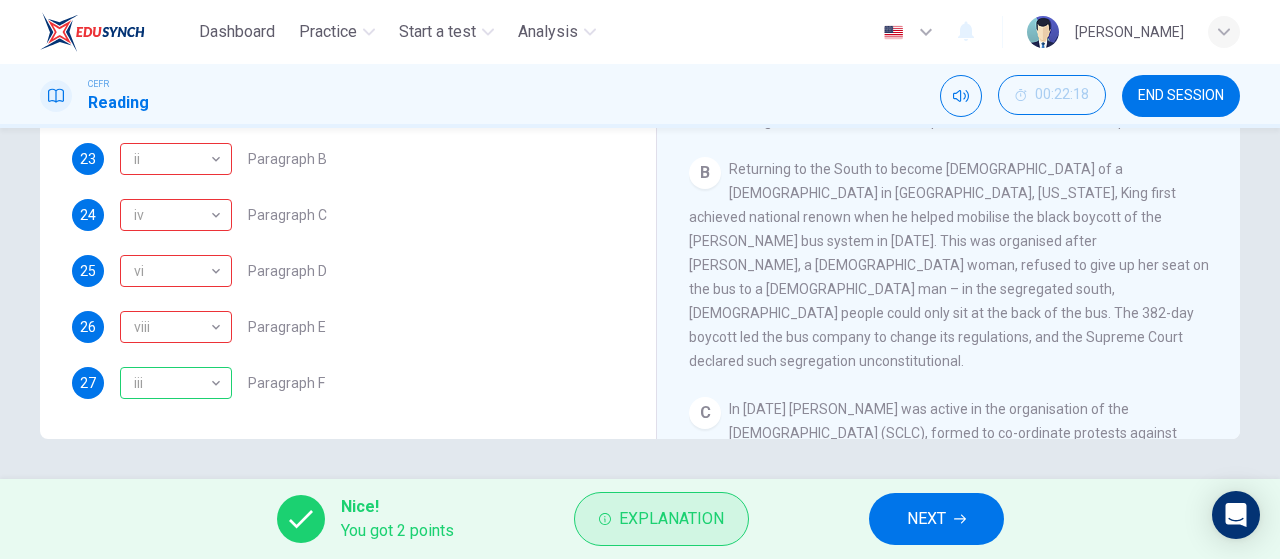 click on "Explanation" at bounding box center (671, 519) 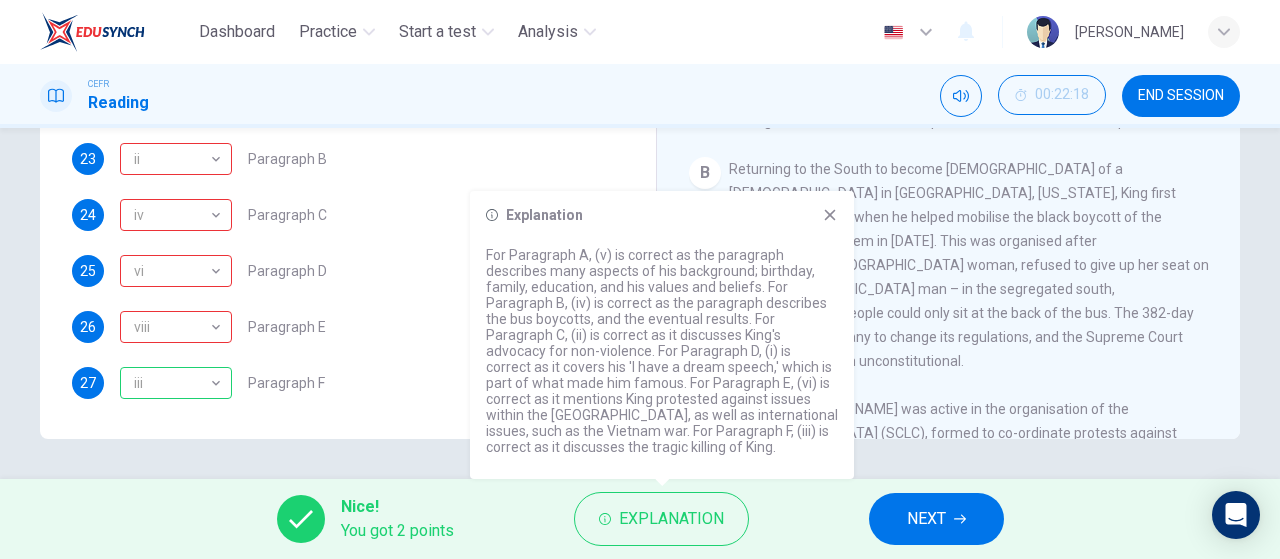 click on "NEXT" at bounding box center [926, 519] 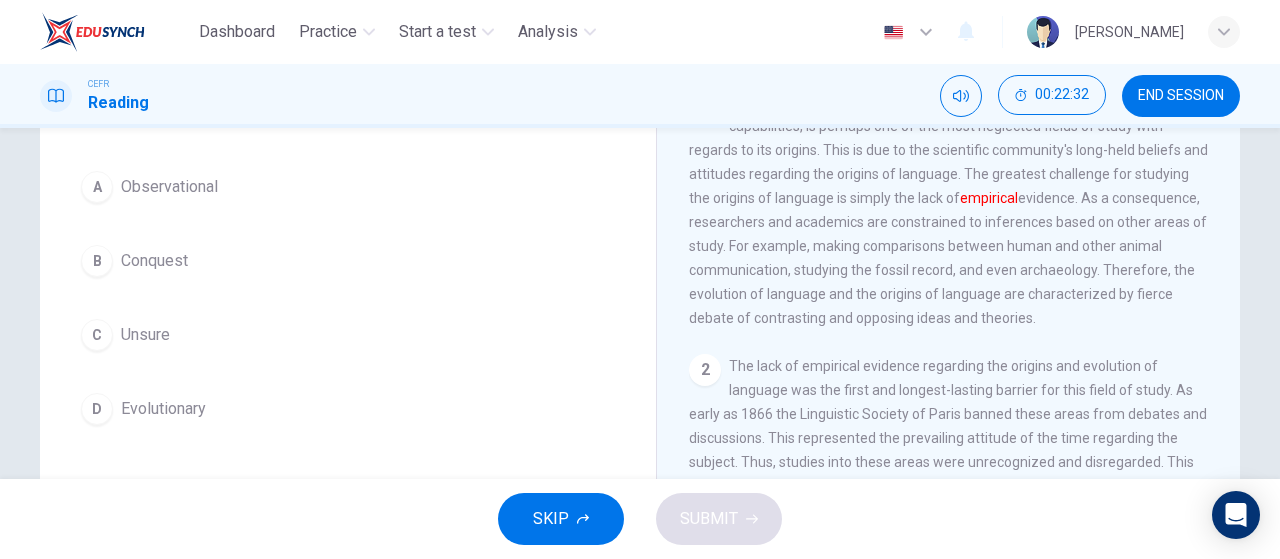 scroll, scrollTop: 0, scrollLeft: 0, axis: both 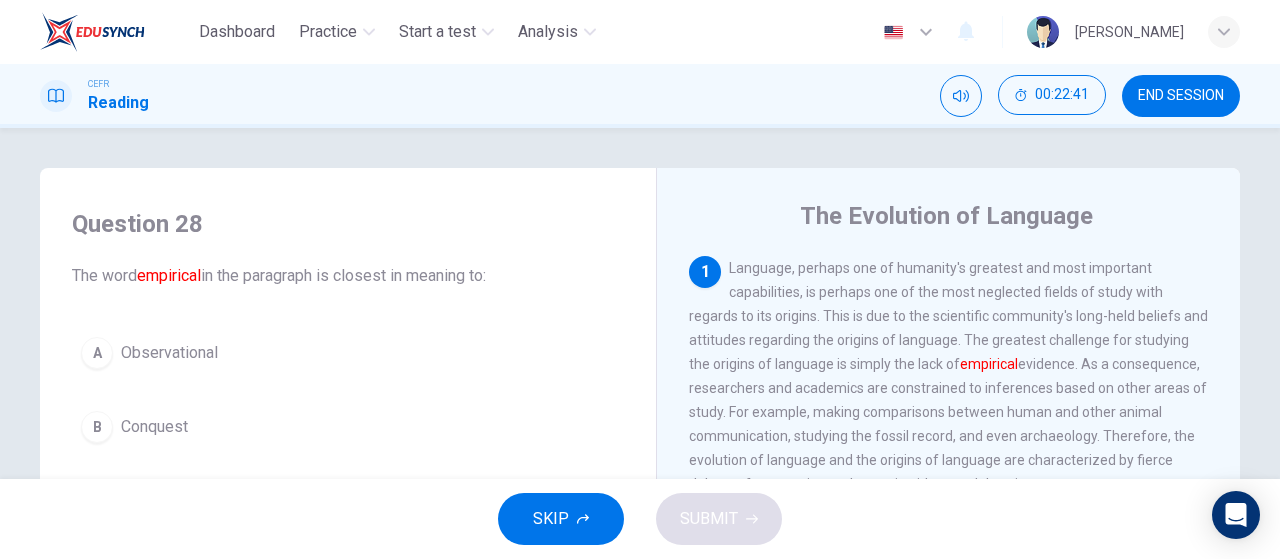click on "A" at bounding box center (97, 353) 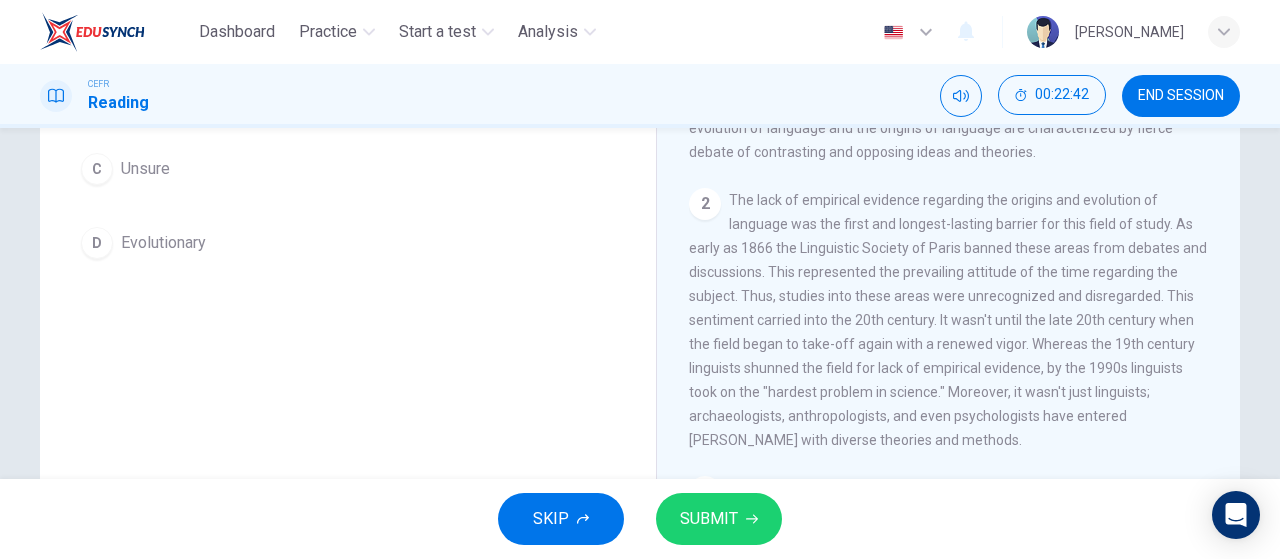 scroll, scrollTop: 333, scrollLeft: 0, axis: vertical 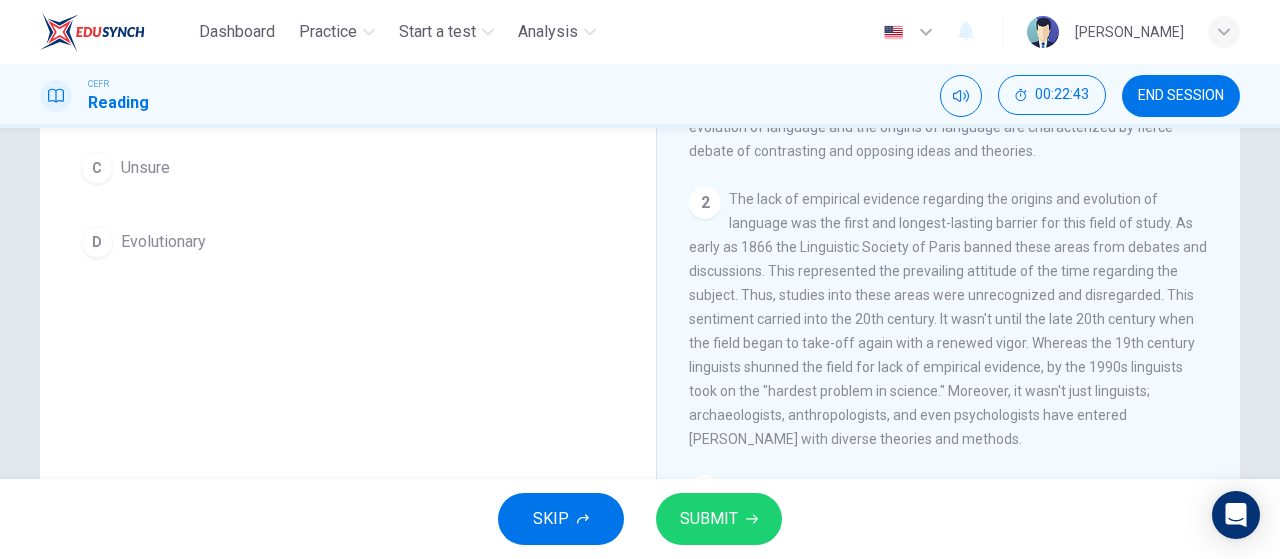 click on "SUBMIT" at bounding box center (709, 519) 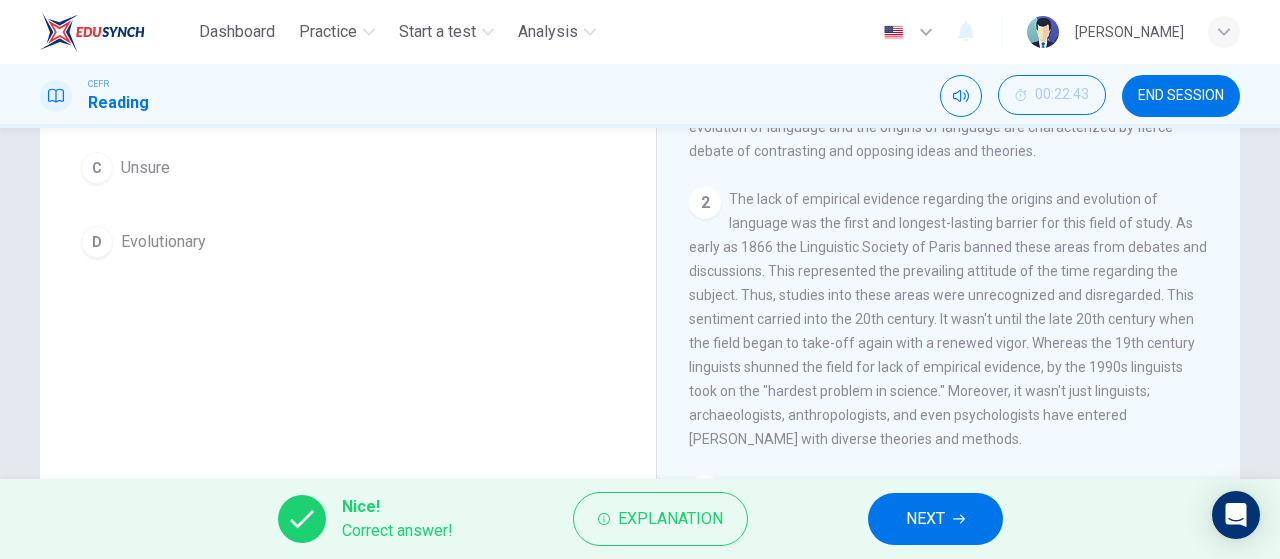 click on "NEXT" at bounding box center [925, 519] 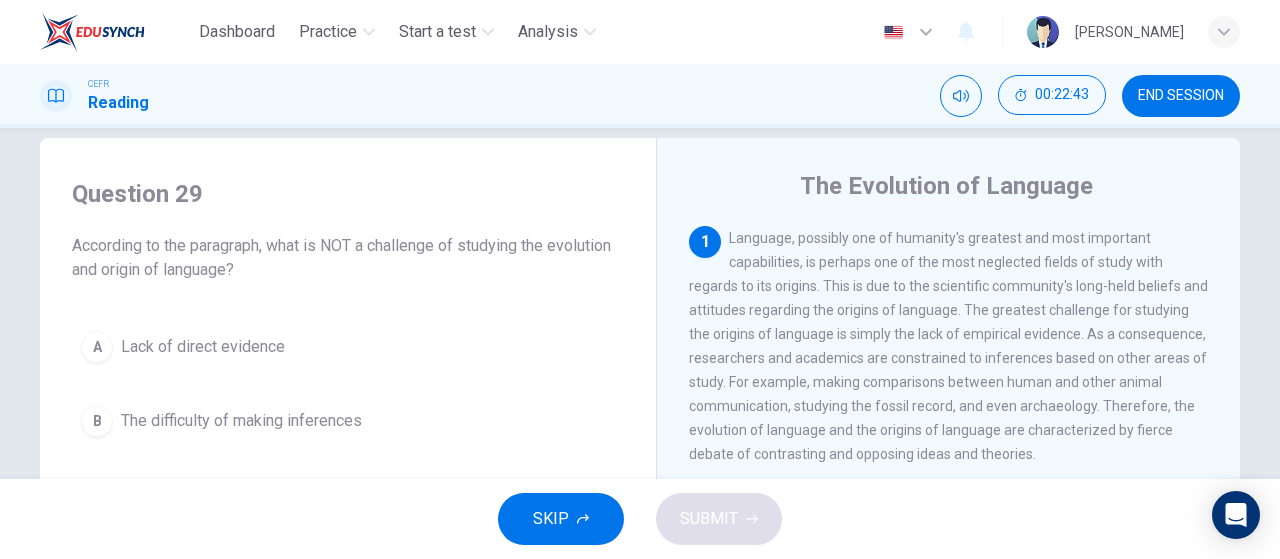 scroll, scrollTop: 24, scrollLeft: 0, axis: vertical 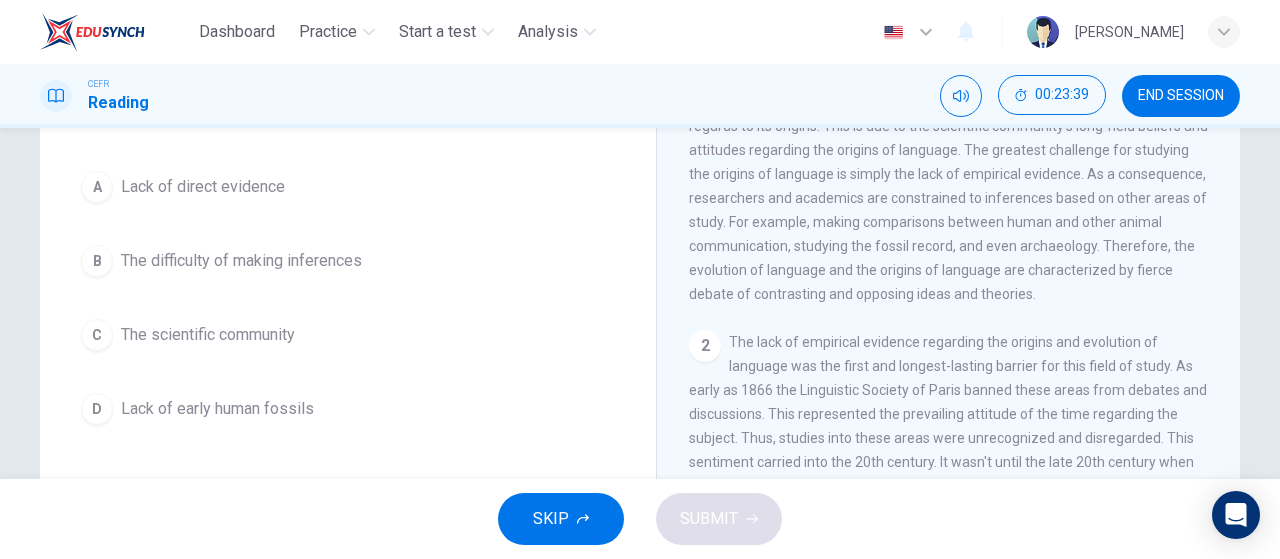 click on "D" at bounding box center [97, 409] 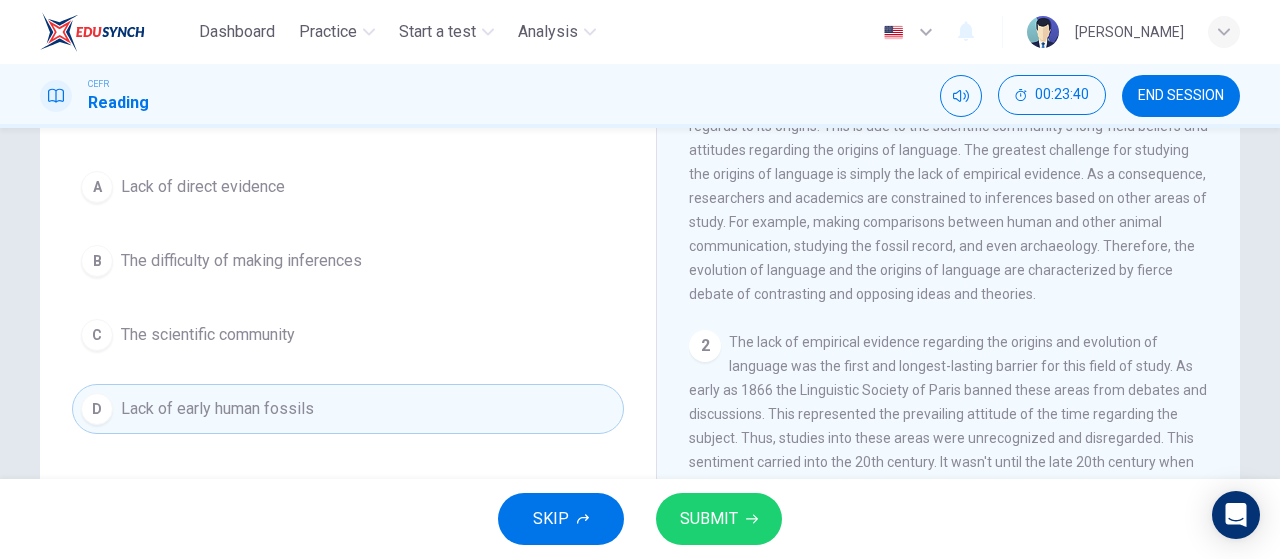 click on "SUBMIT" at bounding box center [719, 519] 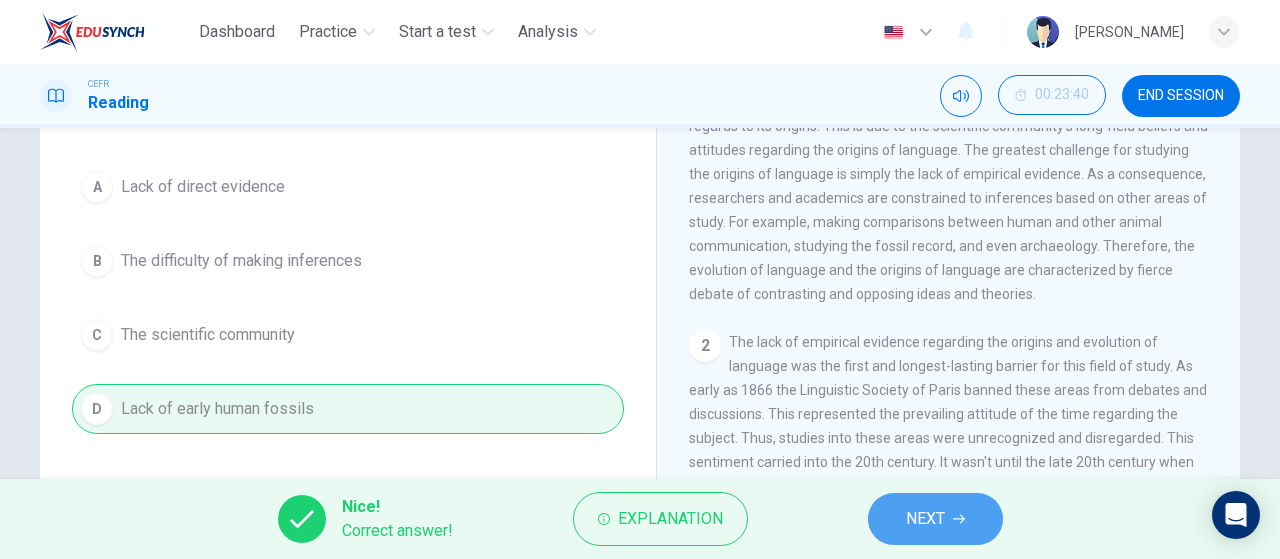 click on "NEXT" at bounding box center [925, 519] 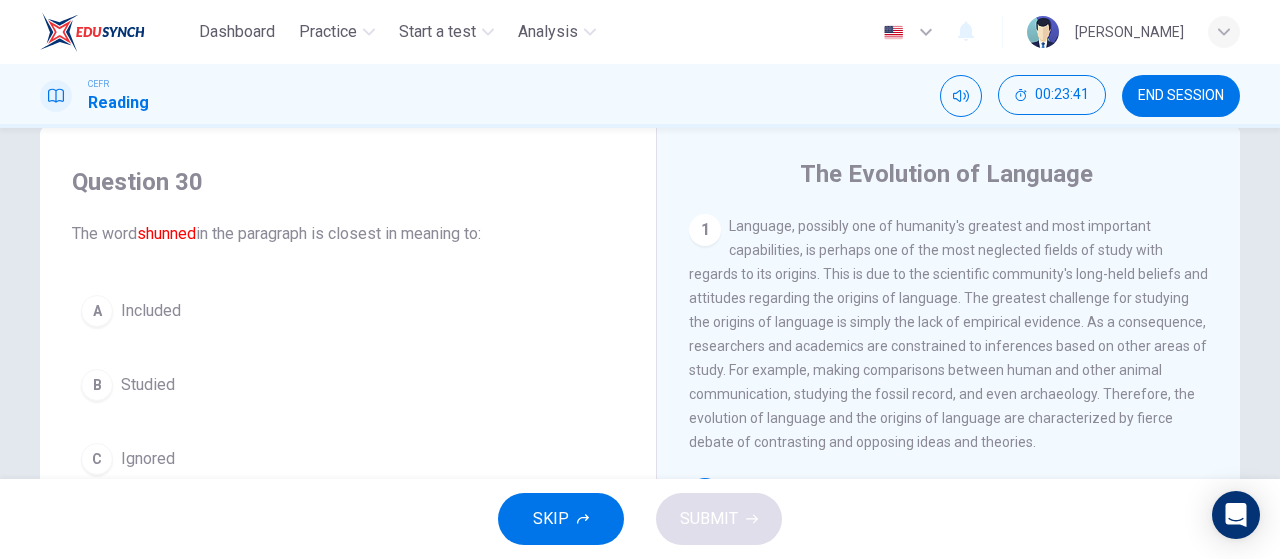 scroll, scrollTop: 0, scrollLeft: 0, axis: both 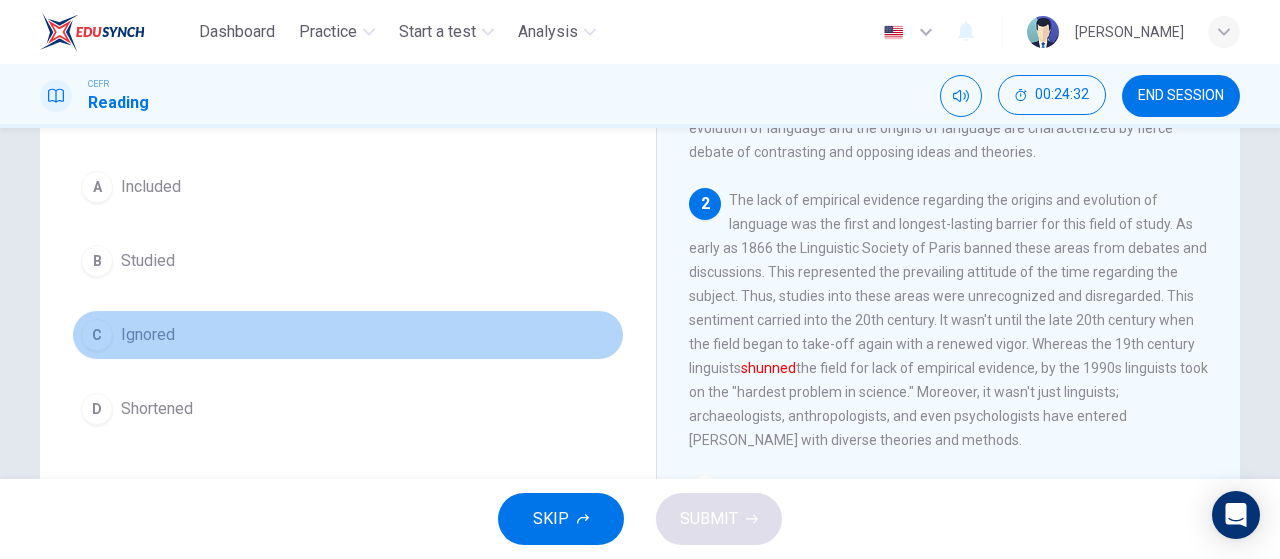click on "C" at bounding box center [97, 335] 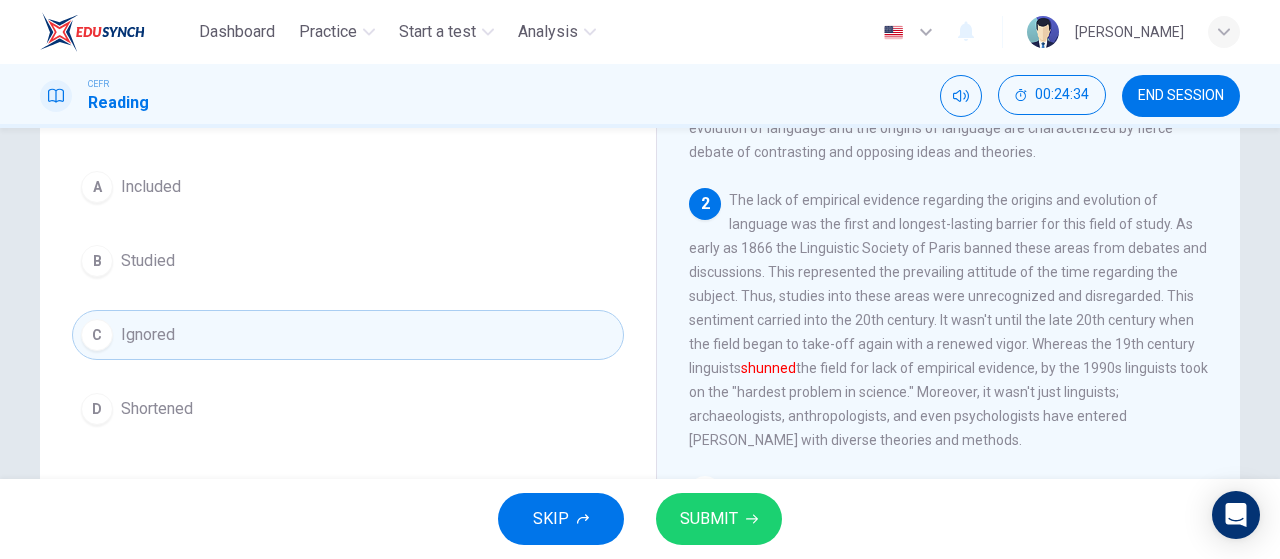 click on "SUBMIT" at bounding box center (709, 519) 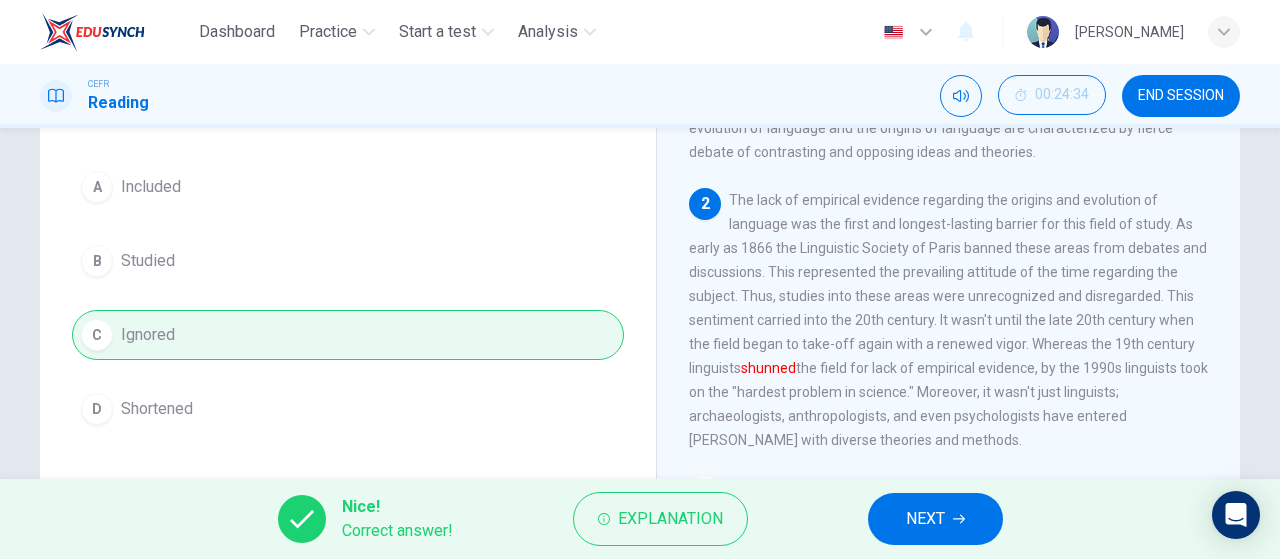 click on "NEXT" at bounding box center (935, 519) 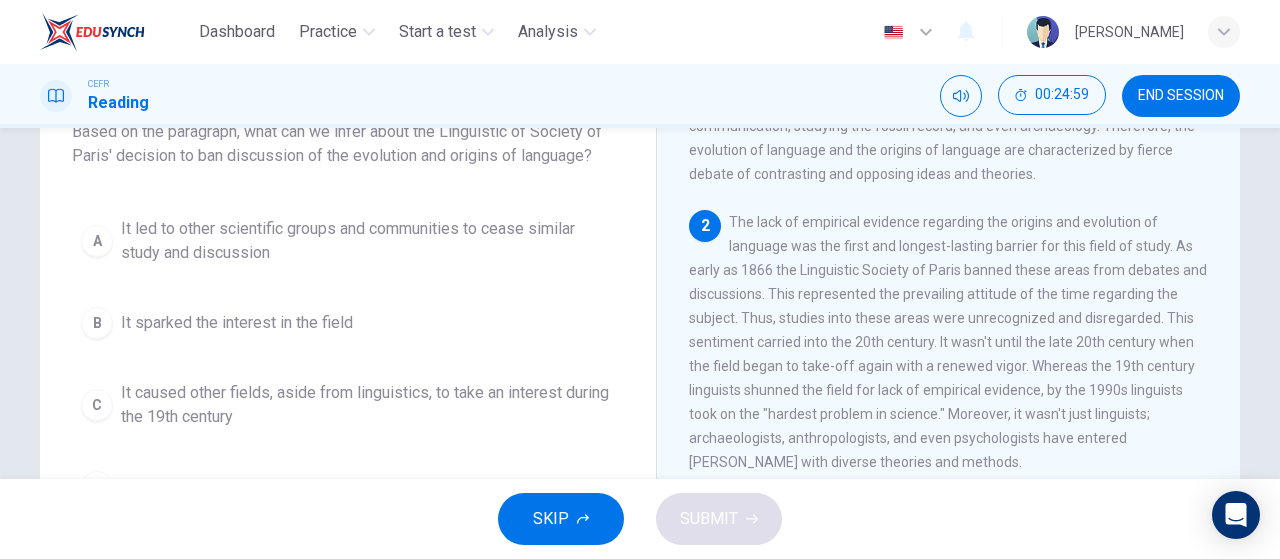 scroll, scrollTop: 24, scrollLeft: 0, axis: vertical 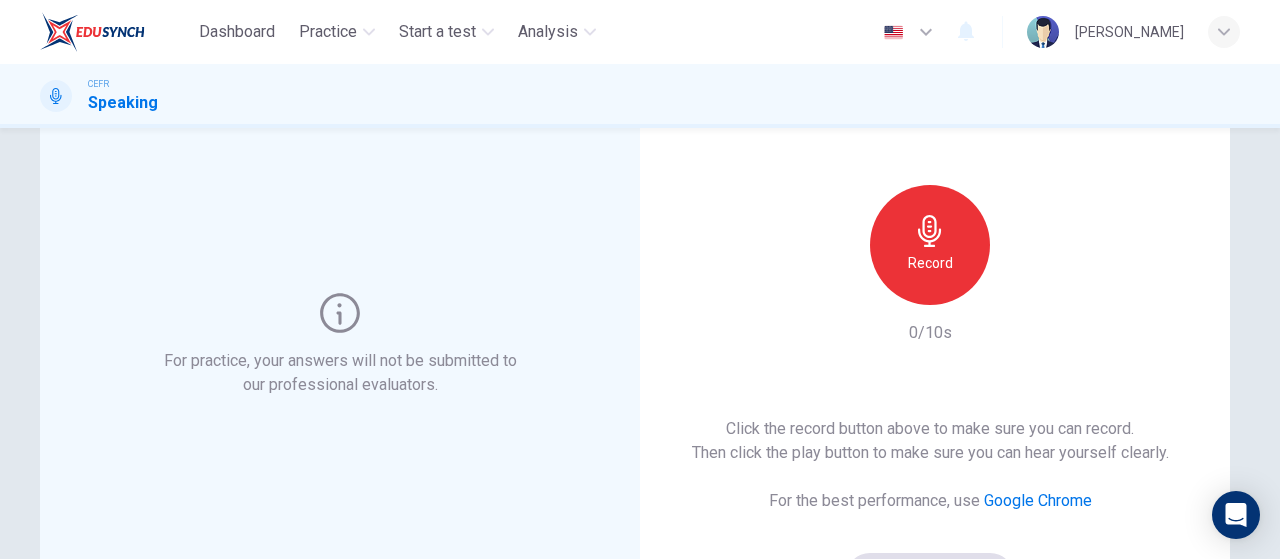 click on "Record" at bounding box center (930, 263) 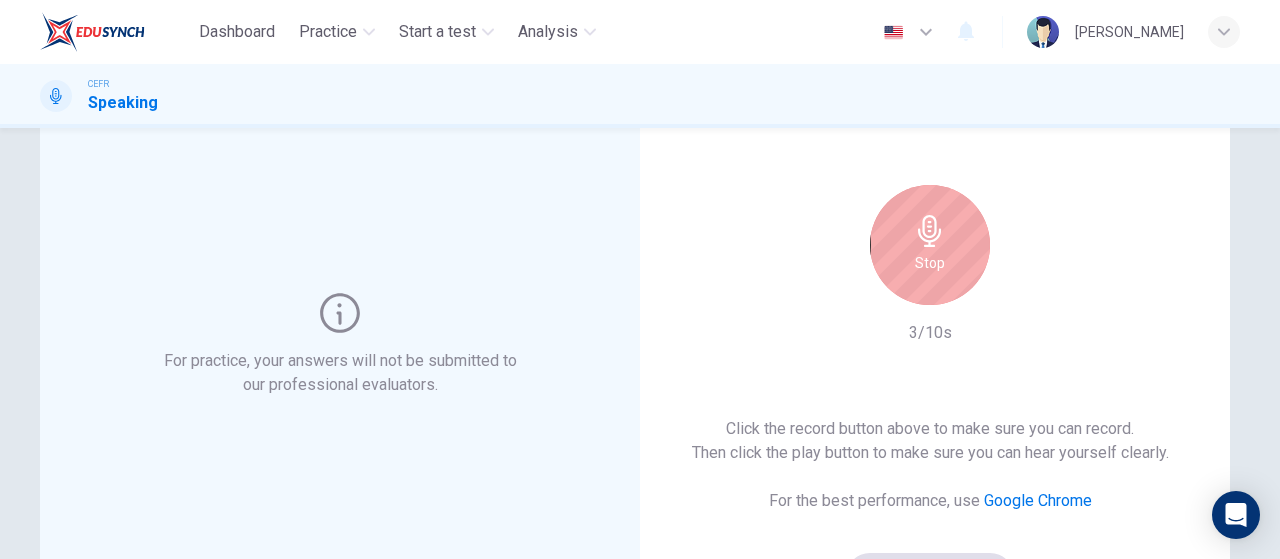 click on "Stop" at bounding box center [930, 245] 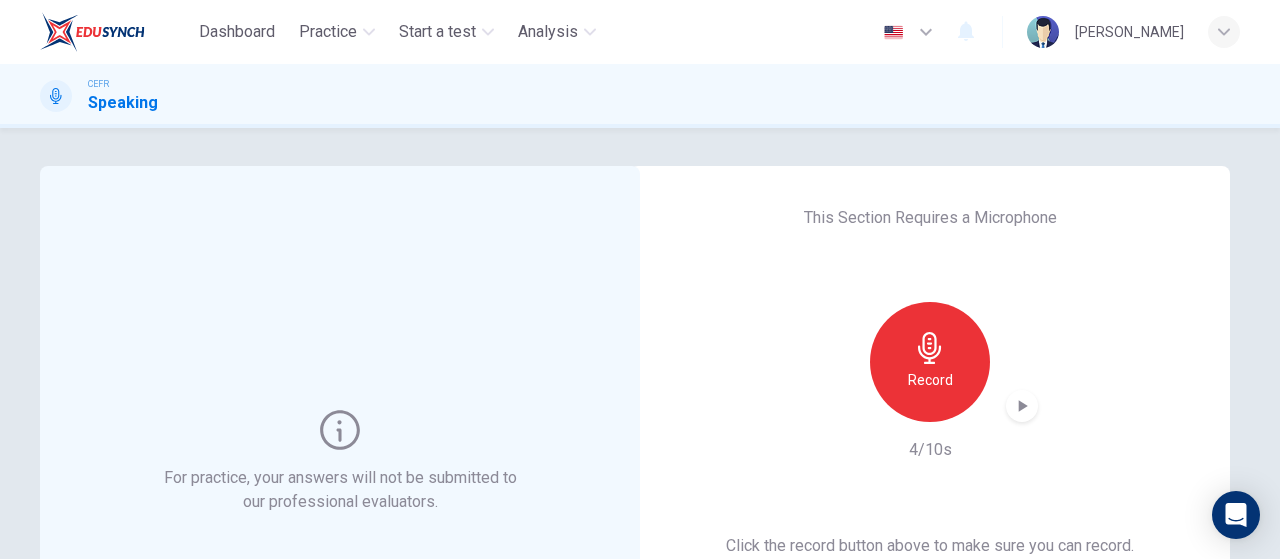 scroll, scrollTop: 0, scrollLeft: 0, axis: both 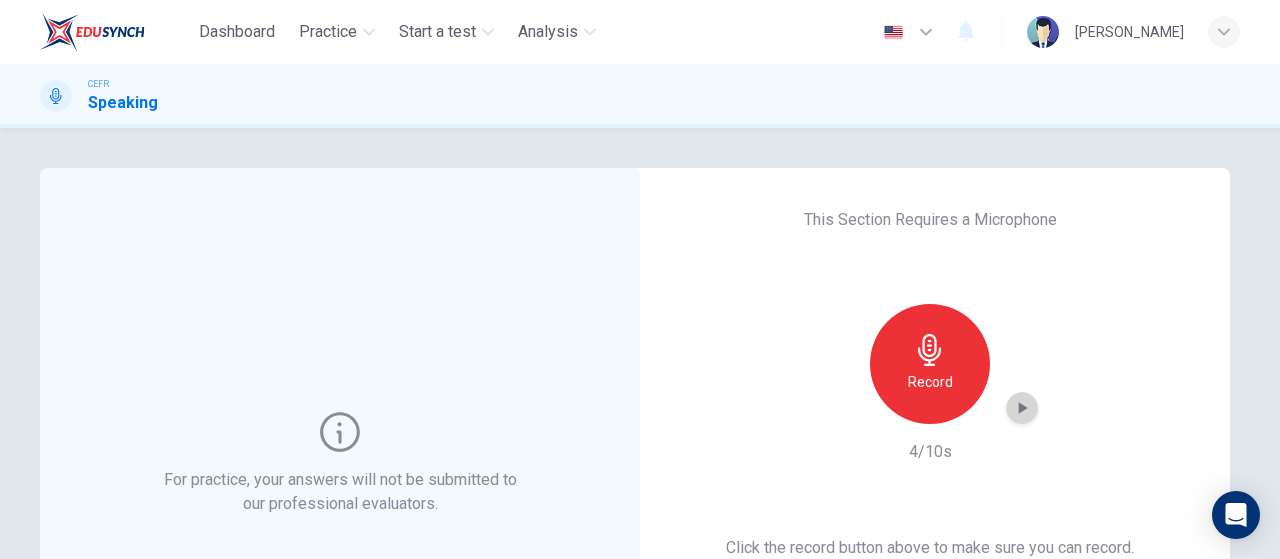 click 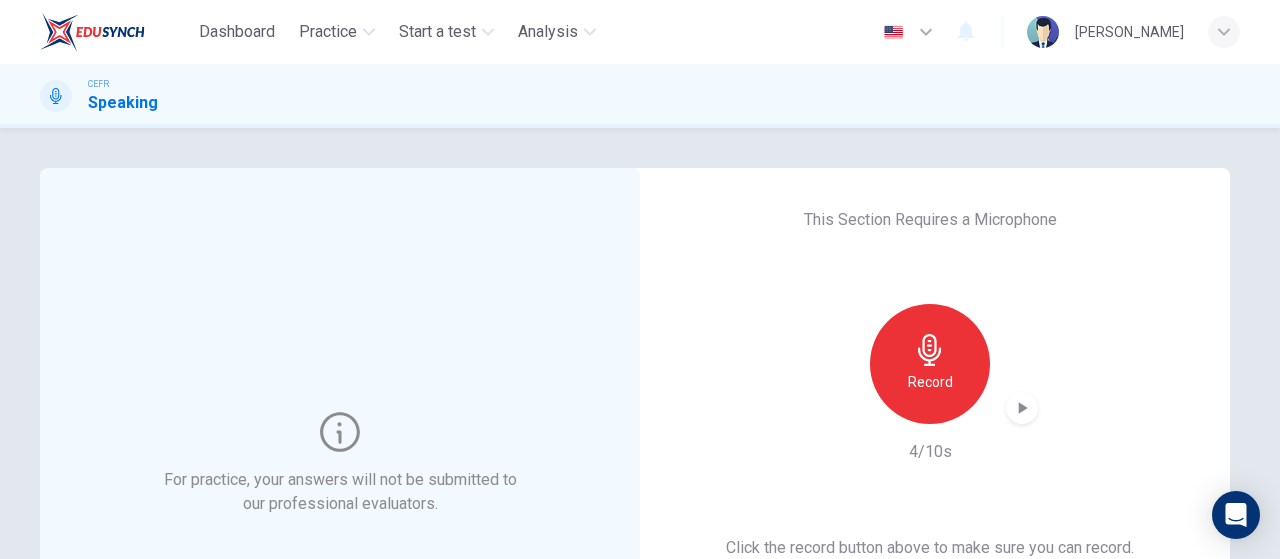 click on "Record" at bounding box center (930, 364) 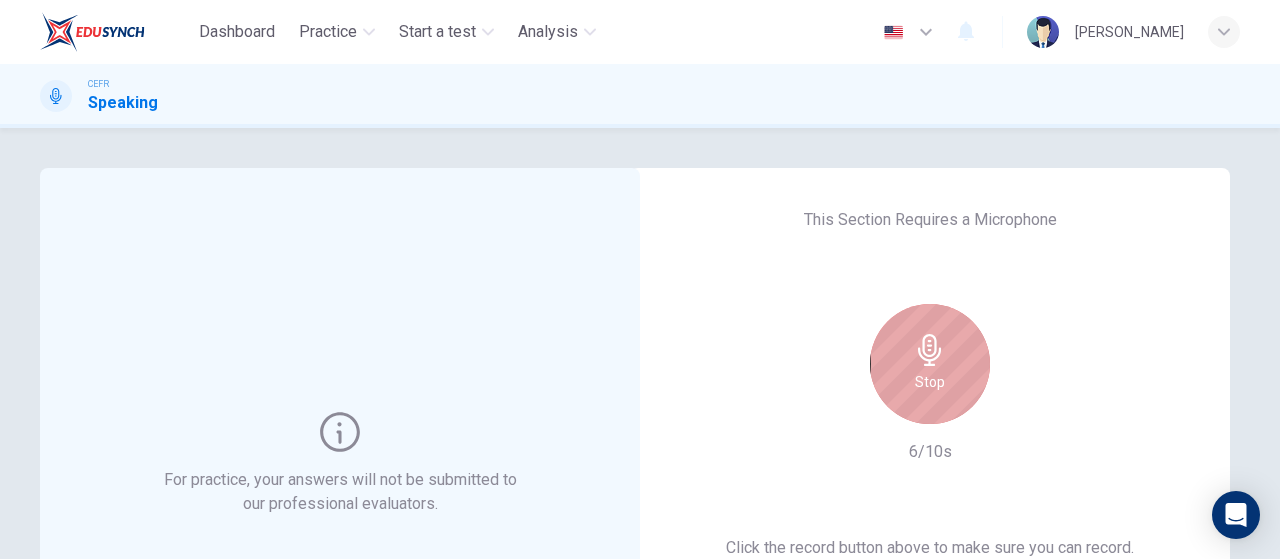click on "Stop" at bounding box center [930, 364] 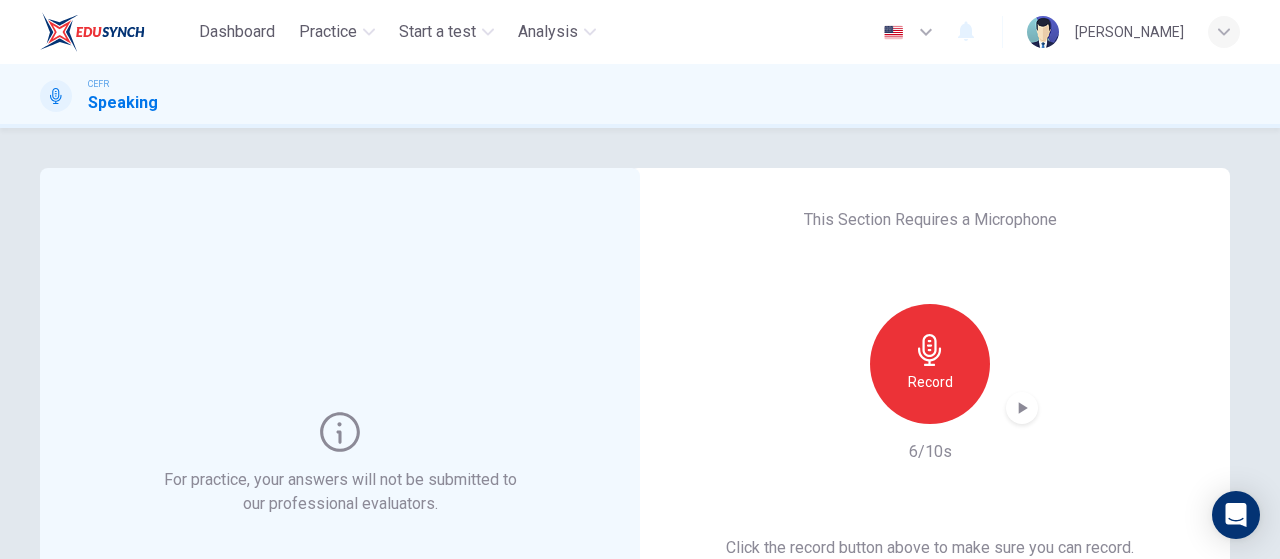 click 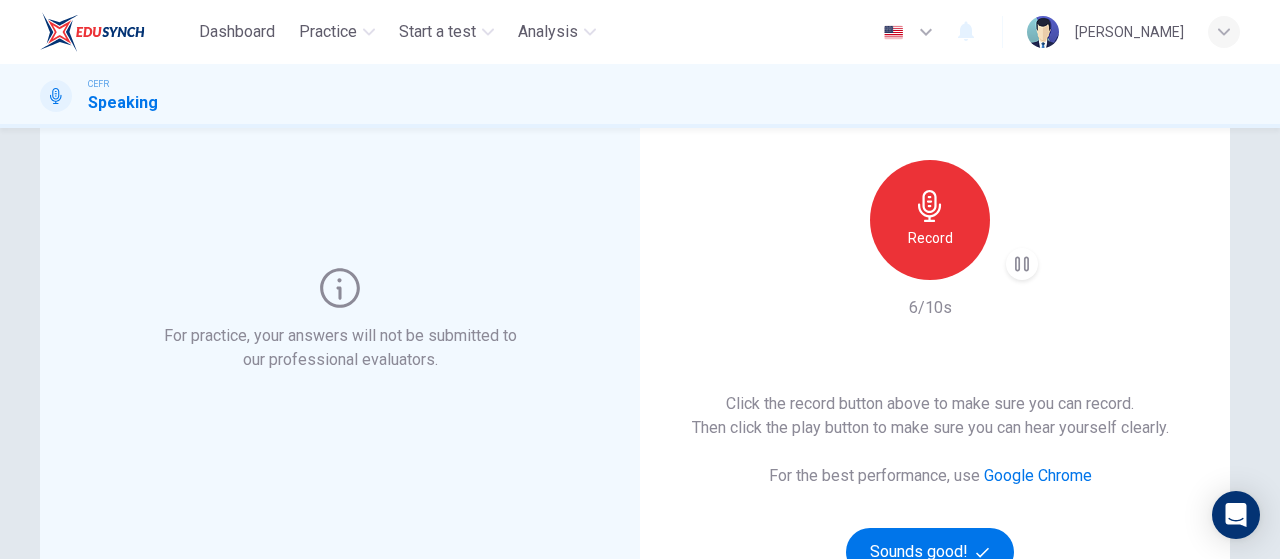 scroll, scrollTop: 166, scrollLeft: 0, axis: vertical 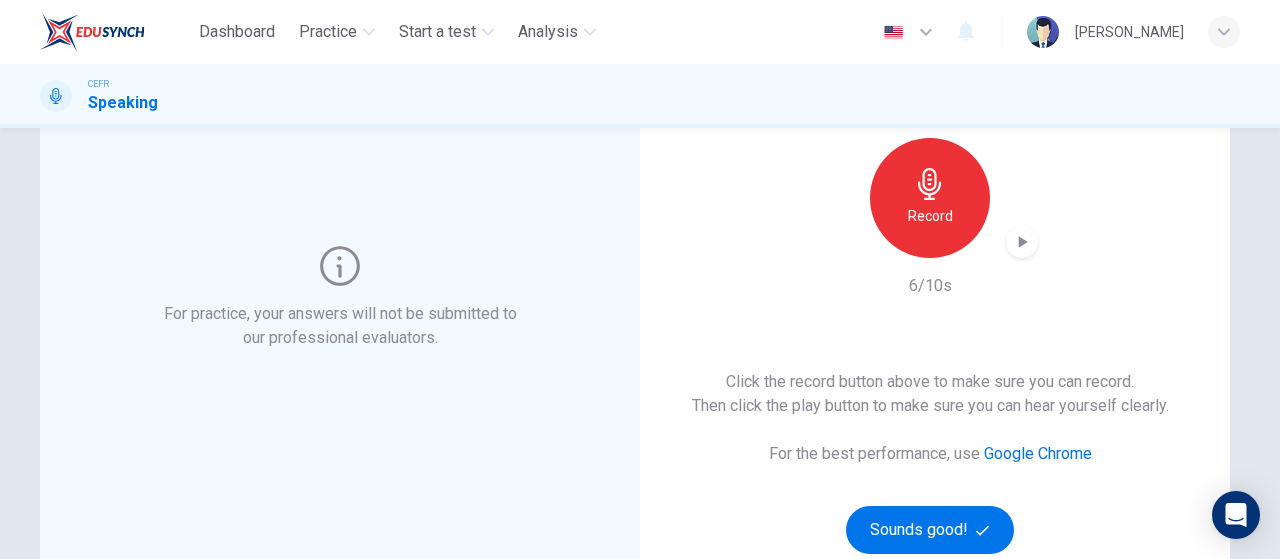 click 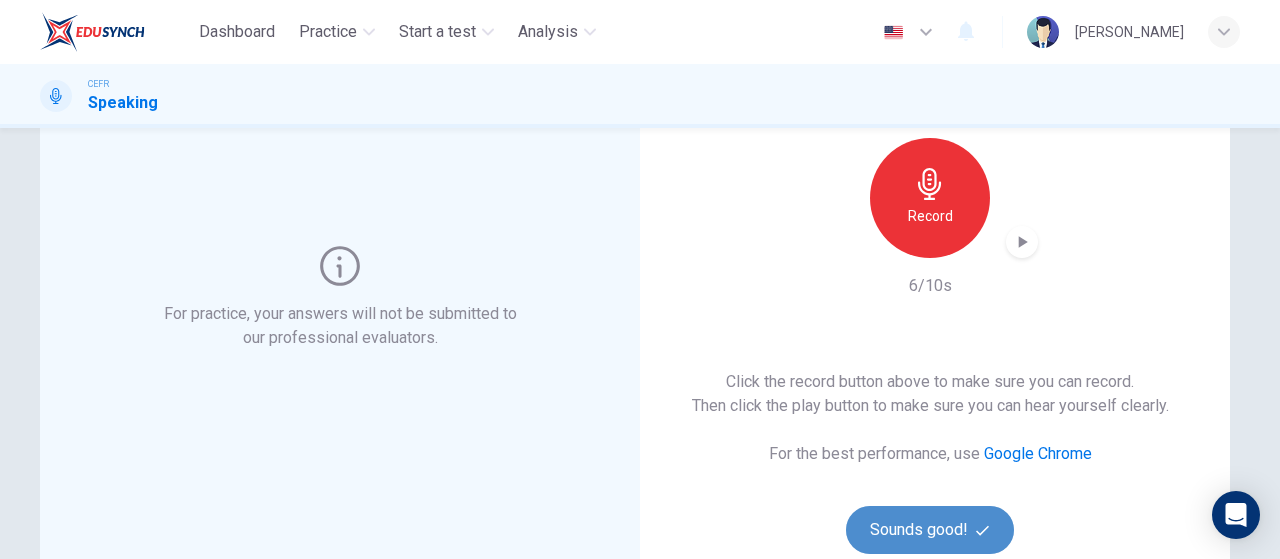 click on "Sounds good!" at bounding box center (930, 530) 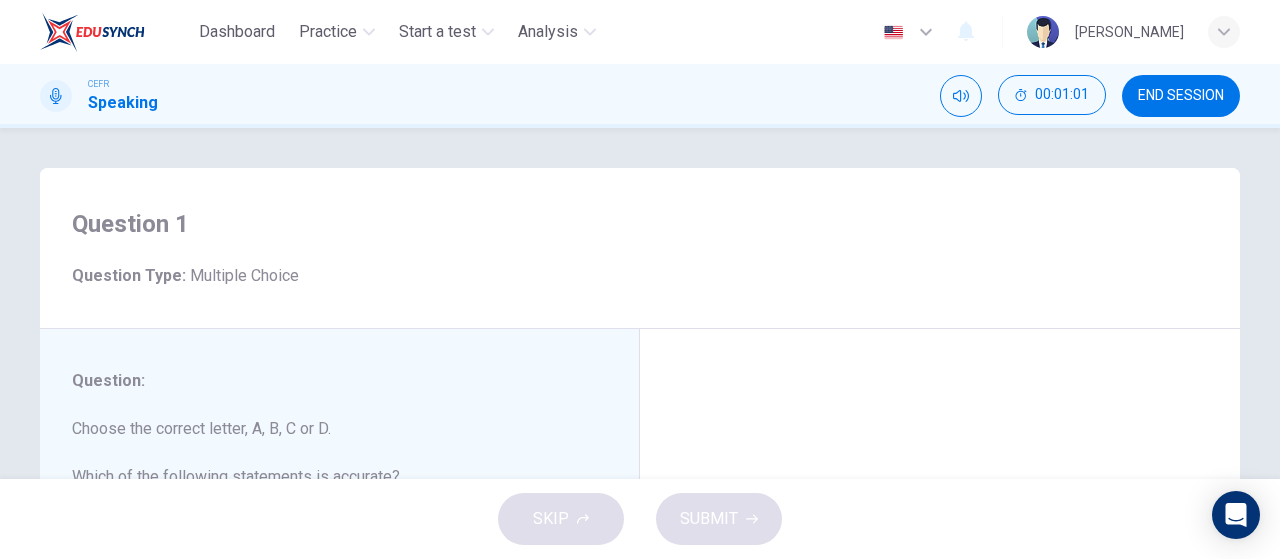 scroll, scrollTop: 166, scrollLeft: 0, axis: vertical 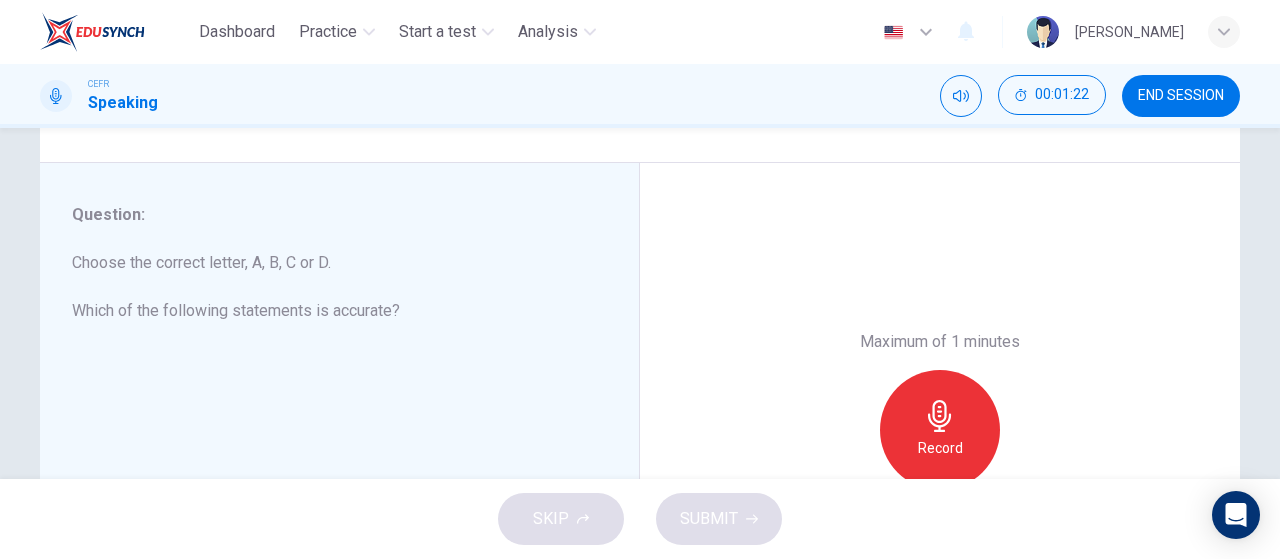 click on "Record" at bounding box center (940, 430) 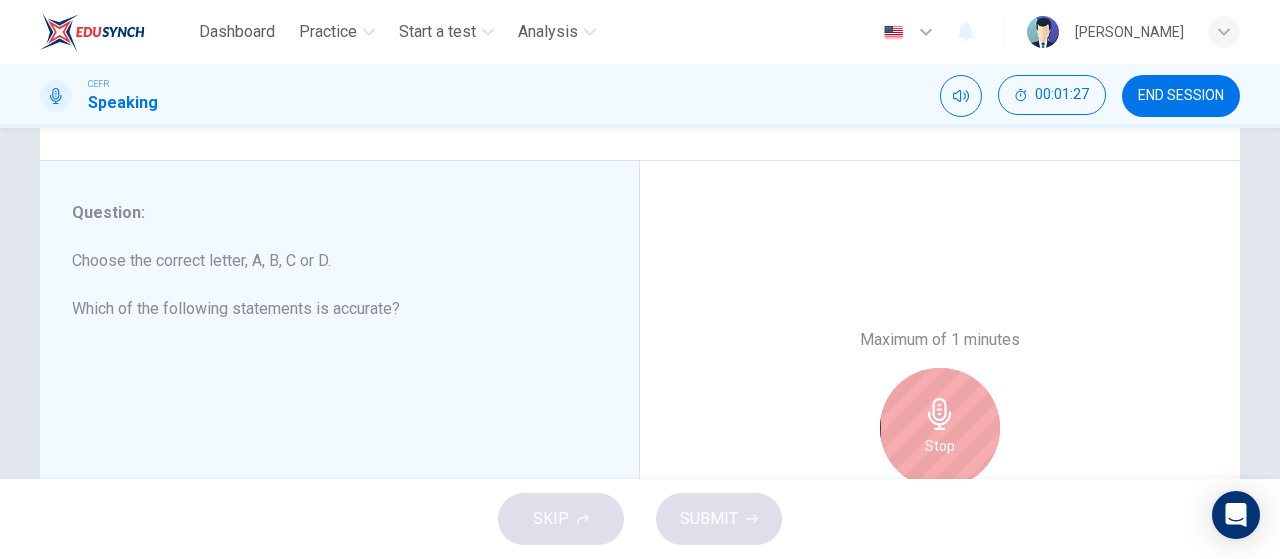 scroll, scrollTop: 166, scrollLeft: 0, axis: vertical 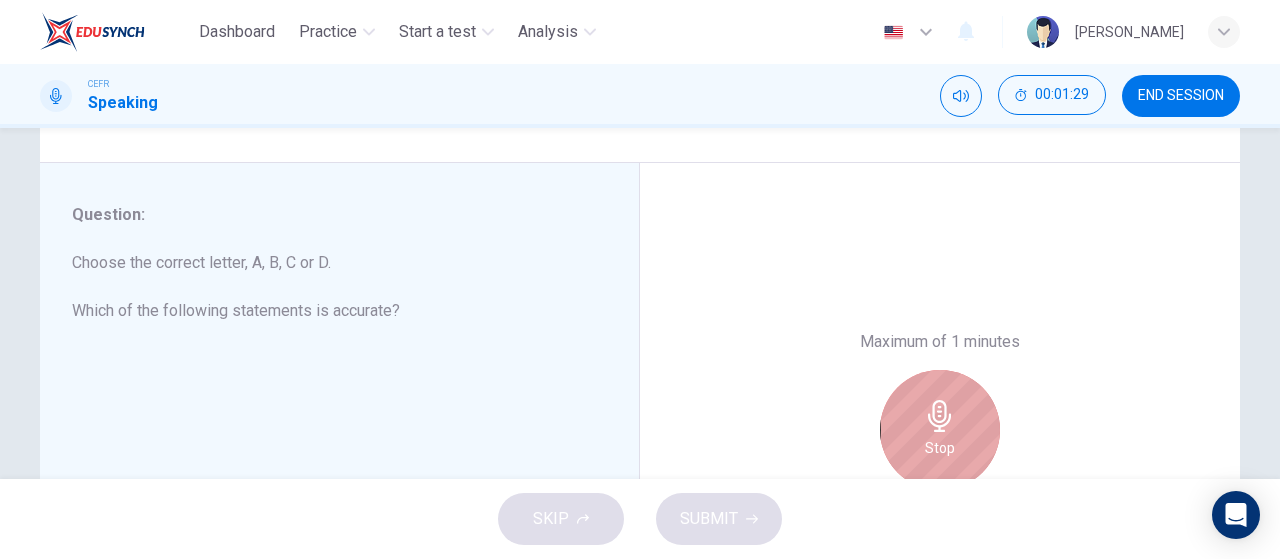 click on "Stop" at bounding box center [940, 430] 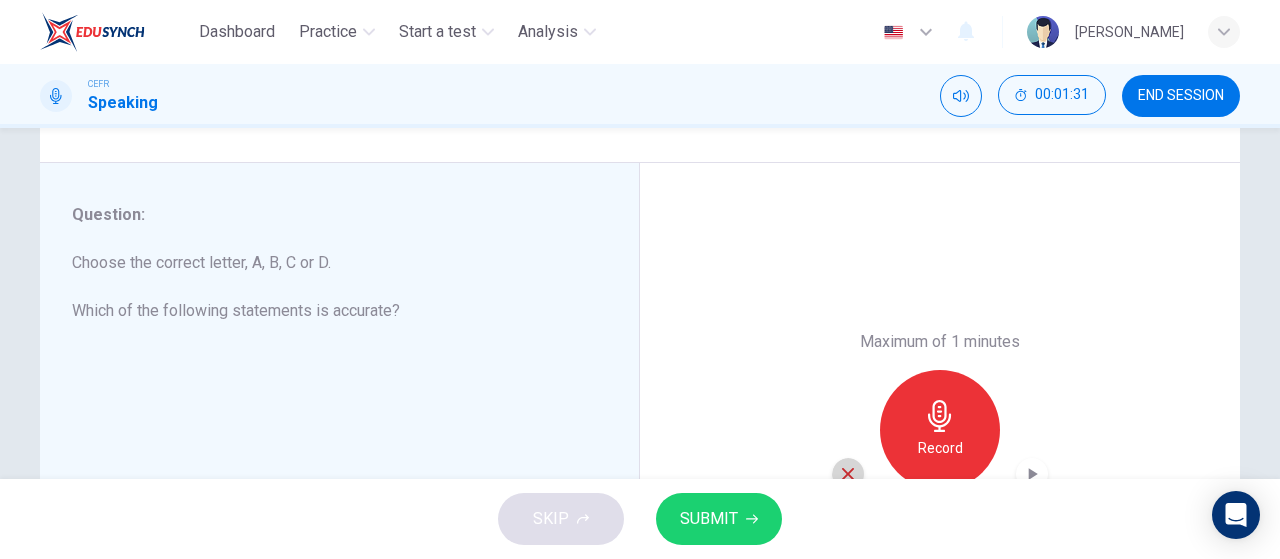 click 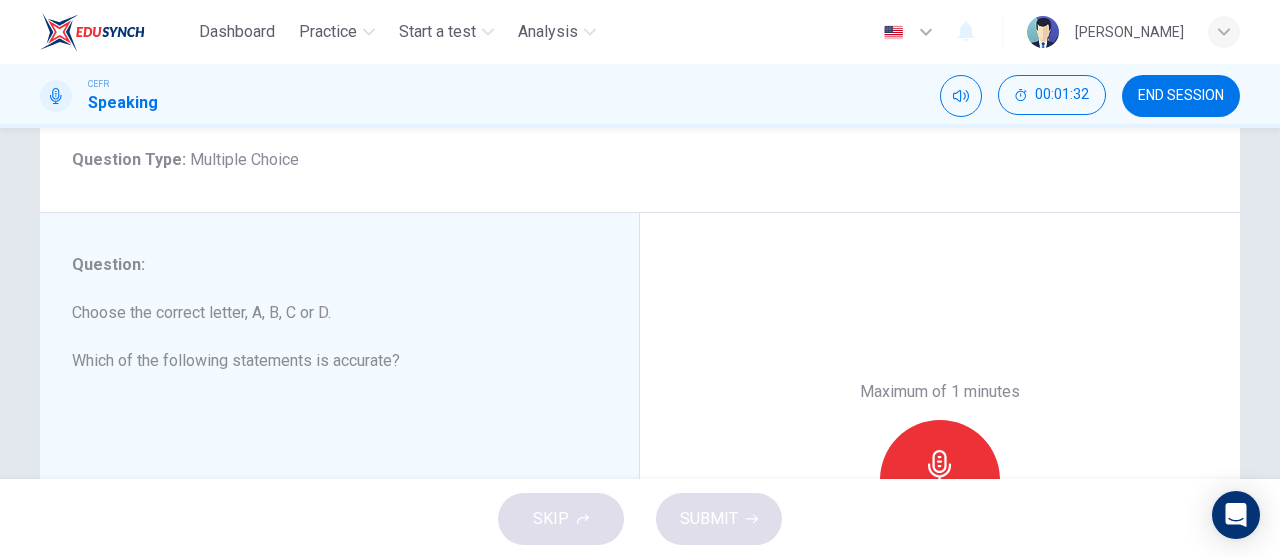 scroll, scrollTop: 0, scrollLeft: 0, axis: both 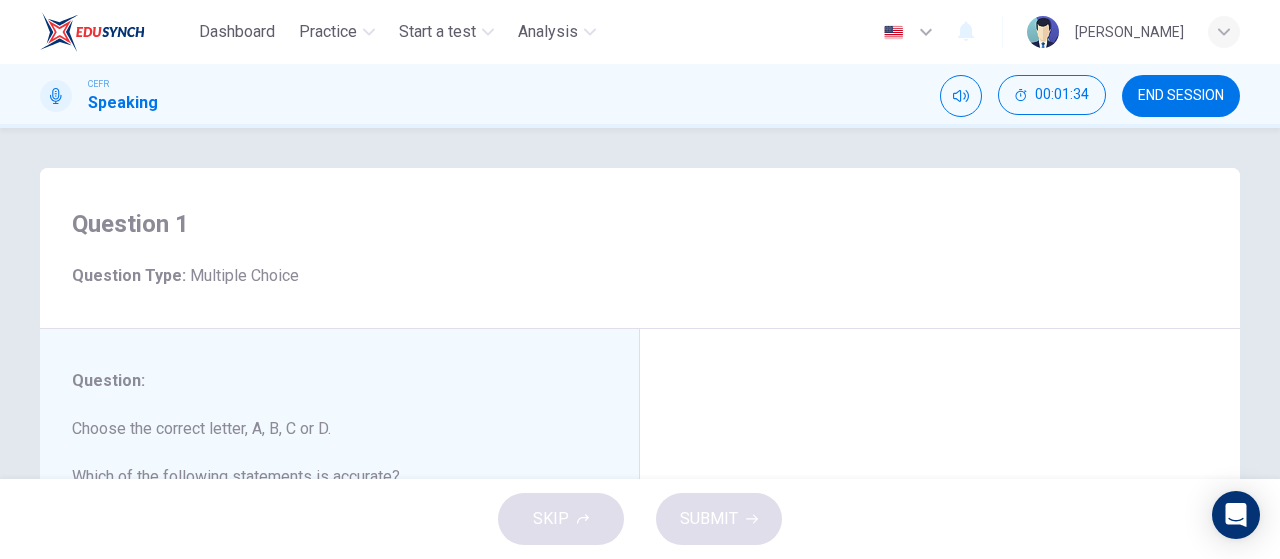click on "Question : Choose the correct letter, A, B, C or D. Which of the following statements is accurate?" at bounding box center [340, 596] 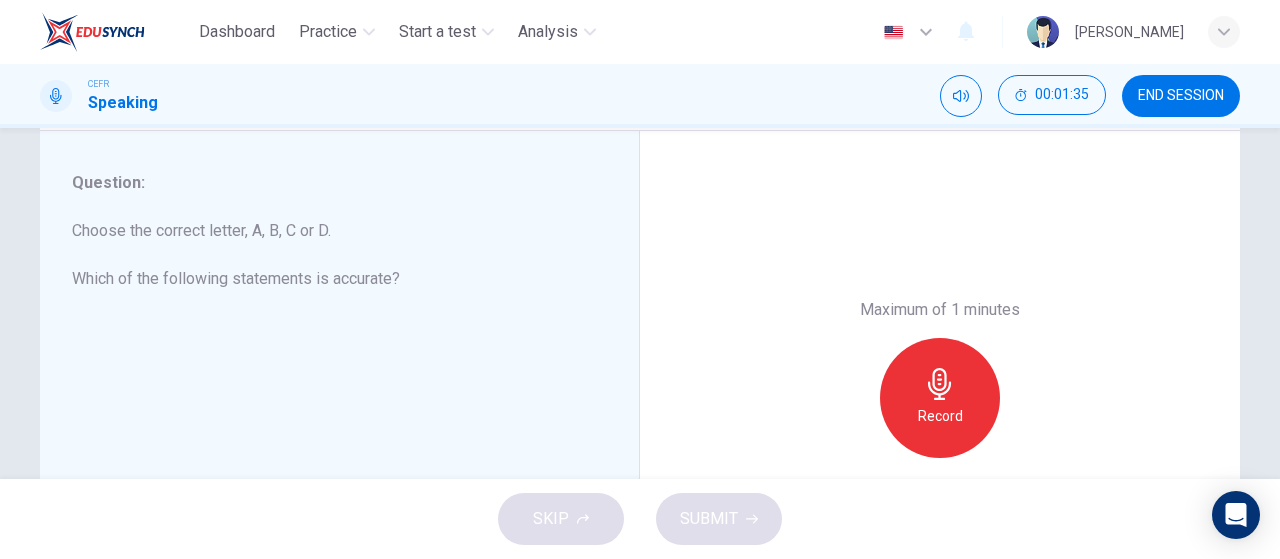 scroll, scrollTop: 333, scrollLeft: 0, axis: vertical 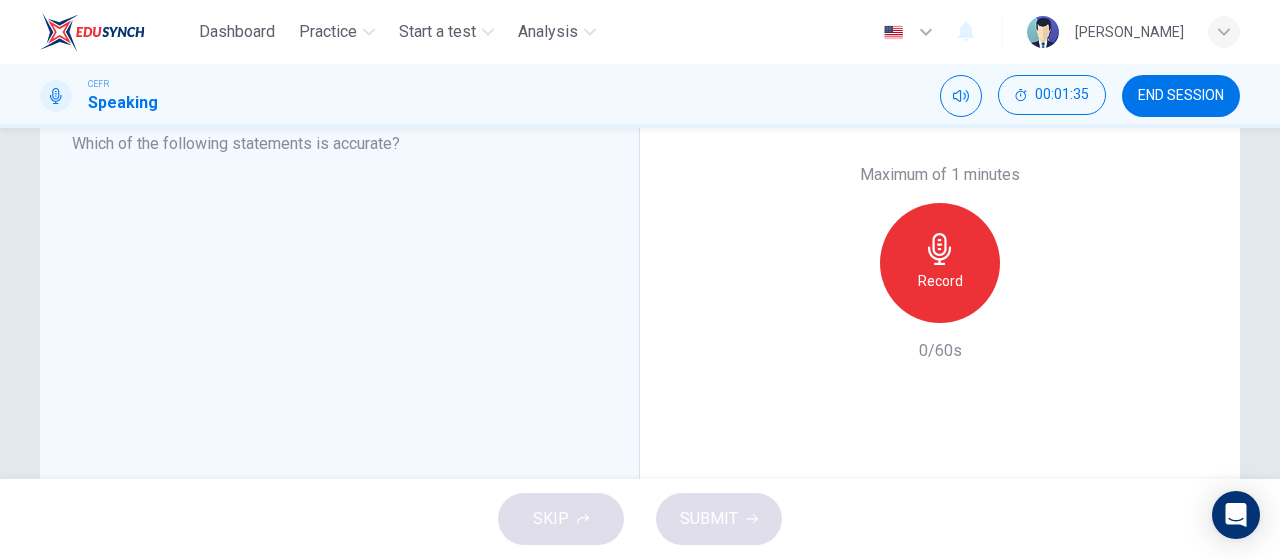 click on "Choose the correct letter, A, B, C or D. Which of the following statements is accurate?" at bounding box center [327, 120] 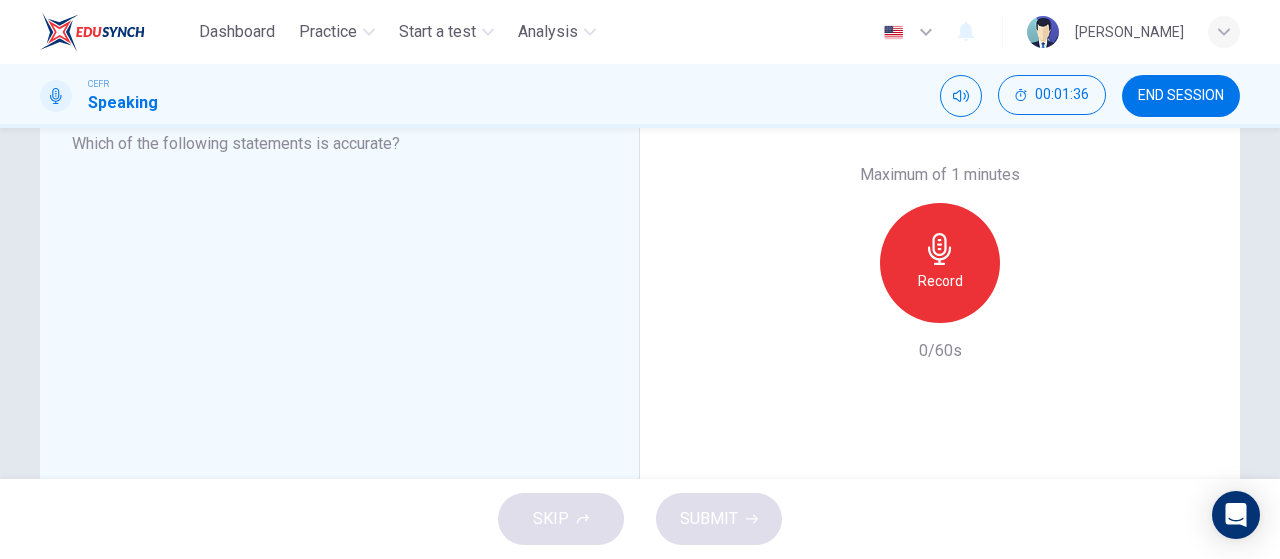 click on "Choose the correct letter, A, B, C or D. Which of the following statements is accurate?" at bounding box center [327, 120] 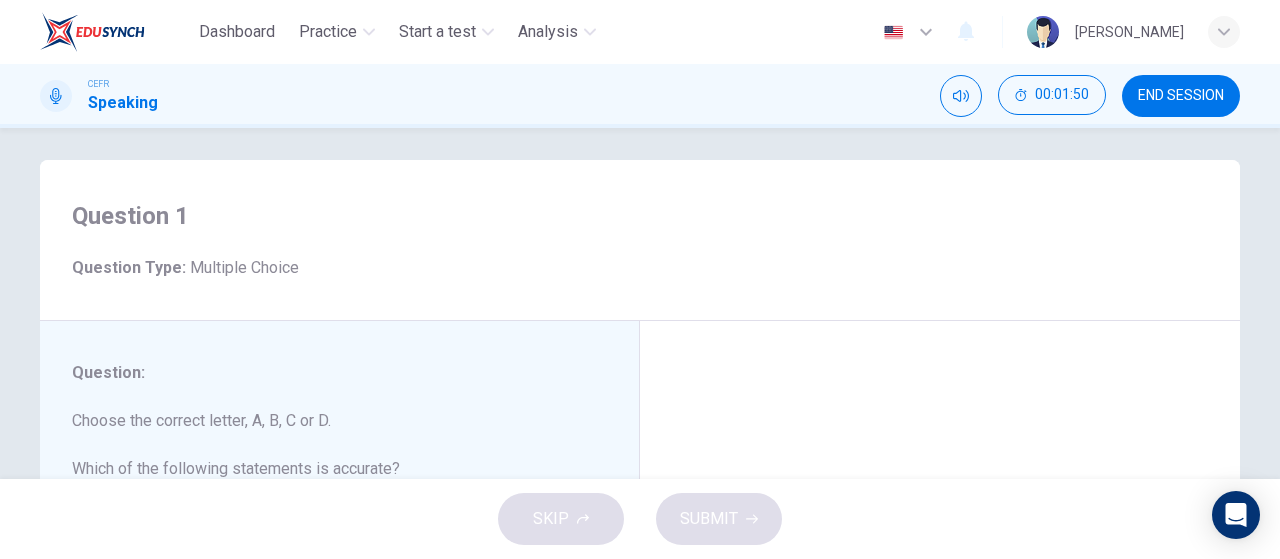scroll, scrollTop: 0, scrollLeft: 0, axis: both 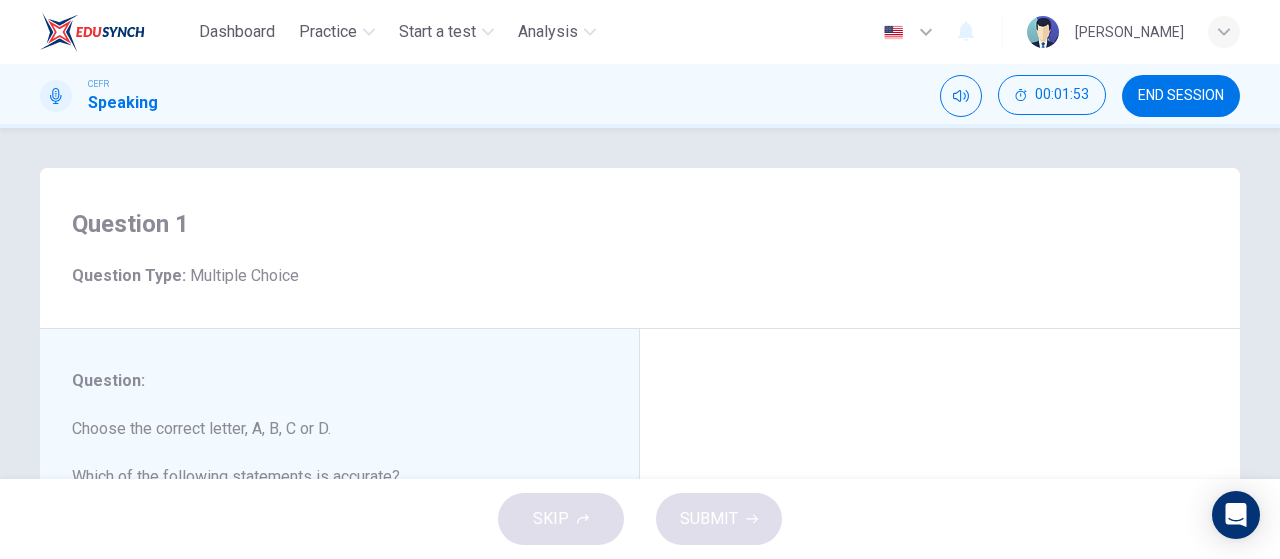 click on "Question   1 Question Type :   Multiple Choice" at bounding box center (640, 248) 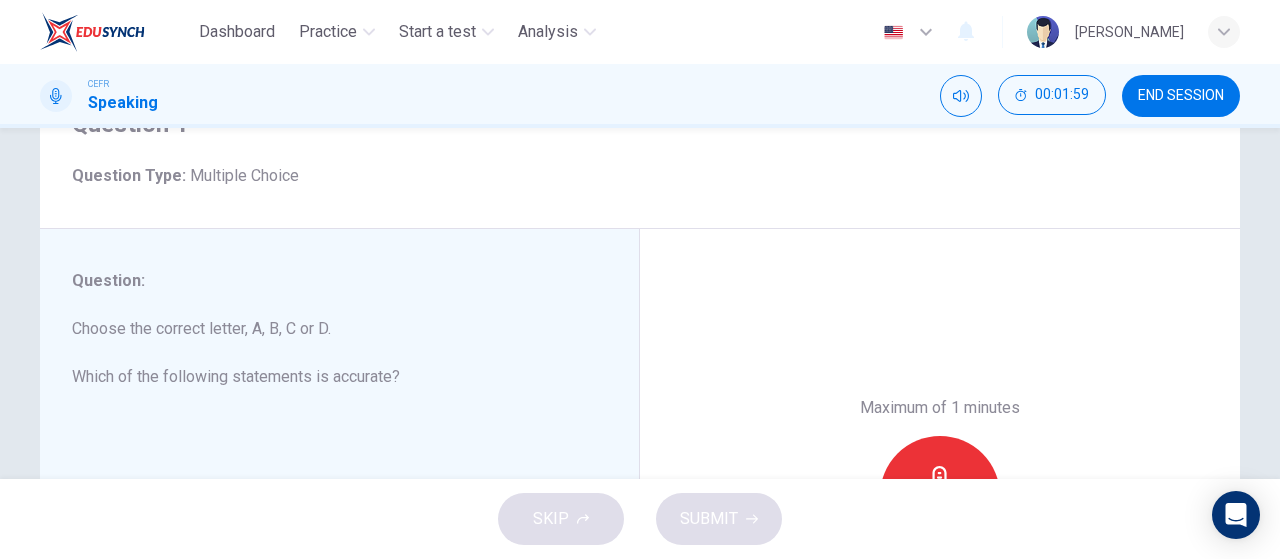 scroll, scrollTop: 90, scrollLeft: 0, axis: vertical 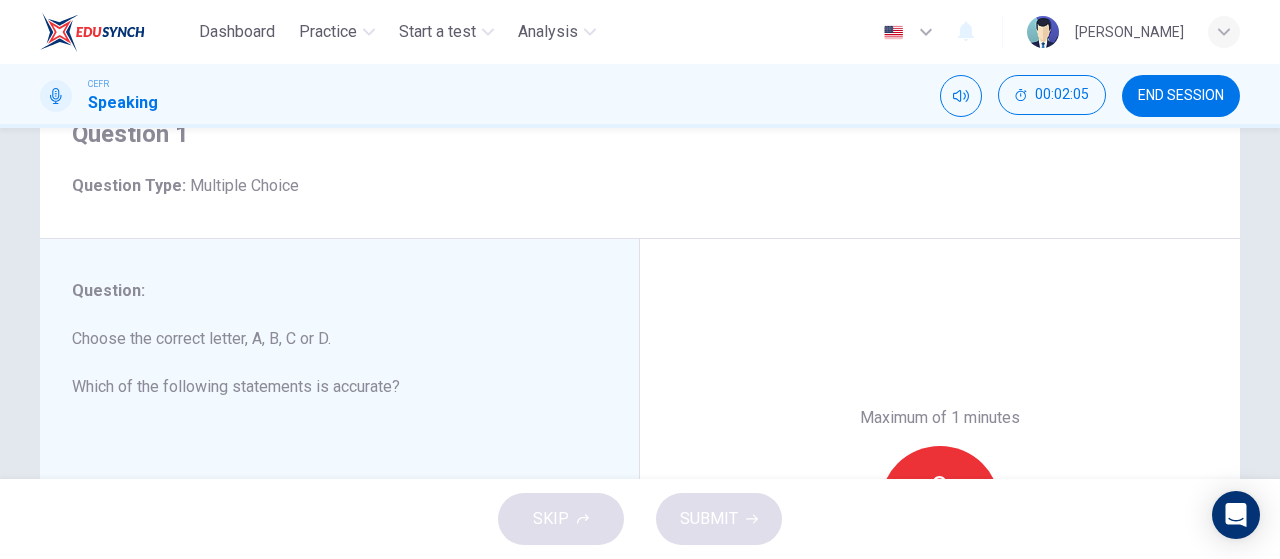 click on "END SESSION" at bounding box center [1181, 96] 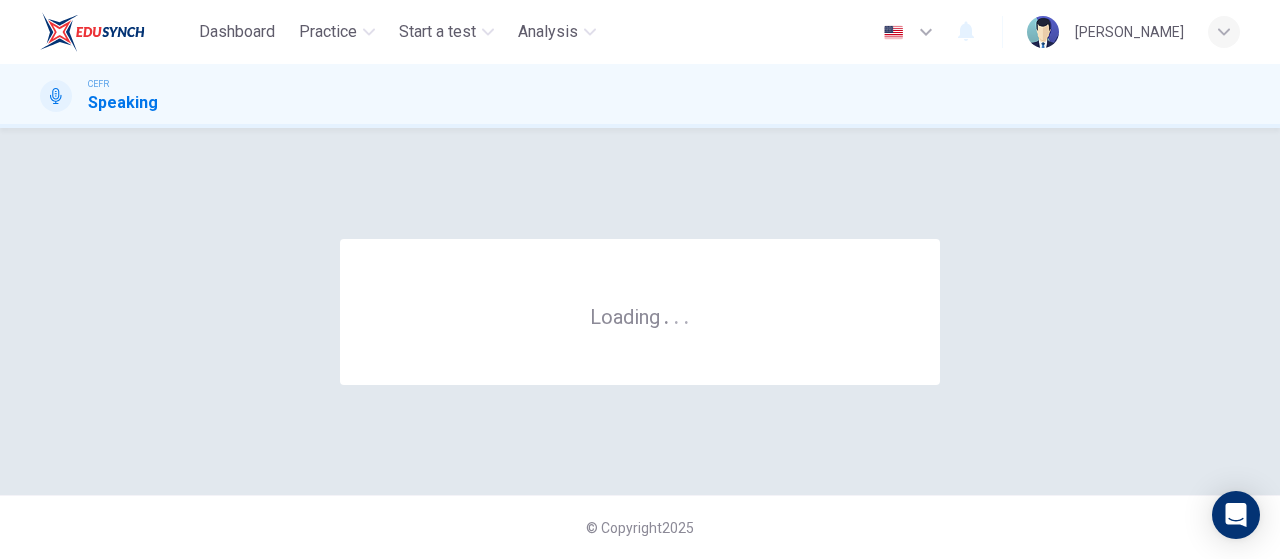 scroll, scrollTop: 0, scrollLeft: 0, axis: both 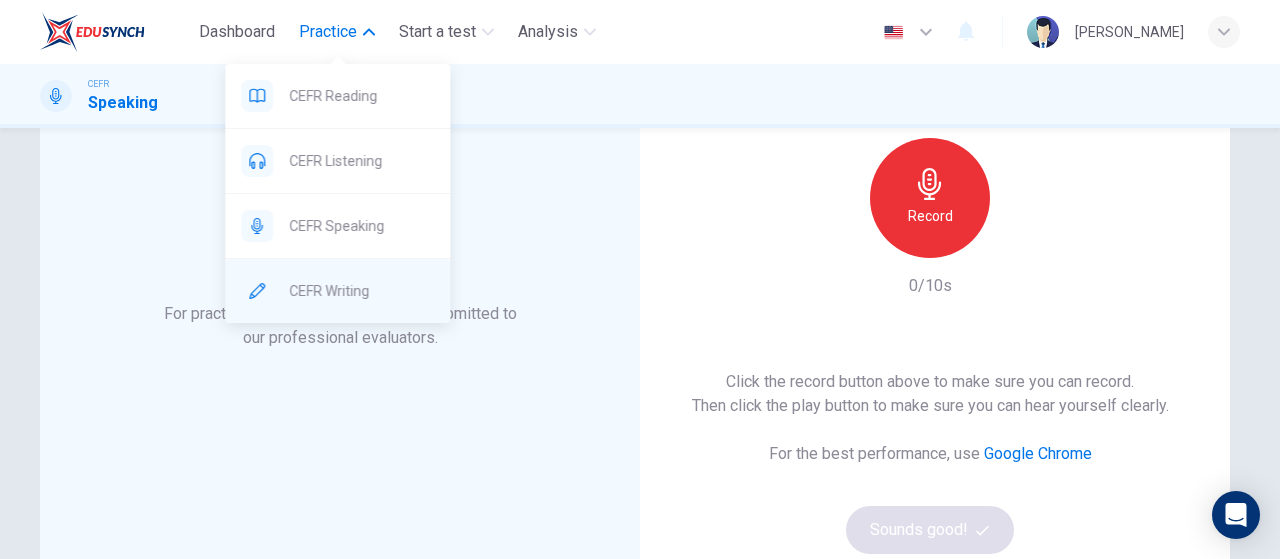 click on "CEFR Writing" at bounding box center (361, 291) 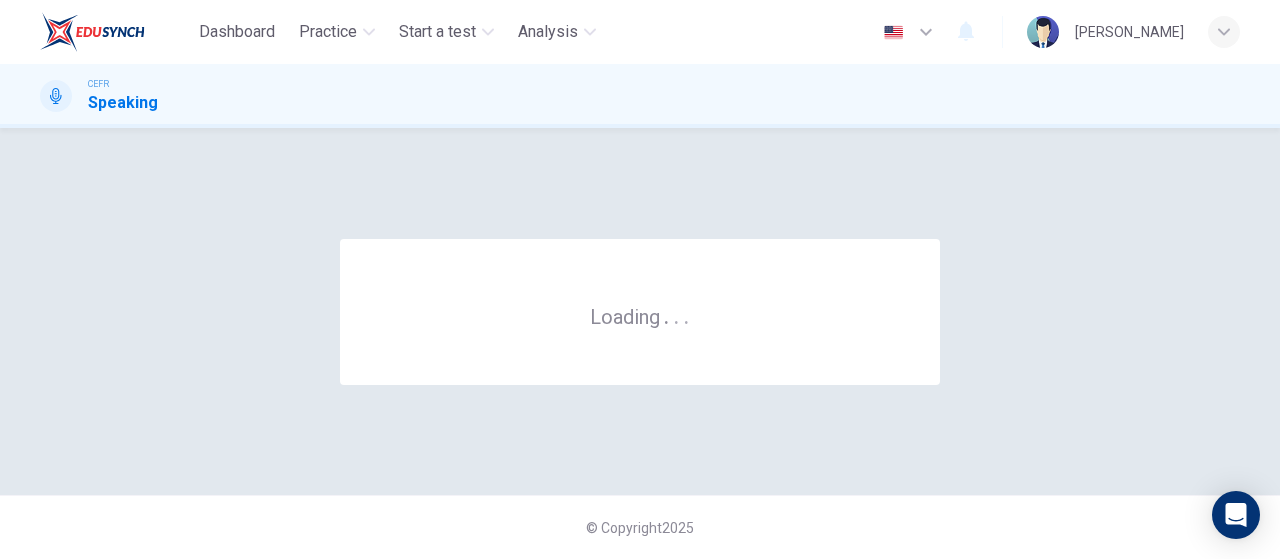 scroll, scrollTop: 0, scrollLeft: 0, axis: both 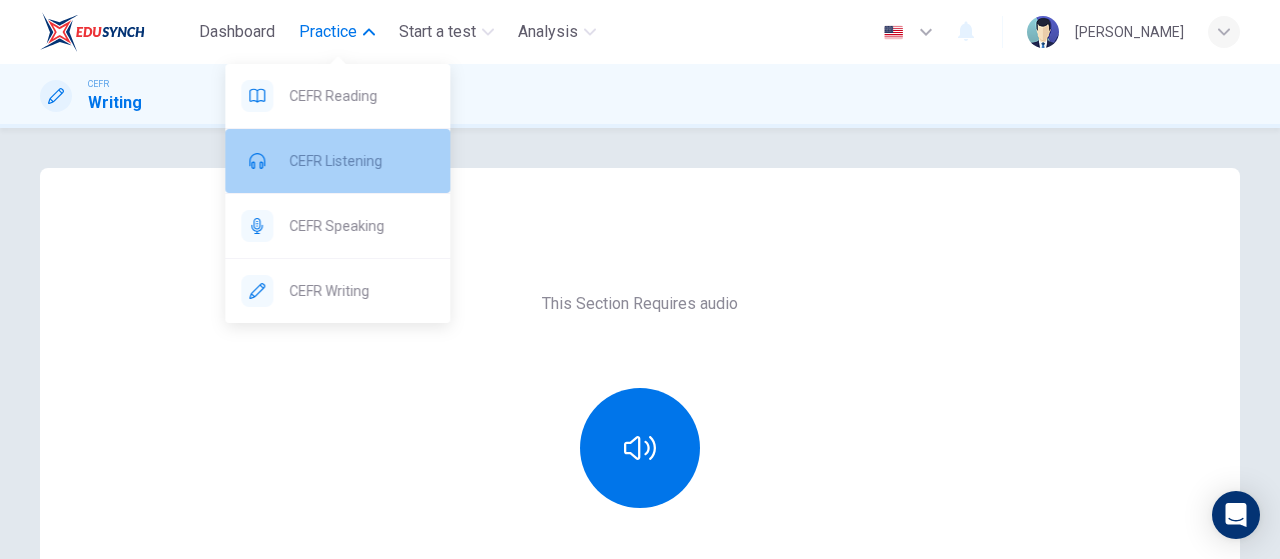 click on "CEFR Listening" at bounding box center (361, 161) 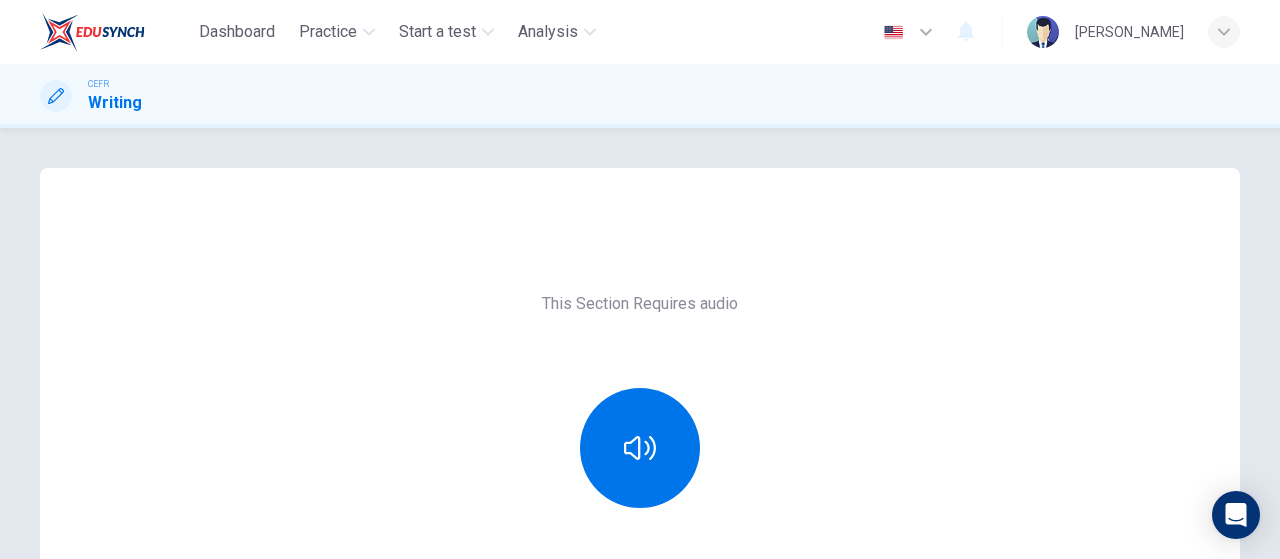click 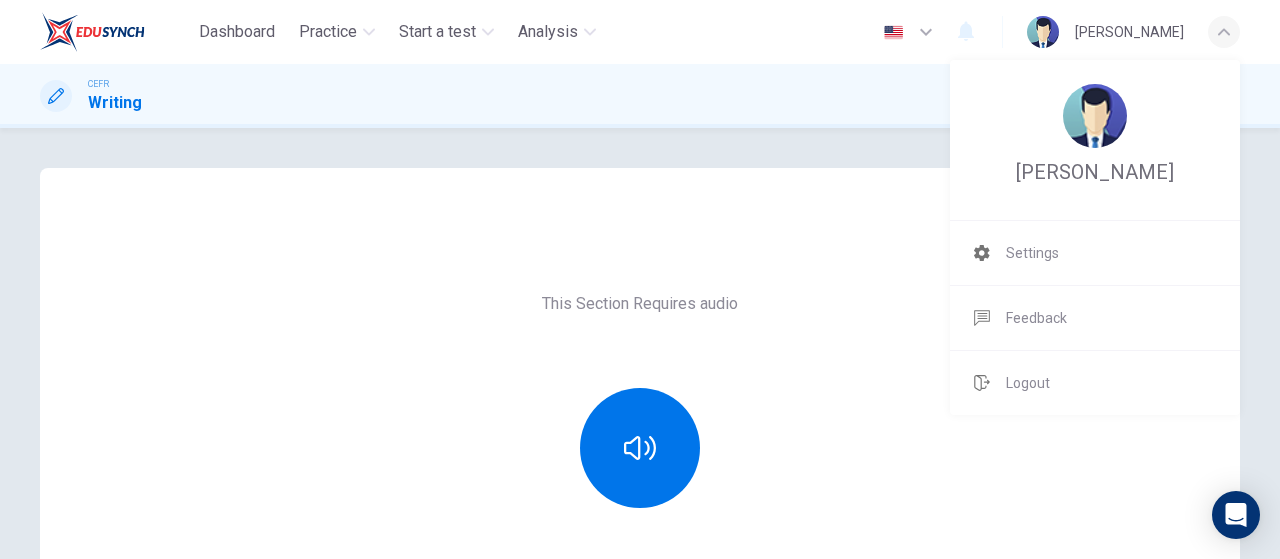 click at bounding box center [640, 279] 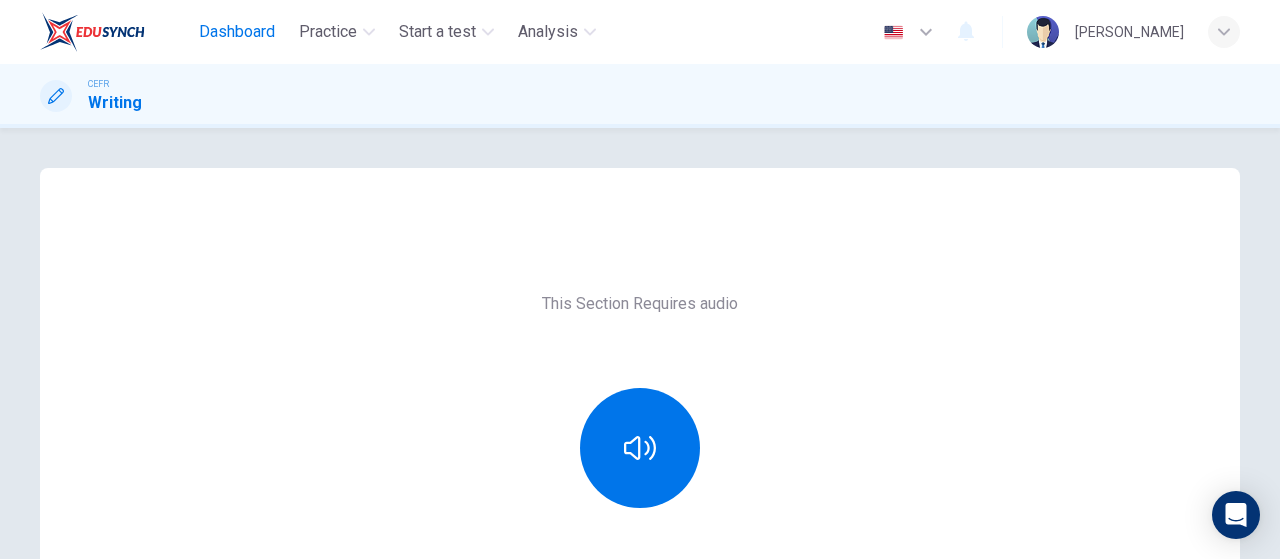 click on "Dashboard" at bounding box center (237, 32) 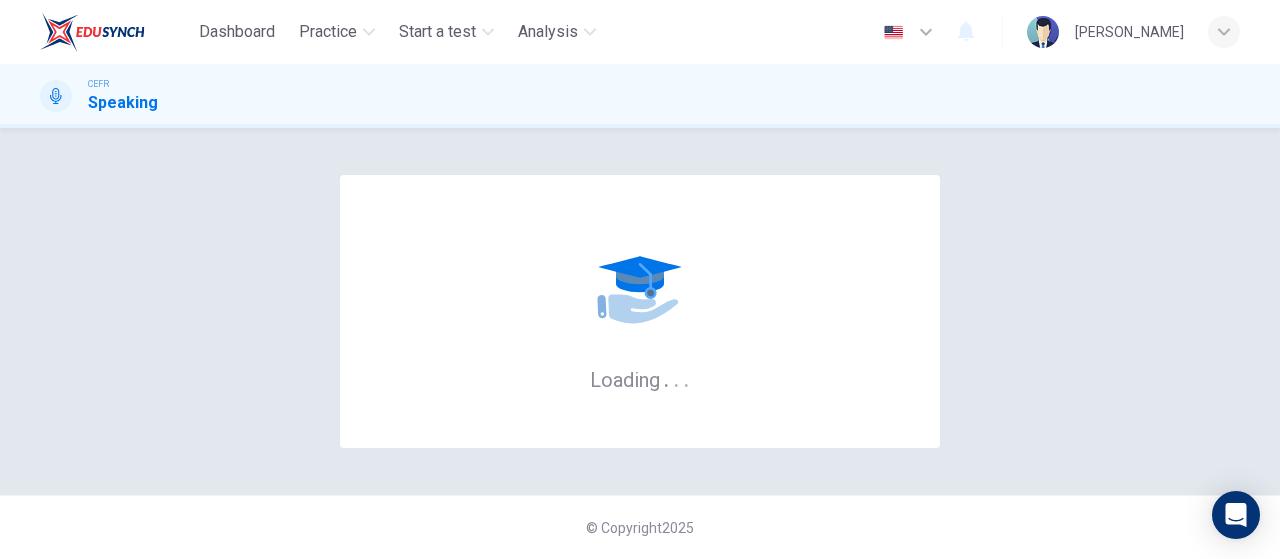 scroll, scrollTop: 0, scrollLeft: 0, axis: both 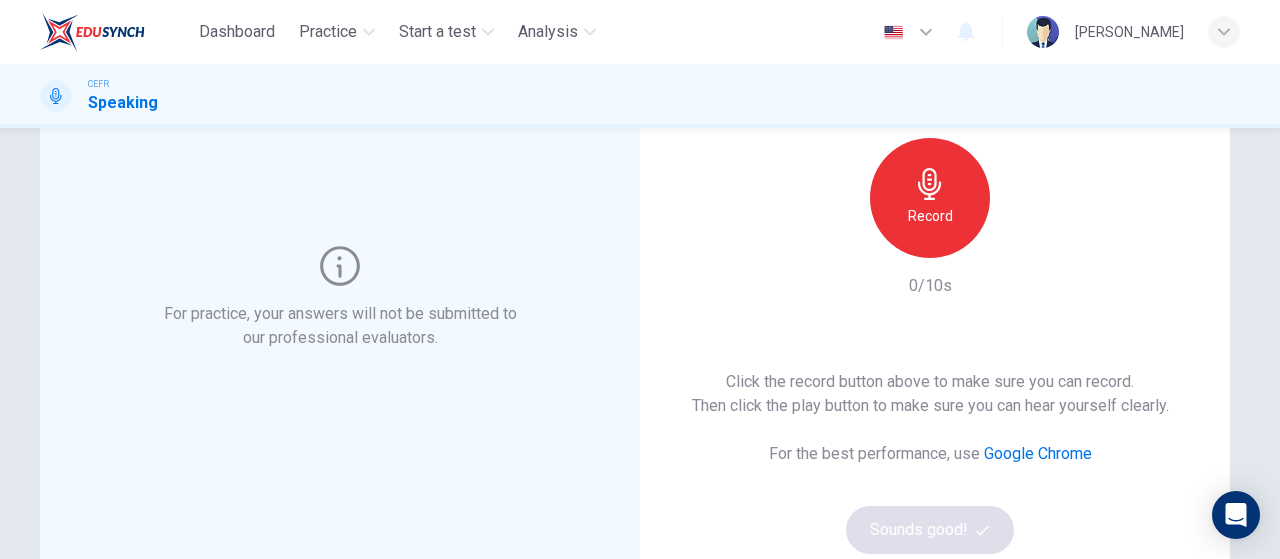 click on "Record" at bounding box center [930, 216] 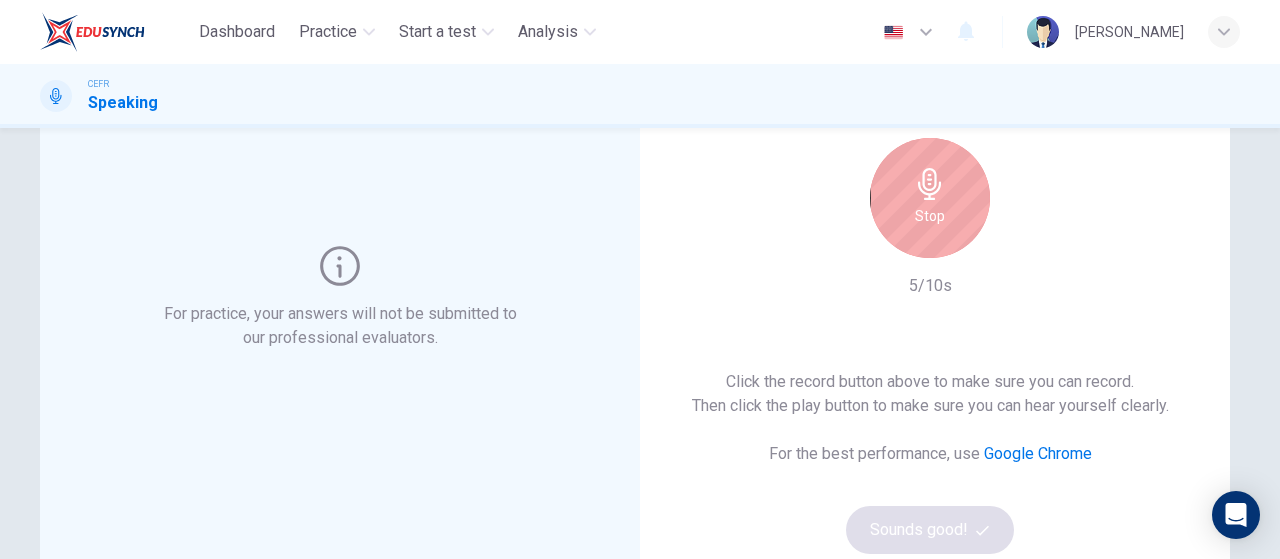 click on "Stop" at bounding box center [930, 216] 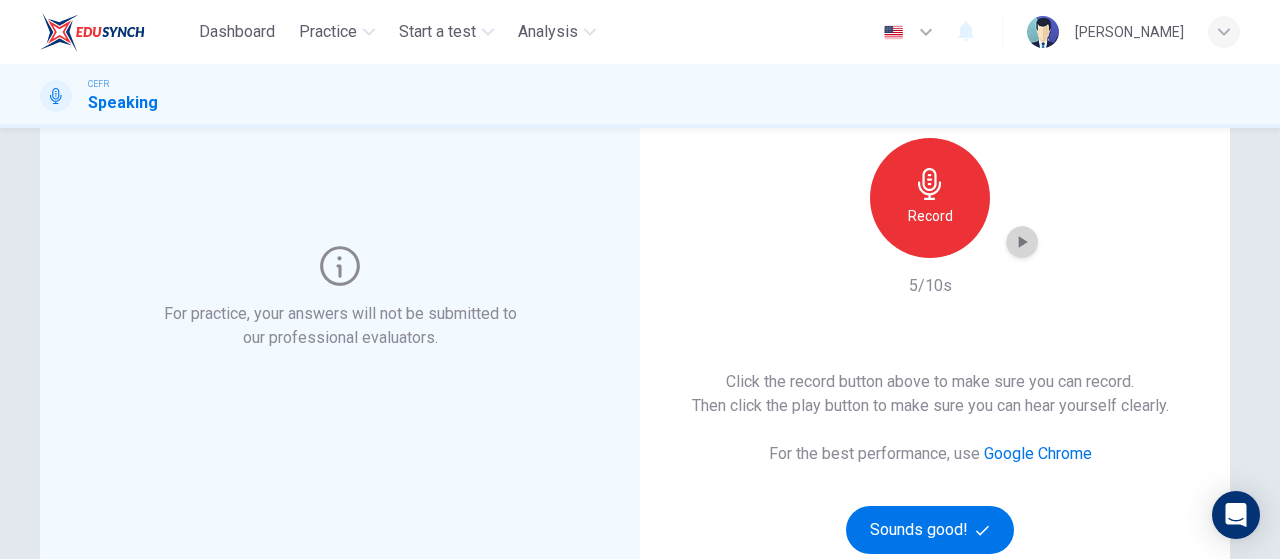 click 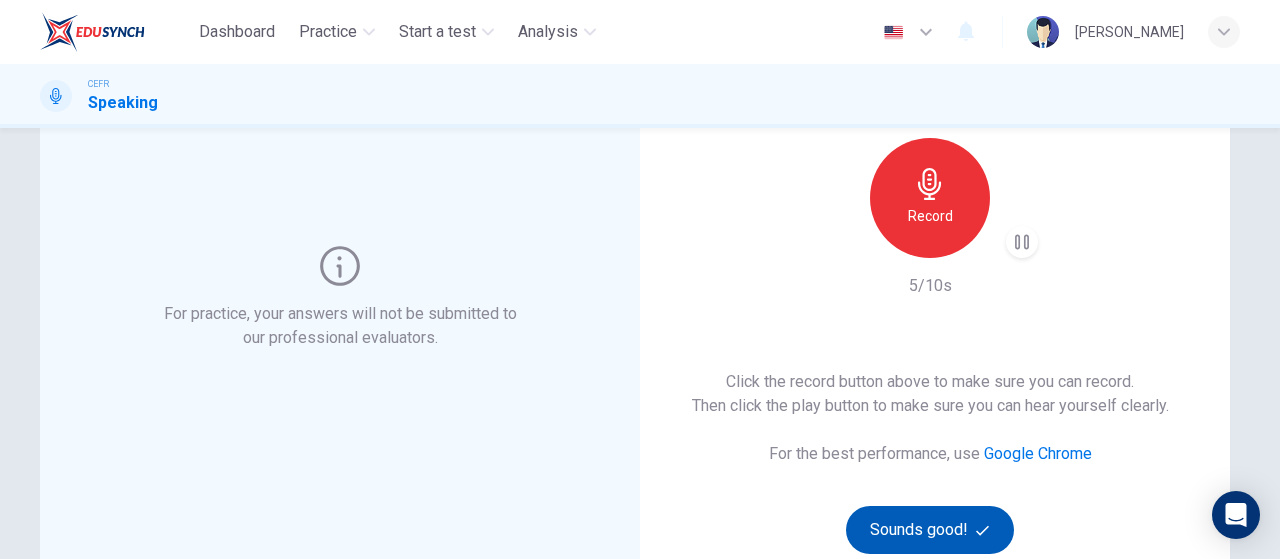 click on "Sounds good!" at bounding box center (930, 530) 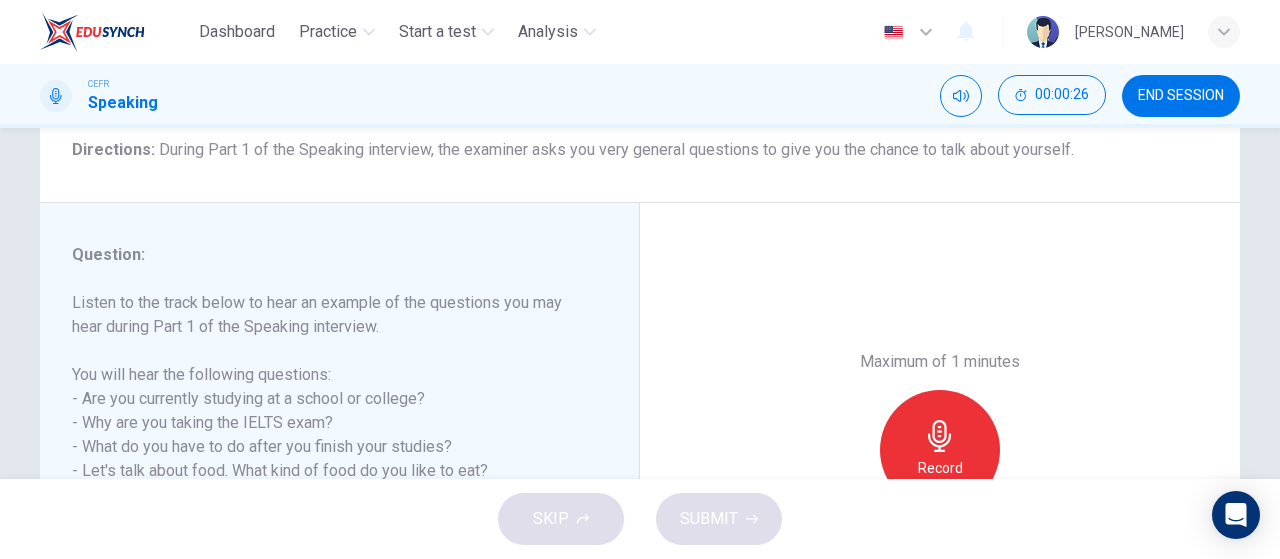 scroll, scrollTop: 333, scrollLeft: 0, axis: vertical 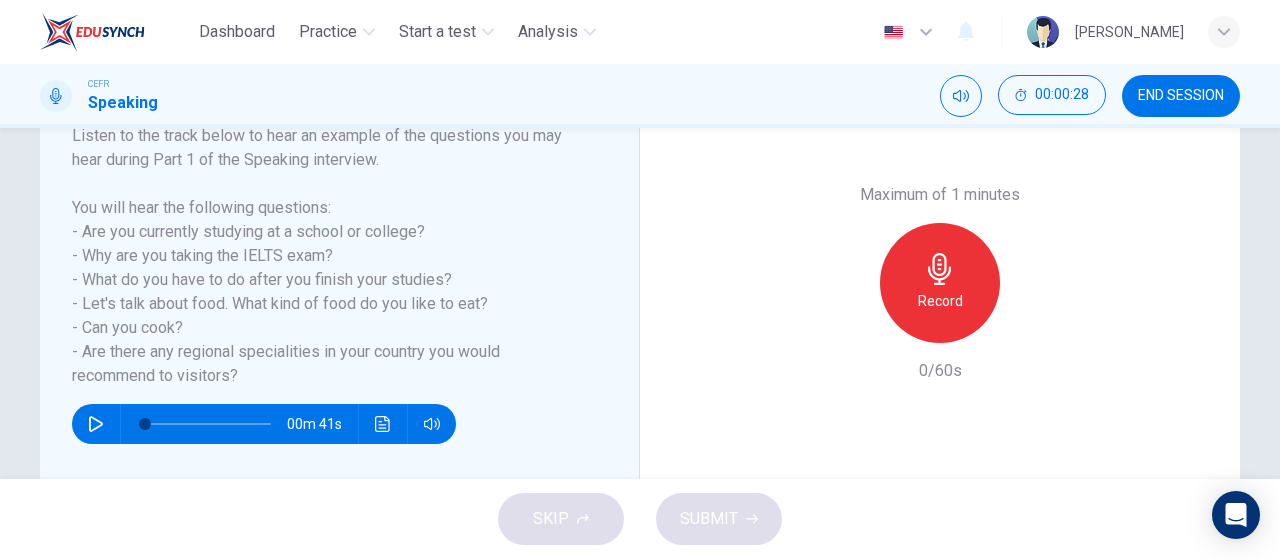 click at bounding box center [96, 424] 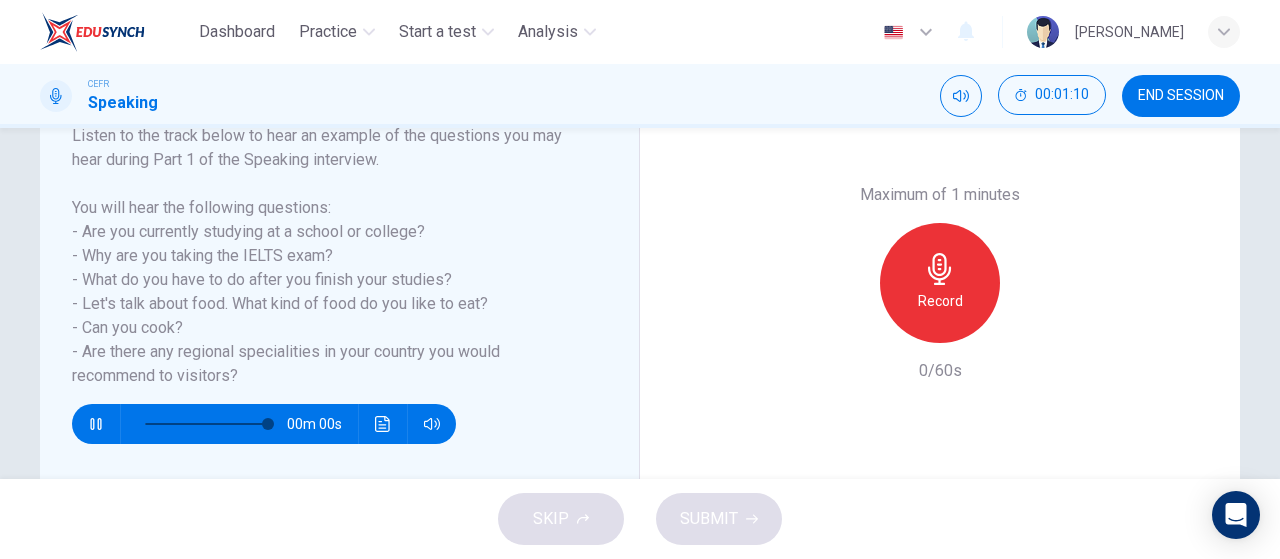 type on "0" 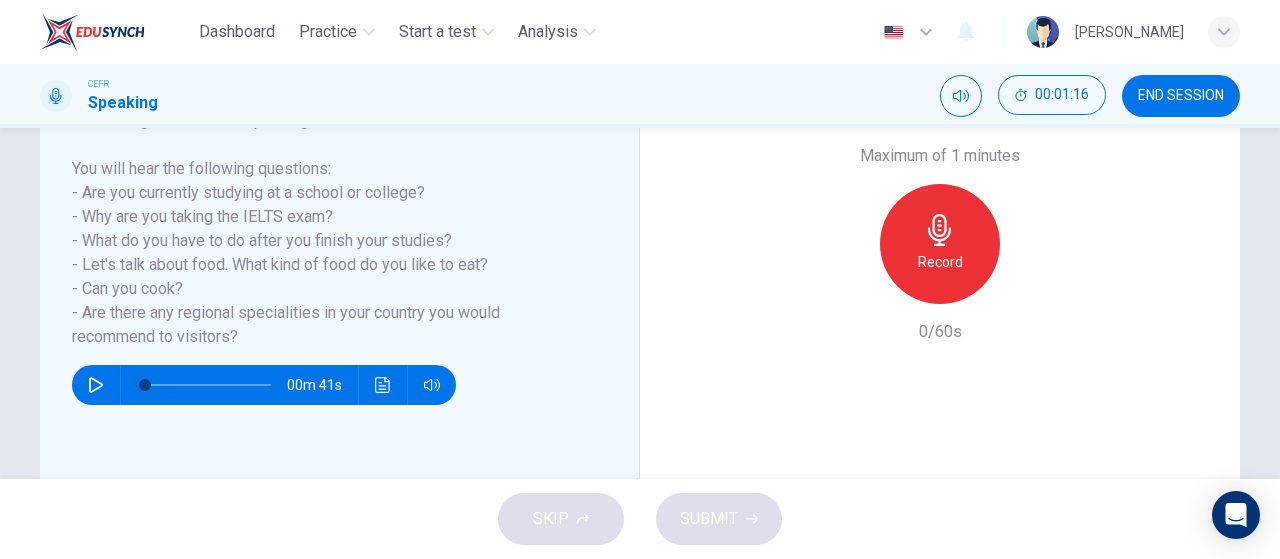 scroll, scrollTop: 370, scrollLeft: 0, axis: vertical 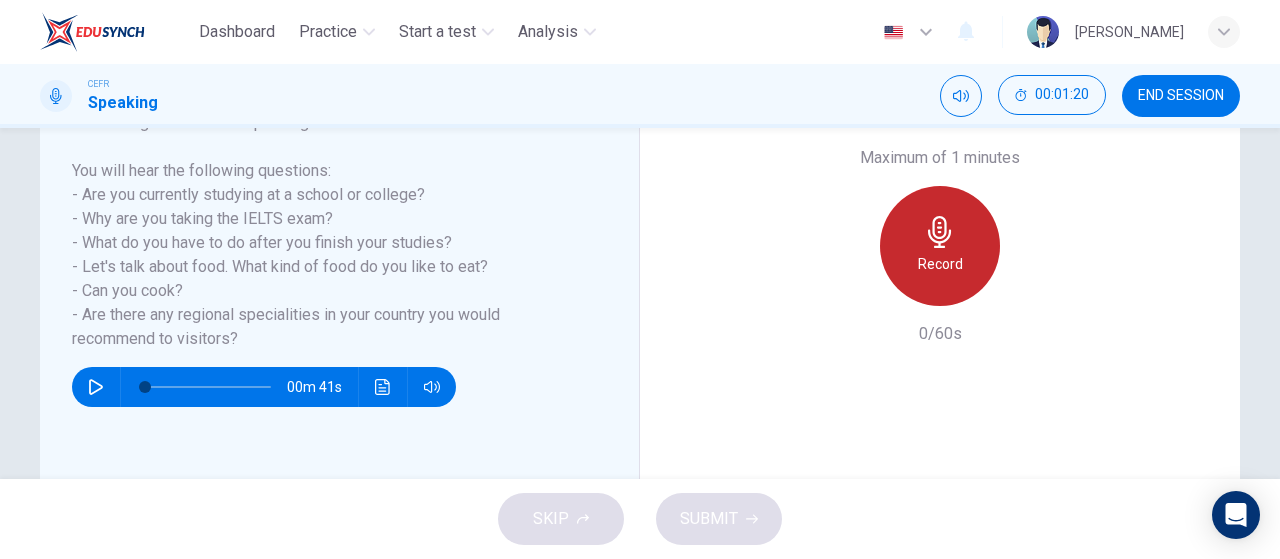 click 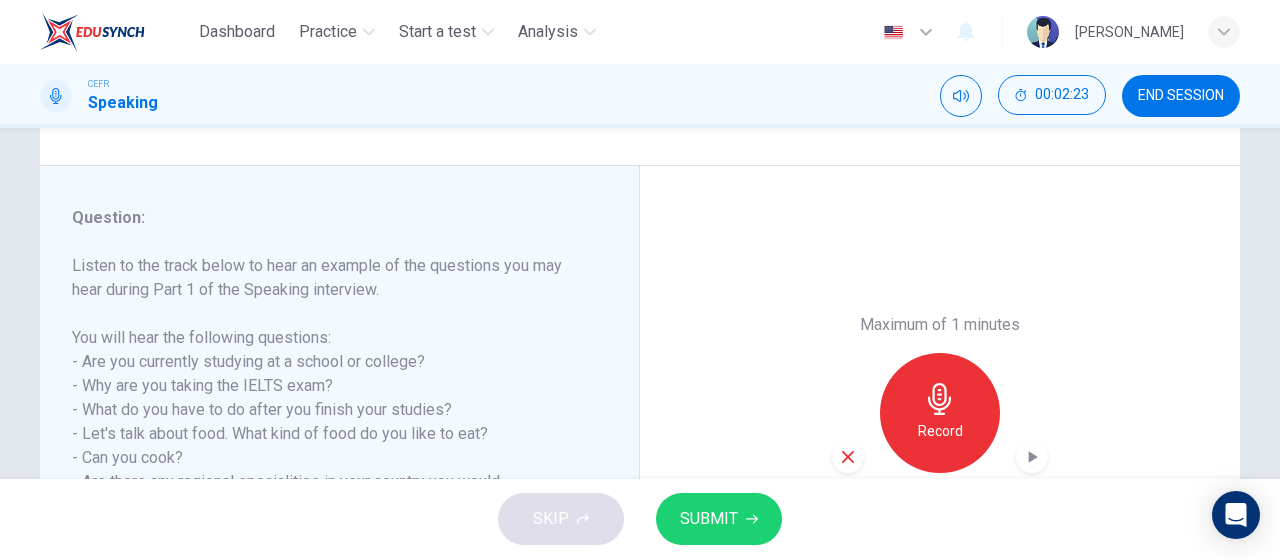 scroll, scrollTop: 370, scrollLeft: 0, axis: vertical 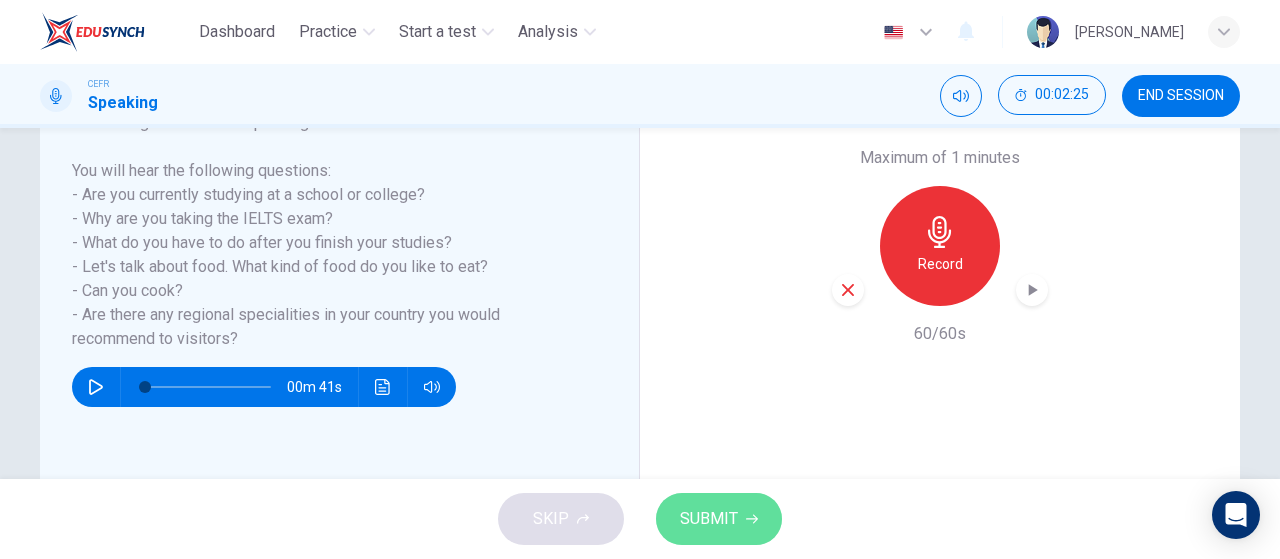 click 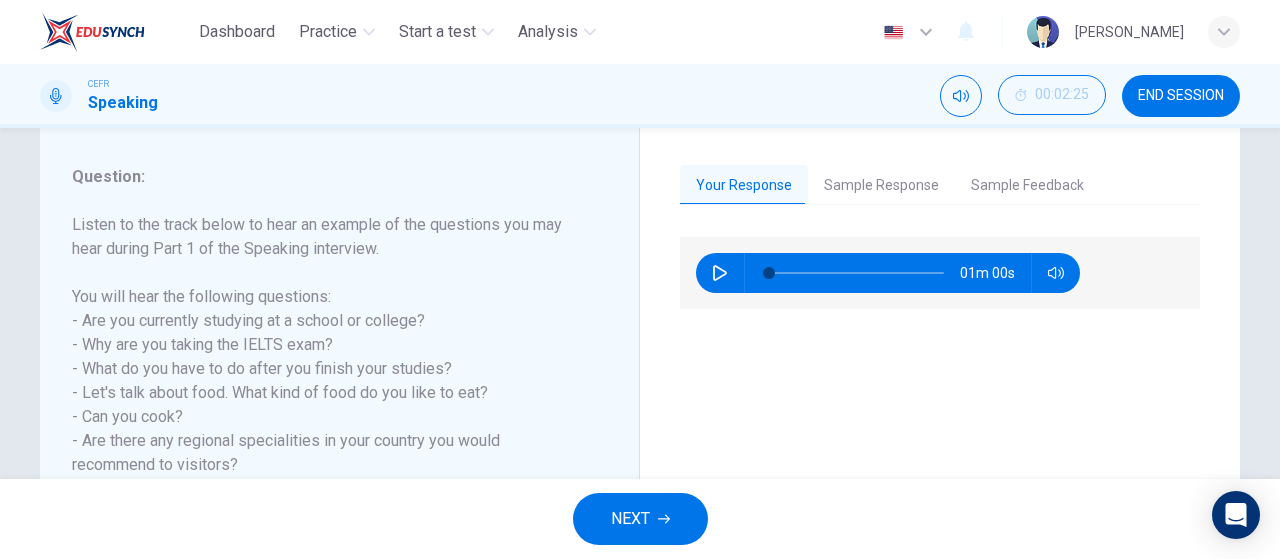 scroll, scrollTop: 203, scrollLeft: 0, axis: vertical 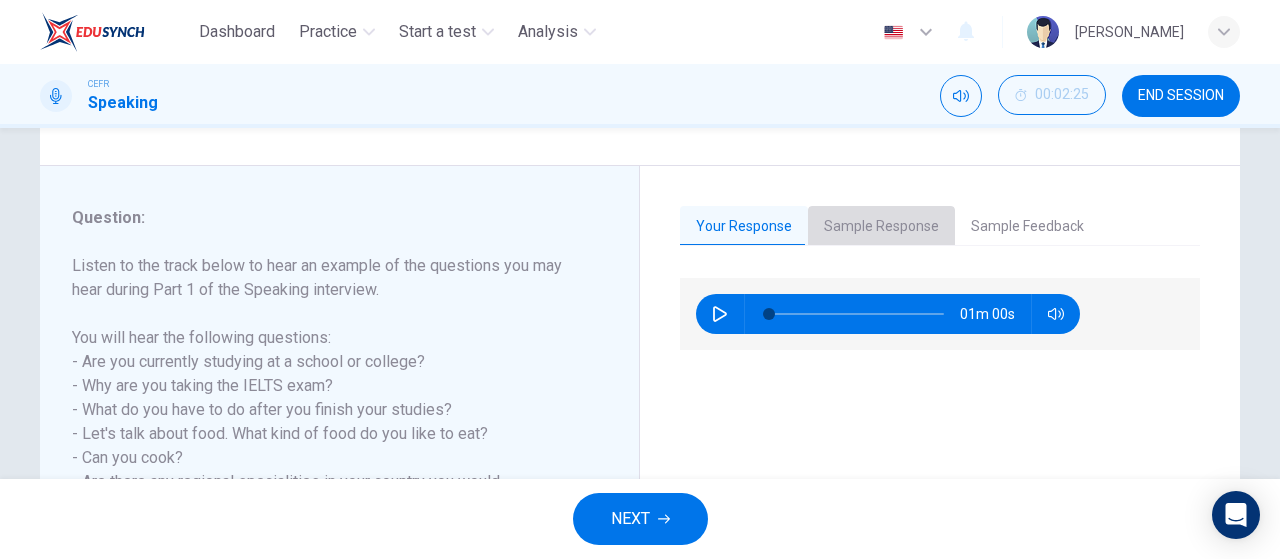 click on "Sample Response" at bounding box center (881, 227) 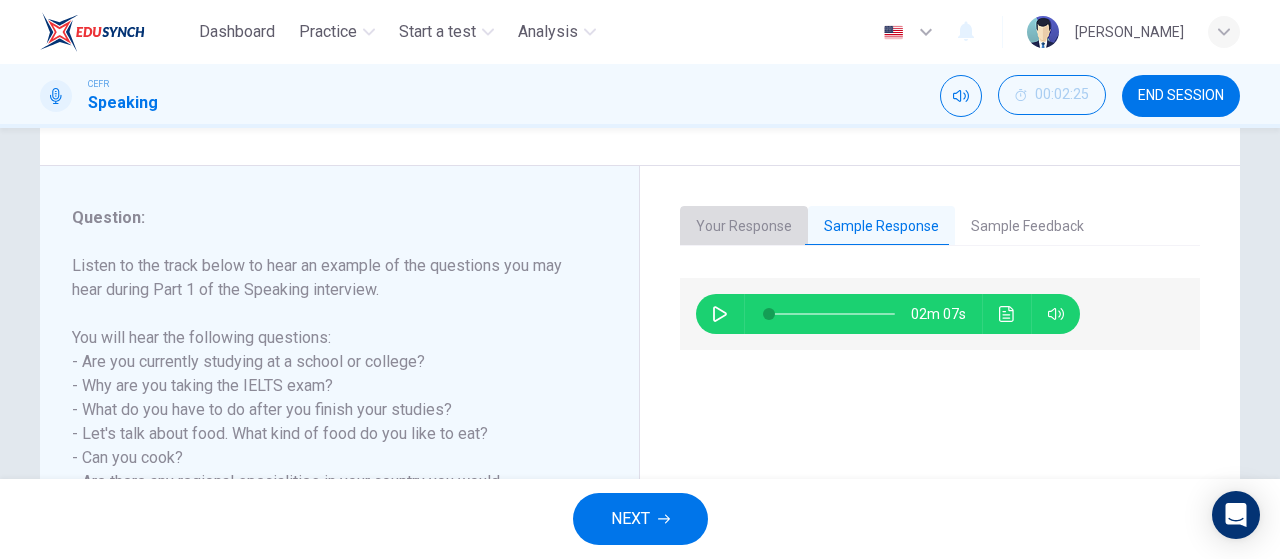 click on "Your Response" at bounding box center [744, 227] 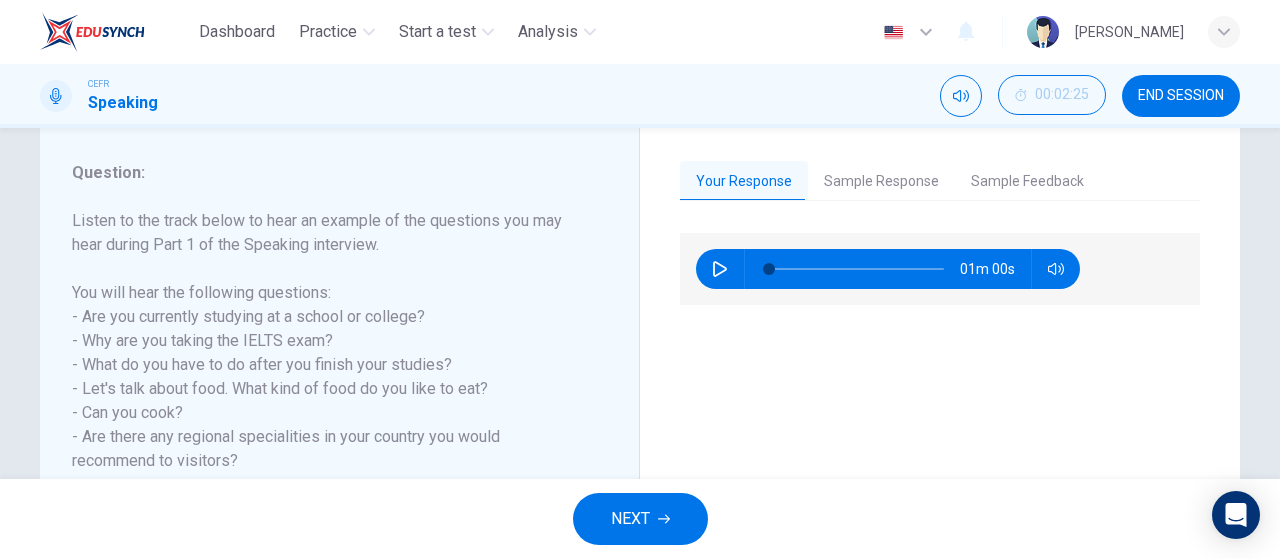 scroll, scrollTop: 203, scrollLeft: 0, axis: vertical 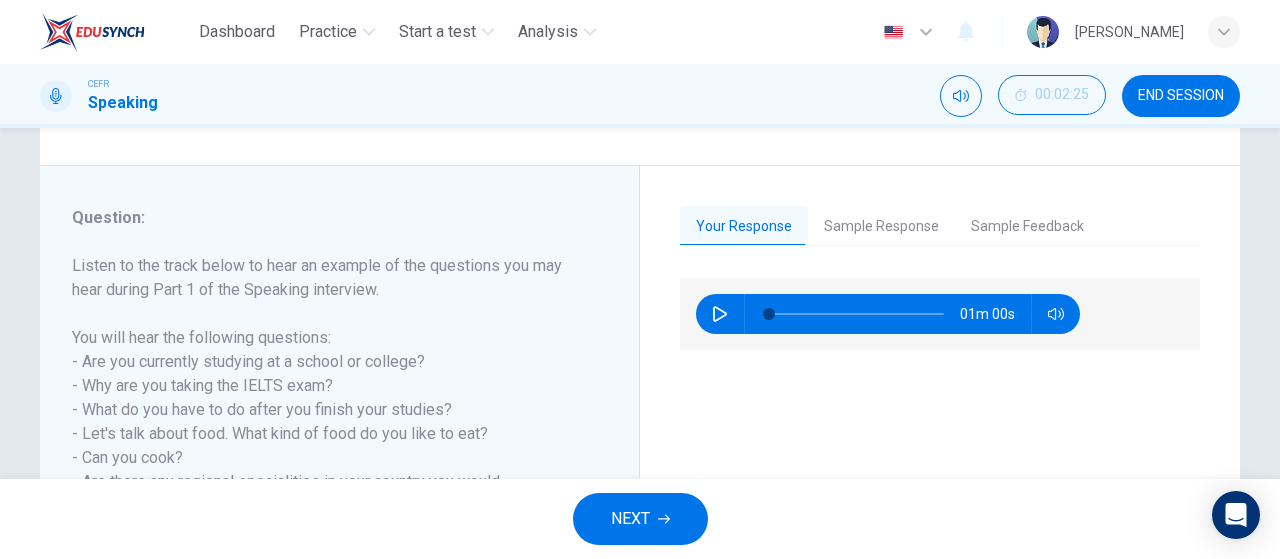 click on "Sample Response" at bounding box center [881, 227] 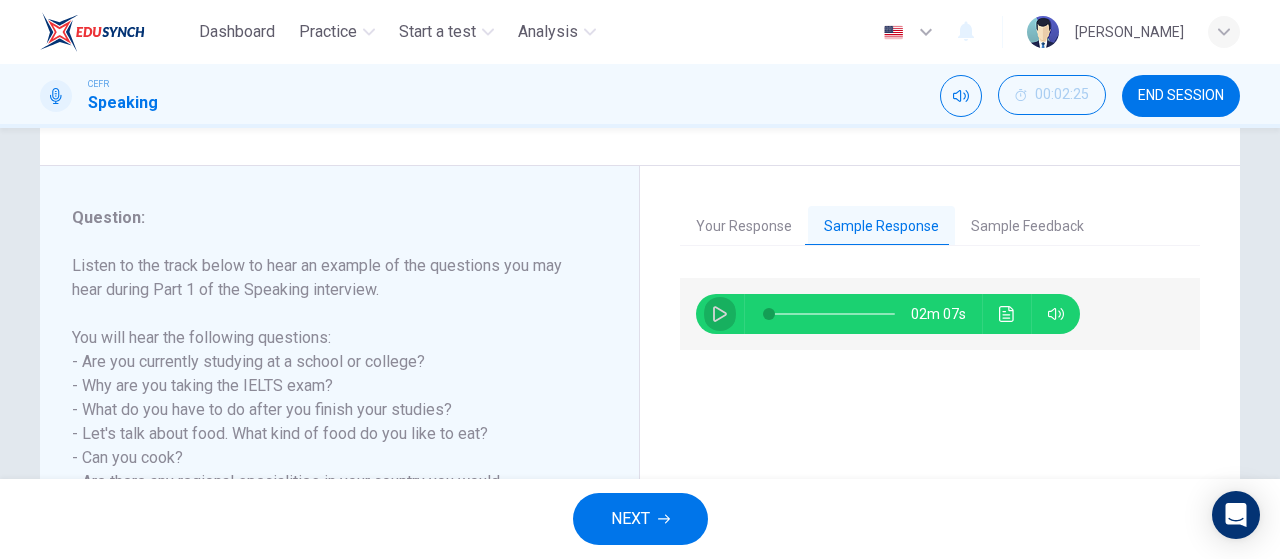 click at bounding box center [720, 314] 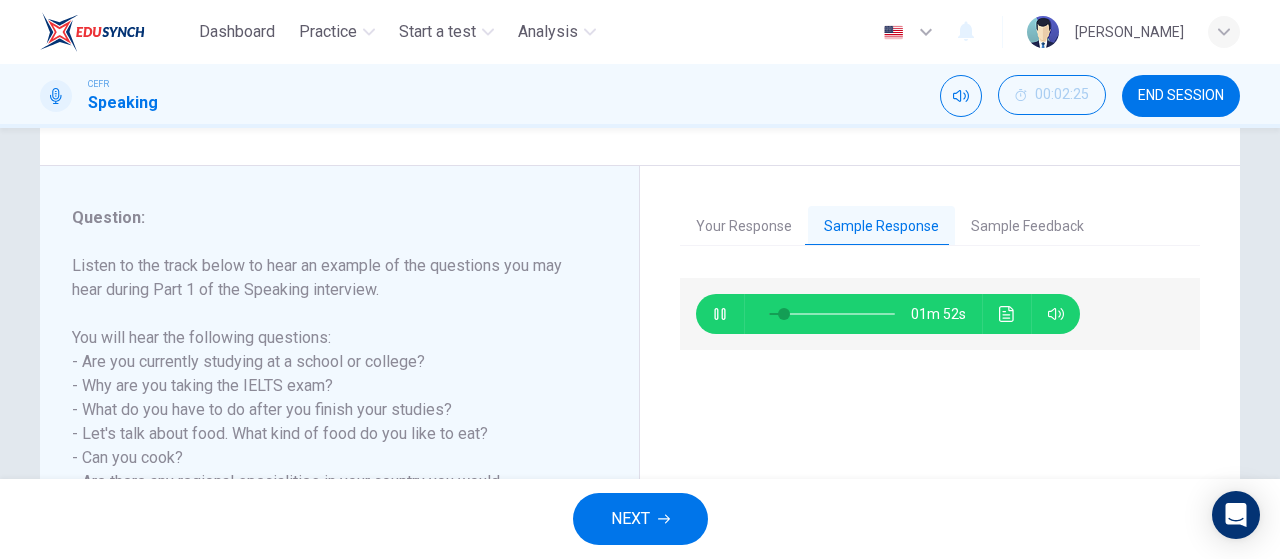 click on "01m 52s" at bounding box center [940, 457] 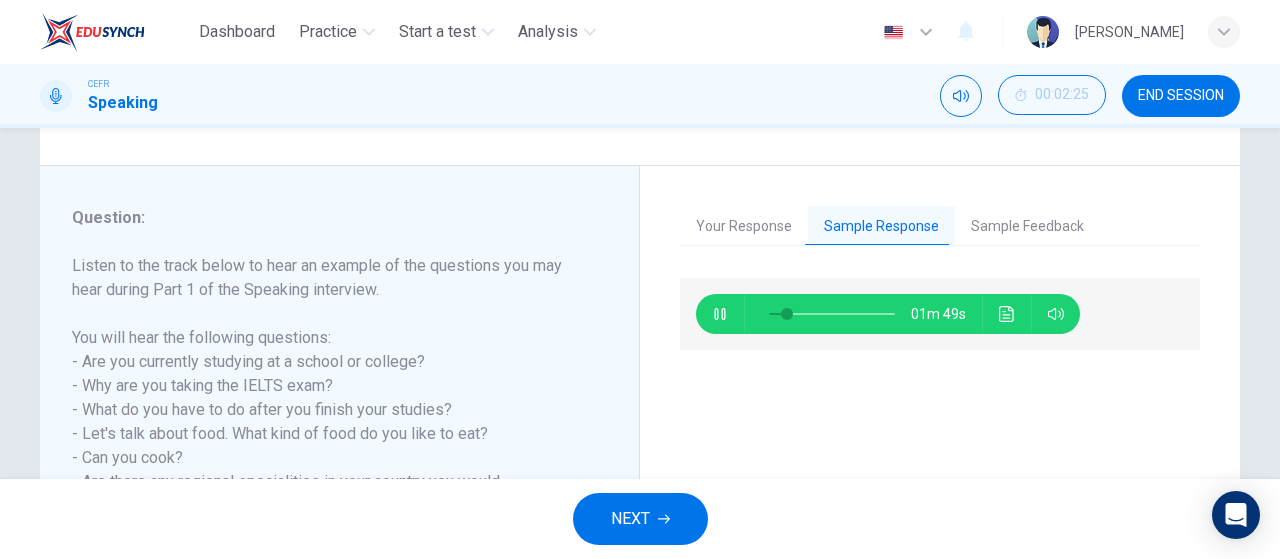 click on "01m 49s" at bounding box center [940, 457] 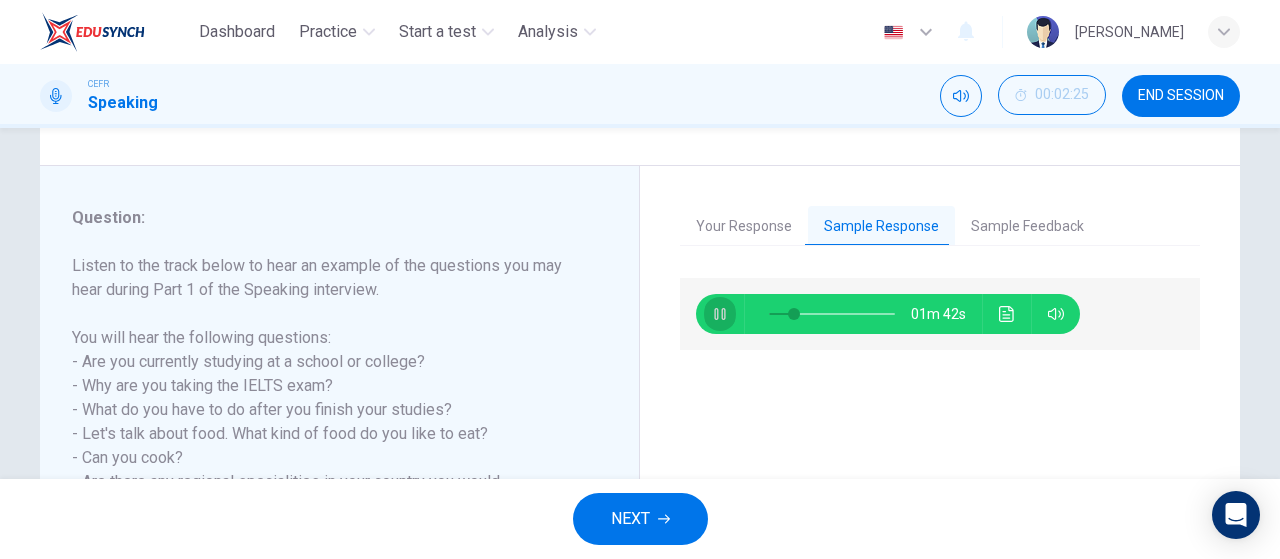 drag, startPoint x: 711, startPoint y: 308, endPoint x: 784, endPoint y: 299, distance: 73.552704 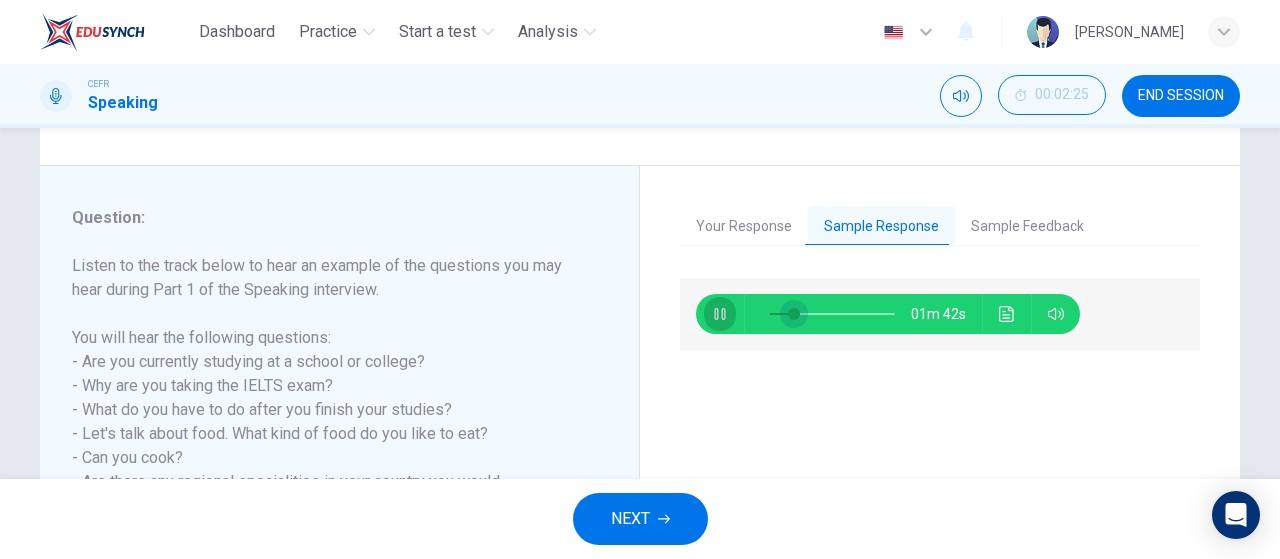 click 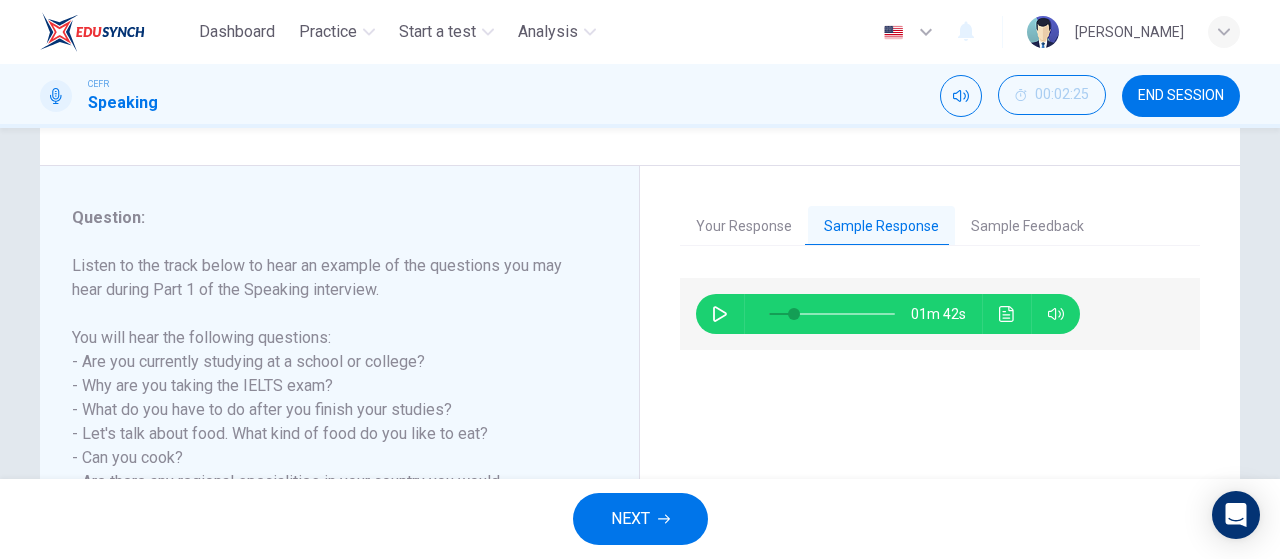 click on "Sample Feedback" at bounding box center [1027, 227] 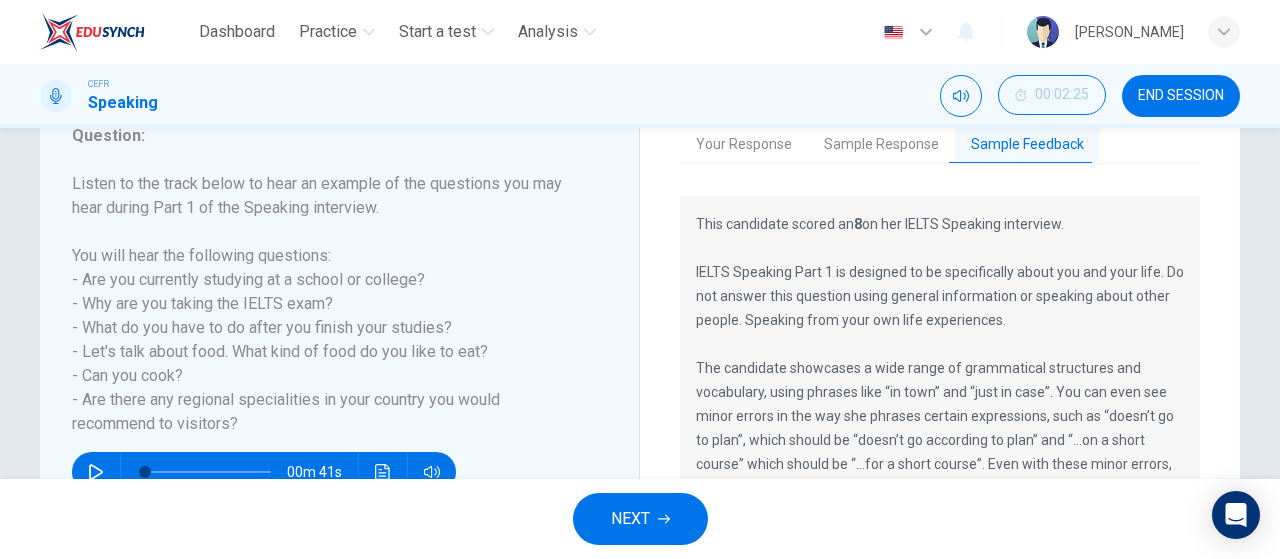 scroll, scrollTop: 257, scrollLeft: 0, axis: vertical 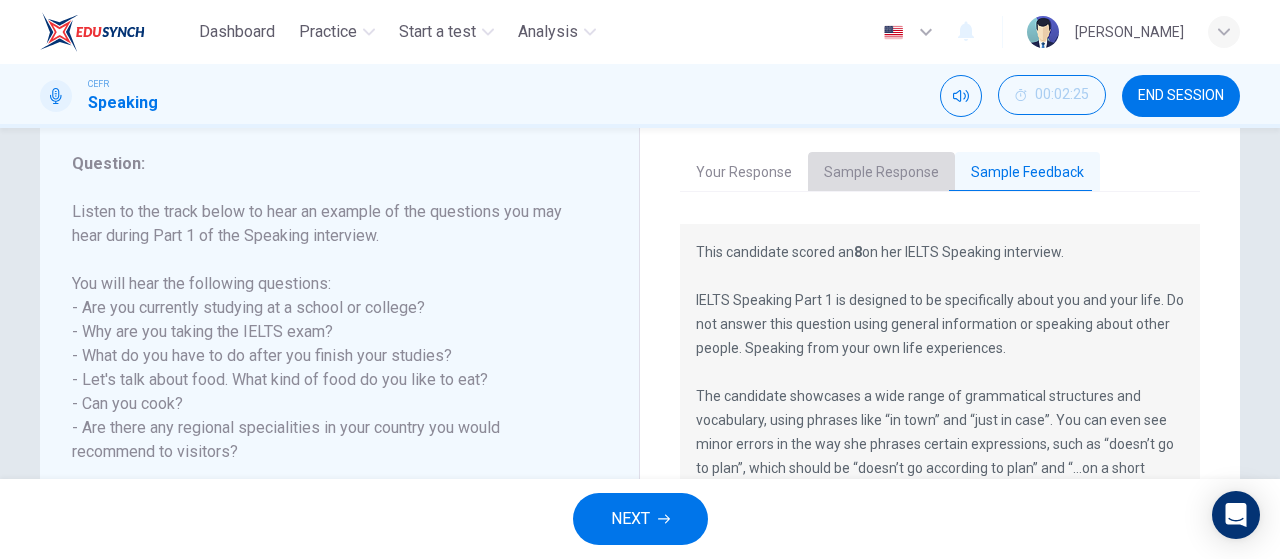 click on "Sample Response" at bounding box center (881, 173) 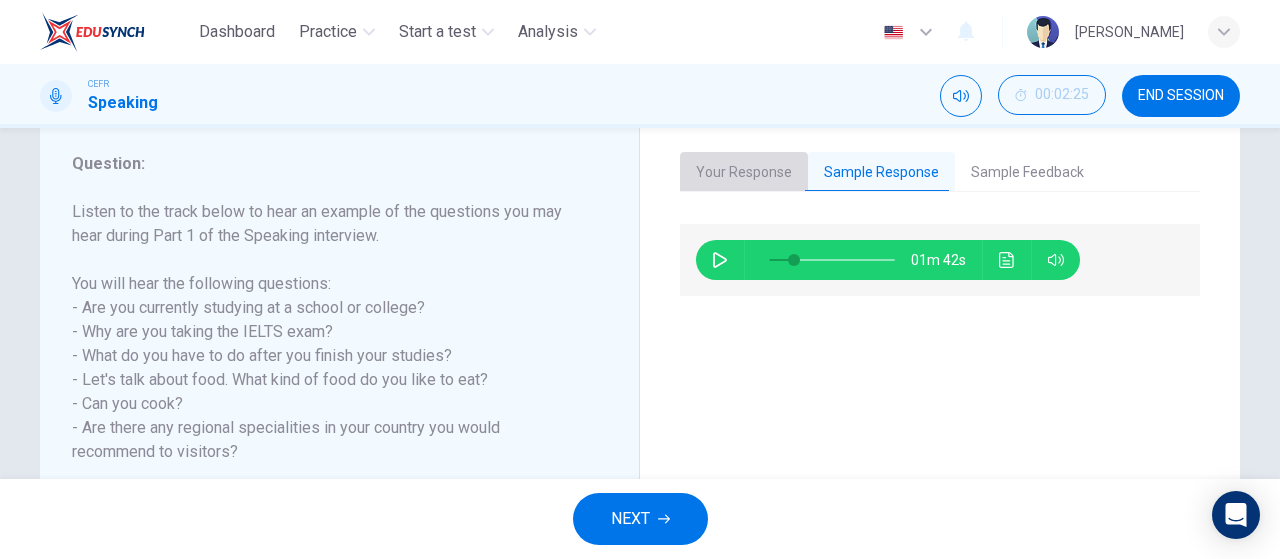 click on "Your Response" at bounding box center [744, 173] 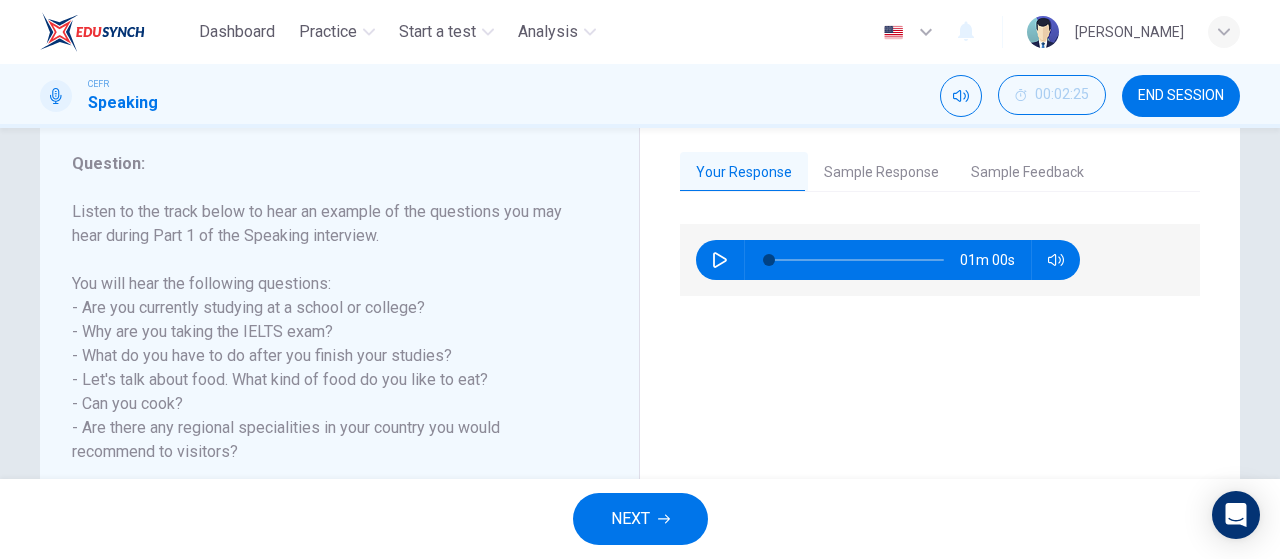 click on "Sample Feedback" at bounding box center (1027, 173) 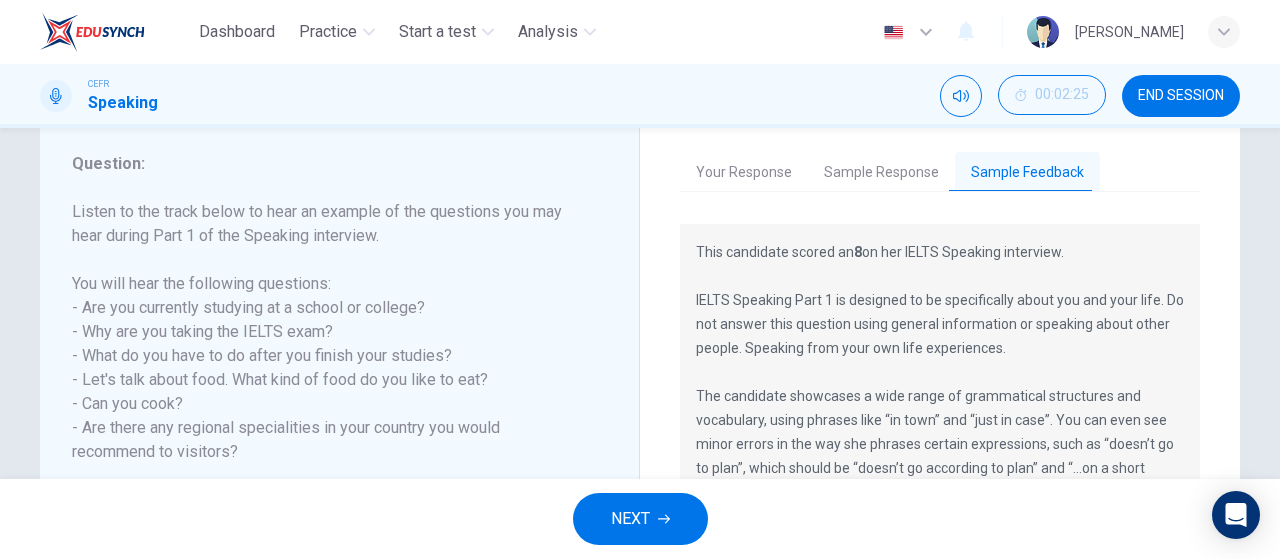 scroll, scrollTop: 424, scrollLeft: 0, axis: vertical 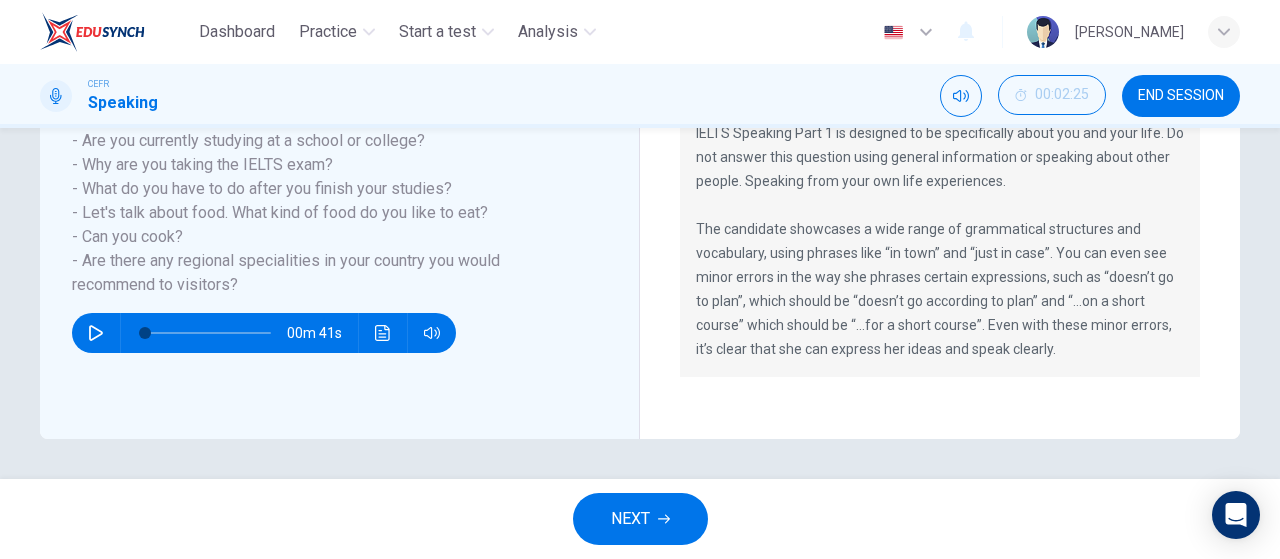 click on "NEXT" at bounding box center [630, 519] 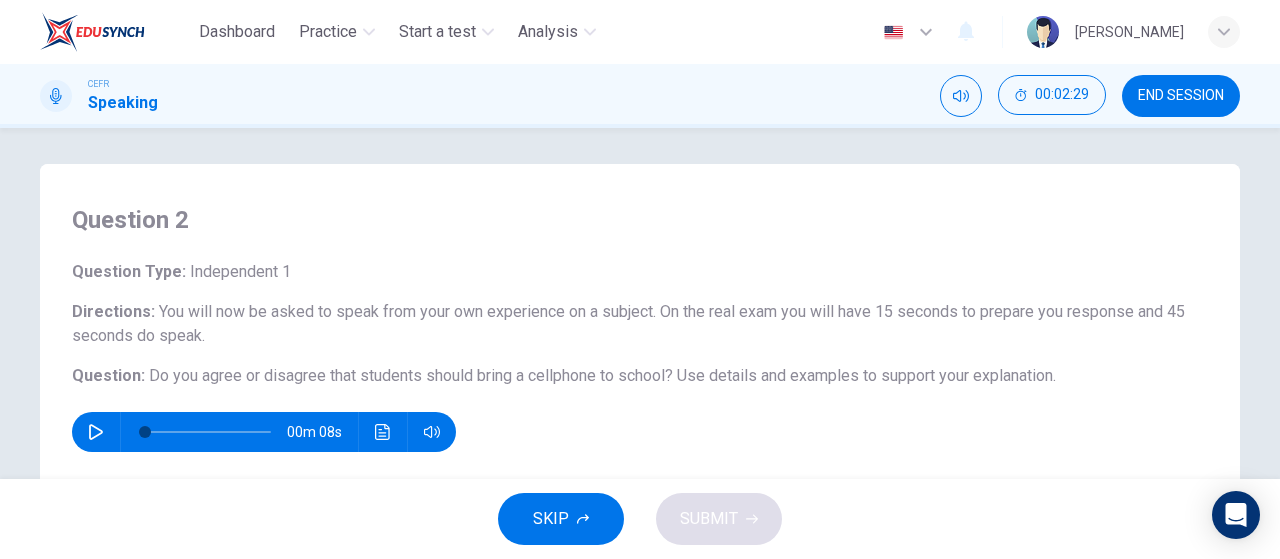 scroll, scrollTop: 0, scrollLeft: 0, axis: both 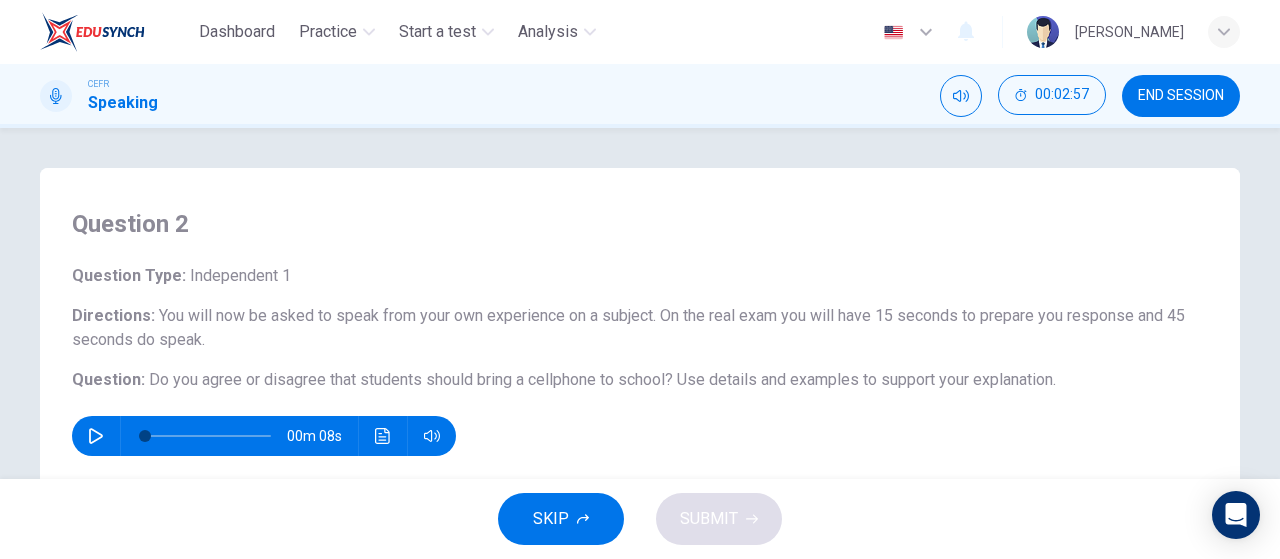 click on "00m 08s" at bounding box center (264, 436) 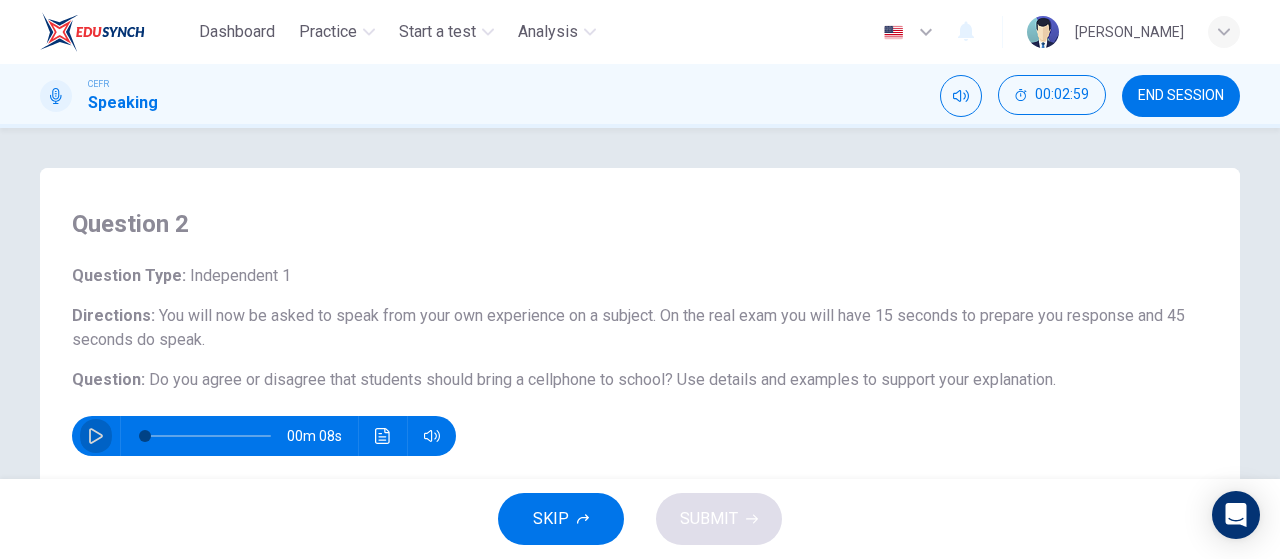 click 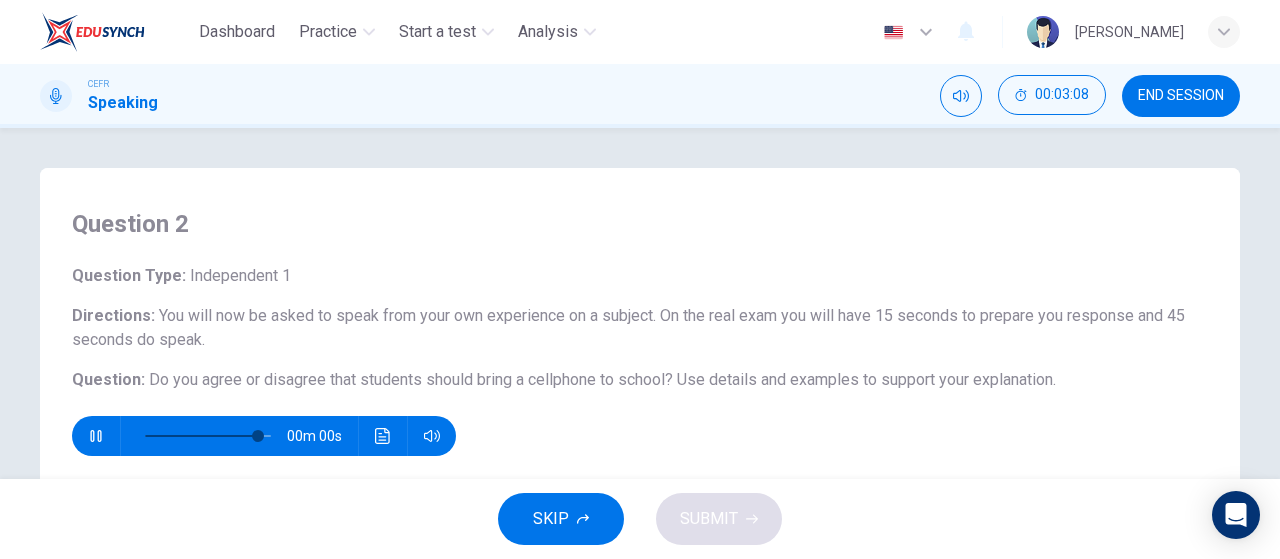 type on "0" 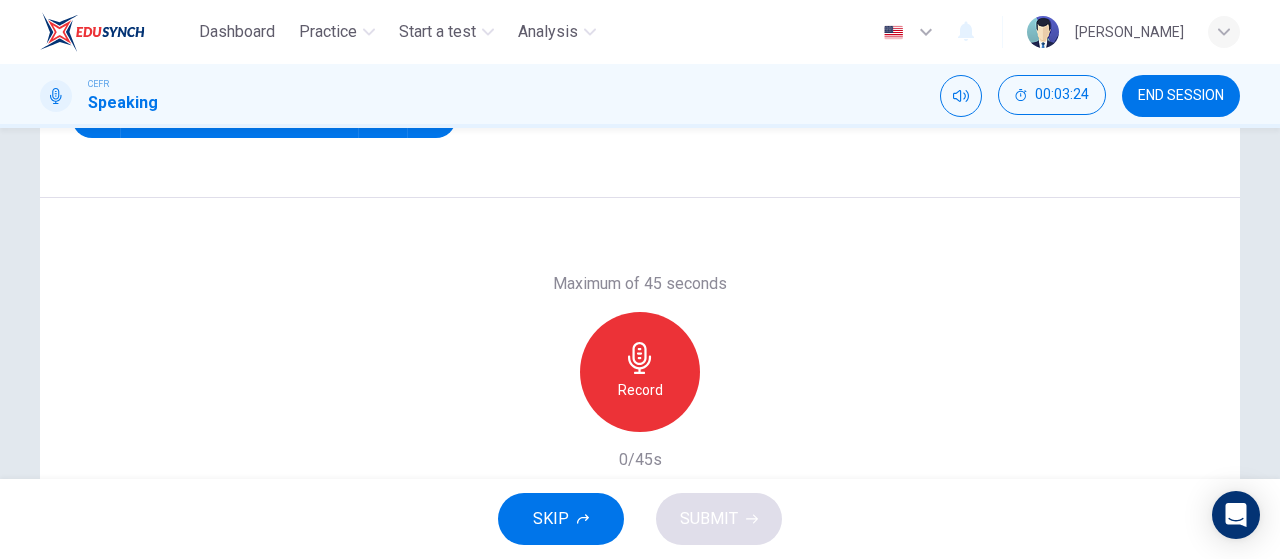 scroll, scrollTop: 333, scrollLeft: 0, axis: vertical 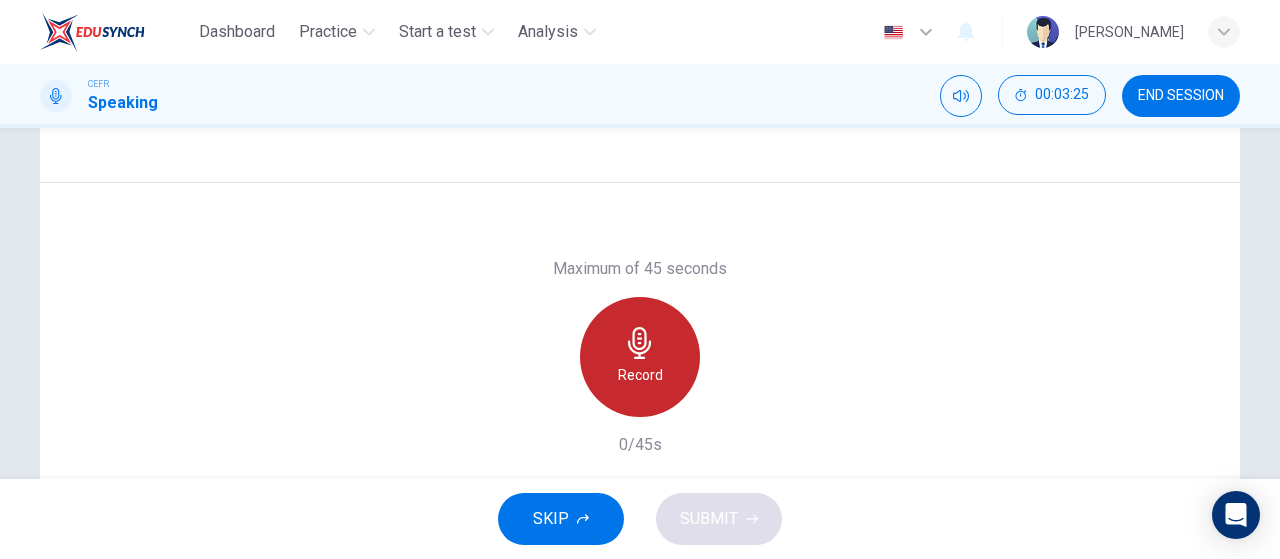 click on "Record" at bounding box center [640, 375] 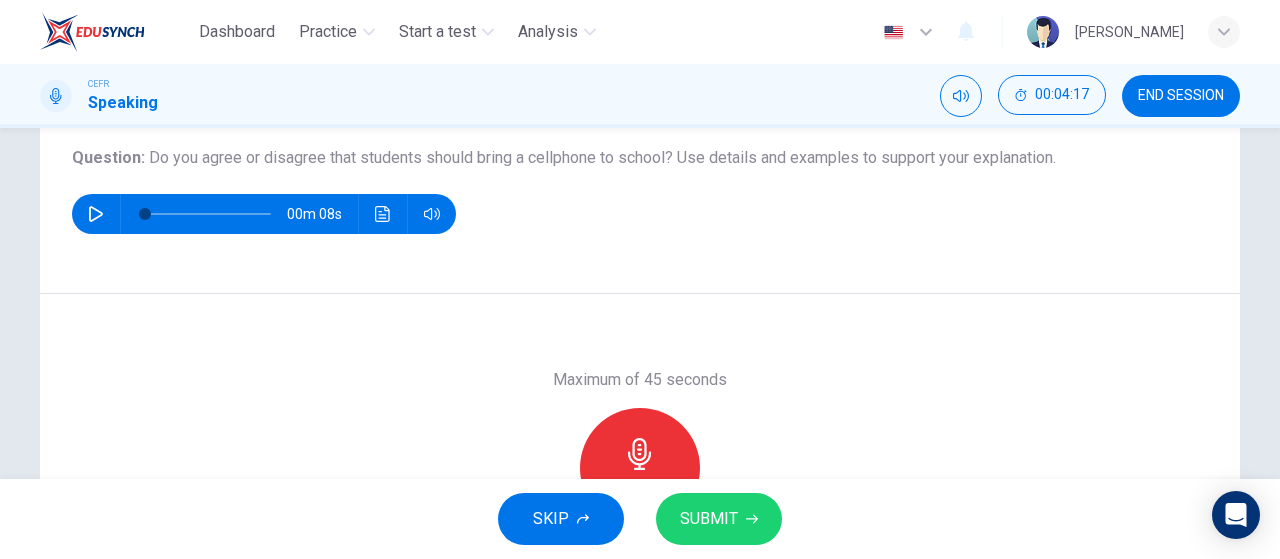 scroll, scrollTop: 333, scrollLeft: 0, axis: vertical 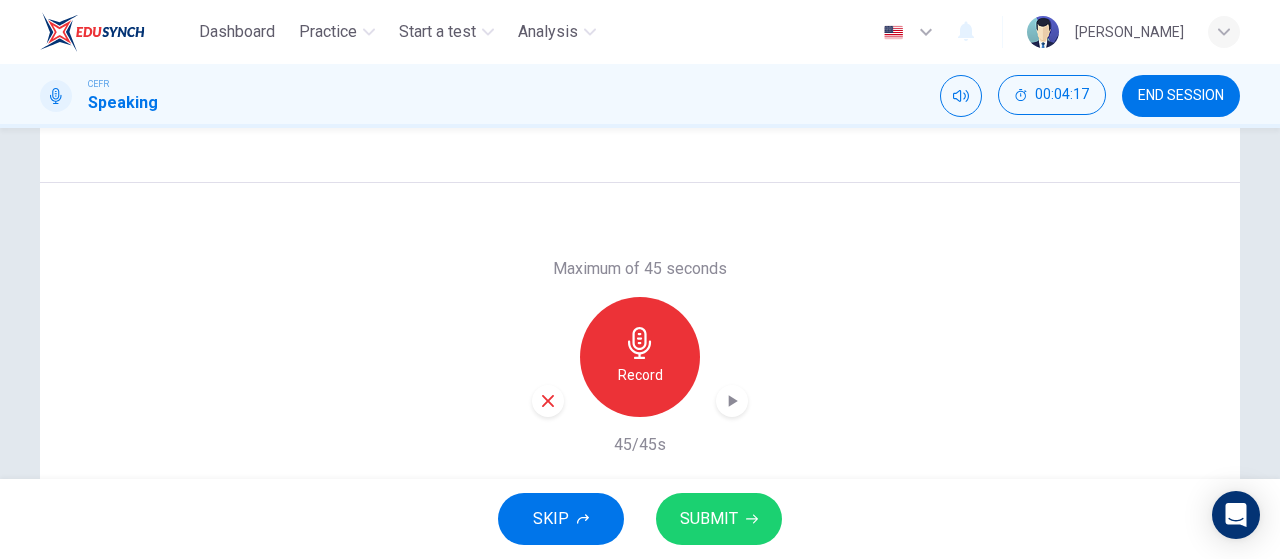 click 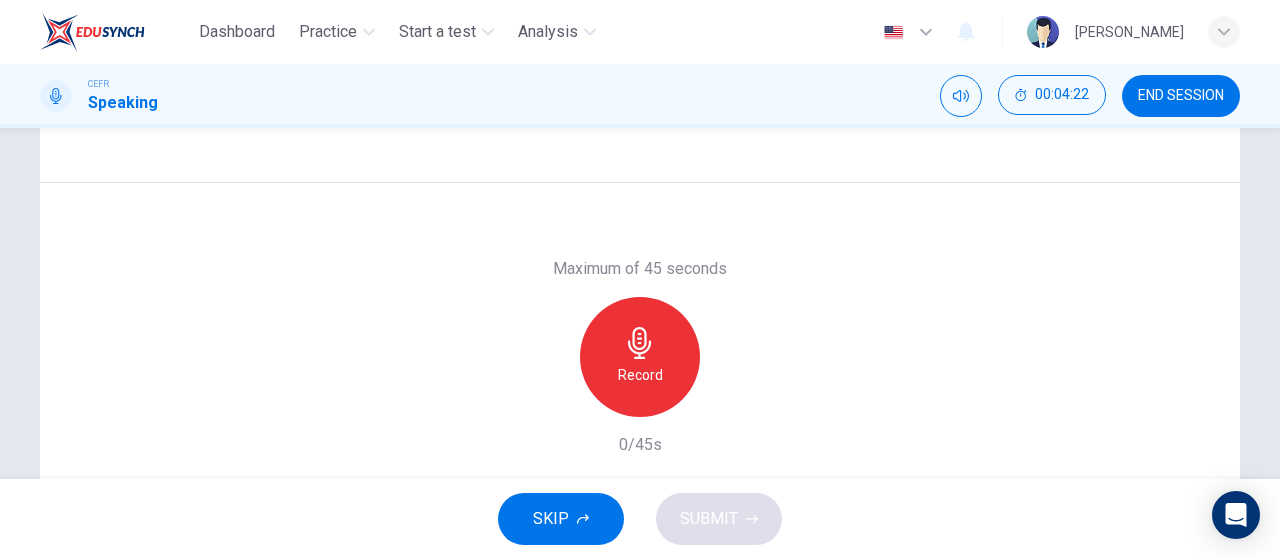 click on "Record" at bounding box center (640, 375) 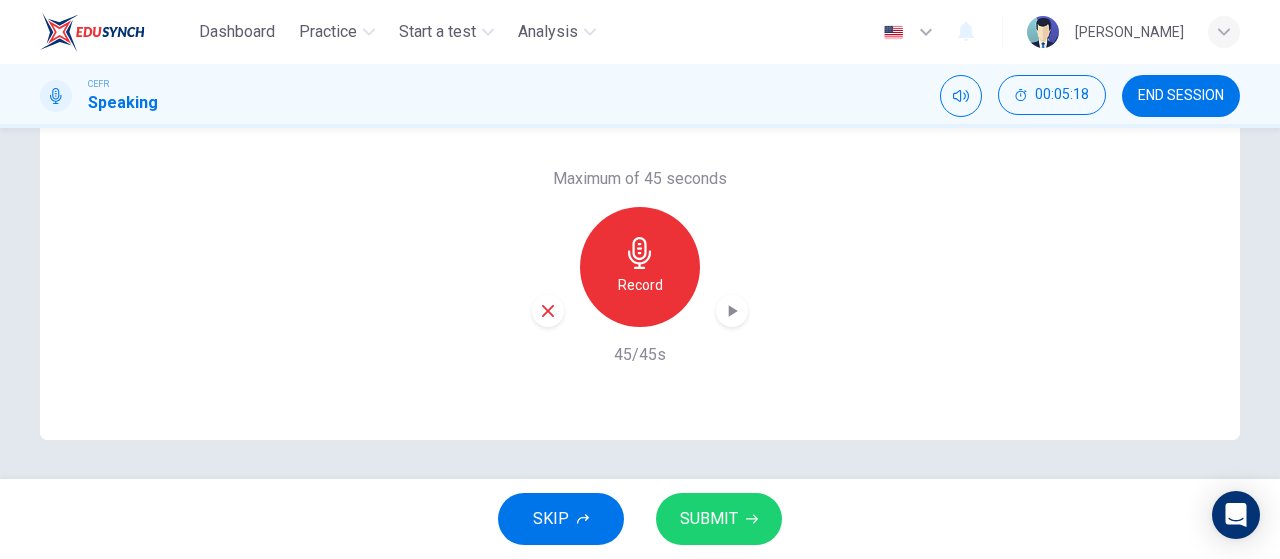 scroll, scrollTop: 424, scrollLeft: 0, axis: vertical 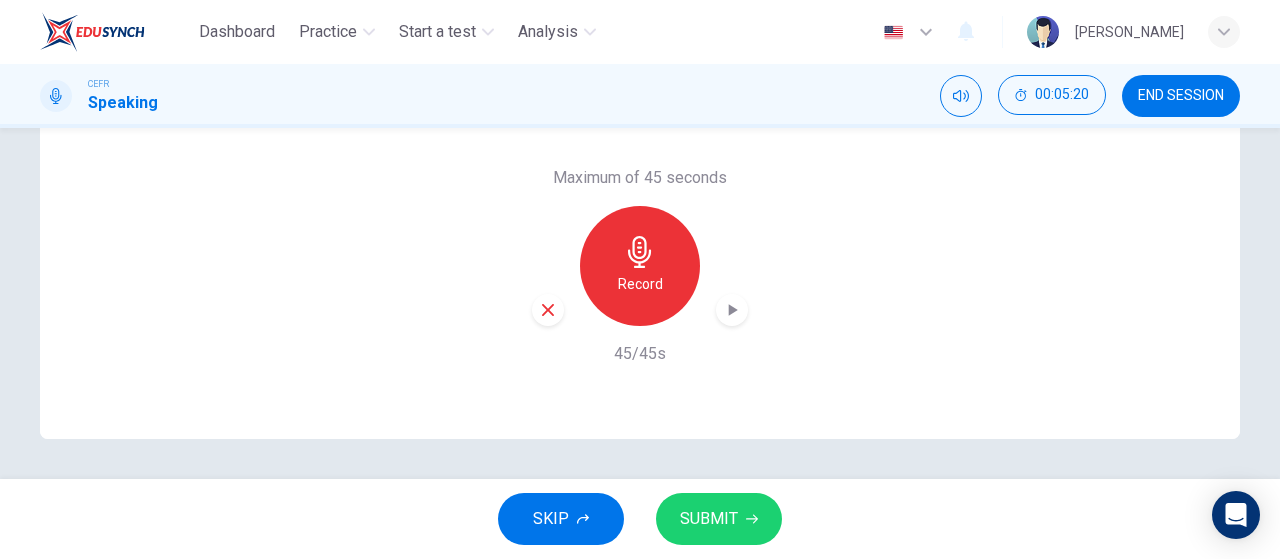 click on "SUBMIT" at bounding box center (709, 519) 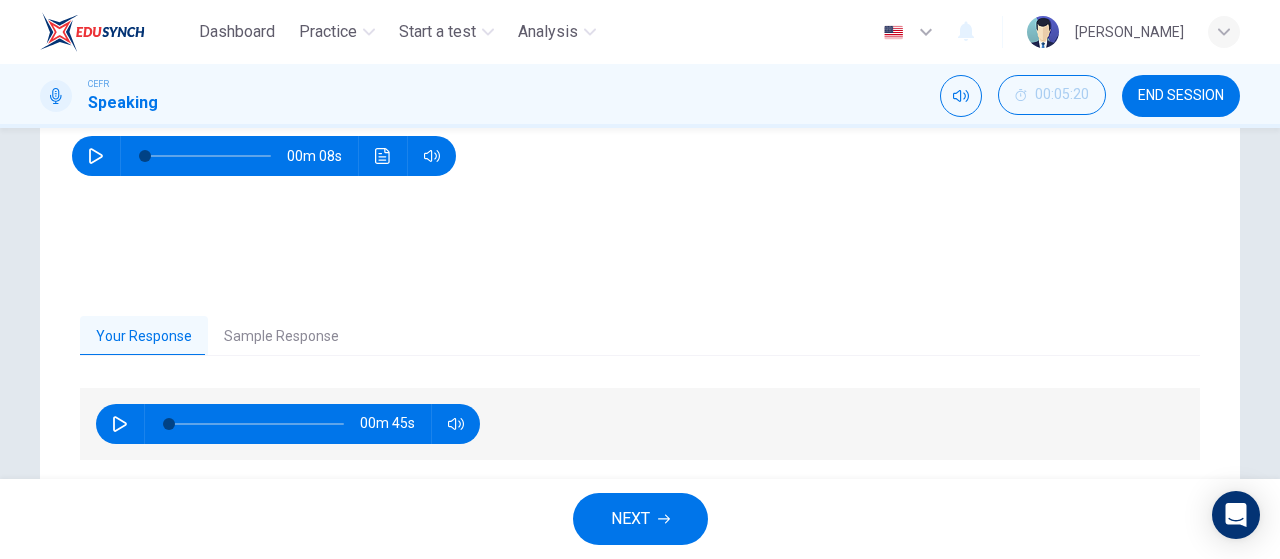 scroll, scrollTop: 257, scrollLeft: 0, axis: vertical 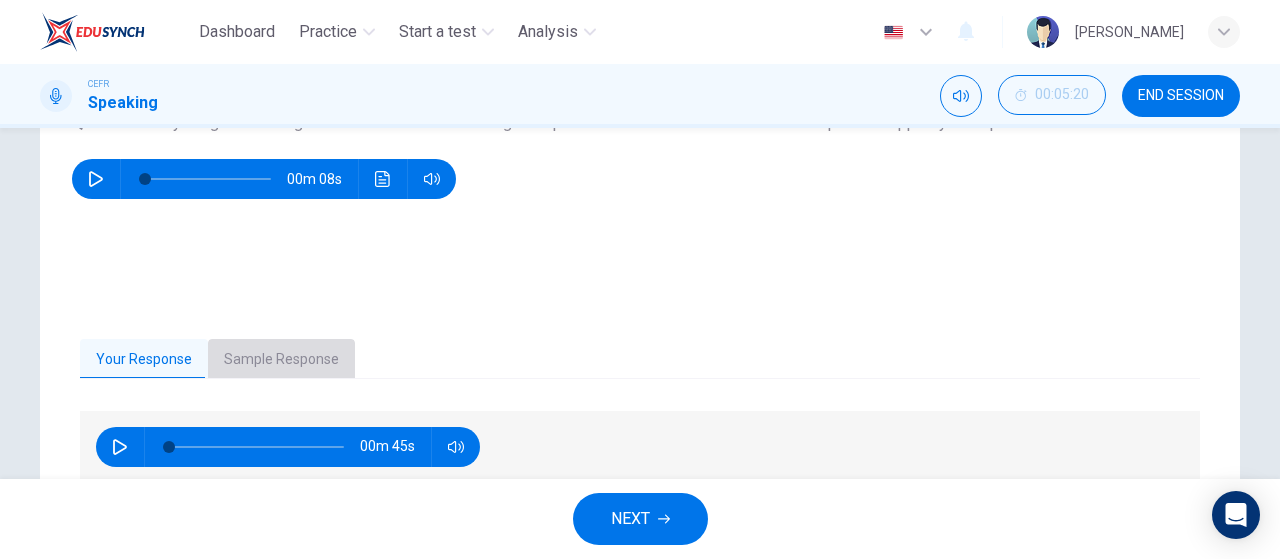 click on "Sample Response" at bounding box center (281, 360) 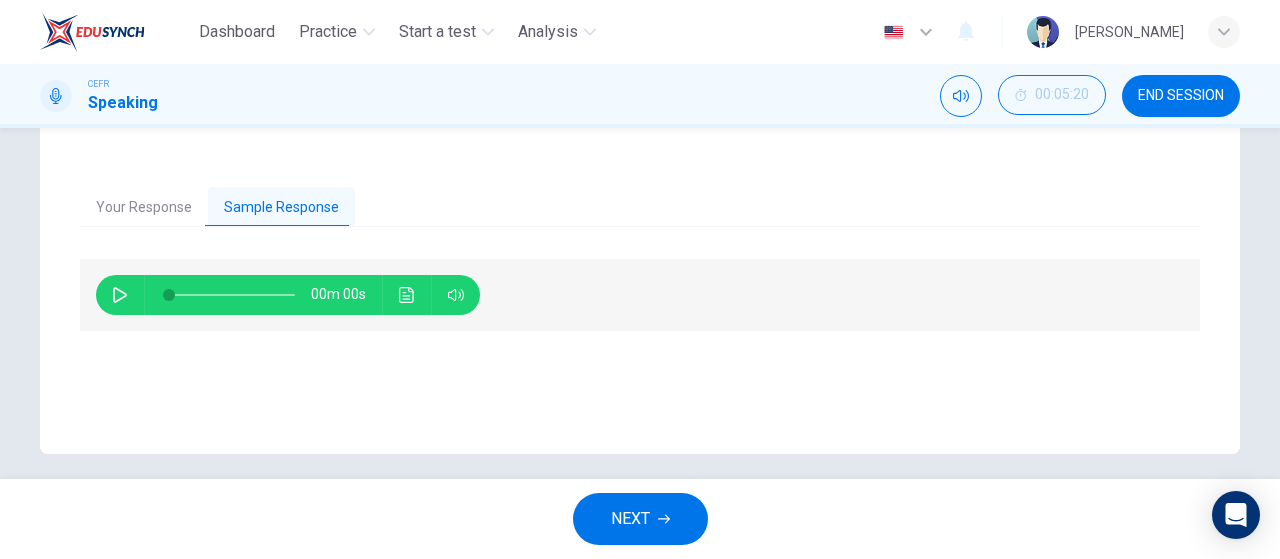scroll, scrollTop: 424, scrollLeft: 0, axis: vertical 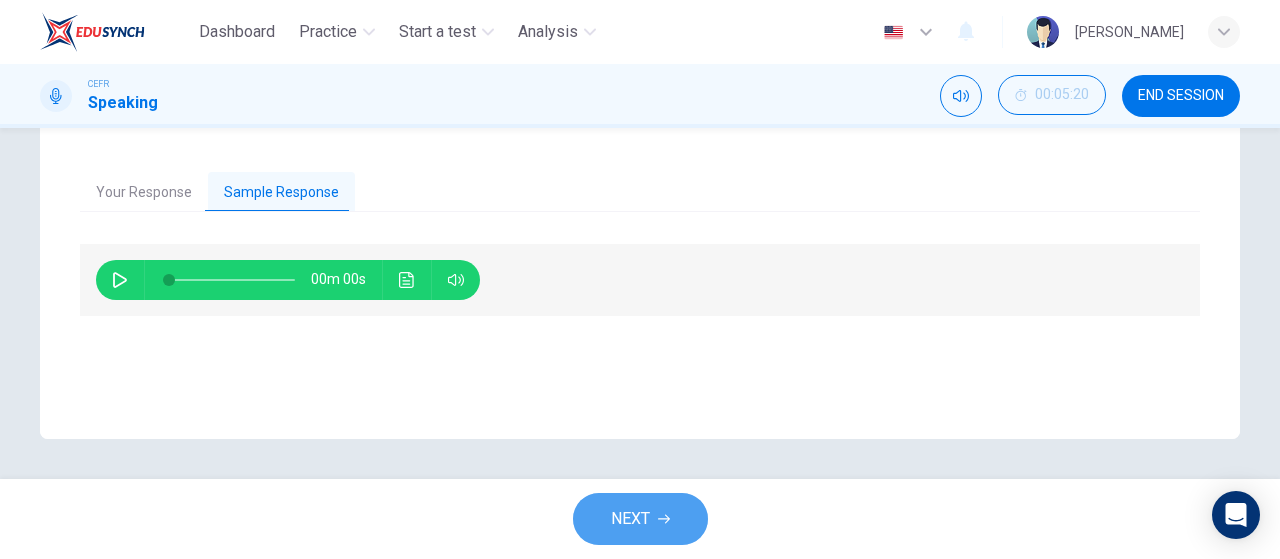 click on "NEXT" at bounding box center (640, 519) 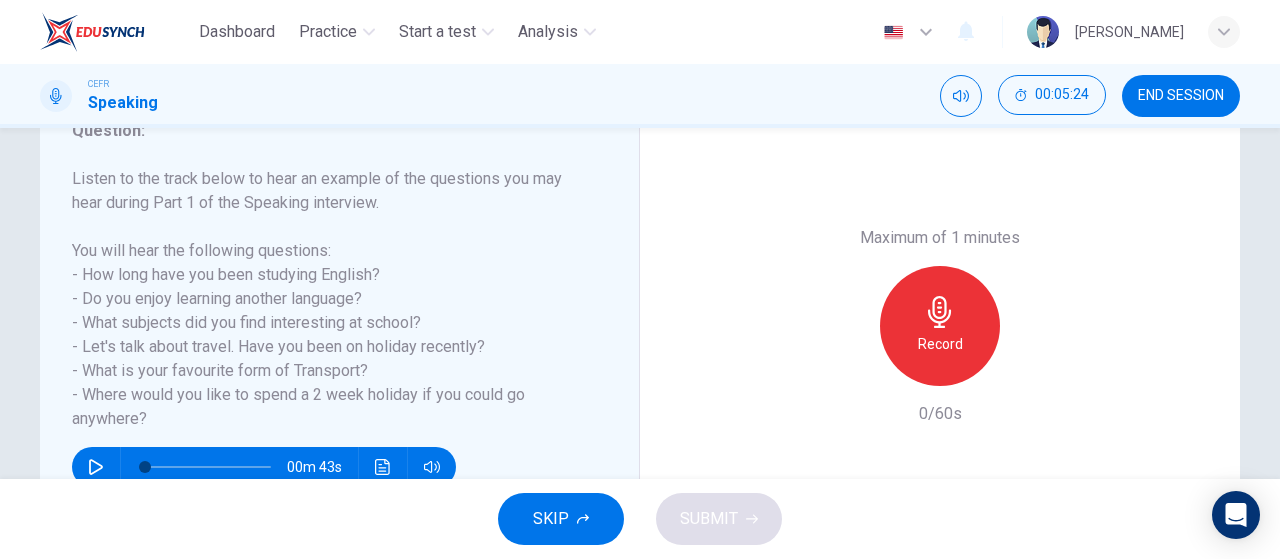 scroll, scrollTop: 333, scrollLeft: 0, axis: vertical 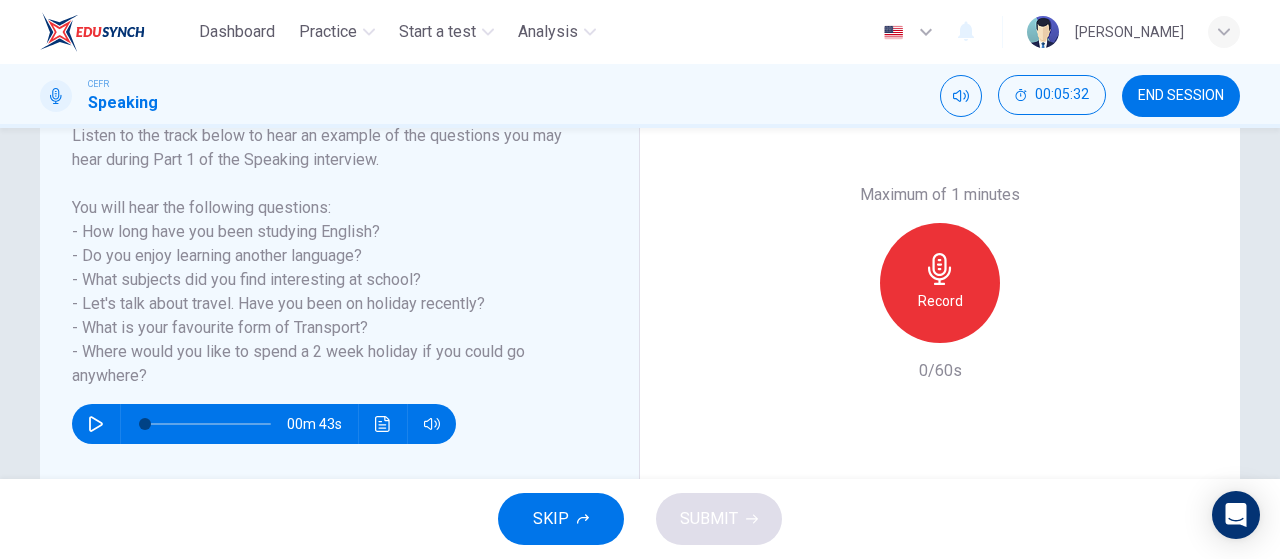 click 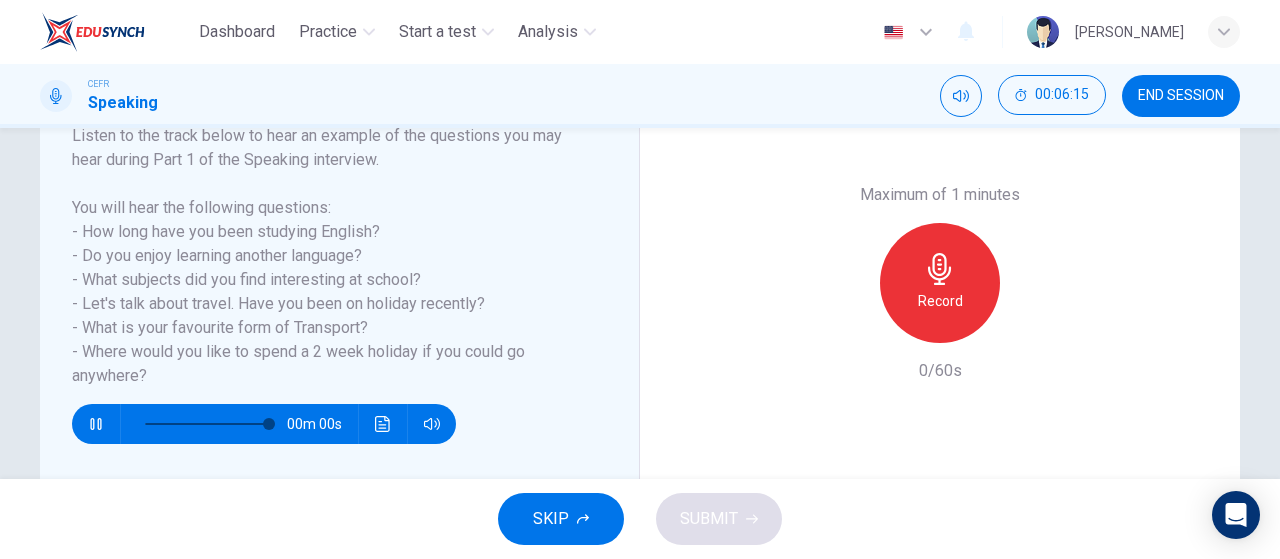 type on "0" 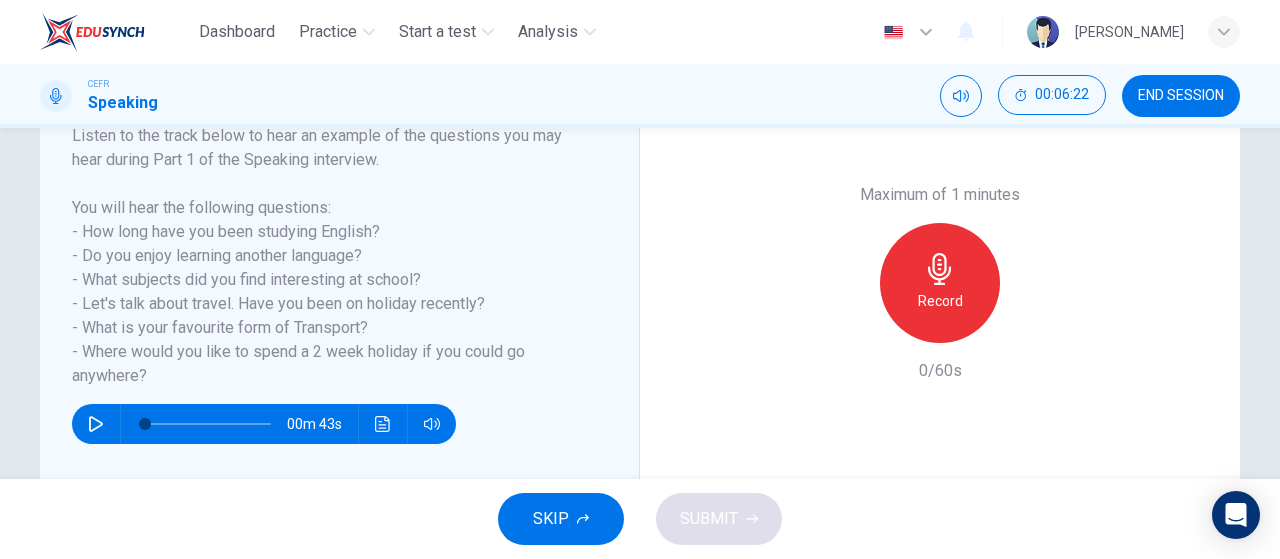 click on "Record" at bounding box center (940, 283) 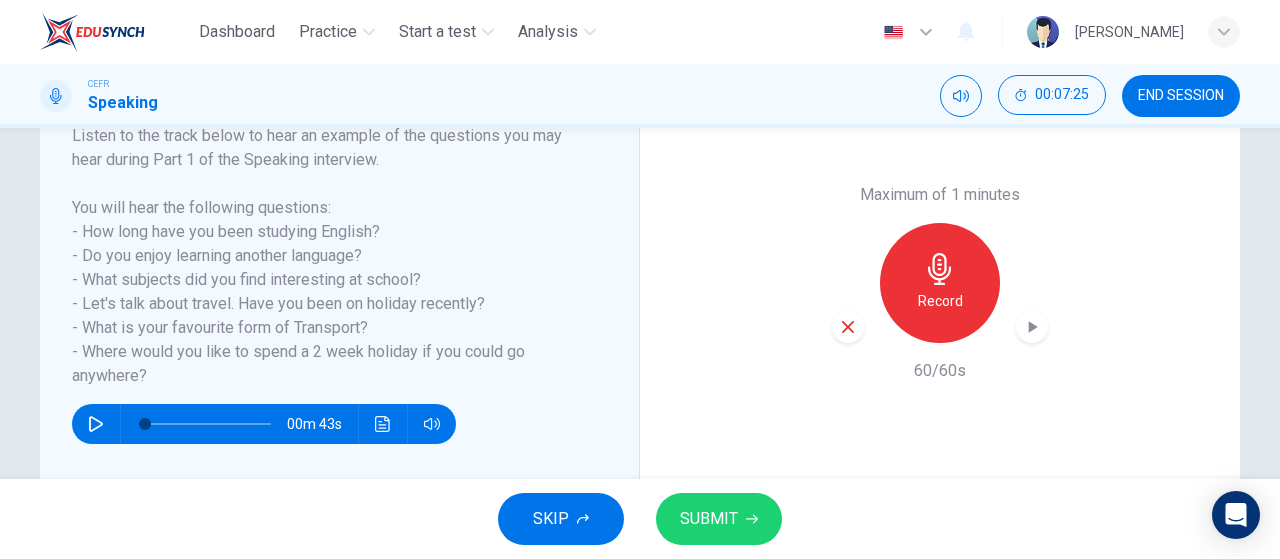 click 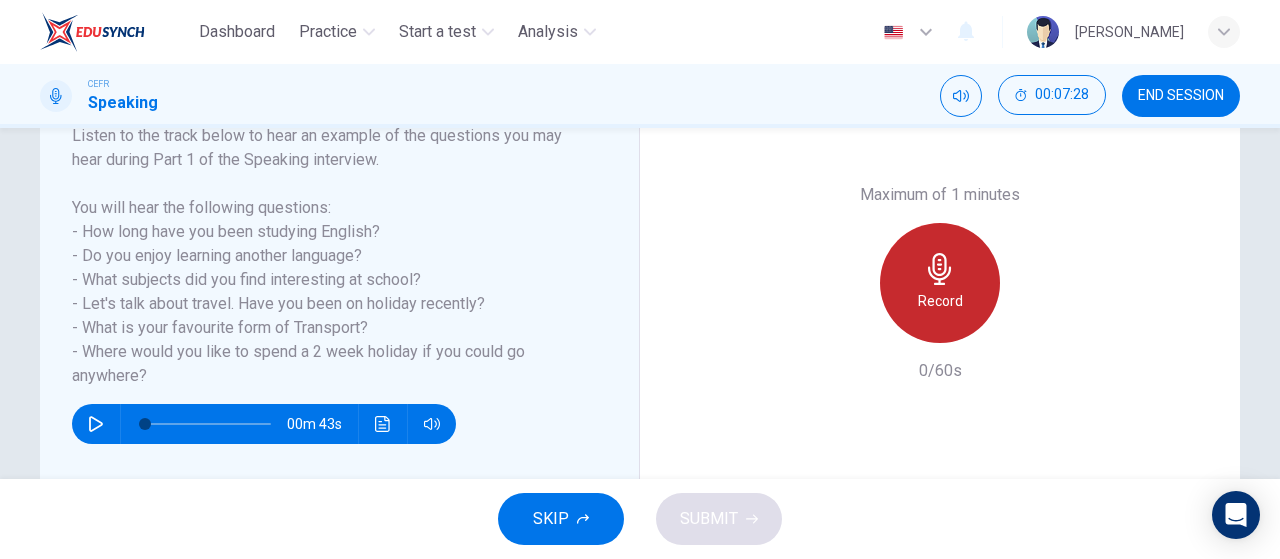 click 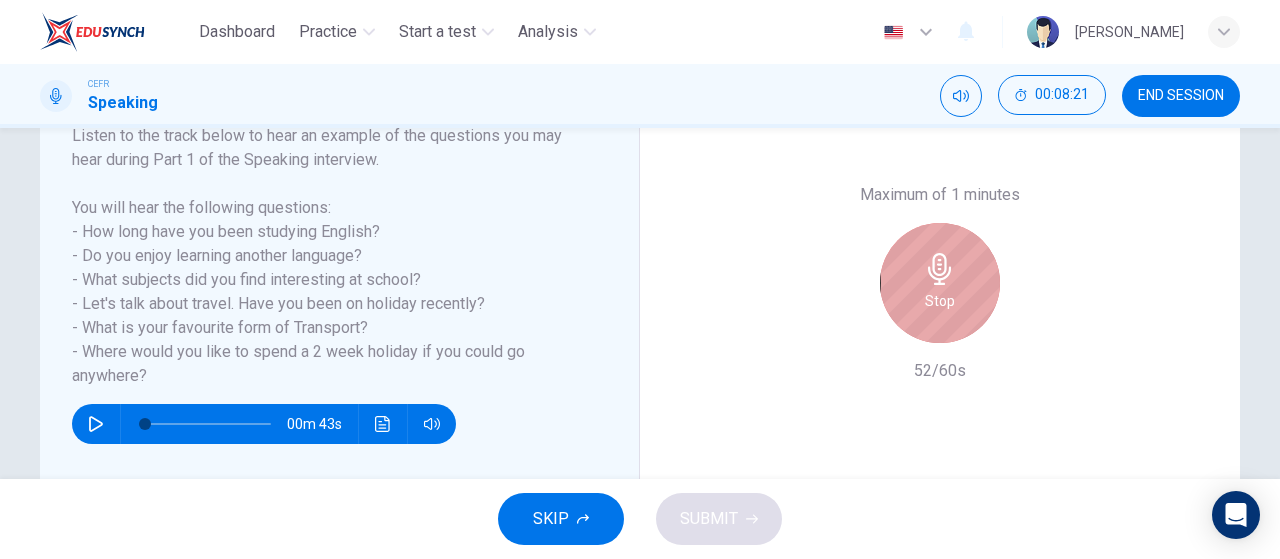 click 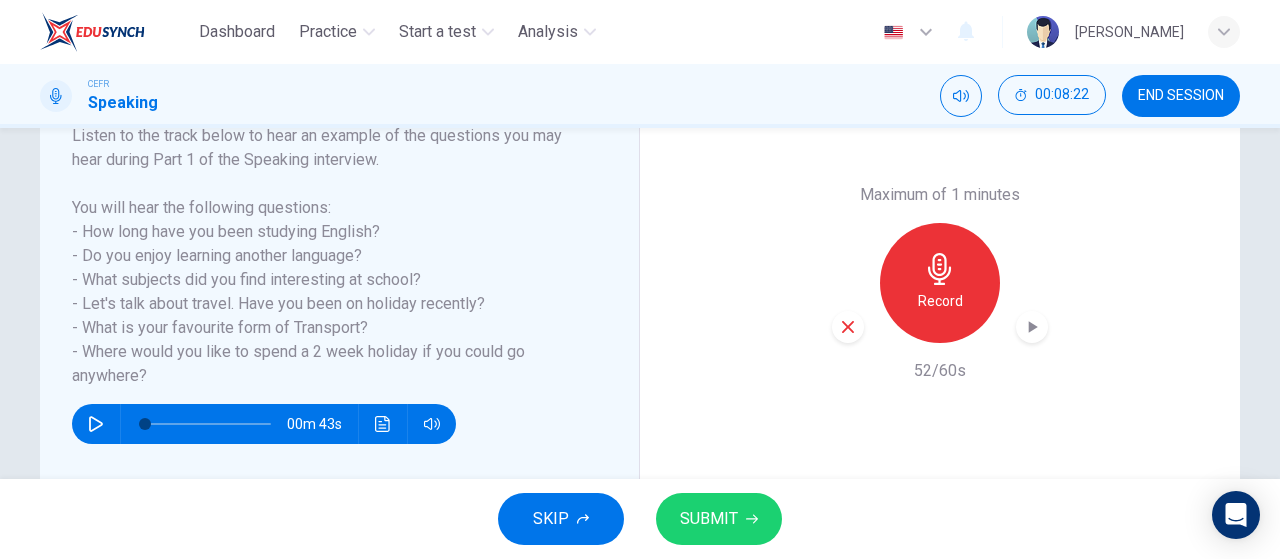 click 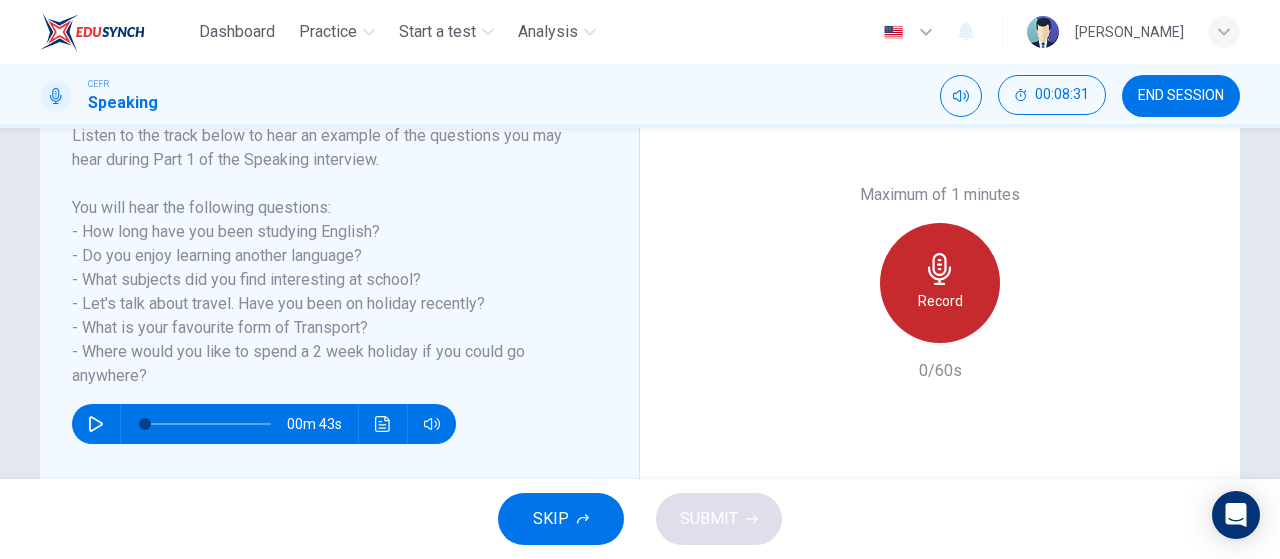 click on "Record" at bounding box center (940, 283) 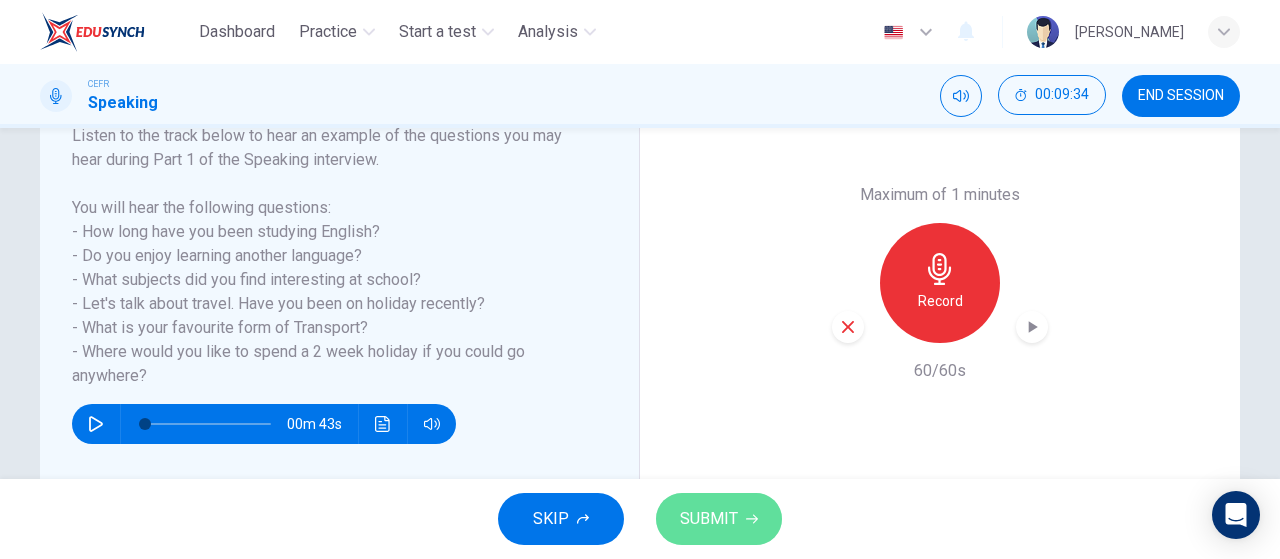 click on "SUBMIT" at bounding box center [709, 519] 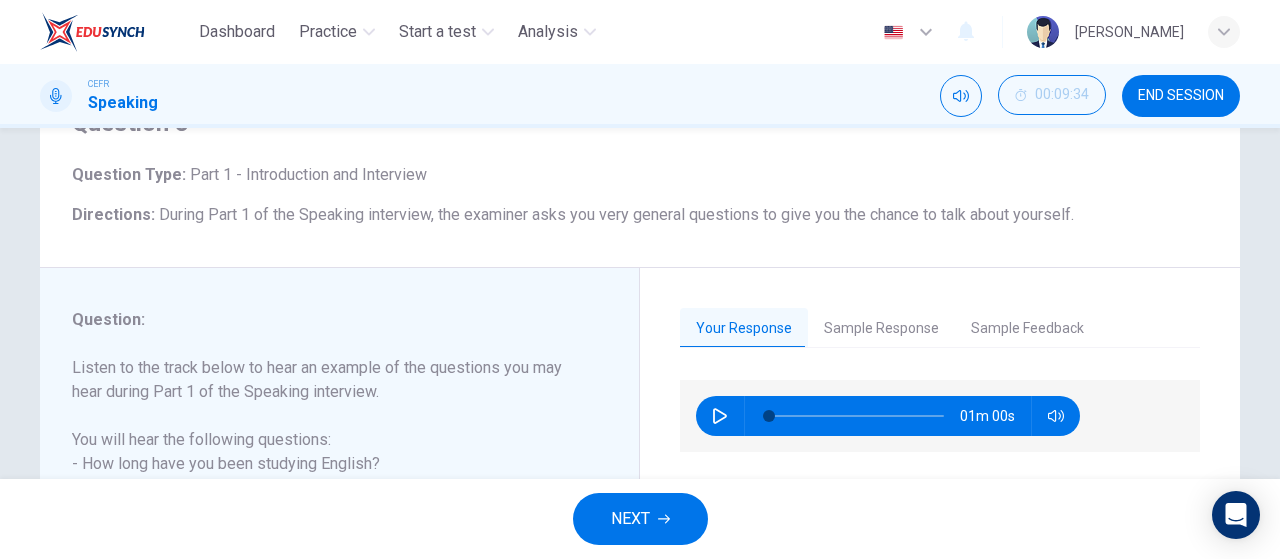 scroll, scrollTop: 90, scrollLeft: 0, axis: vertical 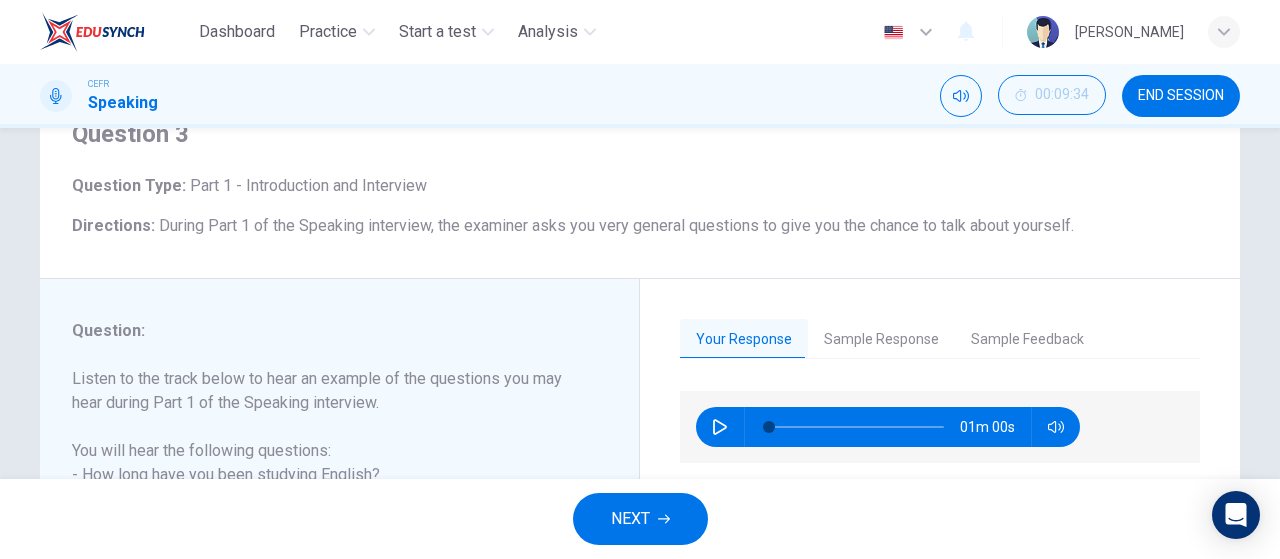 click on "Your Response Sample Response Sample Feedback 01m 00s 01m 55s This candidate scored an  8.5  on his IELTS Speaking interview.
IELTS Speaking Part 1 is designed to be specifically about you and your life. Do not answer this question using general information or speaking about other people. Speaking from your own life experiences.
While the candidate has an accent, he speaks very clearly and expresses his ideas well. He showcases his ability to use different grammatical structures. For every question, he gives a direct response and very concrete examples, recalling his favorite classes, his family vacations, and his love for trains." at bounding box center [940, 526] 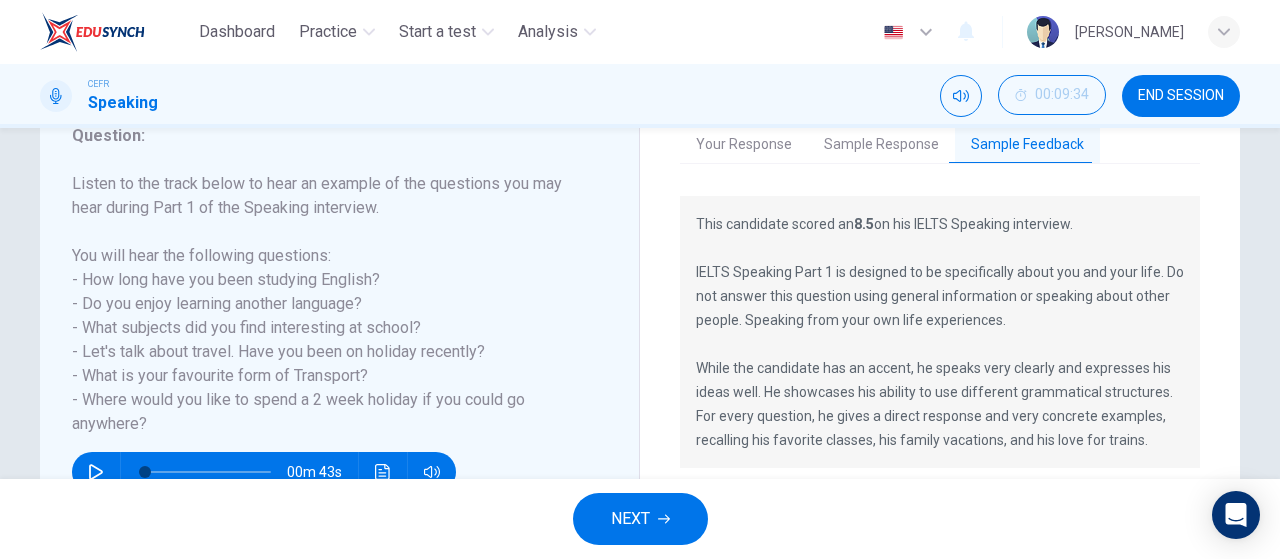 scroll, scrollTop: 257, scrollLeft: 0, axis: vertical 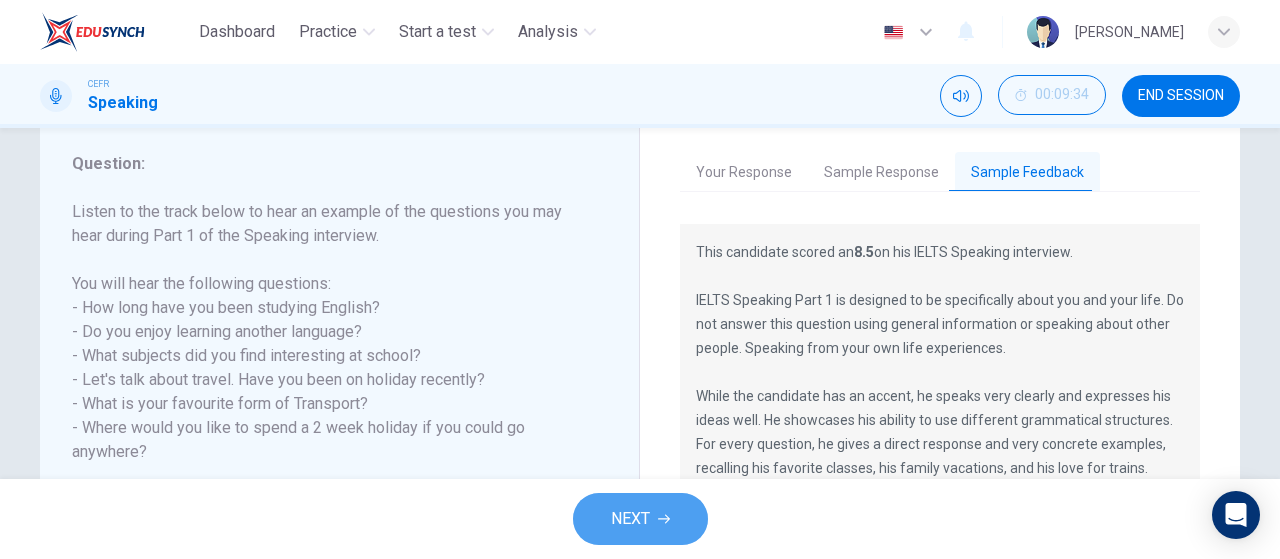 click on "NEXT" at bounding box center [640, 519] 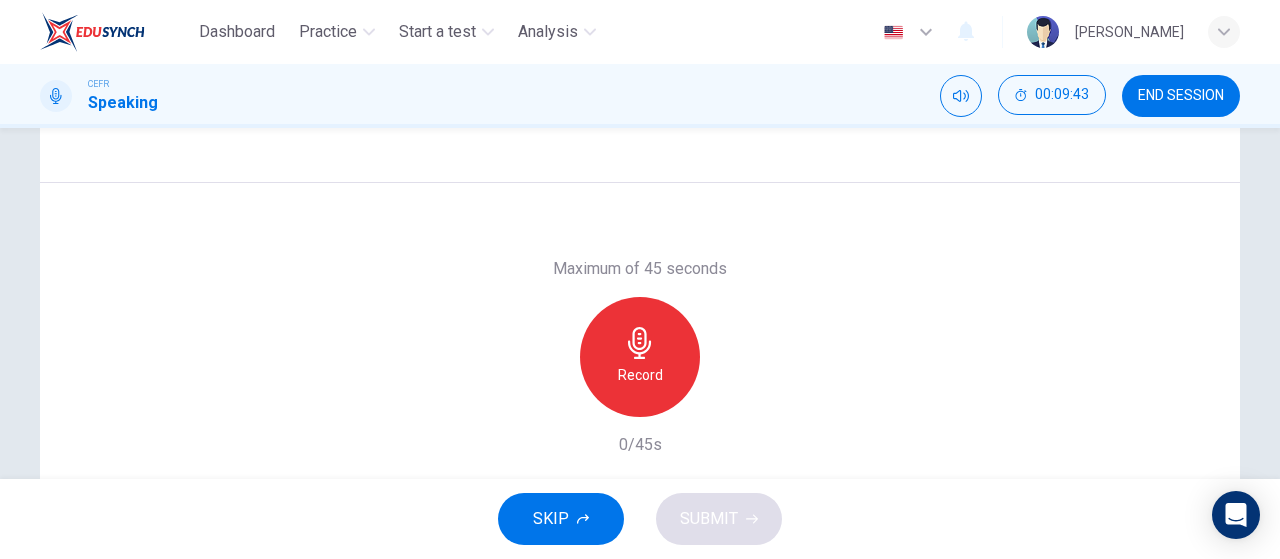 scroll, scrollTop: 166, scrollLeft: 0, axis: vertical 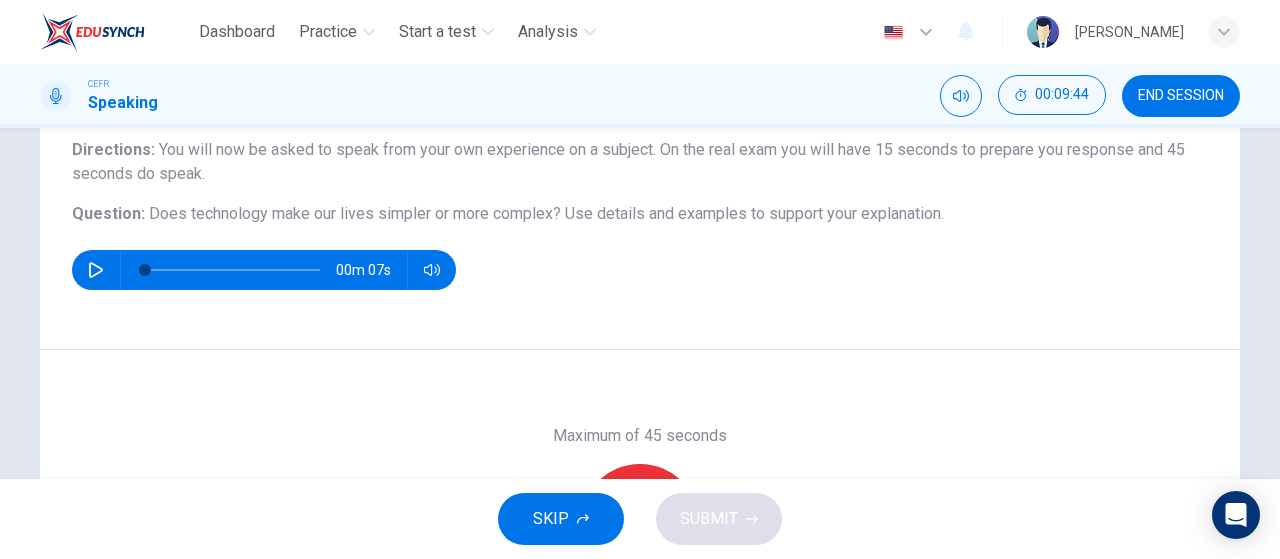 click at bounding box center [96, 270] 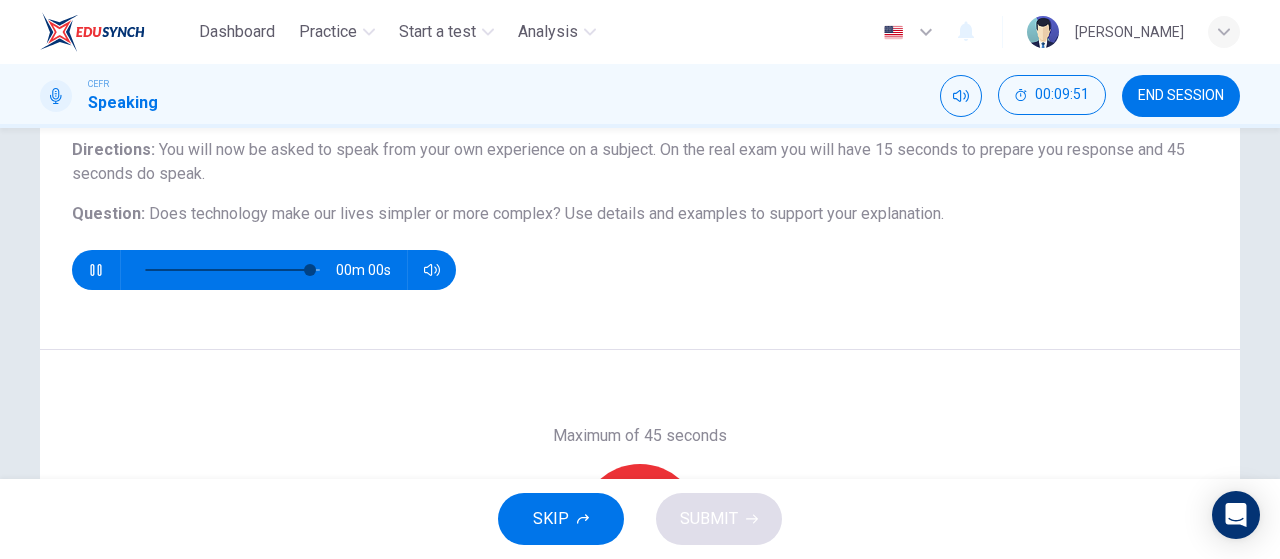 type on "0" 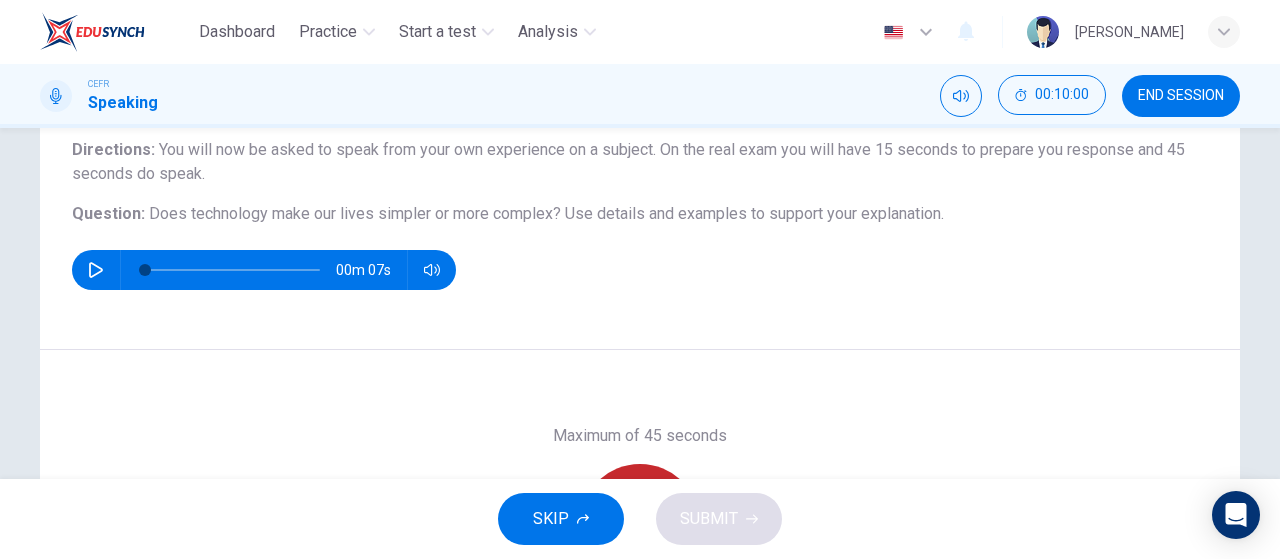 click on "Record" at bounding box center [640, 524] 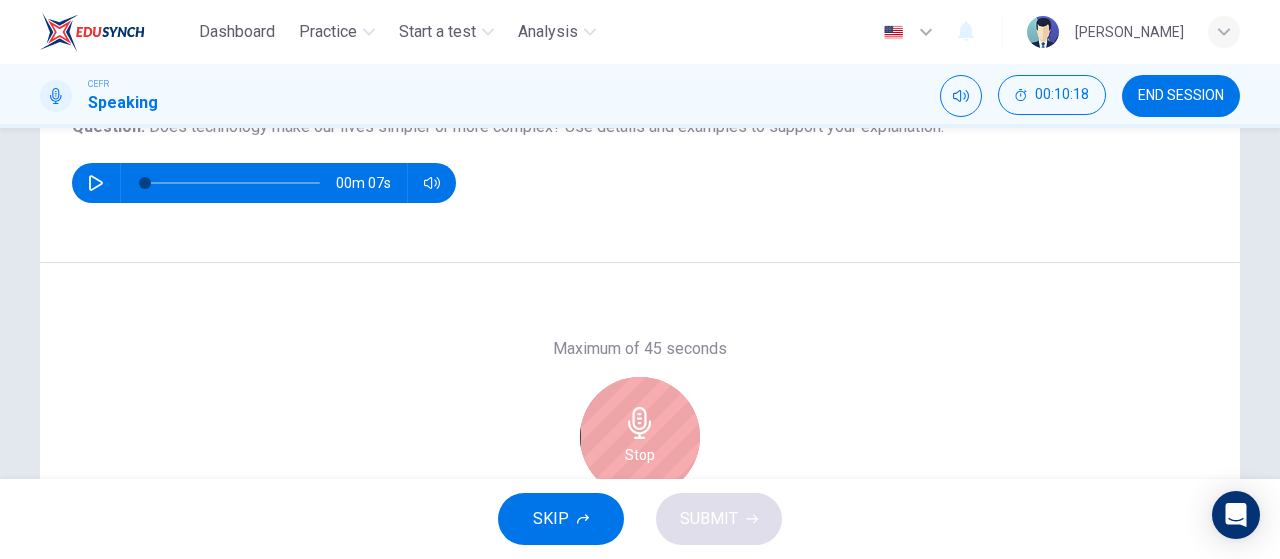 scroll, scrollTop: 333, scrollLeft: 0, axis: vertical 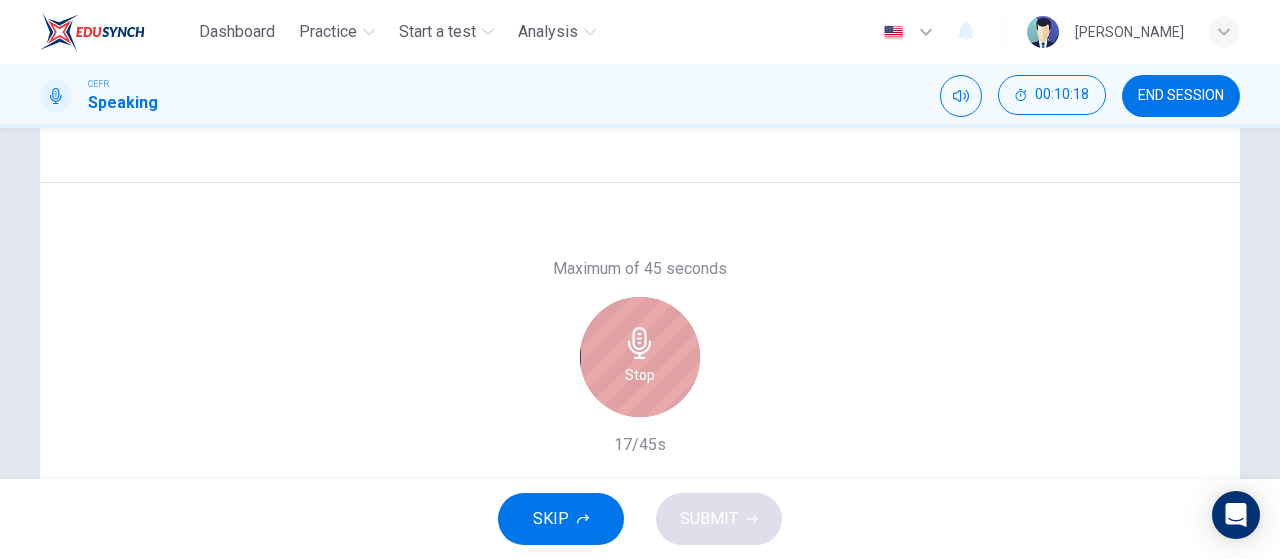 click on "Stop" at bounding box center [640, 357] 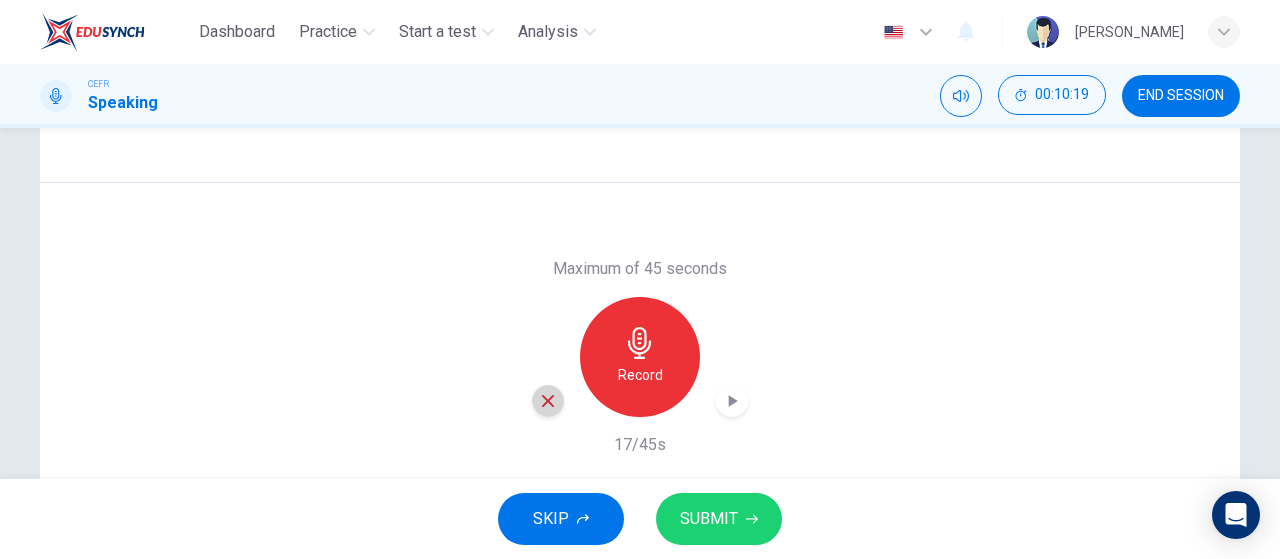 click 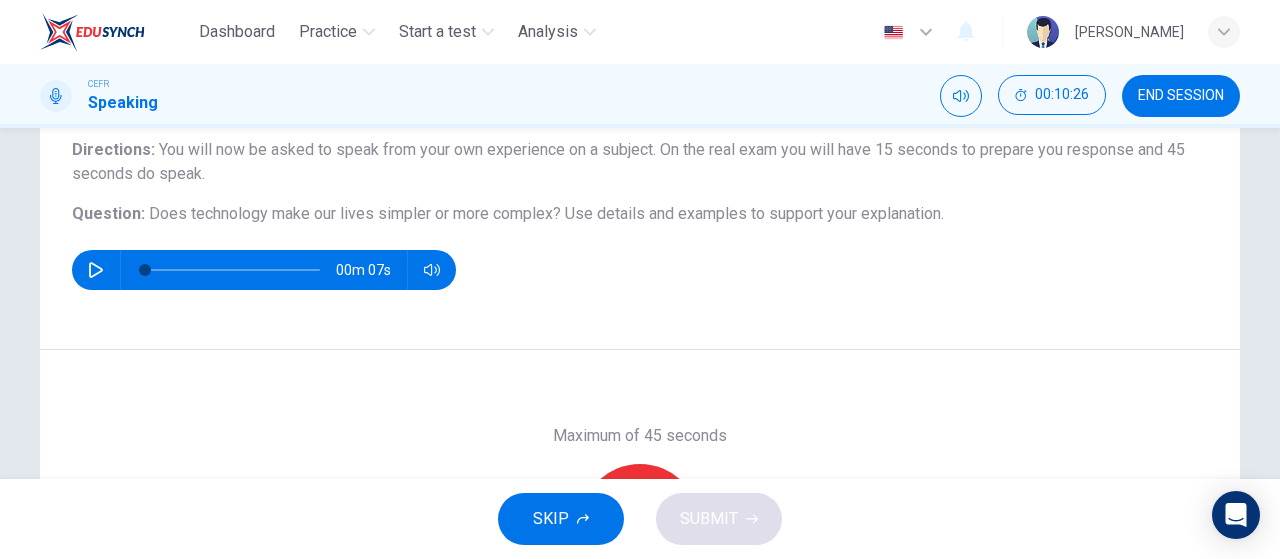 scroll, scrollTop: 333, scrollLeft: 0, axis: vertical 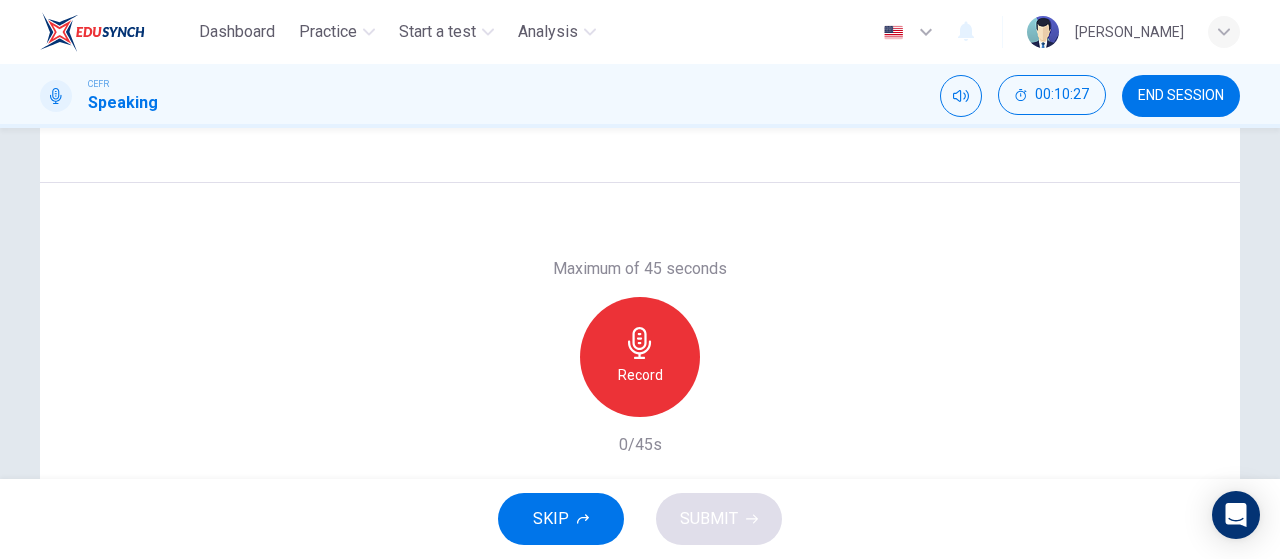 click on "Record" at bounding box center [640, 375] 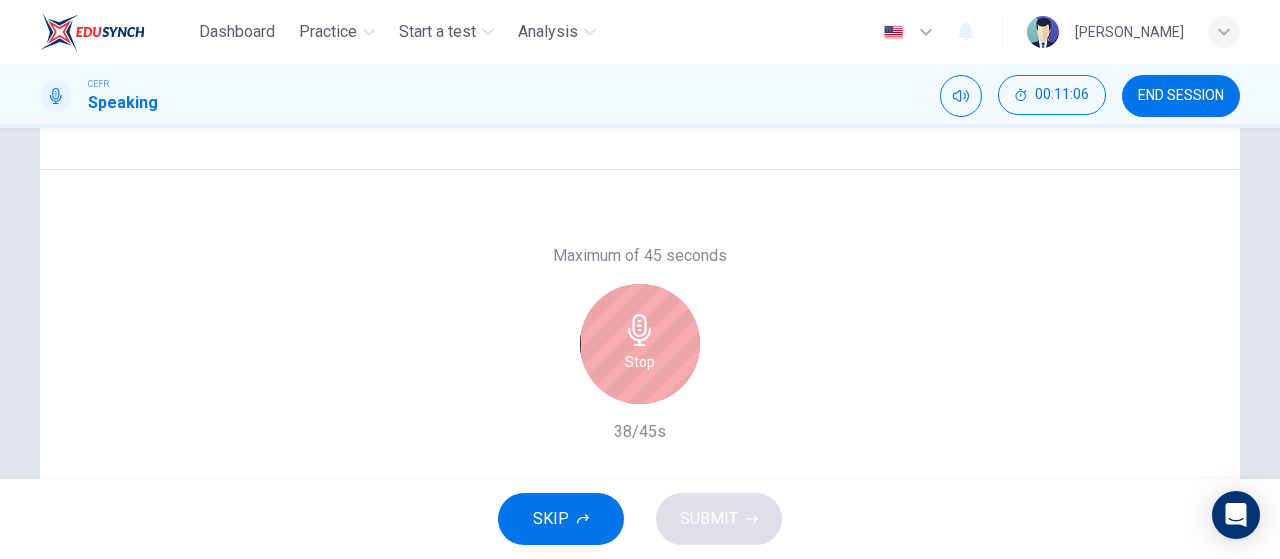scroll, scrollTop: 356, scrollLeft: 0, axis: vertical 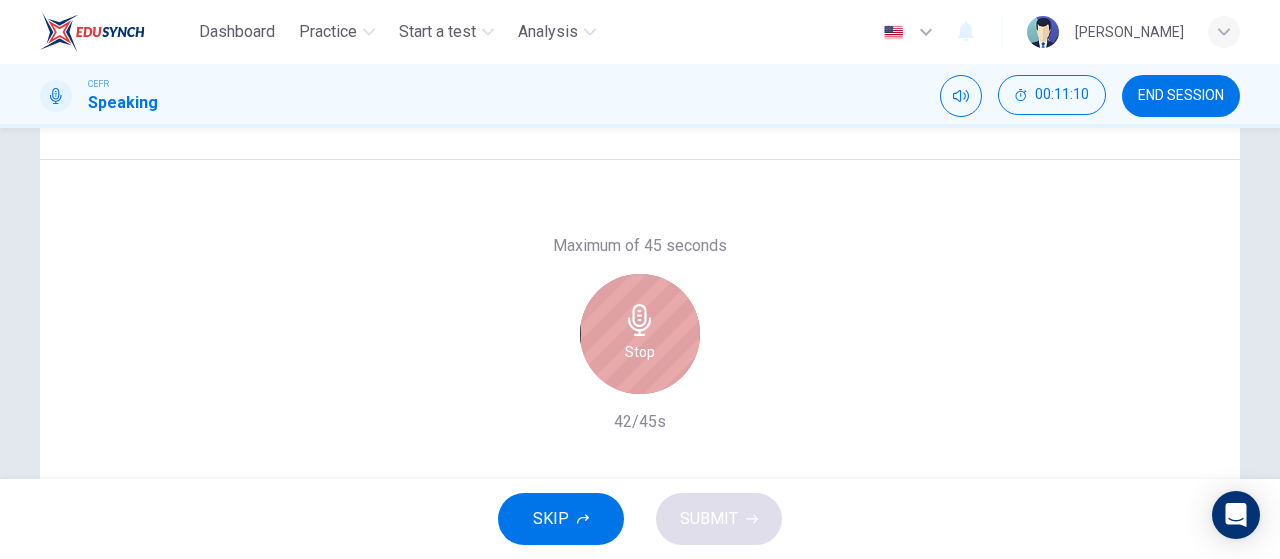 click on "Stop" at bounding box center [640, 334] 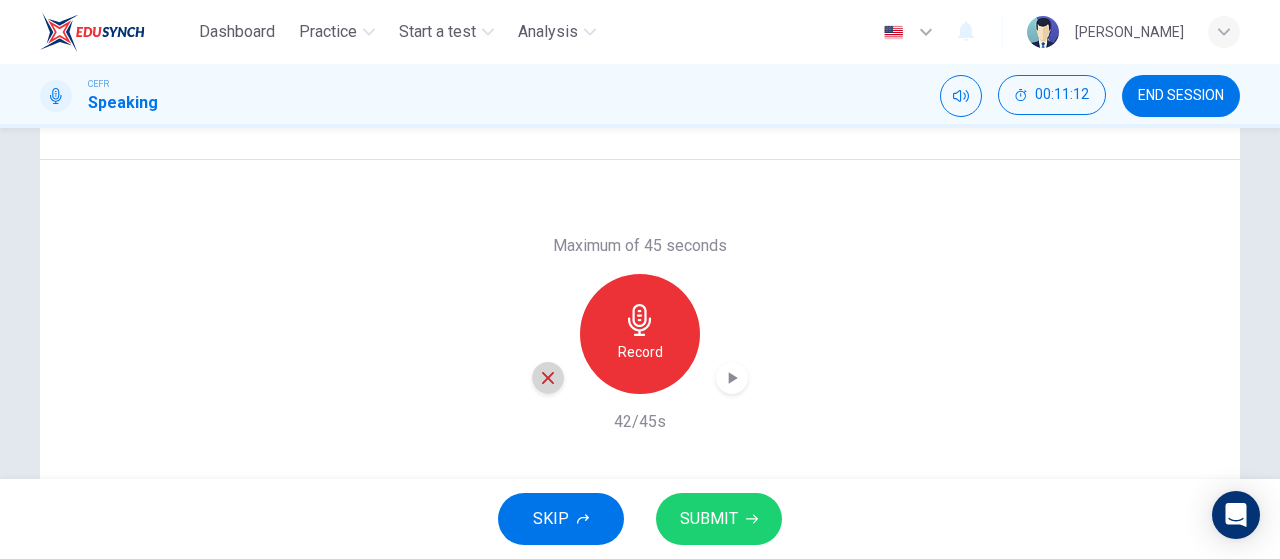 click 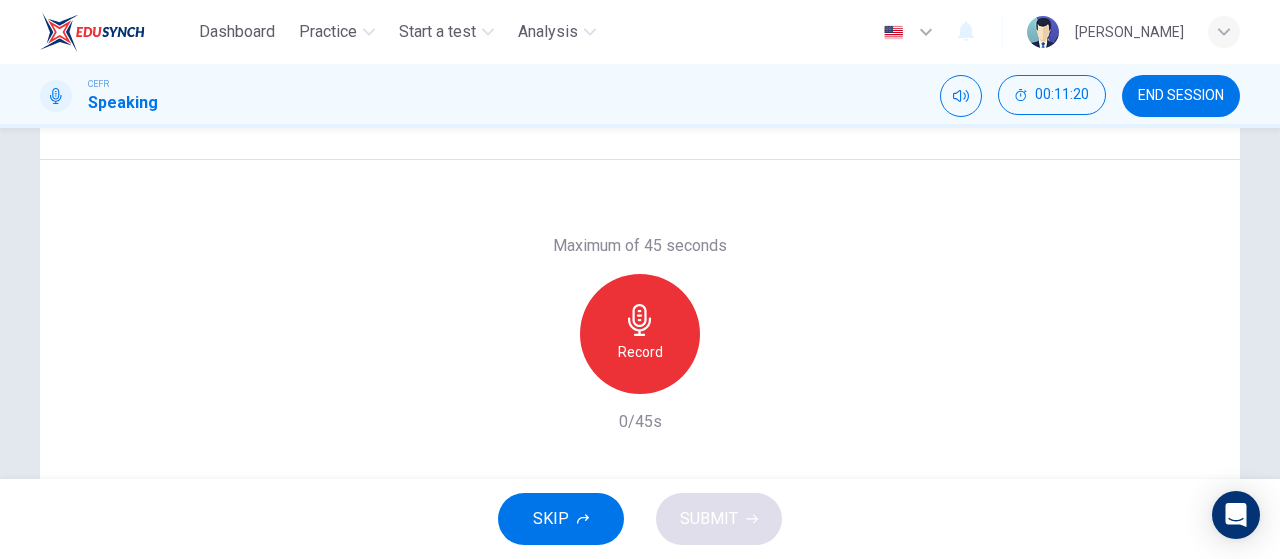 scroll, scrollTop: 354, scrollLeft: 0, axis: vertical 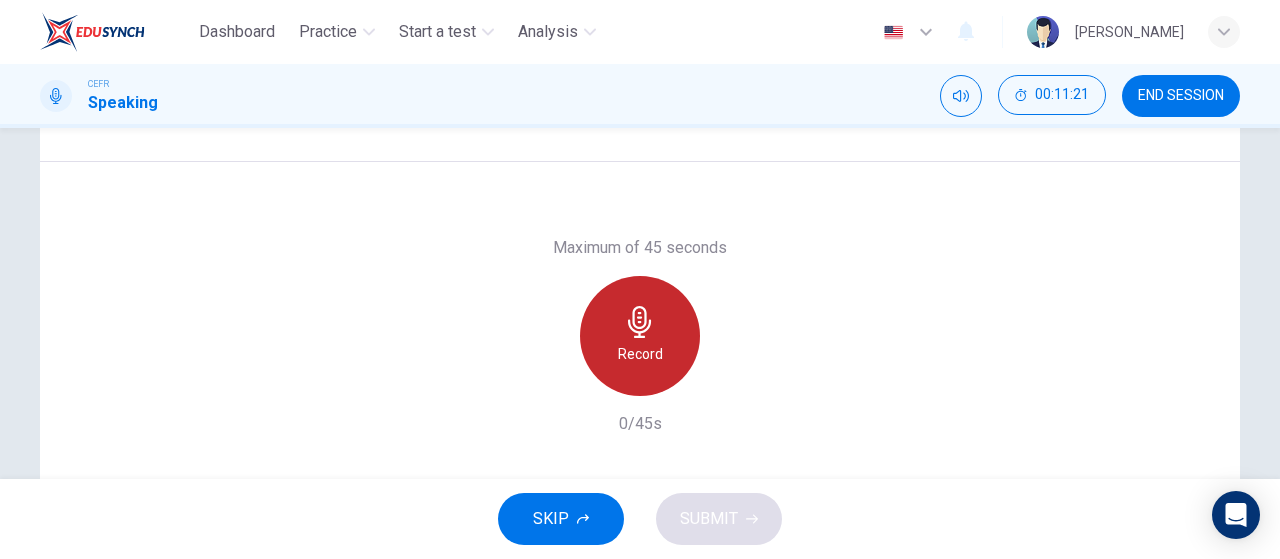 click on "Record" at bounding box center [640, 354] 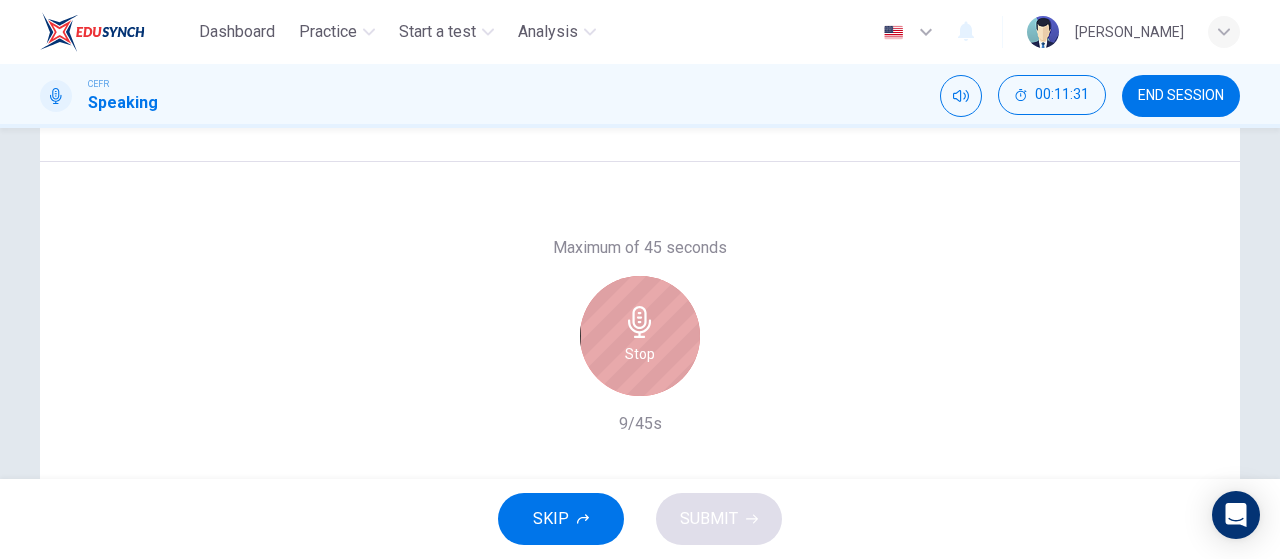 click on "Stop" at bounding box center (640, 354) 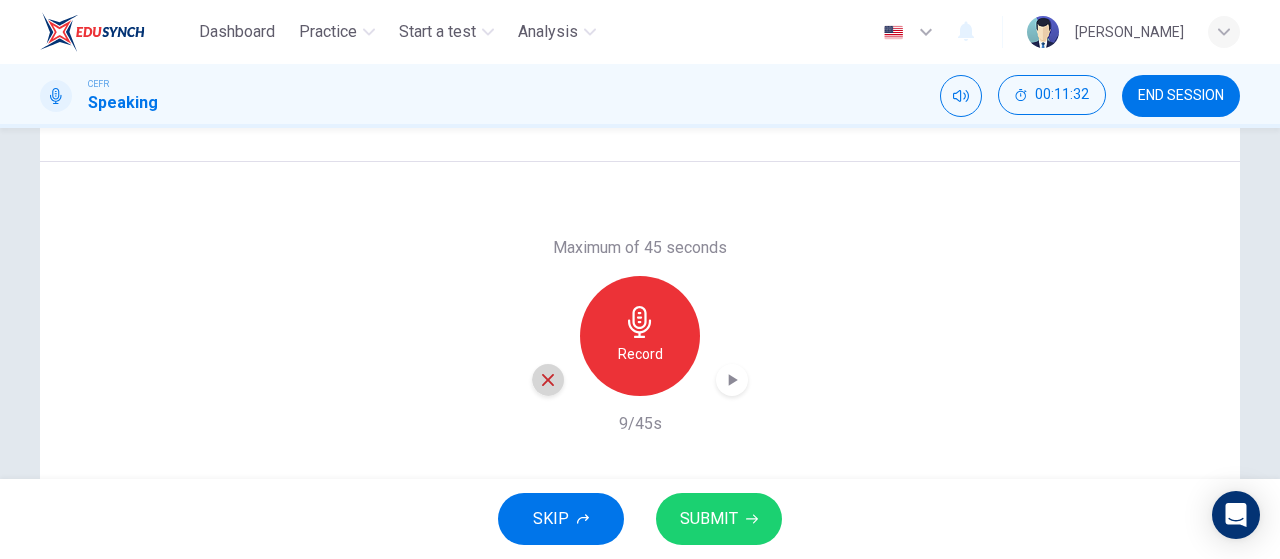 click 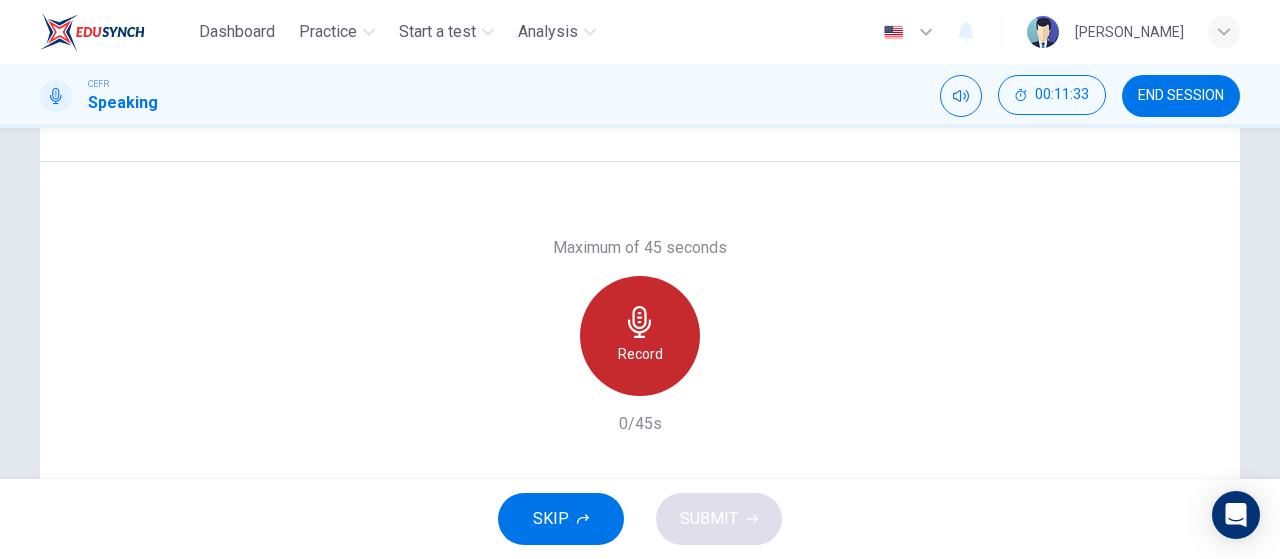 click 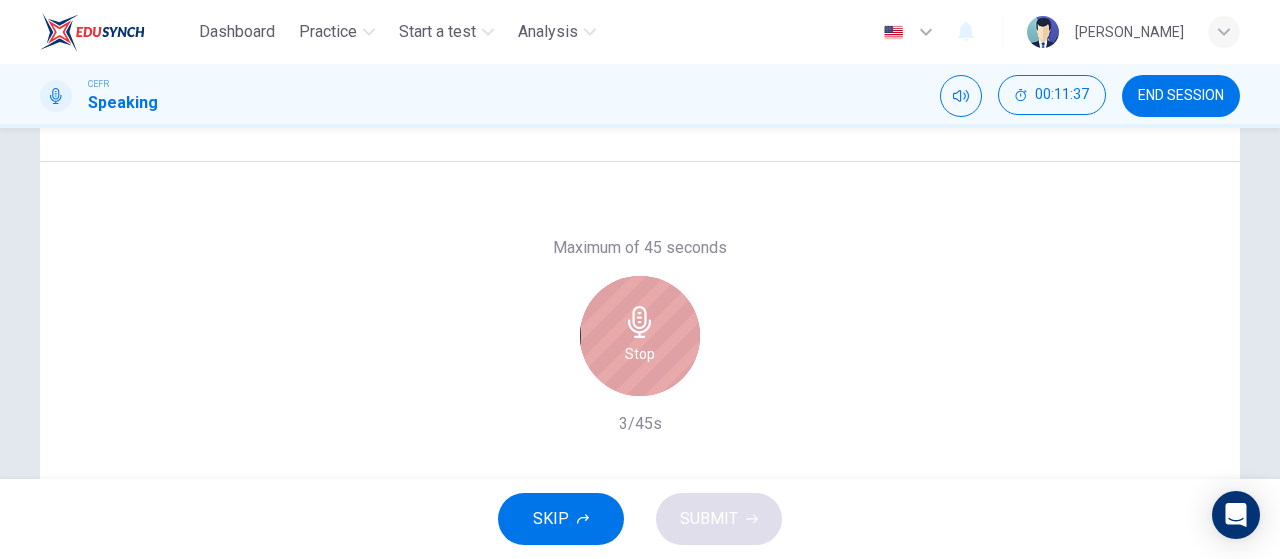 click 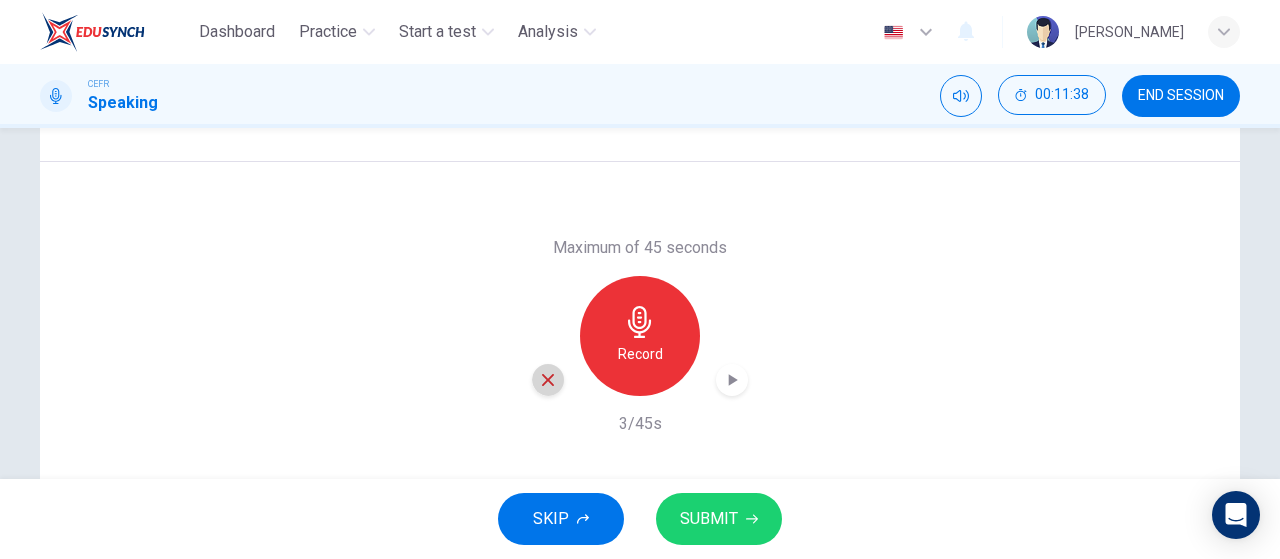 click 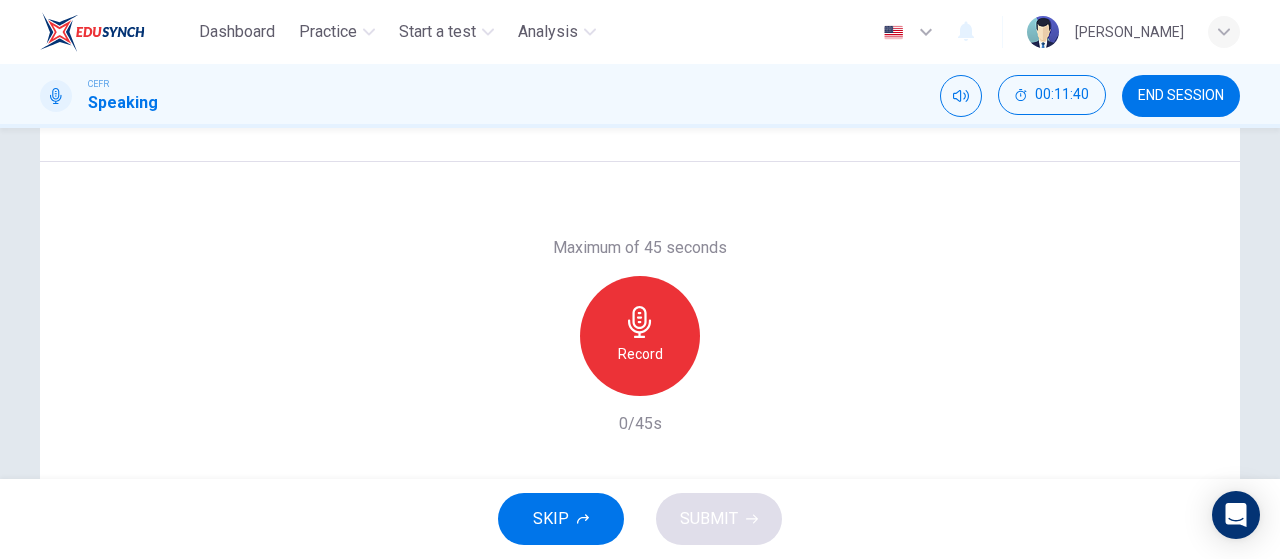 click 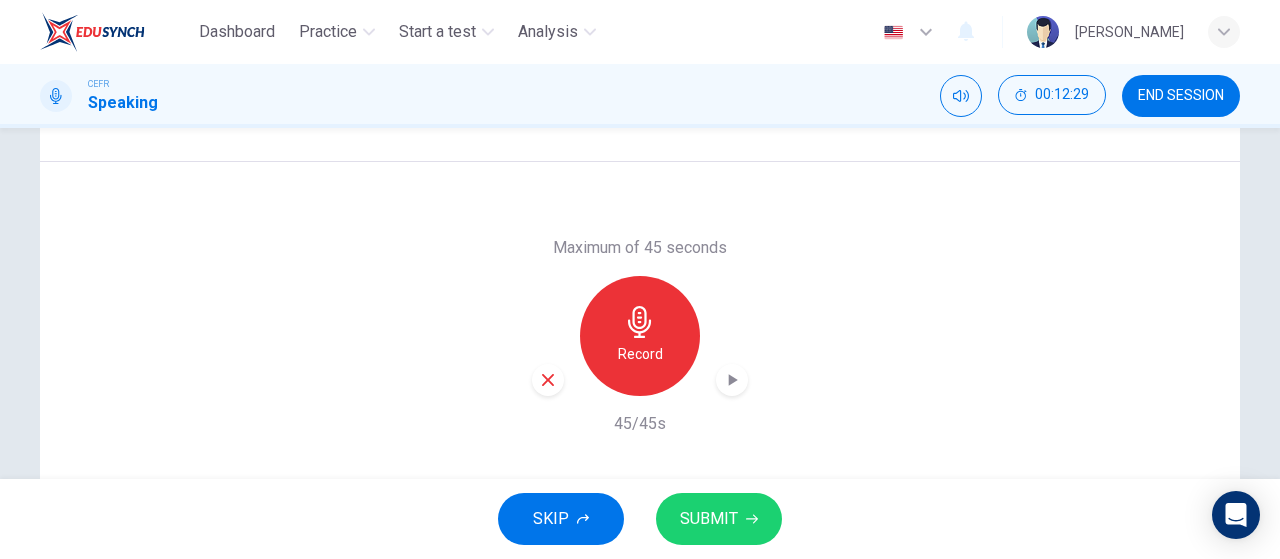click on "SUBMIT" at bounding box center (709, 519) 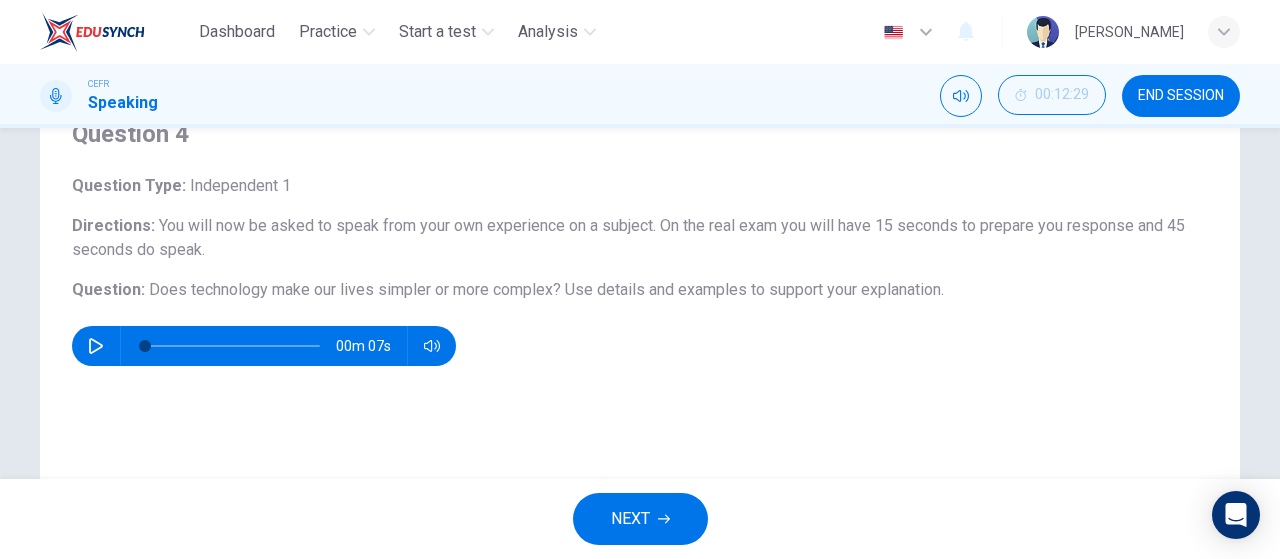 scroll, scrollTop: 424, scrollLeft: 0, axis: vertical 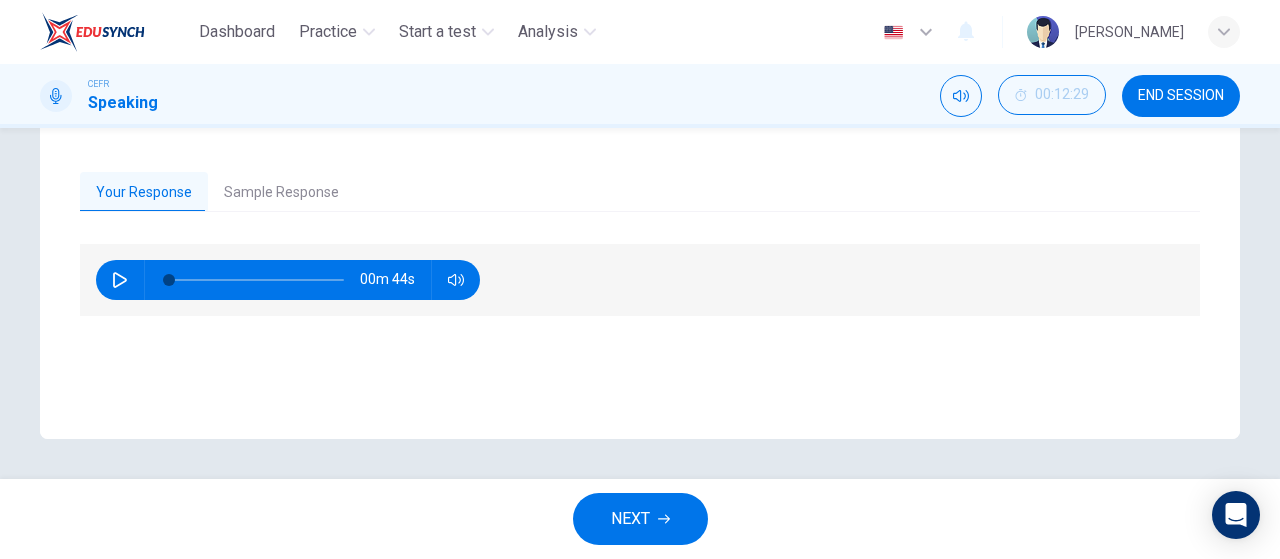 click on "Sample Response" at bounding box center (281, 193) 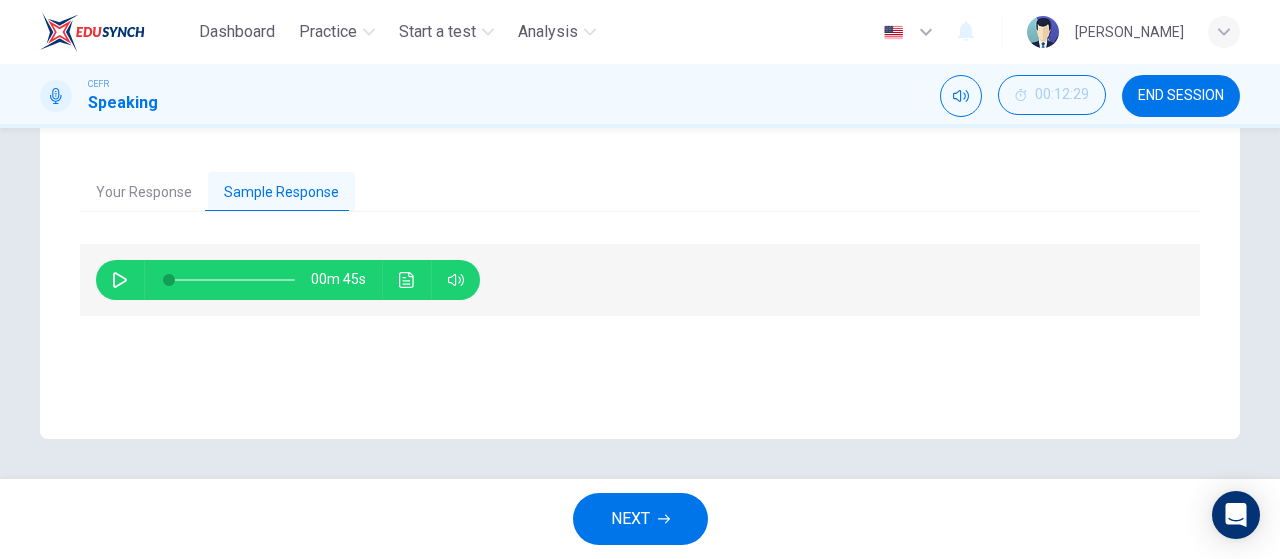 click 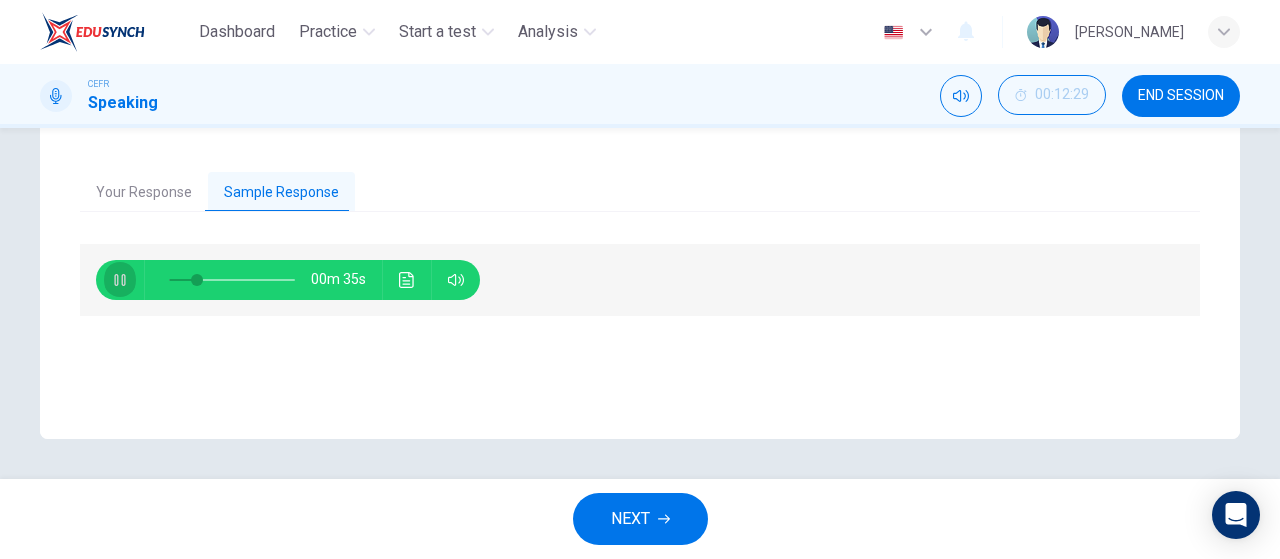 click 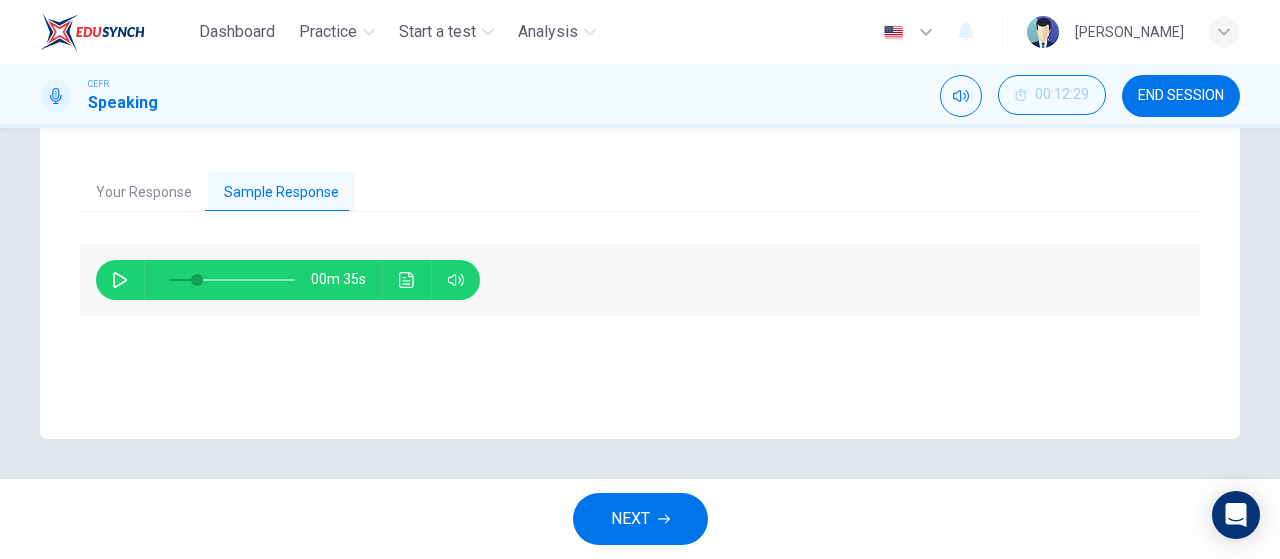 type on "22" 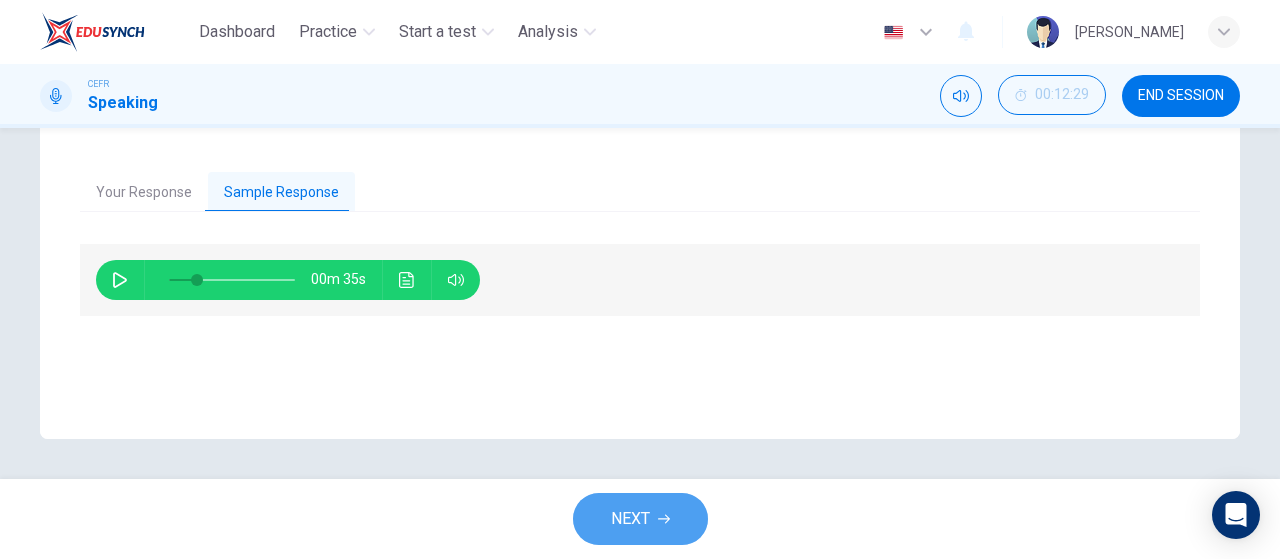 click on "NEXT" at bounding box center [630, 519] 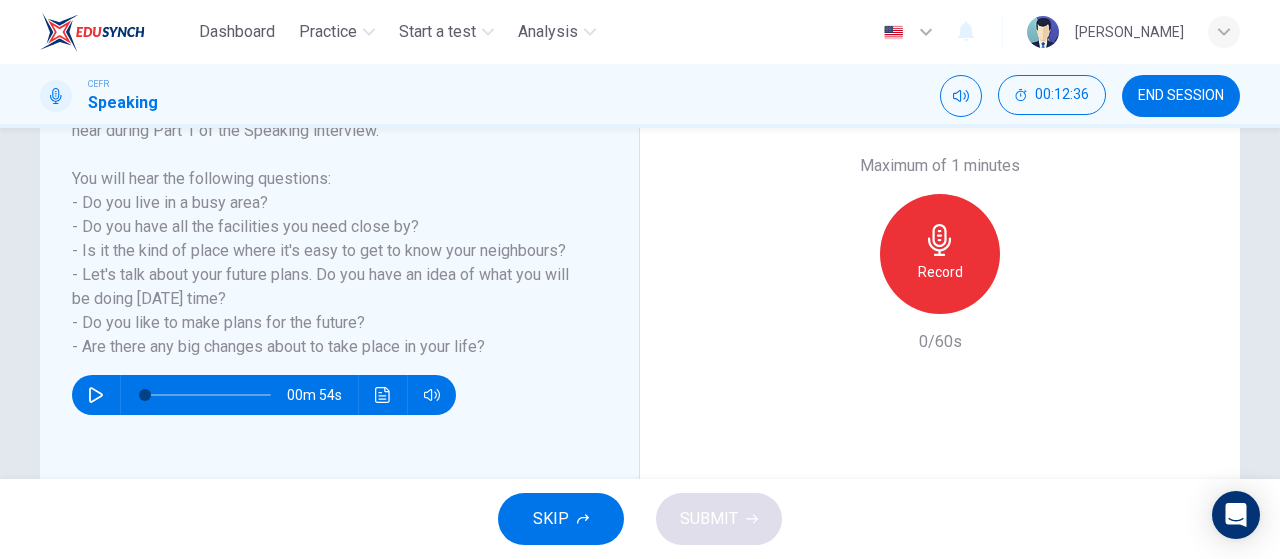 scroll, scrollTop: 424, scrollLeft: 0, axis: vertical 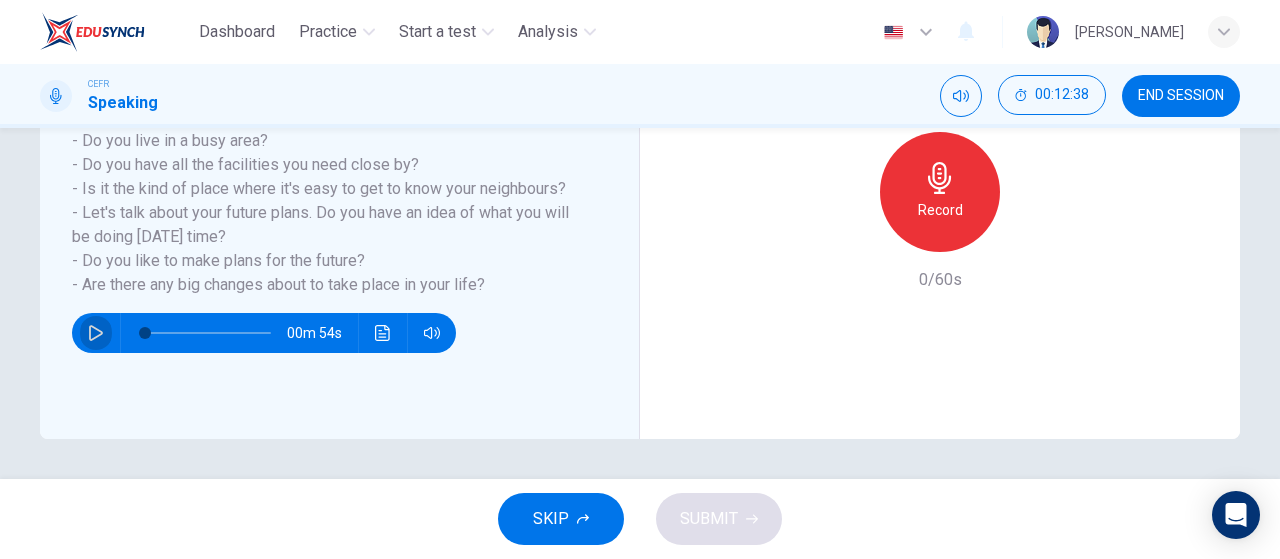 click 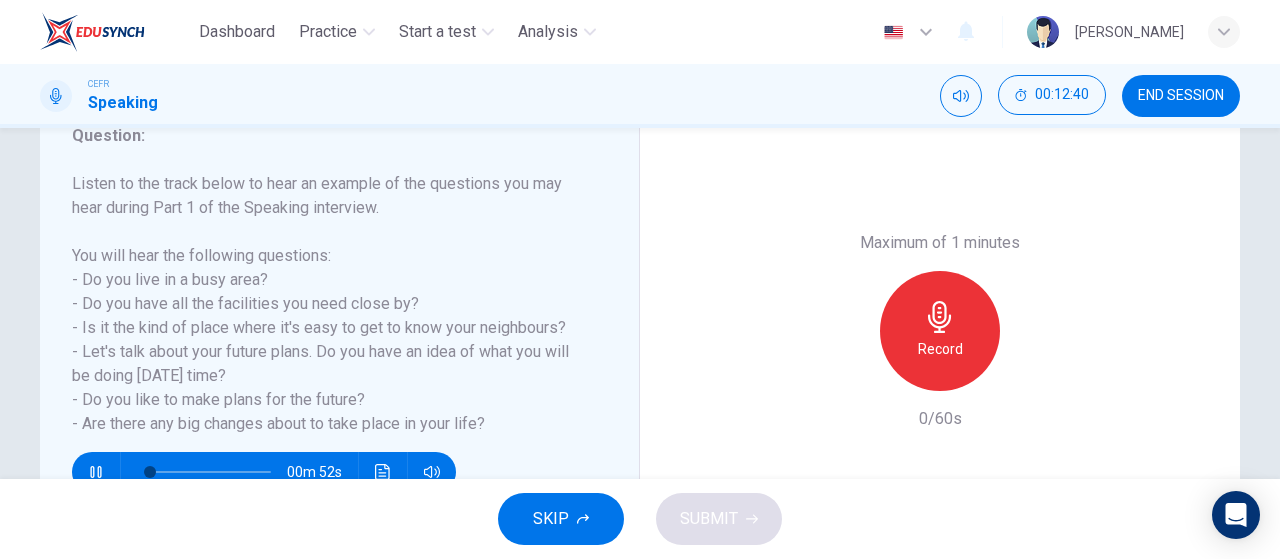 scroll, scrollTop: 257, scrollLeft: 0, axis: vertical 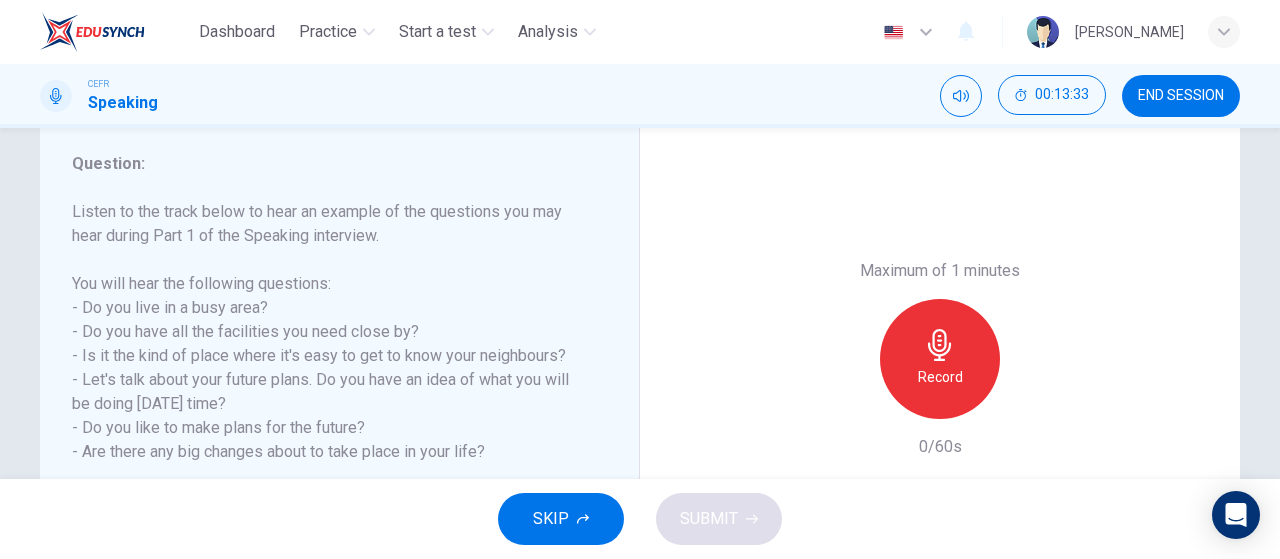 type on "0" 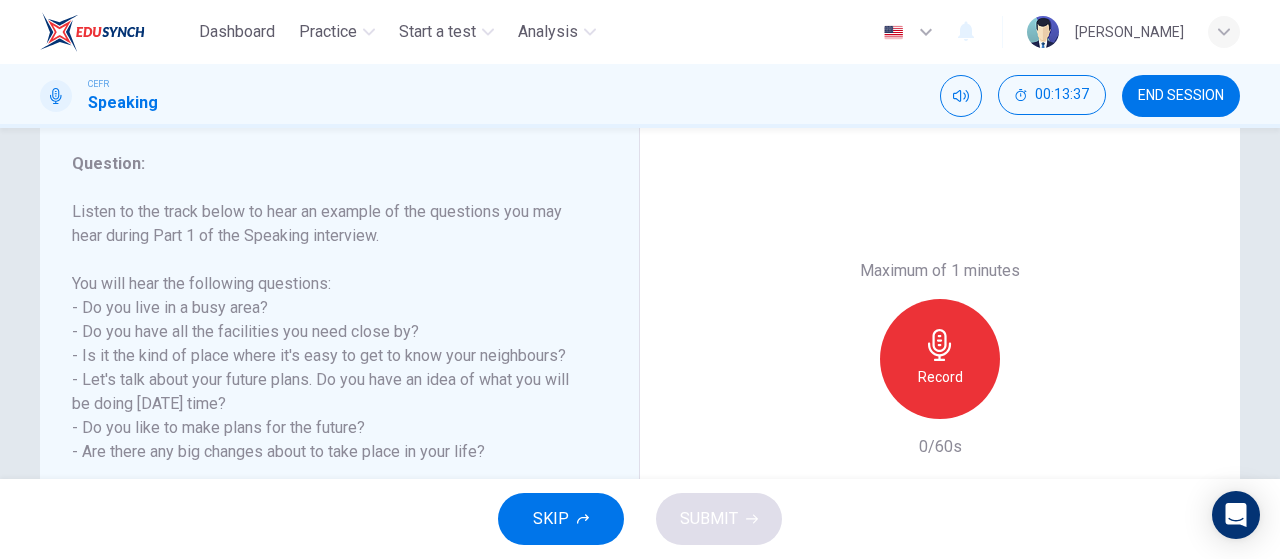 click 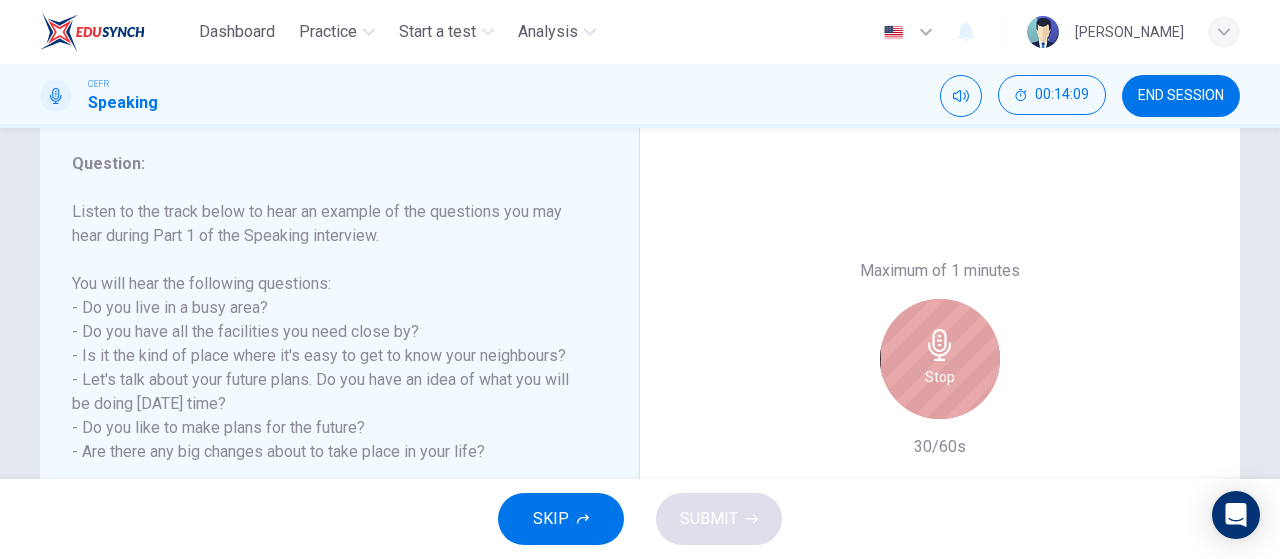 click on "Stop" at bounding box center [940, 359] 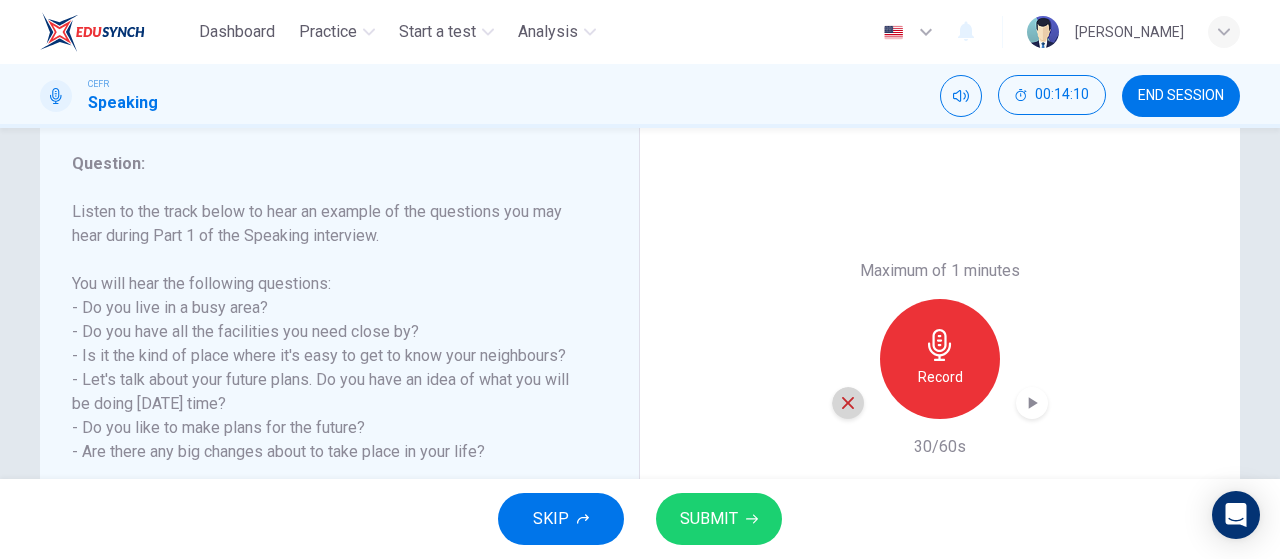 click 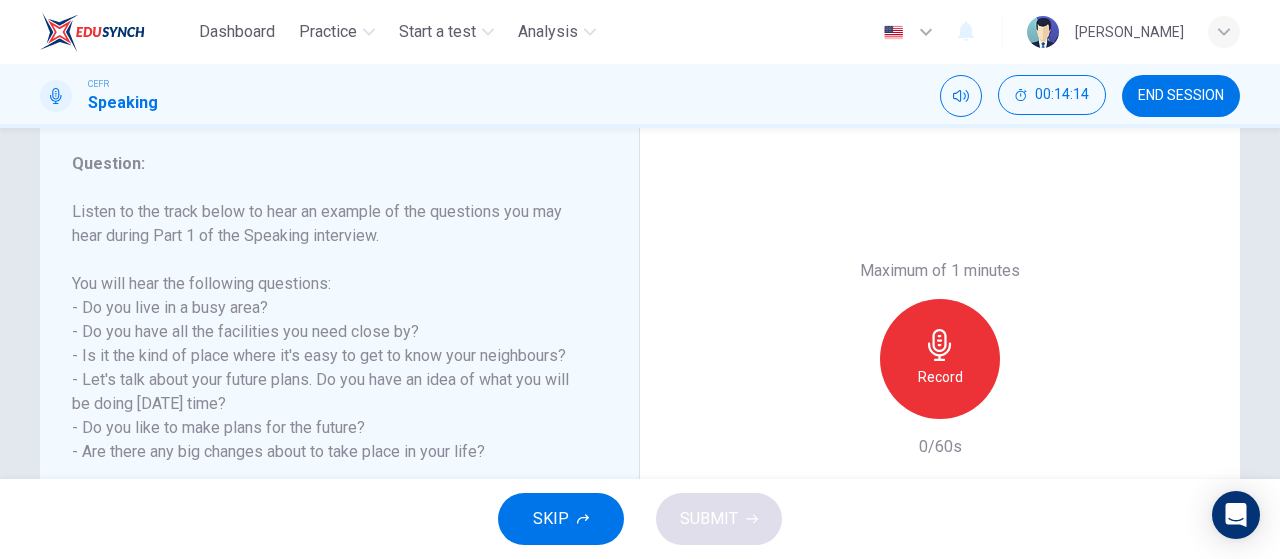 click on "Record" at bounding box center [940, 359] 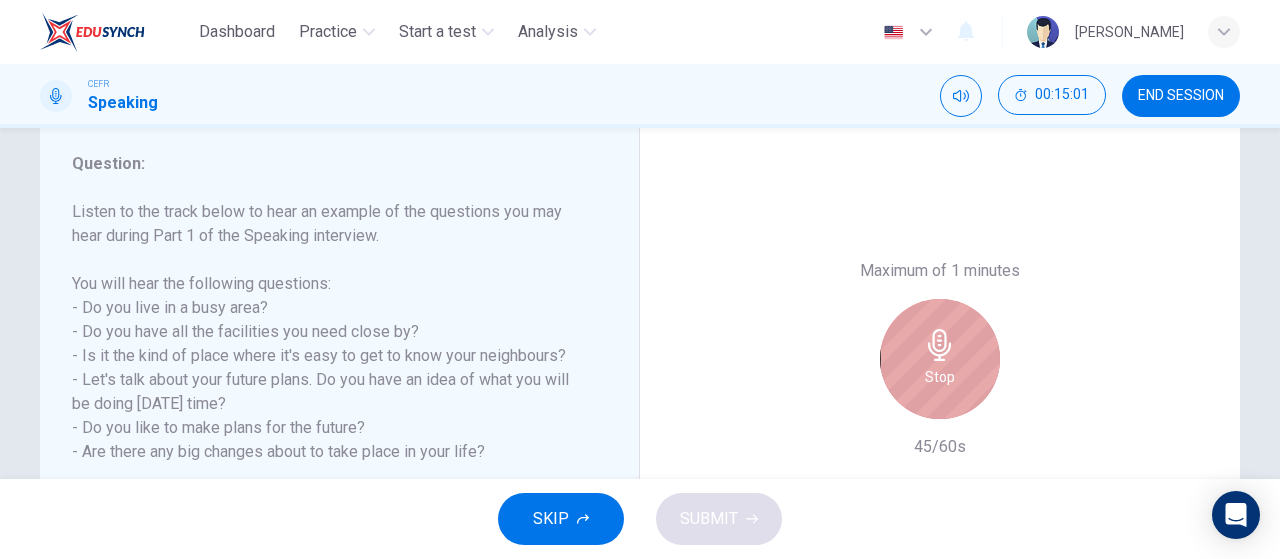 click on "Stop" at bounding box center [940, 359] 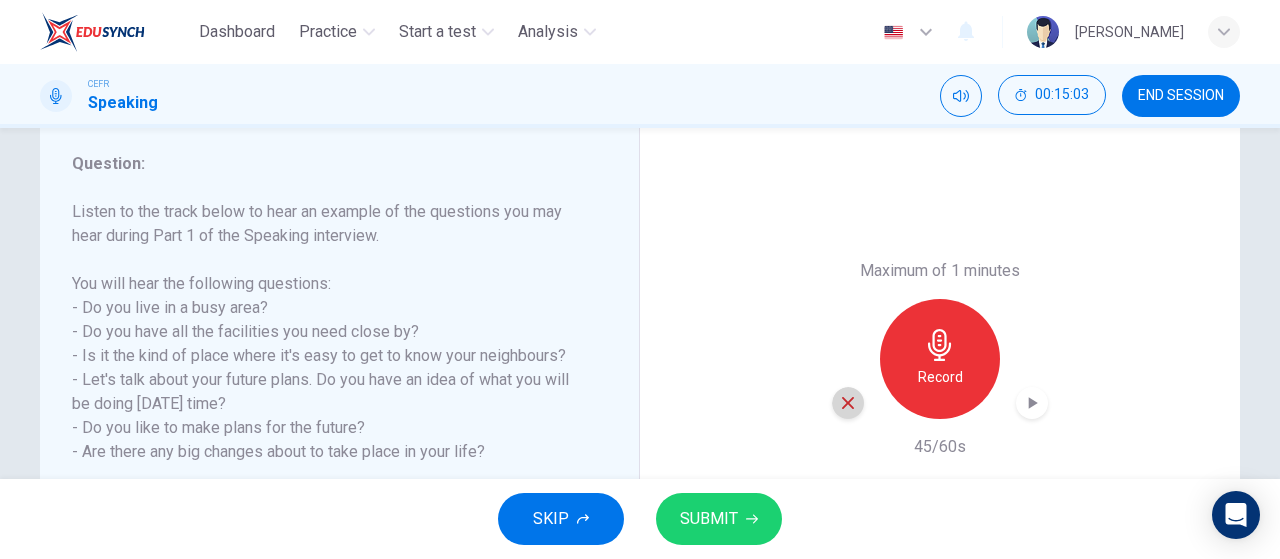 click 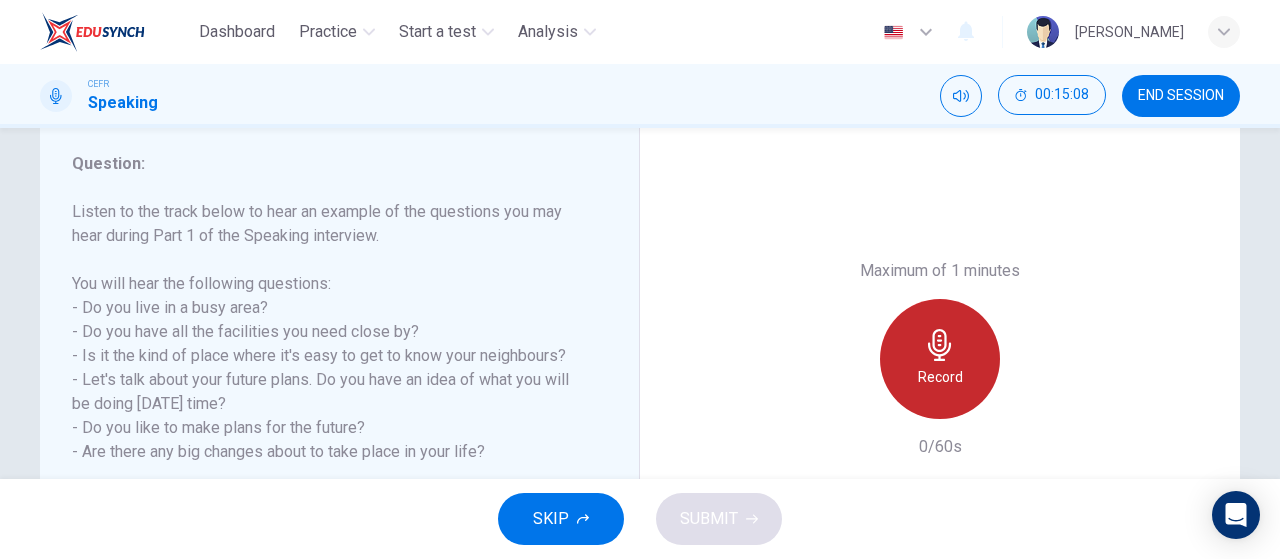 click on "Record" at bounding box center [940, 359] 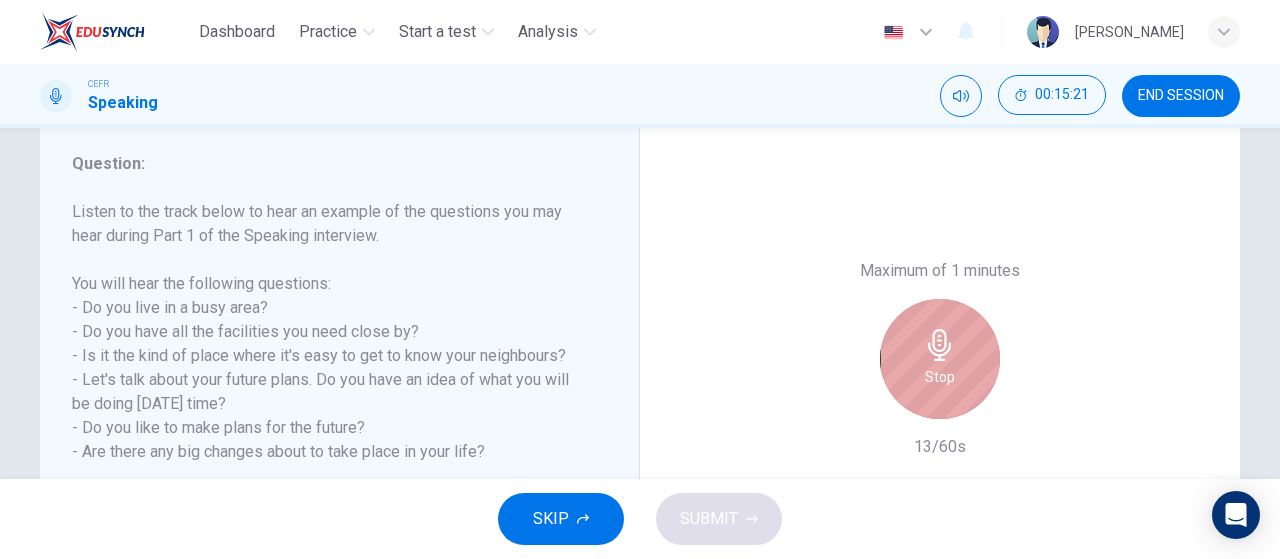 click on "Stop" at bounding box center [940, 359] 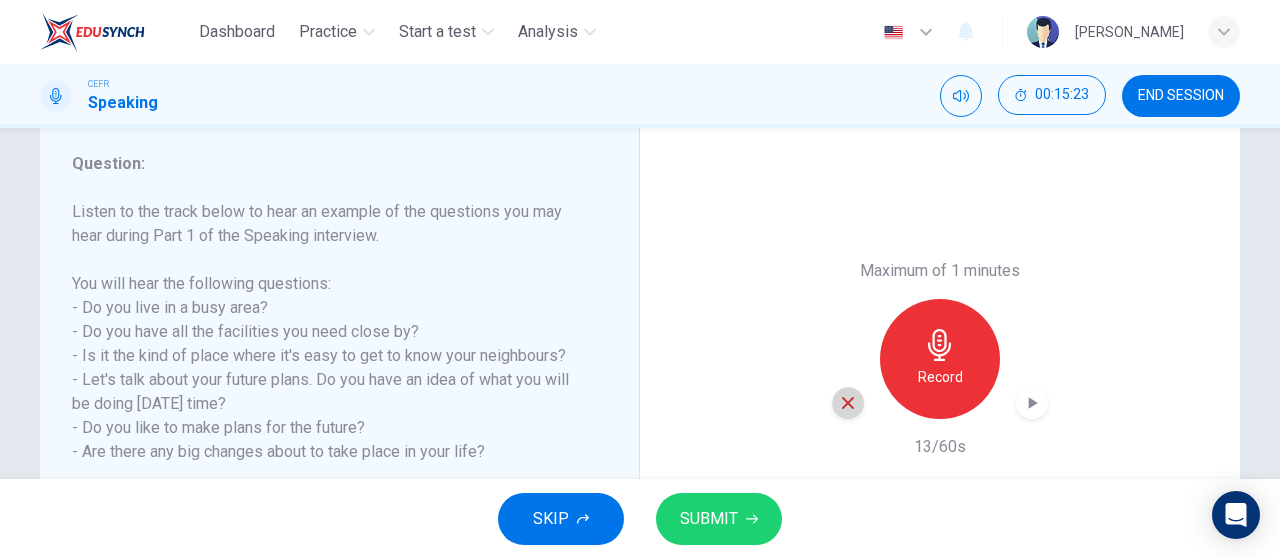 click 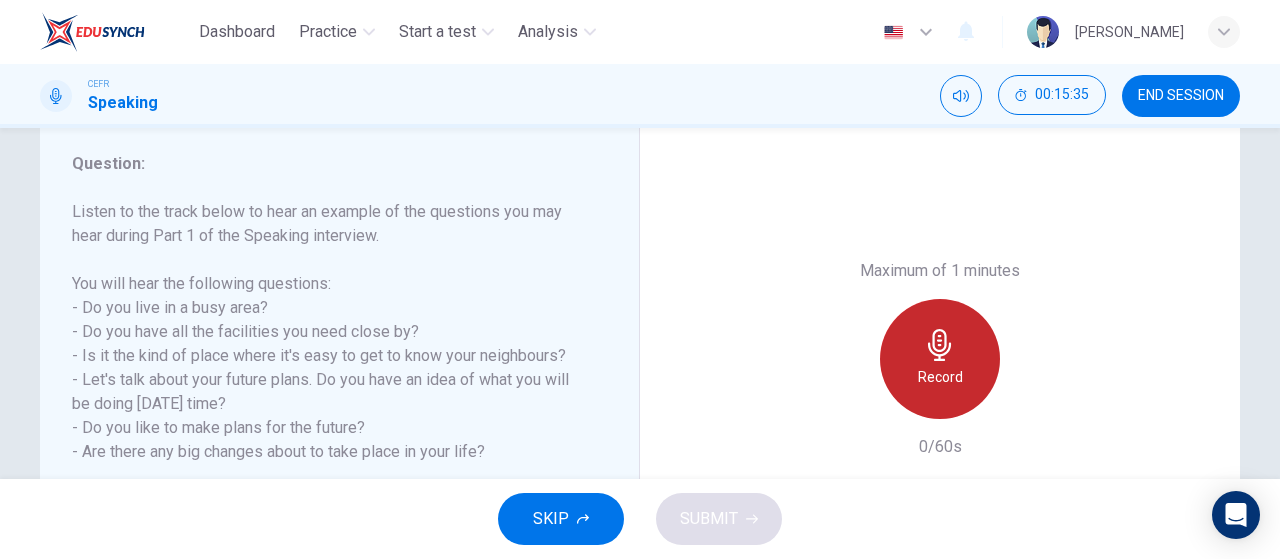 click 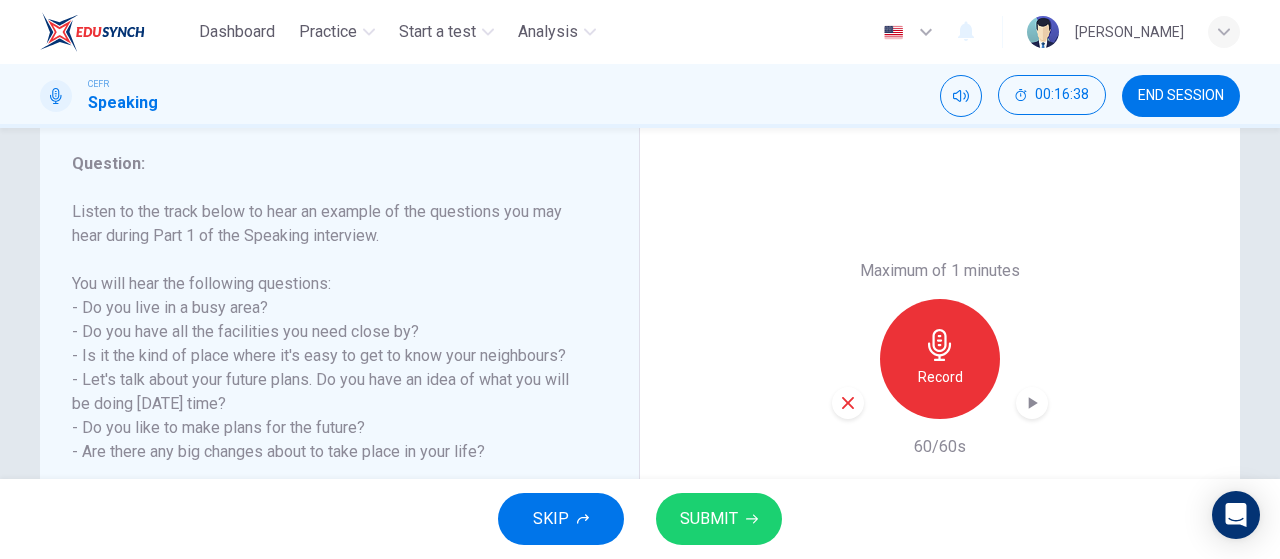 click on "SUBMIT" at bounding box center [719, 519] 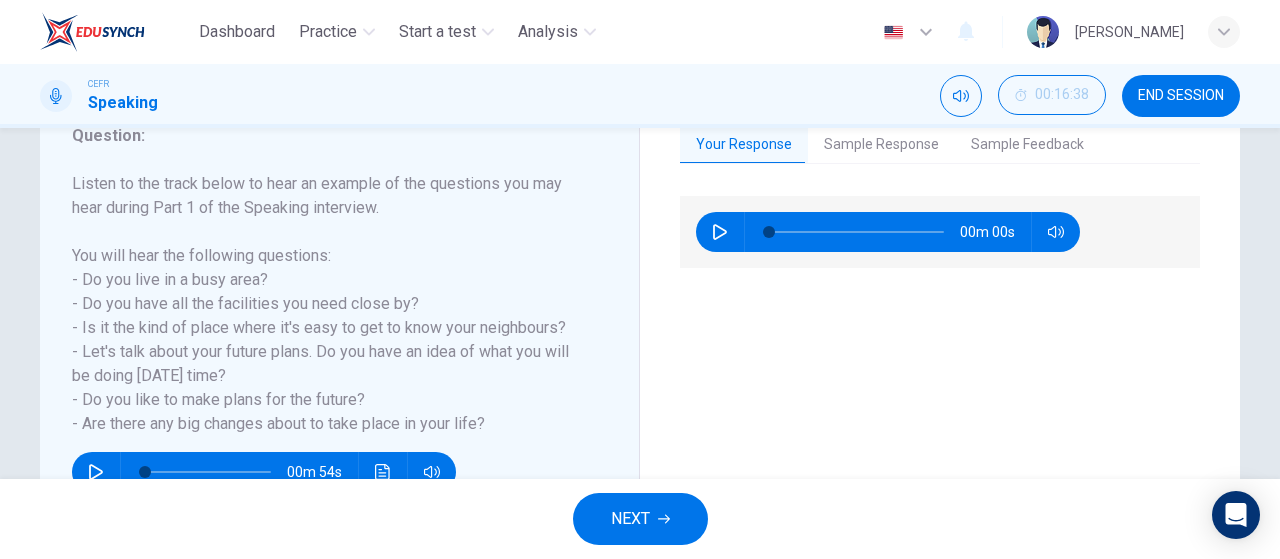 scroll, scrollTop: 90, scrollLeft: 0, axis: vertical 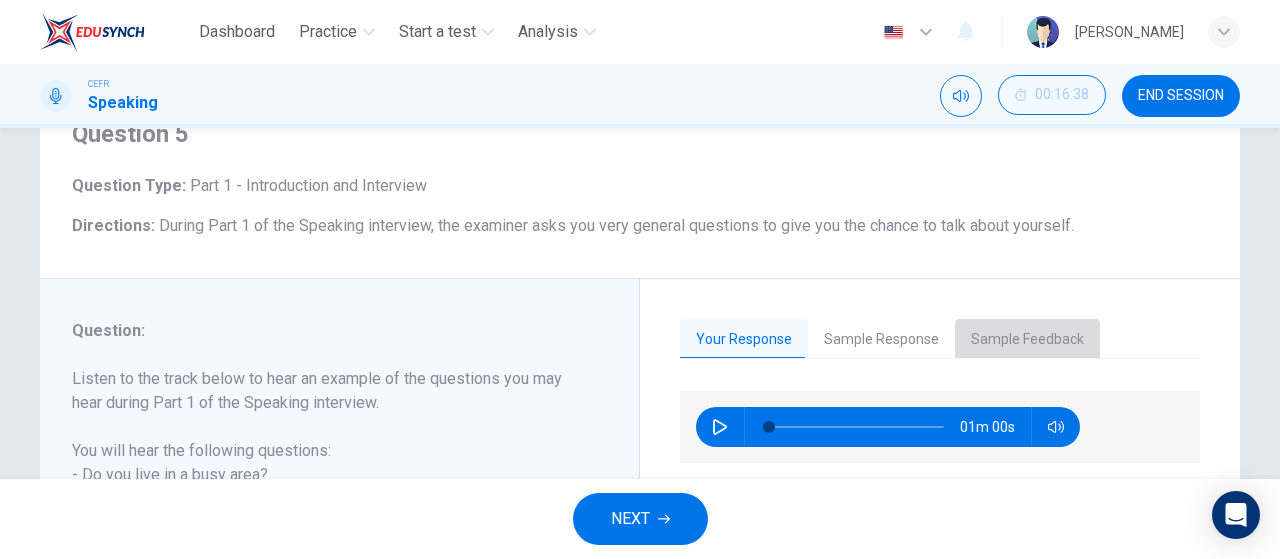 click on "Sample Feedback" at bounding box center [1027, 340] 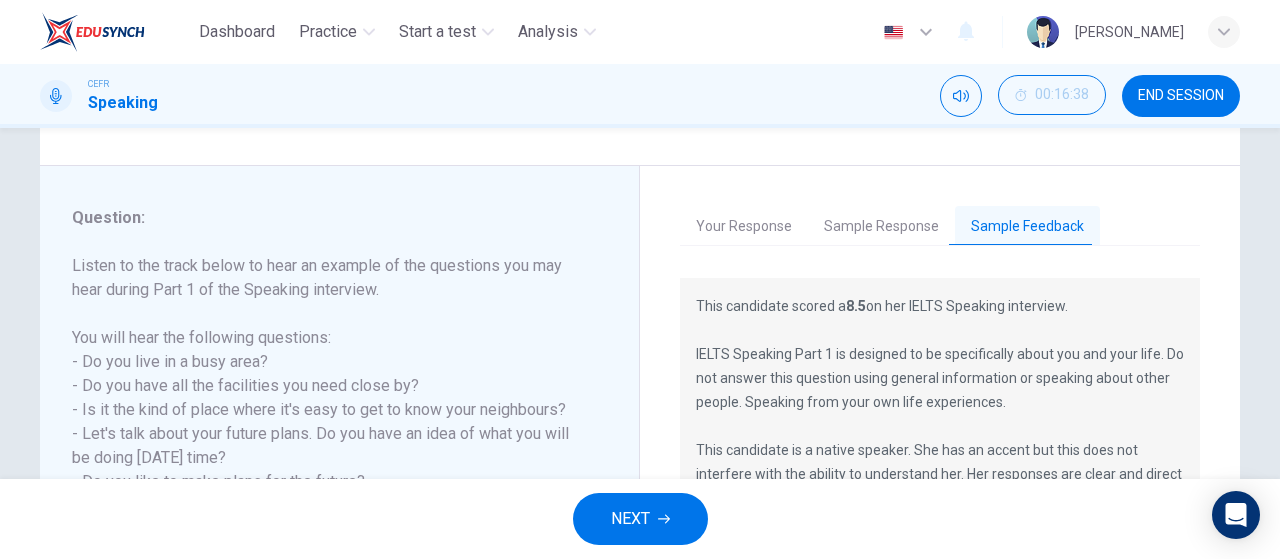 scroll, scrollTop: 90, scrollLeft: 0, axis: vertical 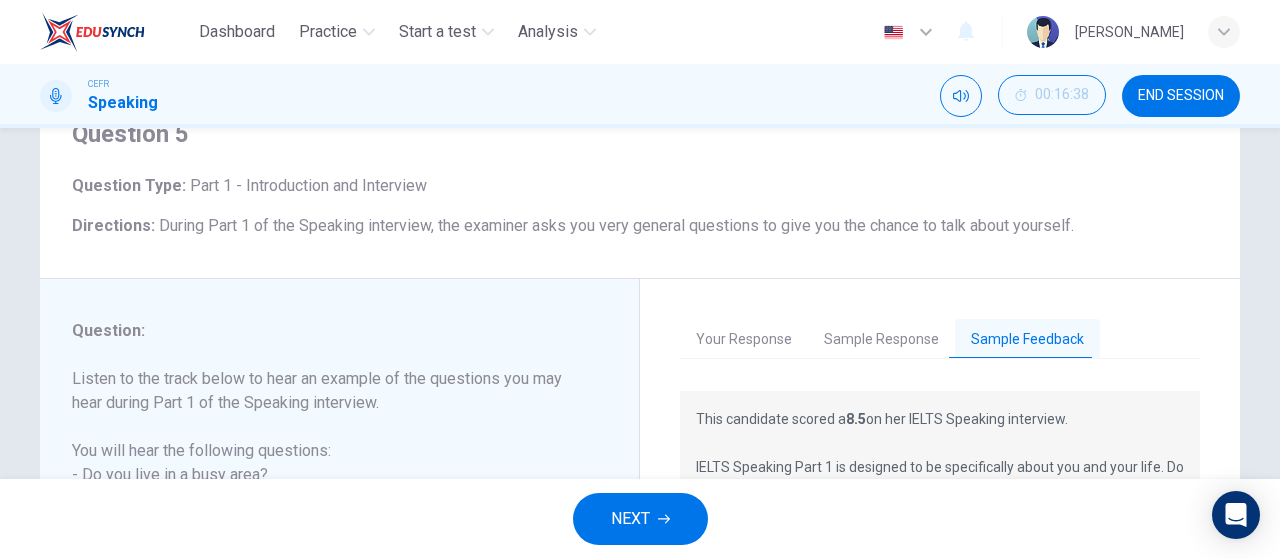 click on "Sample Response" at bounding box center (881, 340) 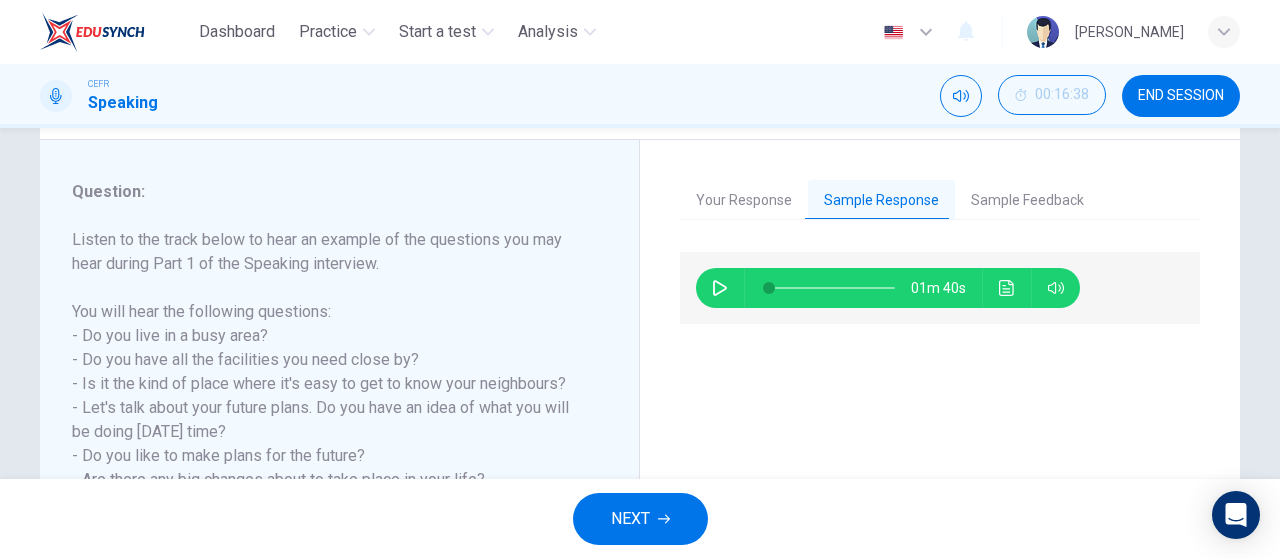 scroll, scrollTop: 257, scrollLeft: 0, axis: vertical 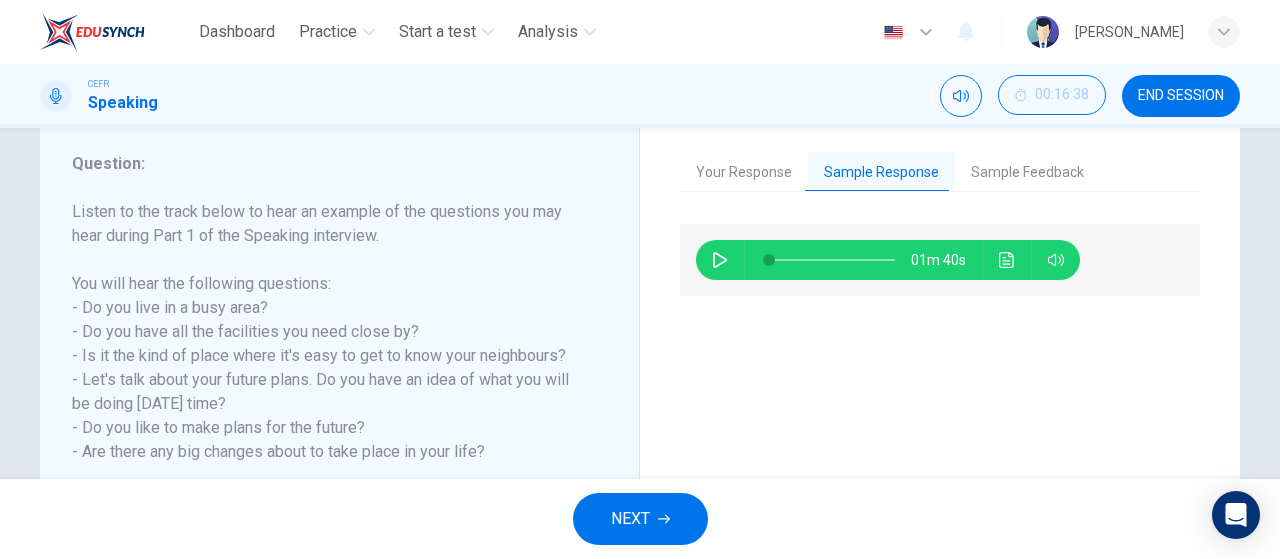 click 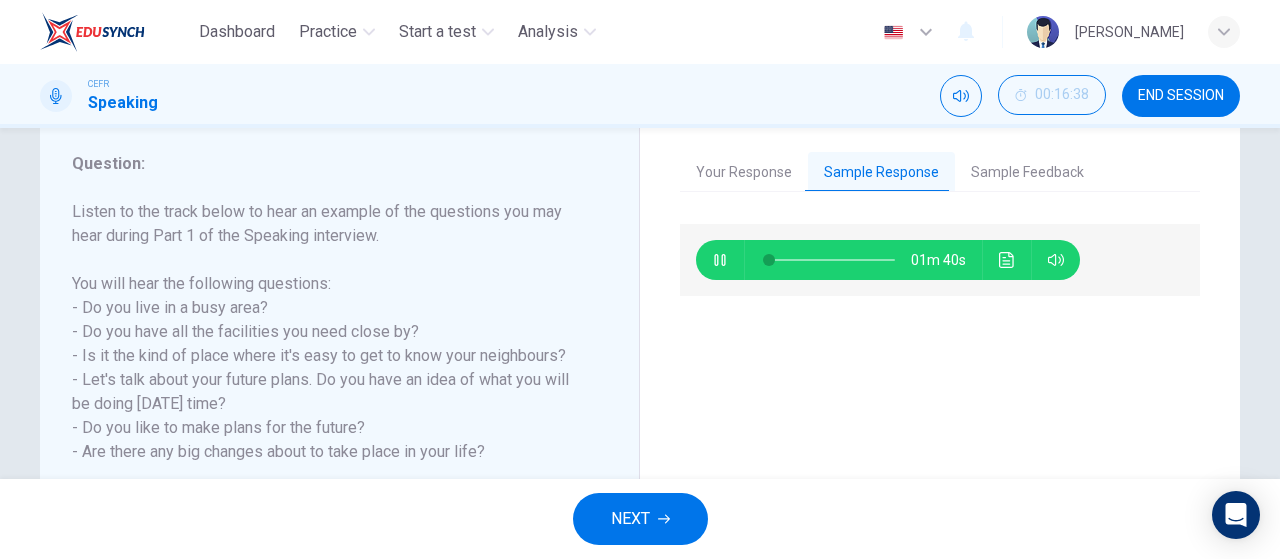 click on "Sample Feedback" at bounding box center (1027, 173) 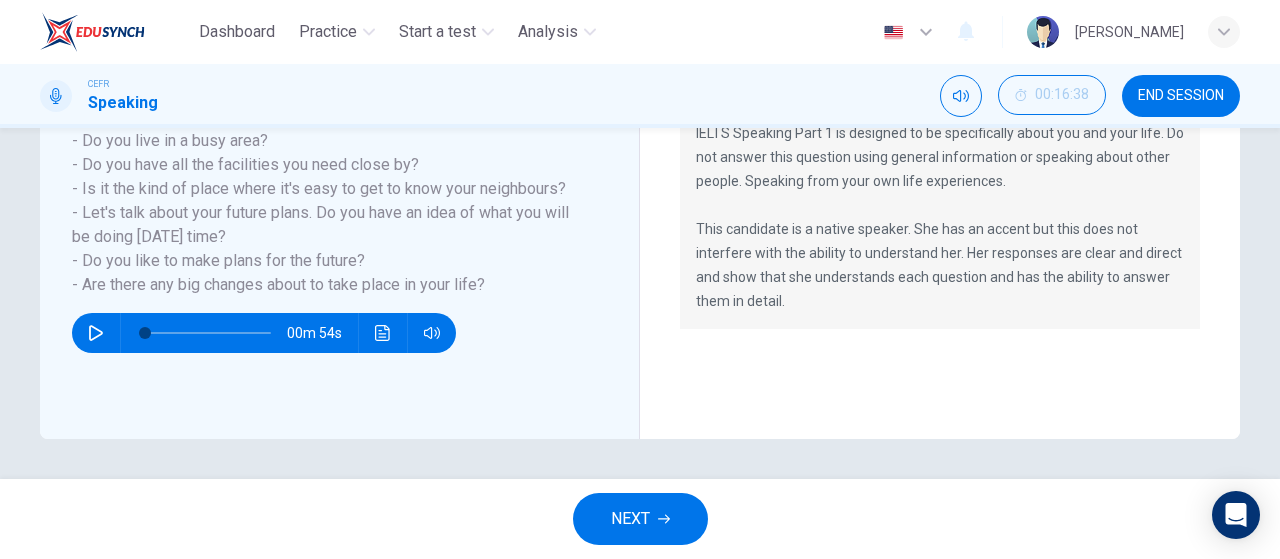 scroll, scrollTop: 257, scrollLeft: 0, axis: vertical 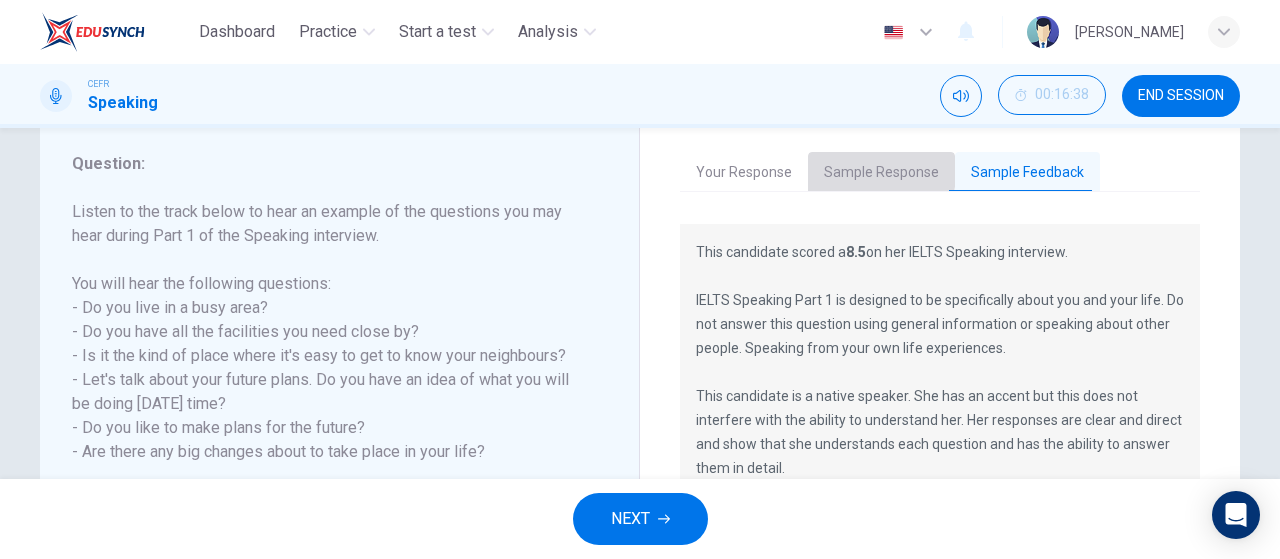click on "Sample Response" at bounding box center (881, 173) 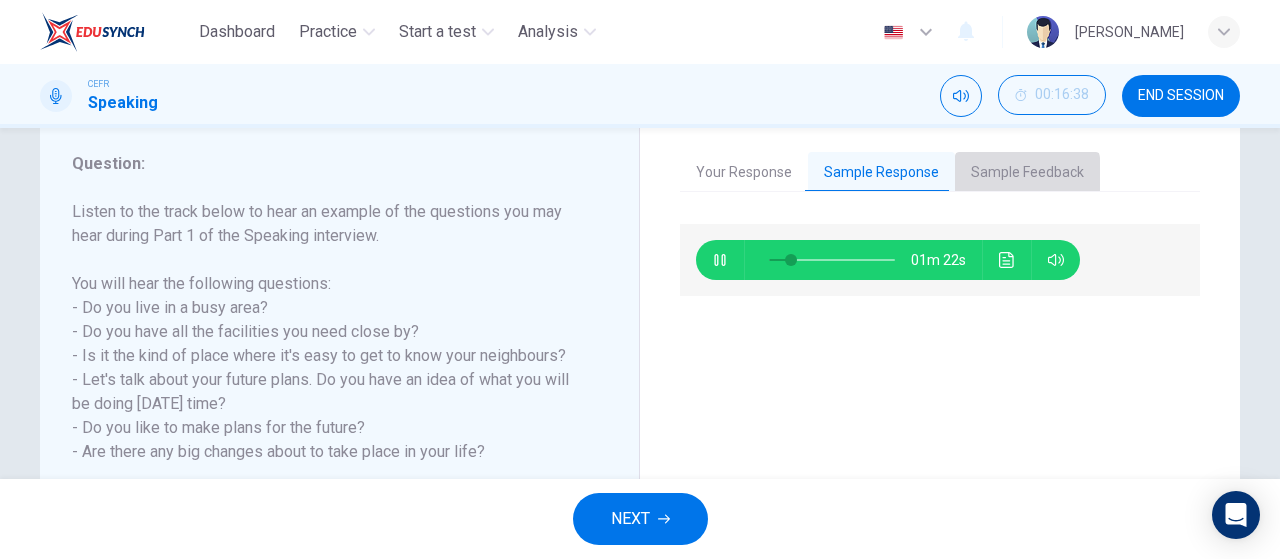click on "Sample Feedback" at bounding box center (1027, 173) 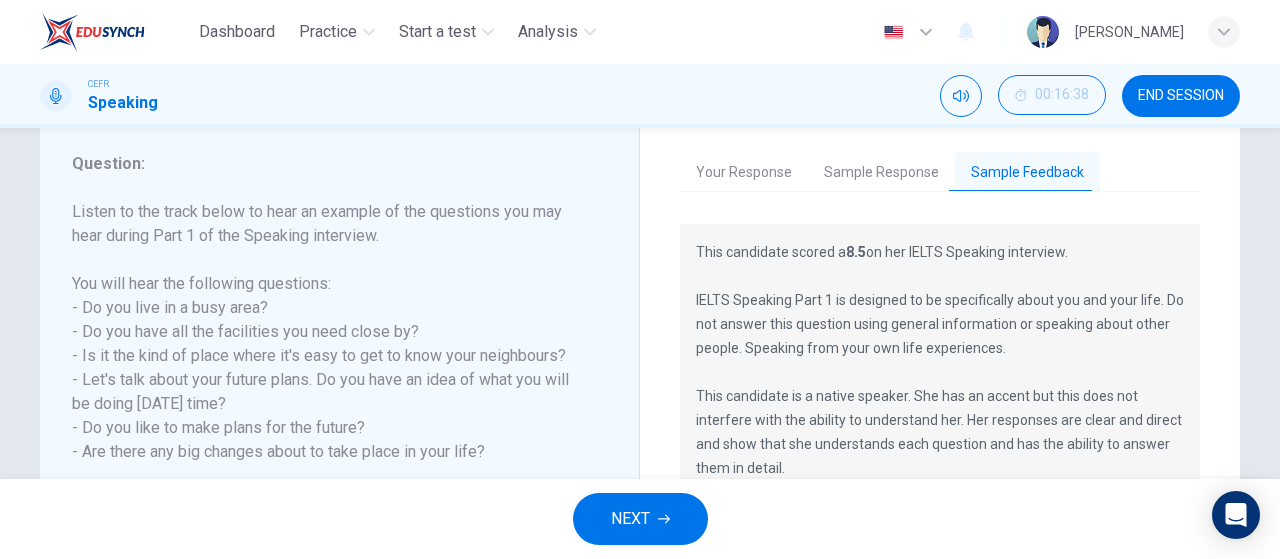click on "Sample Response" at bounding box center [881, 173] 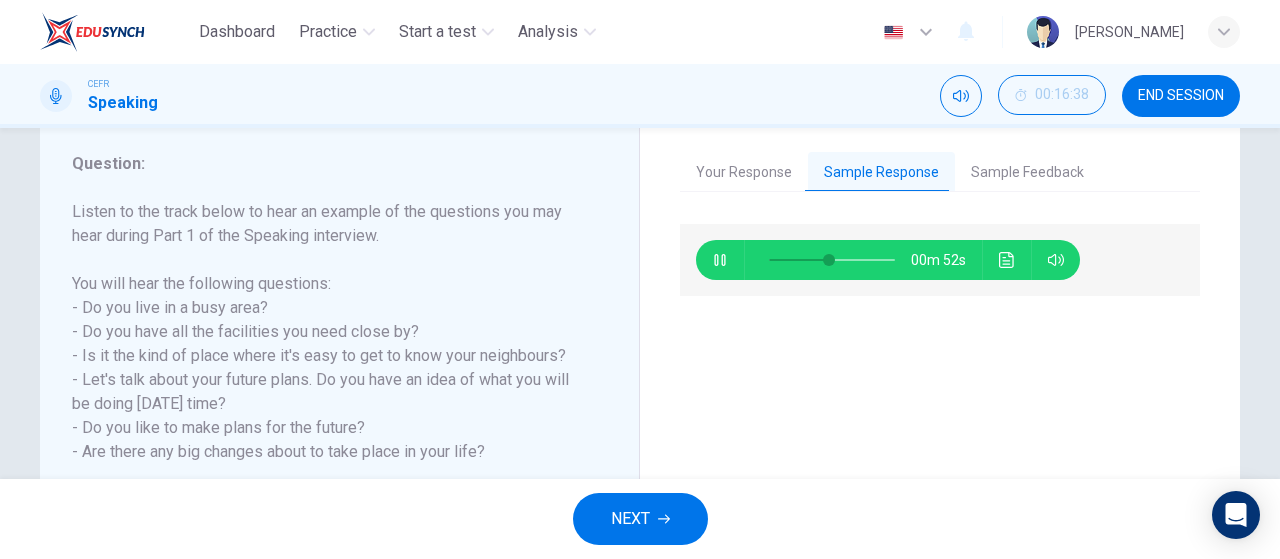 click 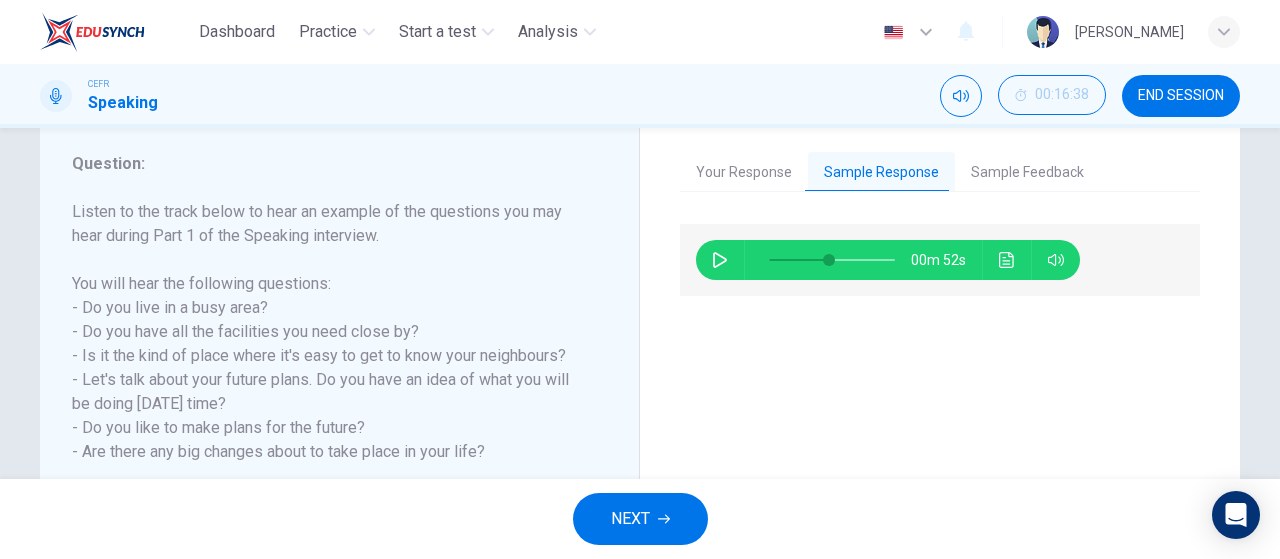 click on "NEXT" at bounding box center (640, 519) 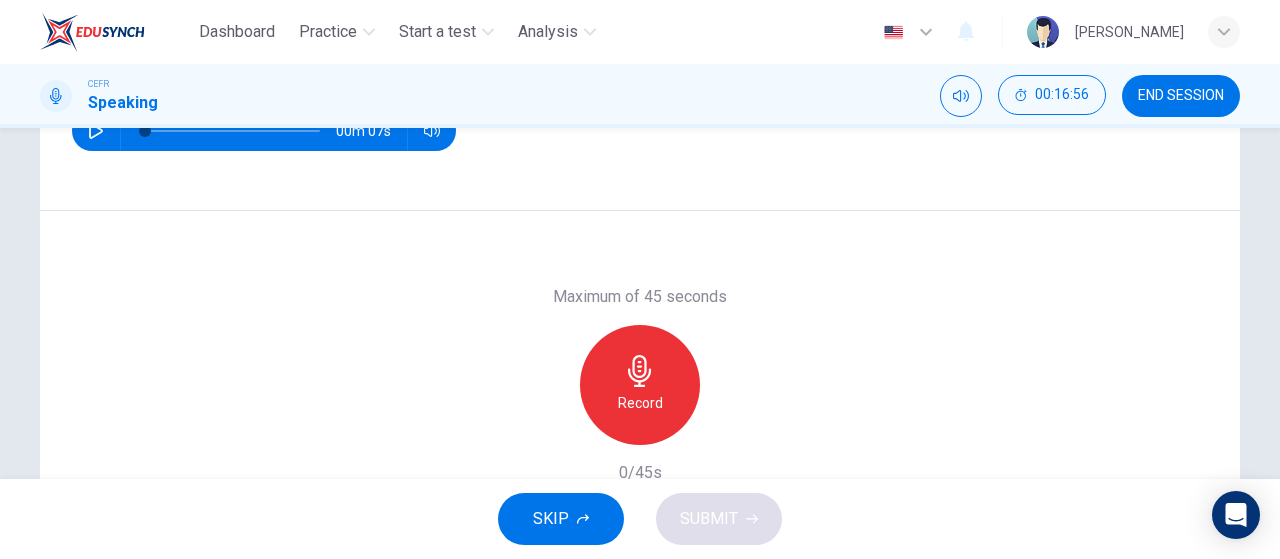 scroll, scrollTop: 333, scrollLeft: 0, axis: vertical 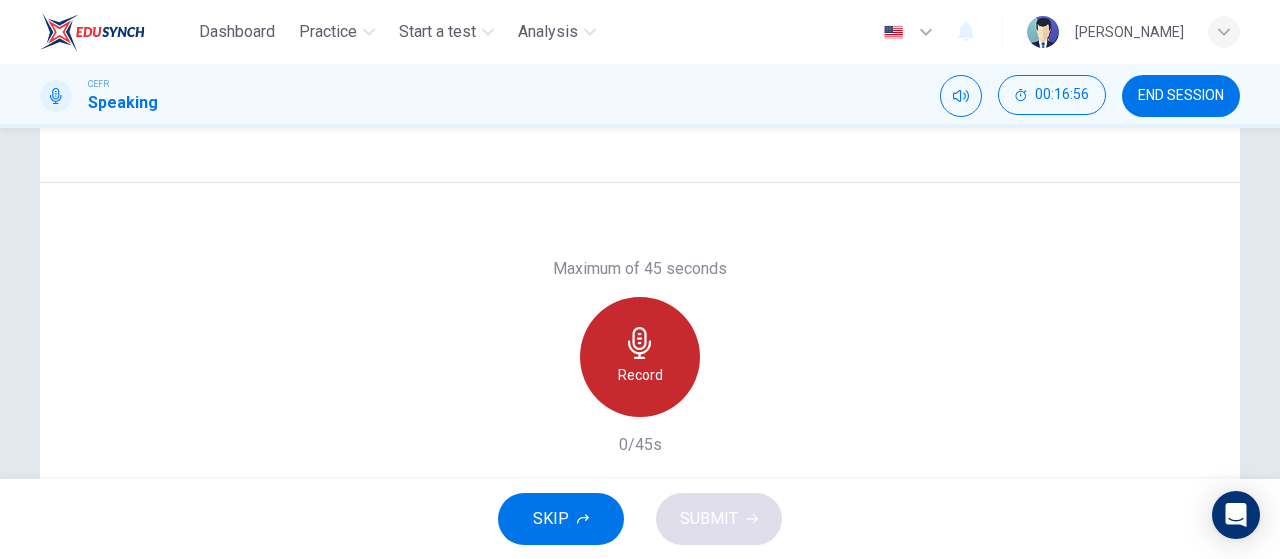 click 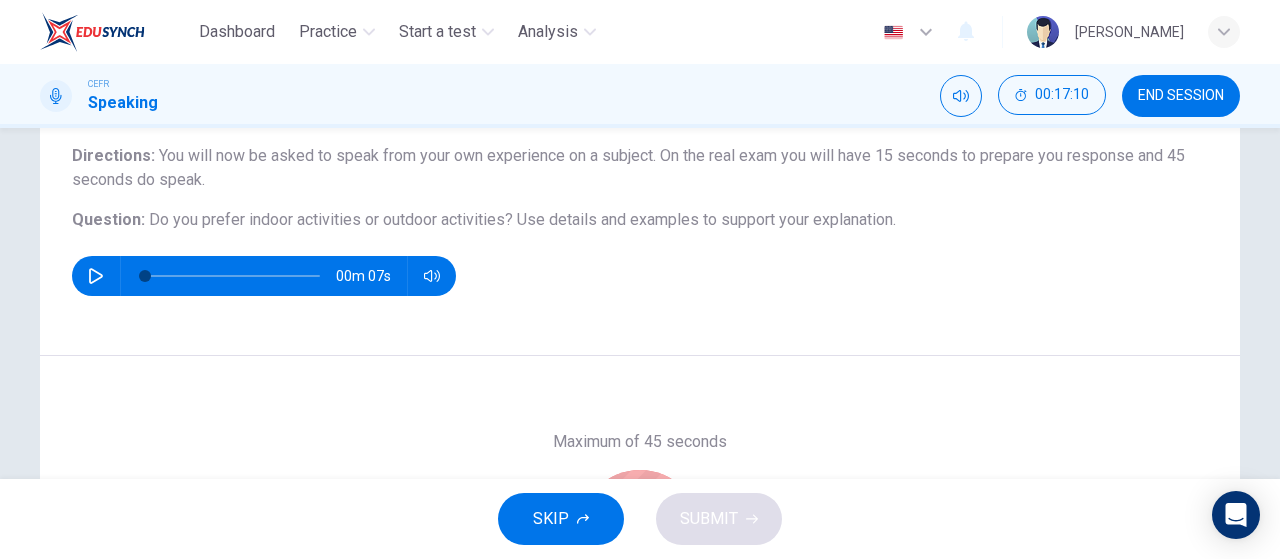 scroll, scrollTop: 333, scrollLeft: 0, axis: vertical 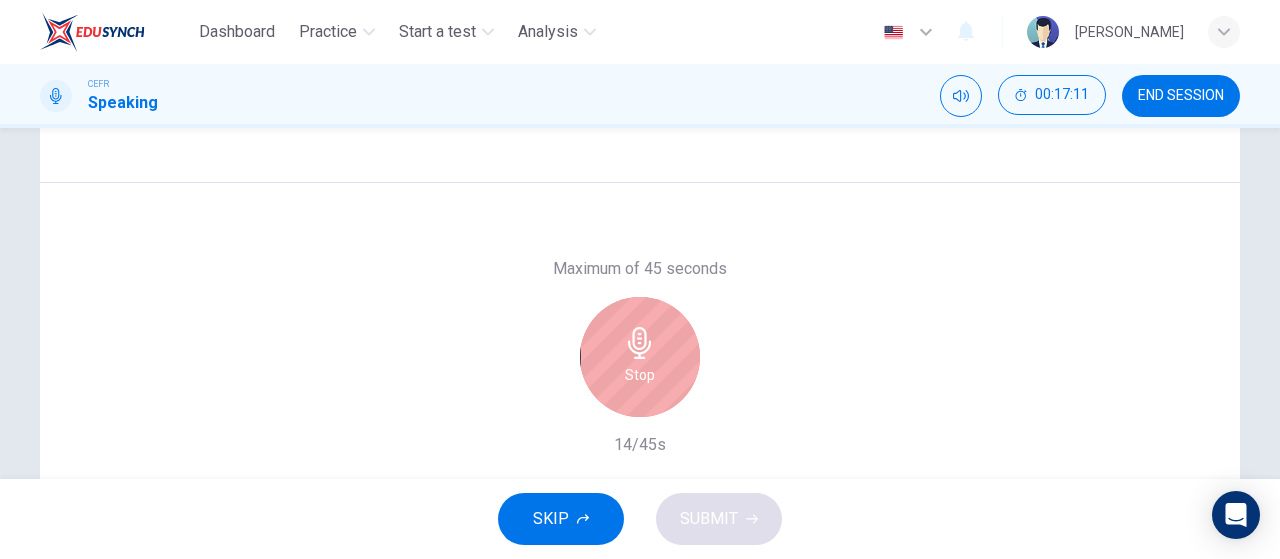 click on "Stop" at bounding box center [640, 357] 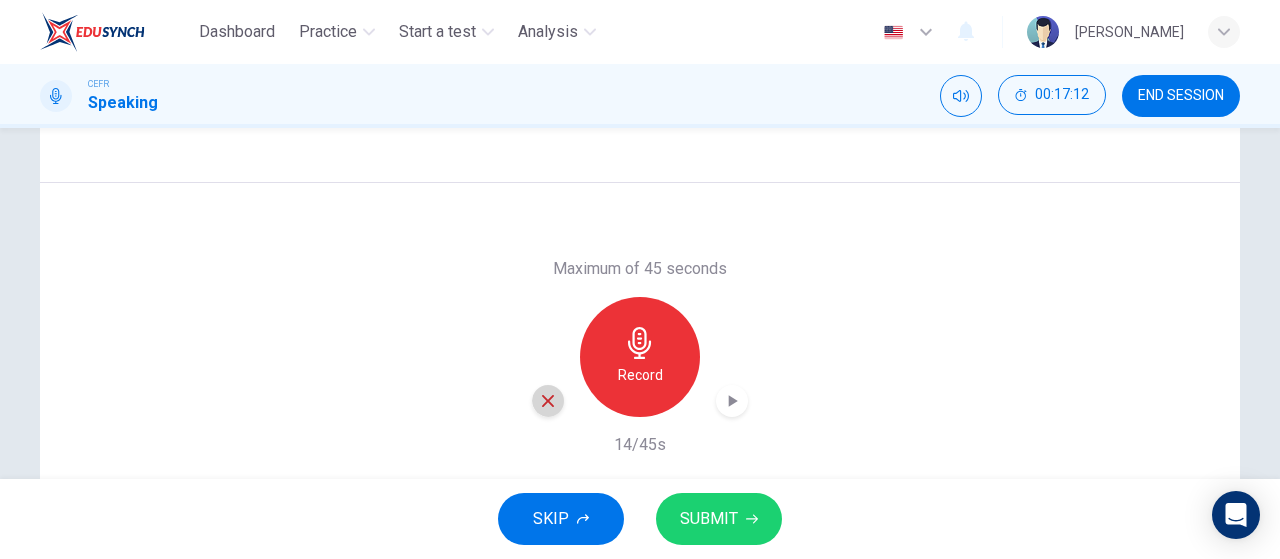 click 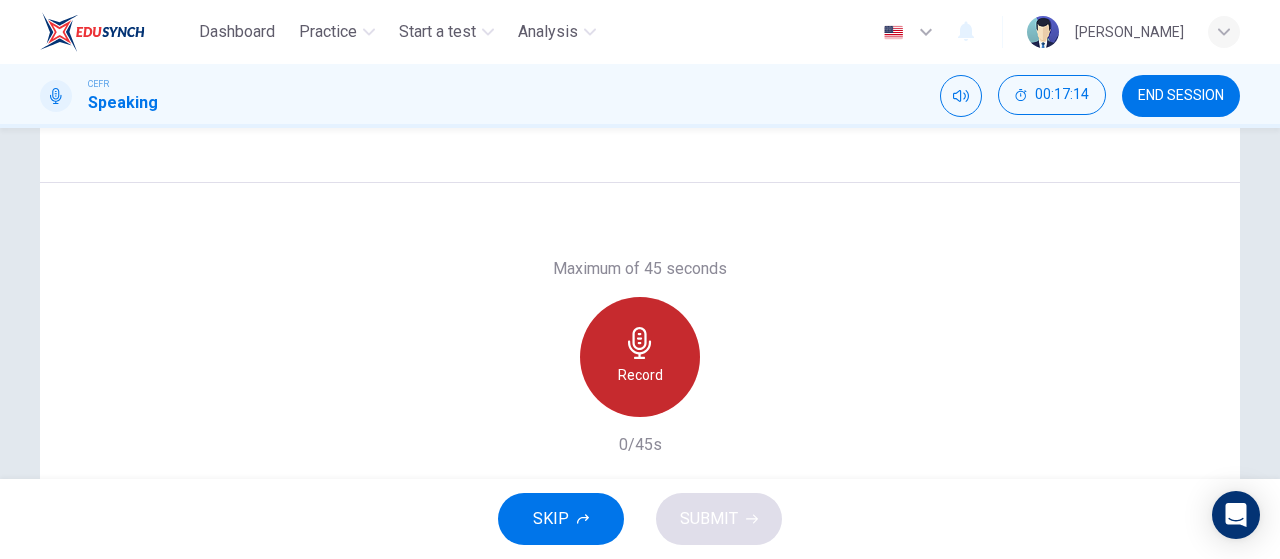 click on "Record" at bounding box center [640, 375] 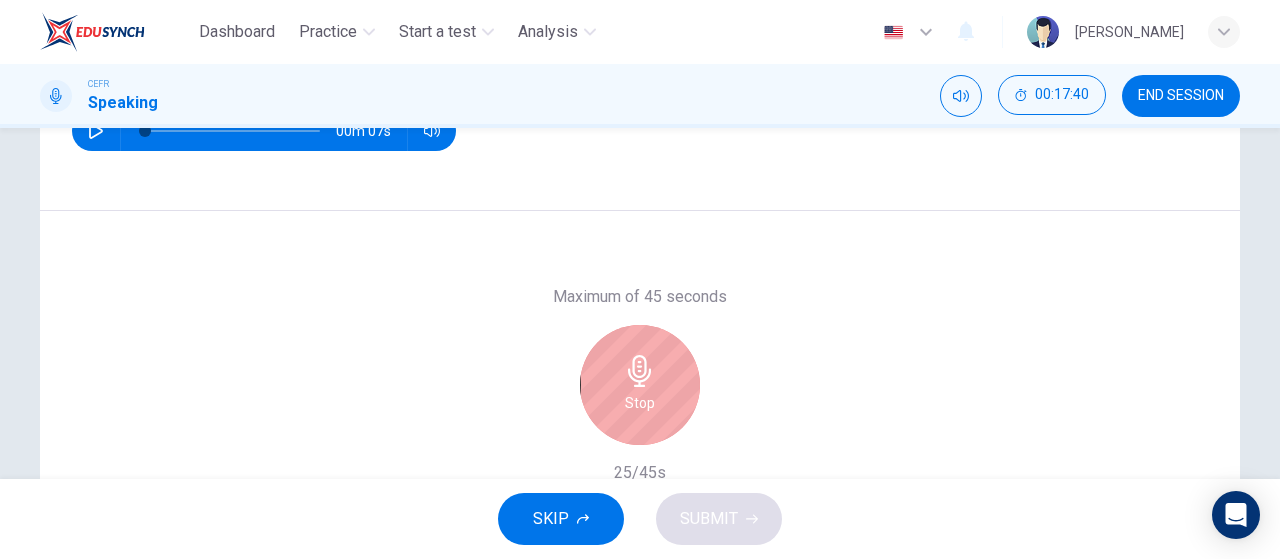 scroll, scrollTop: 333, scrollLeft: 0, axis: vertical 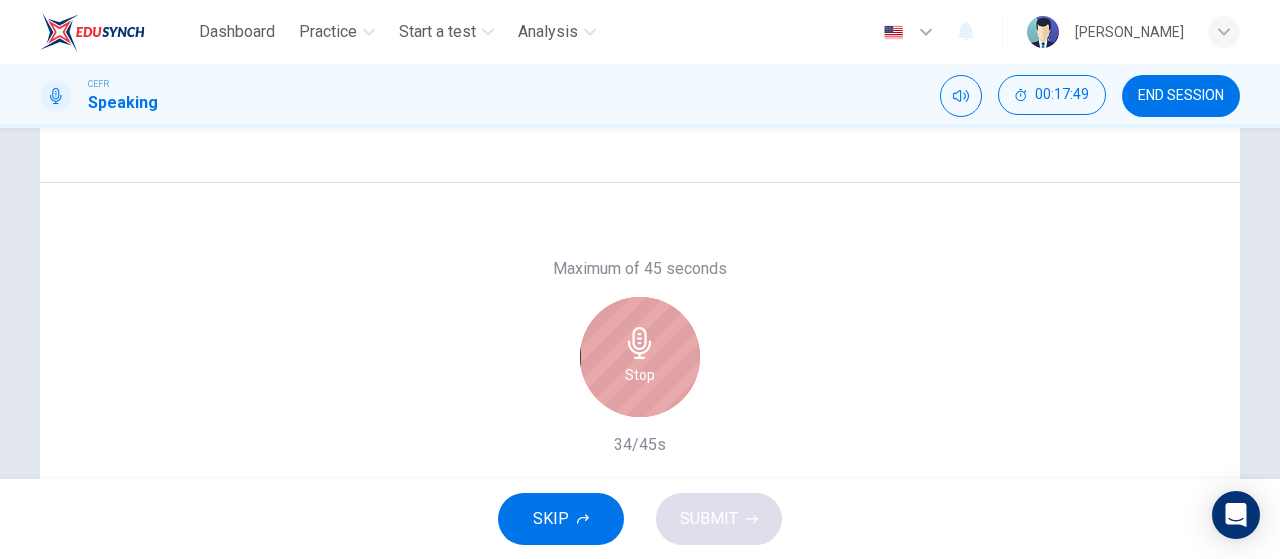 click on "Stop" at bounding box center (640, 375) 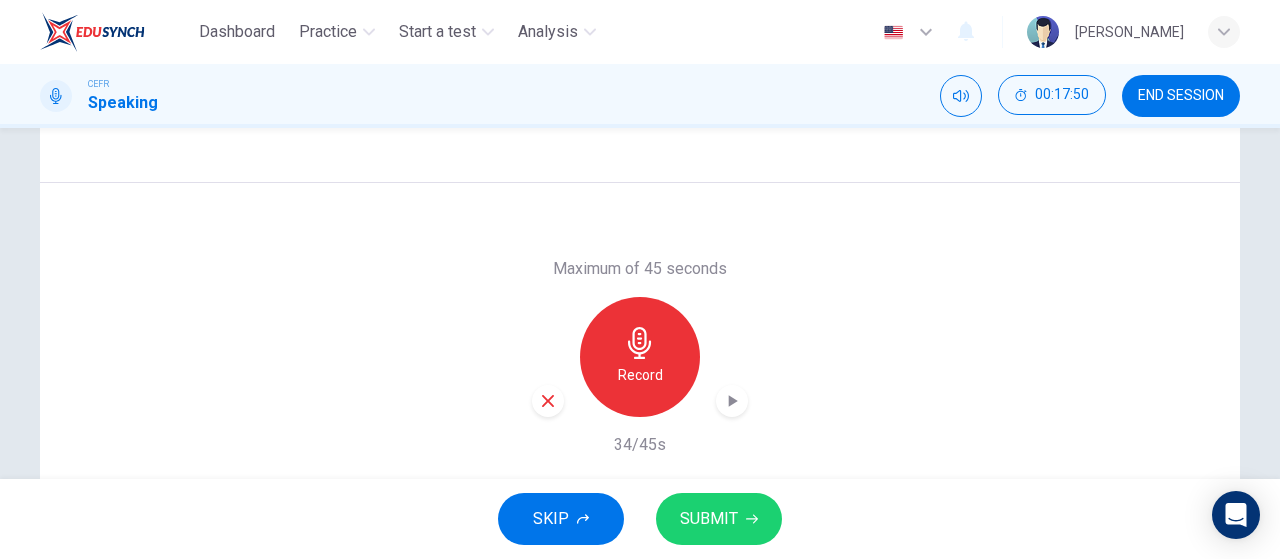 click 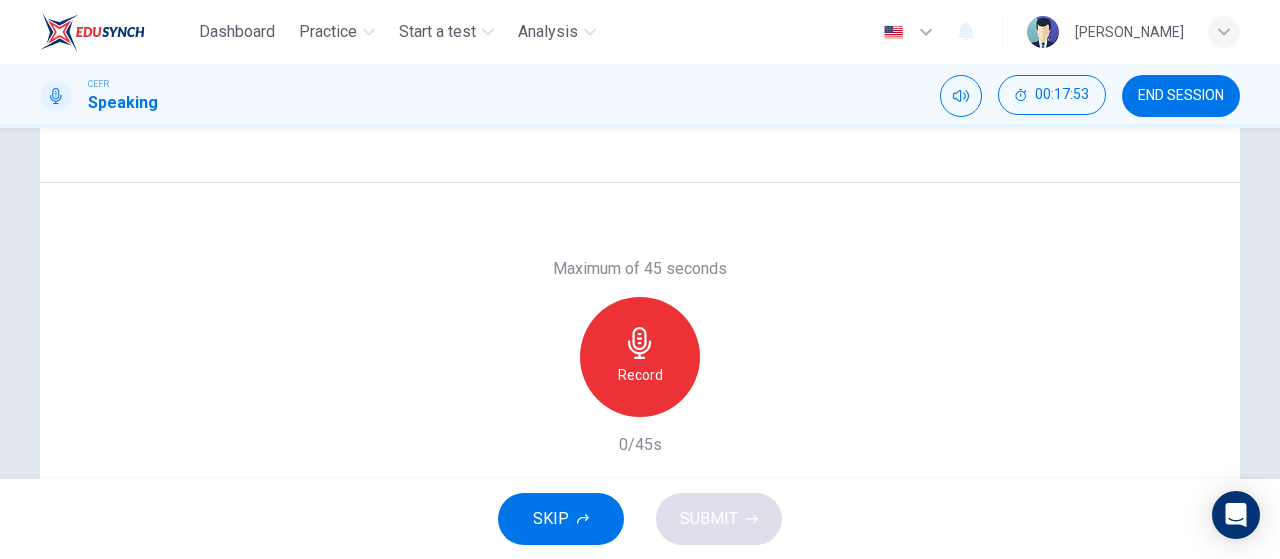 click on "Record" at bounding box center [640, 375] 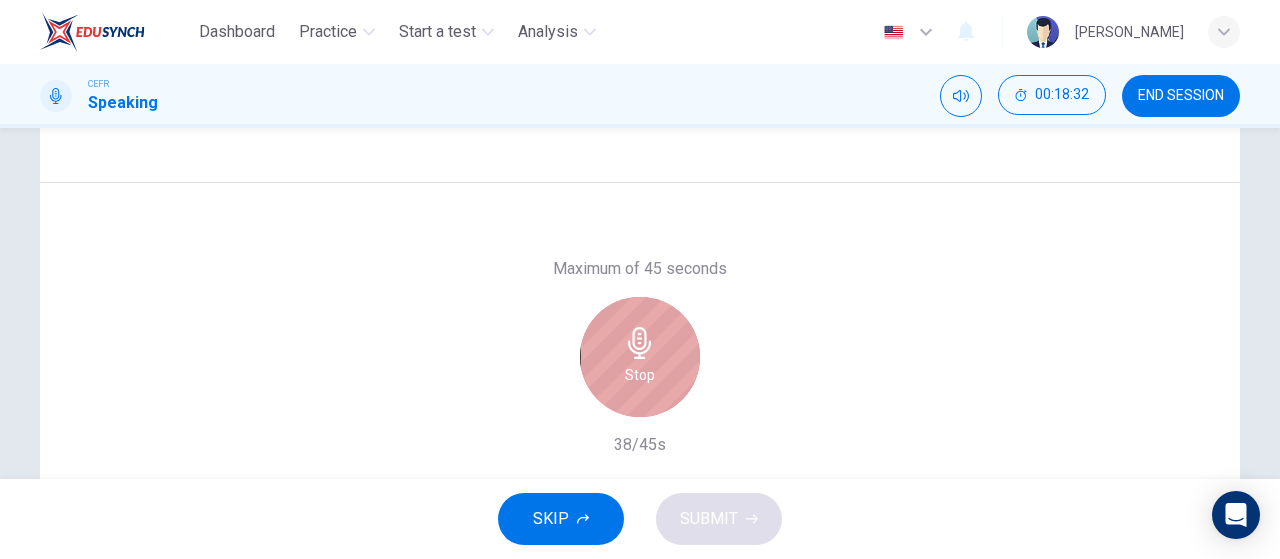 click on "Stop" at bounding box center [640, 357] 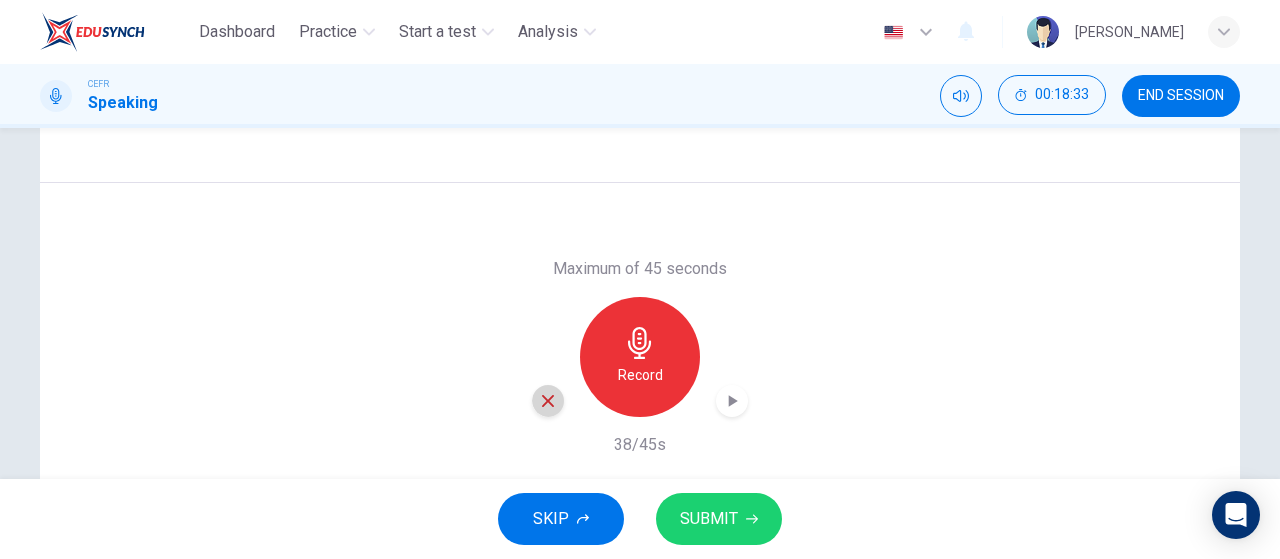 click 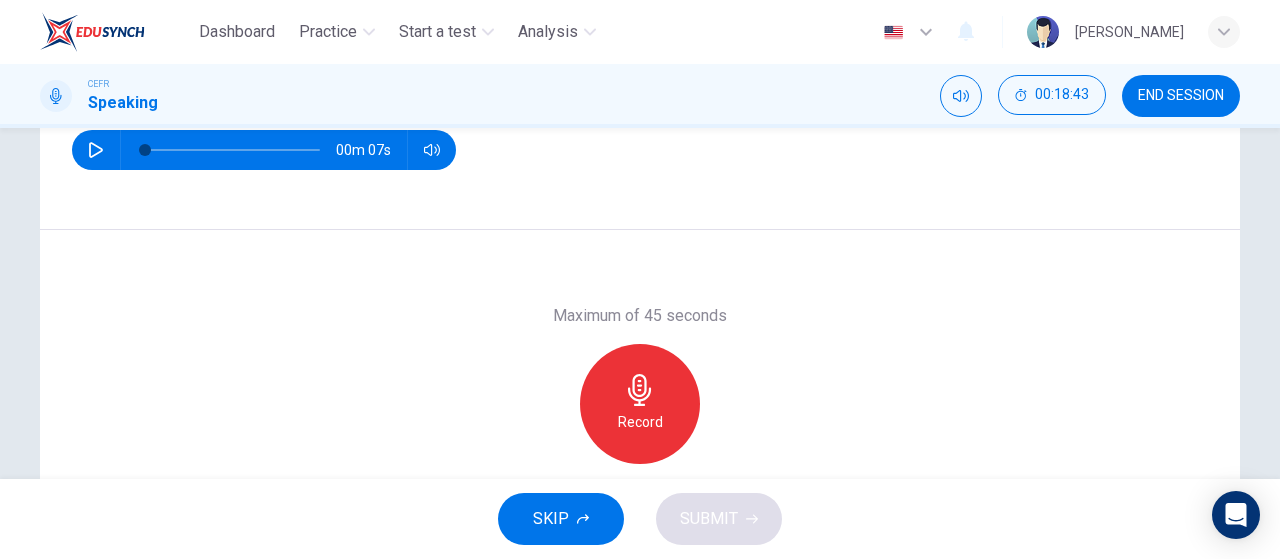 scroll, scrollTop: 287, scrollLeft: 0, axis: vertical 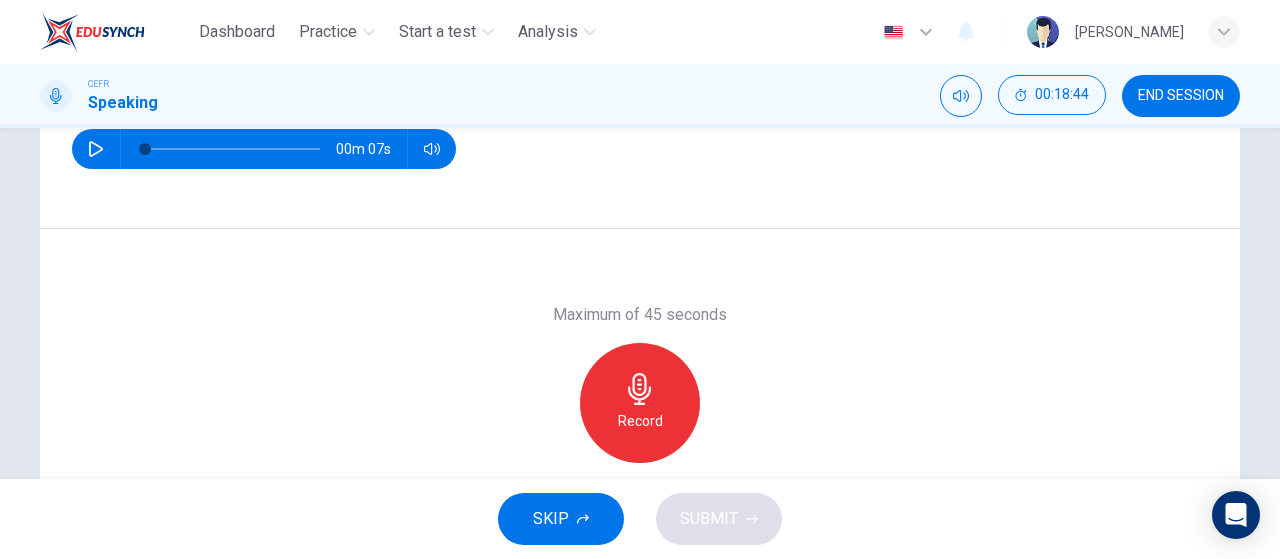 click 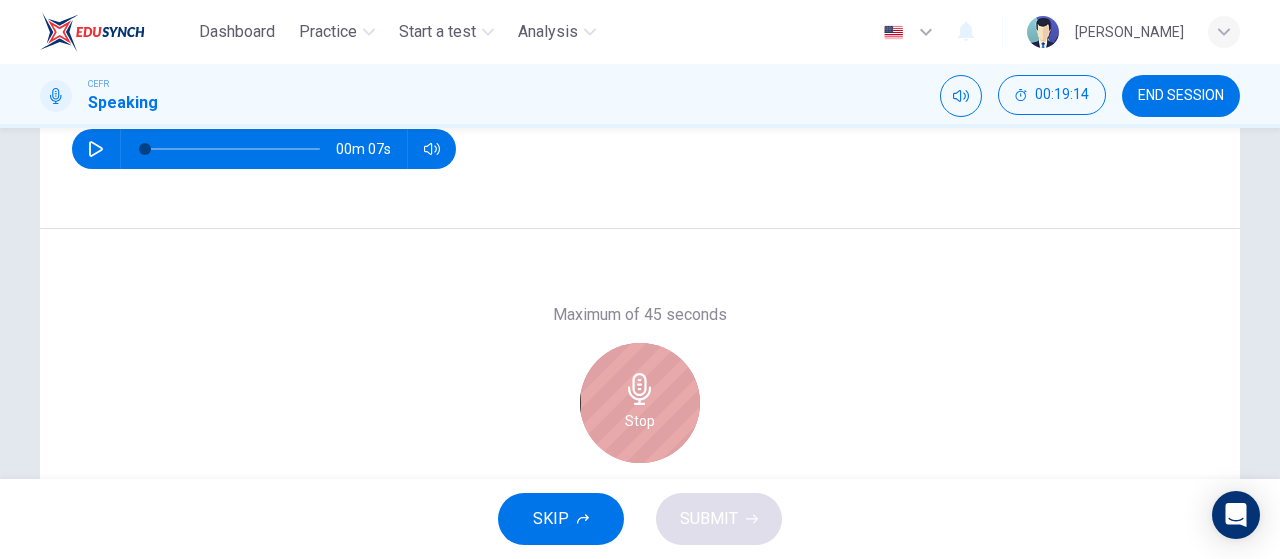 click 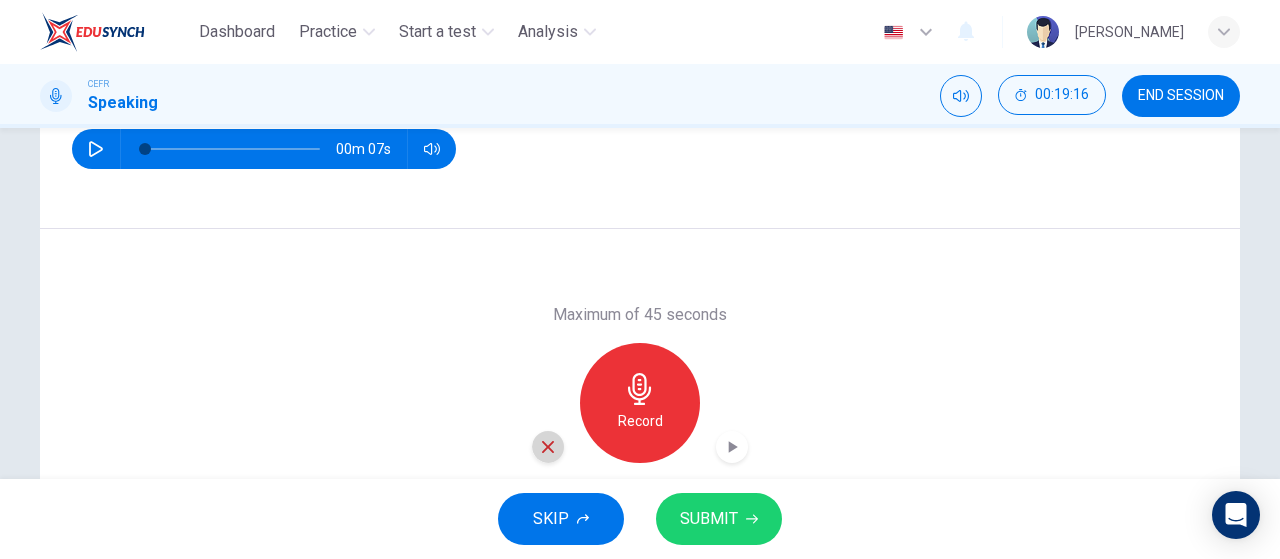 click 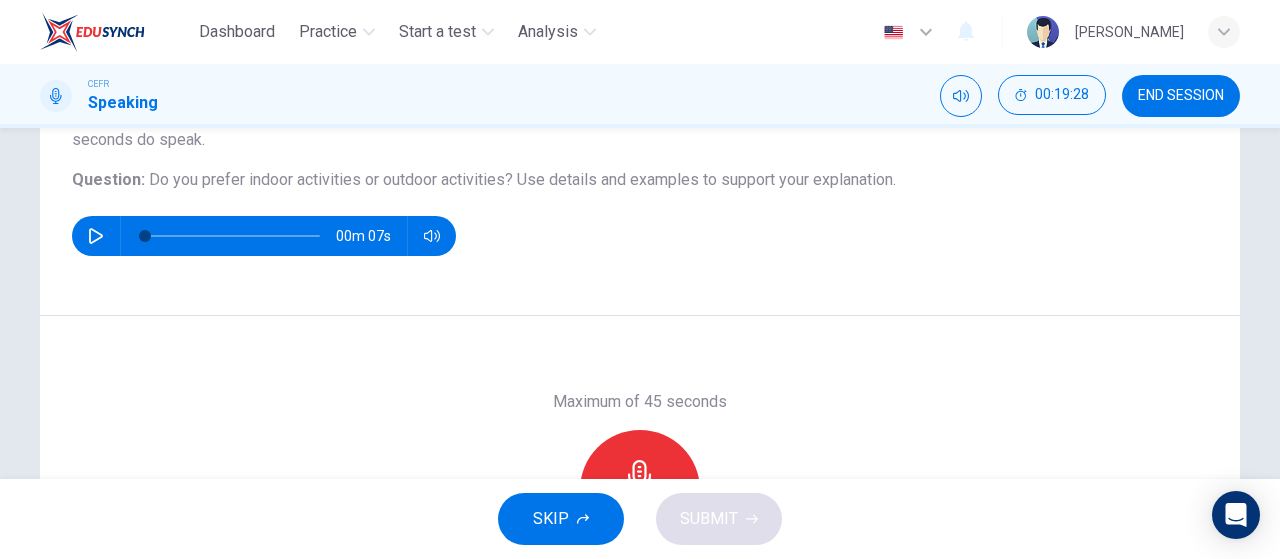 scroll, scrollTop: 201, scrollLeft: 0, axis: vertical 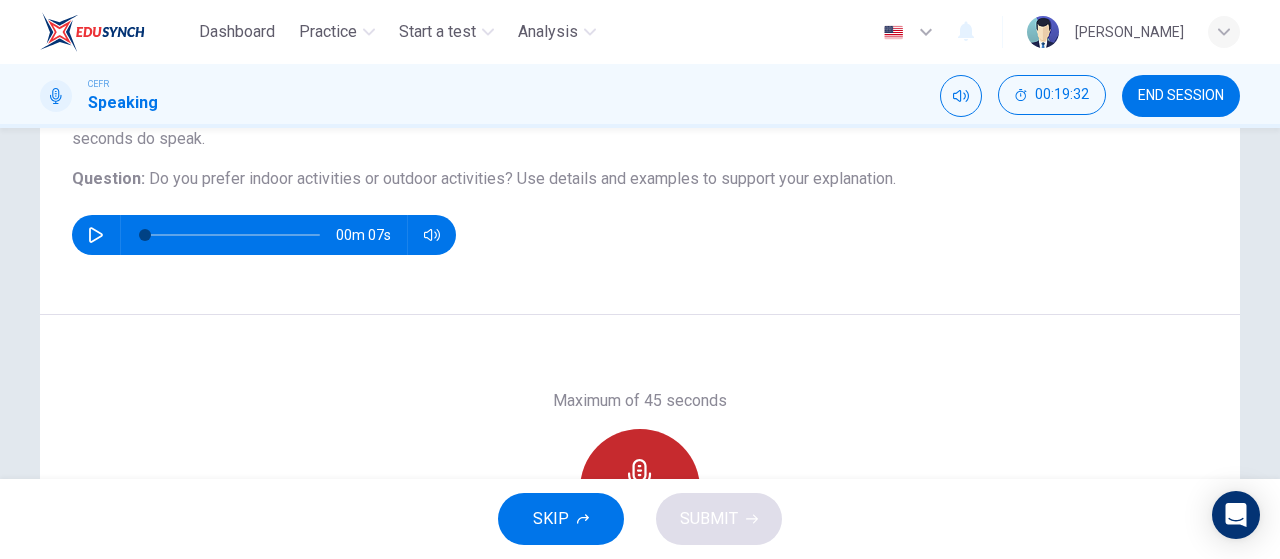 click on "Record" at bounding box center (640, 489) 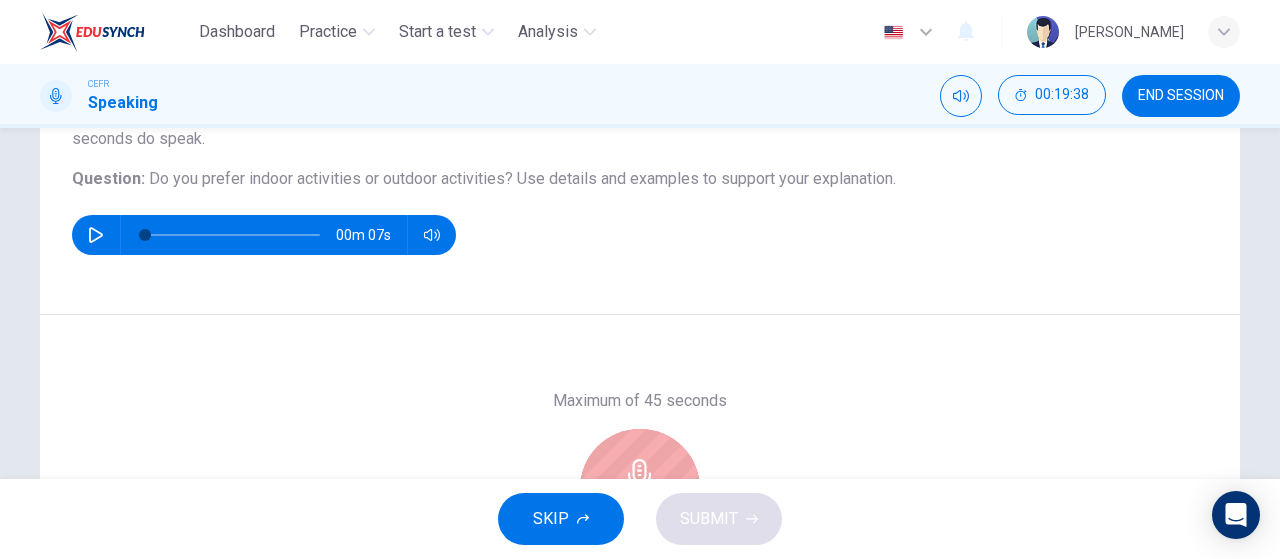 click on "Stop" at bounding box center (640, 489) 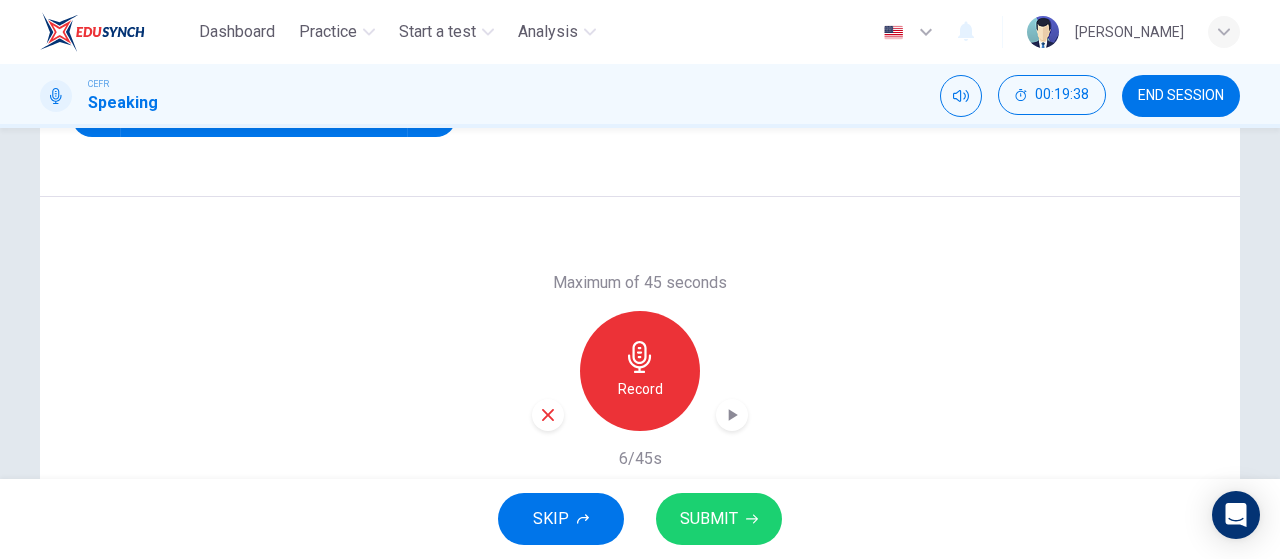 scroll, scrollTop: 321, scrollLeft: 0, axis: vertical 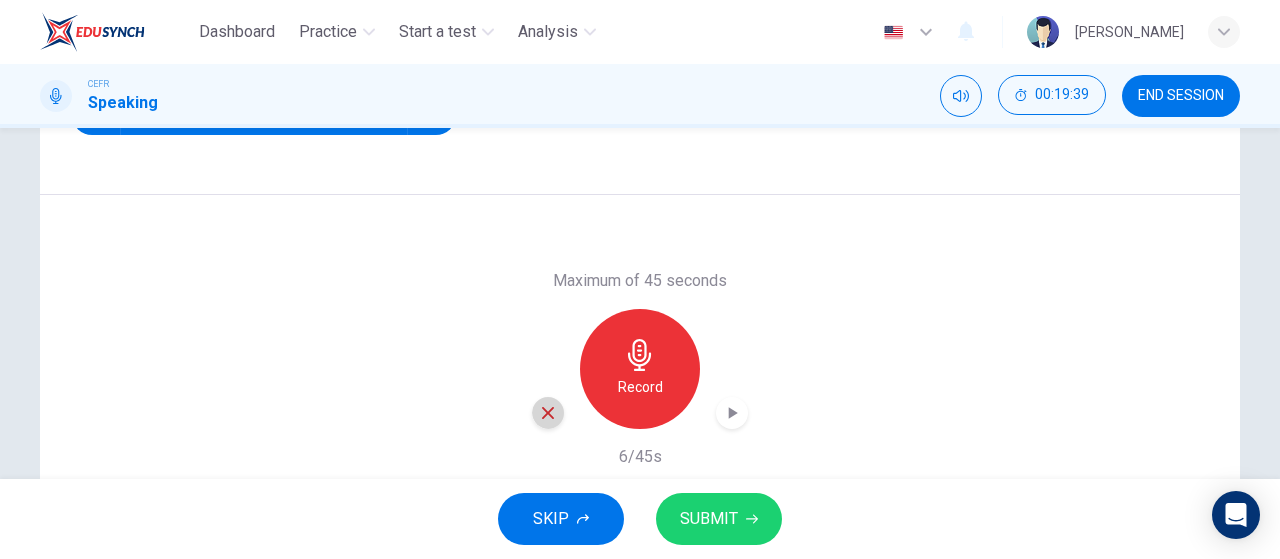 click 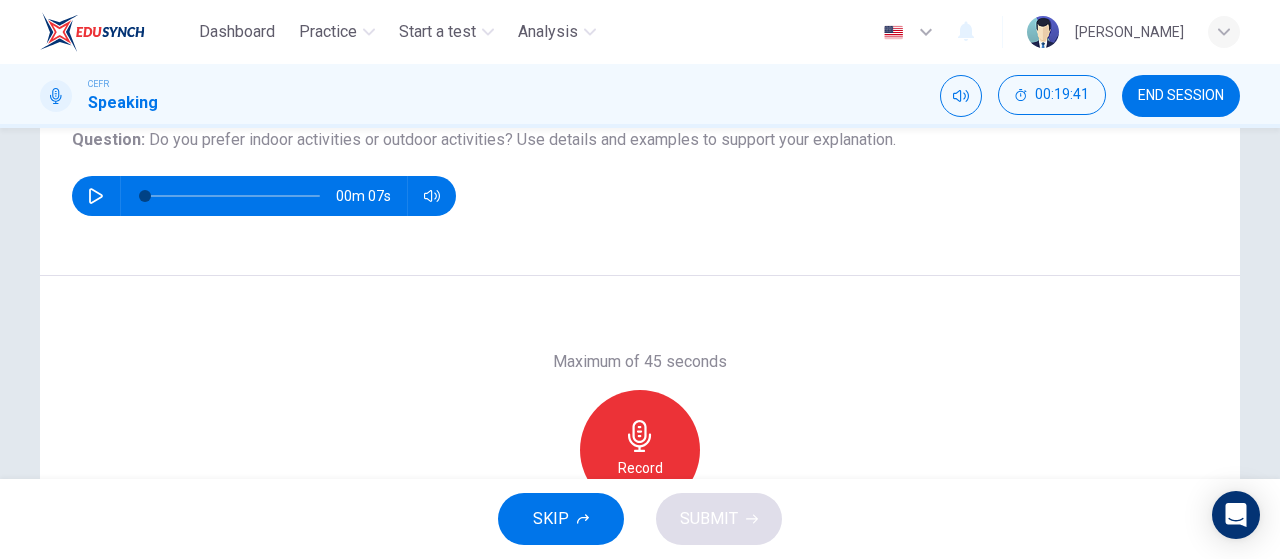 scroll, scrollTop: 227, scrollLeft: 0, axis: vertical 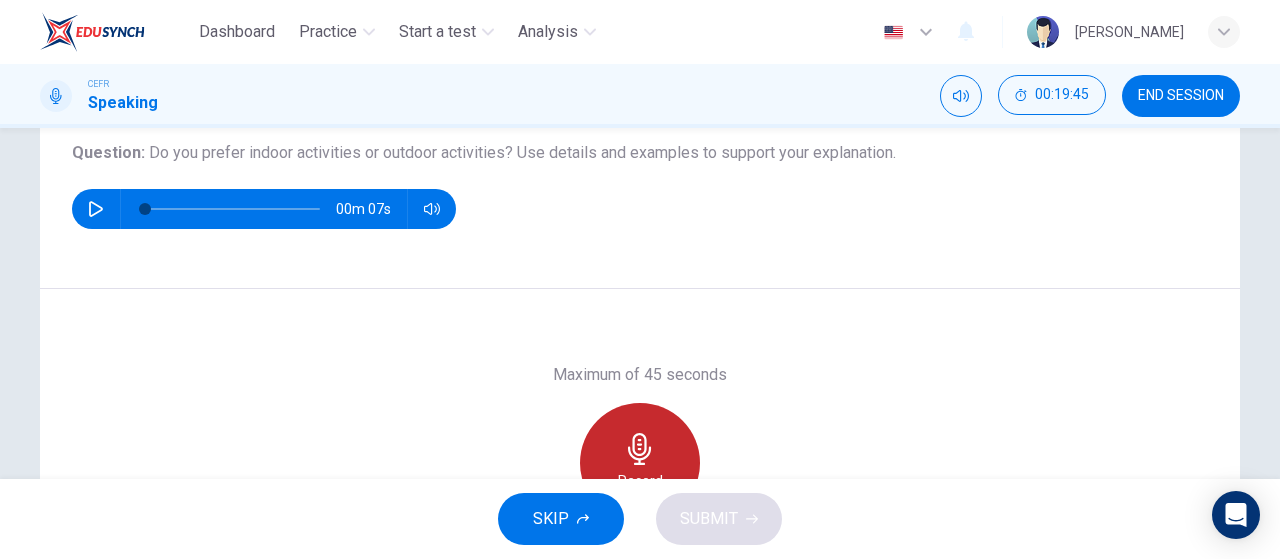click 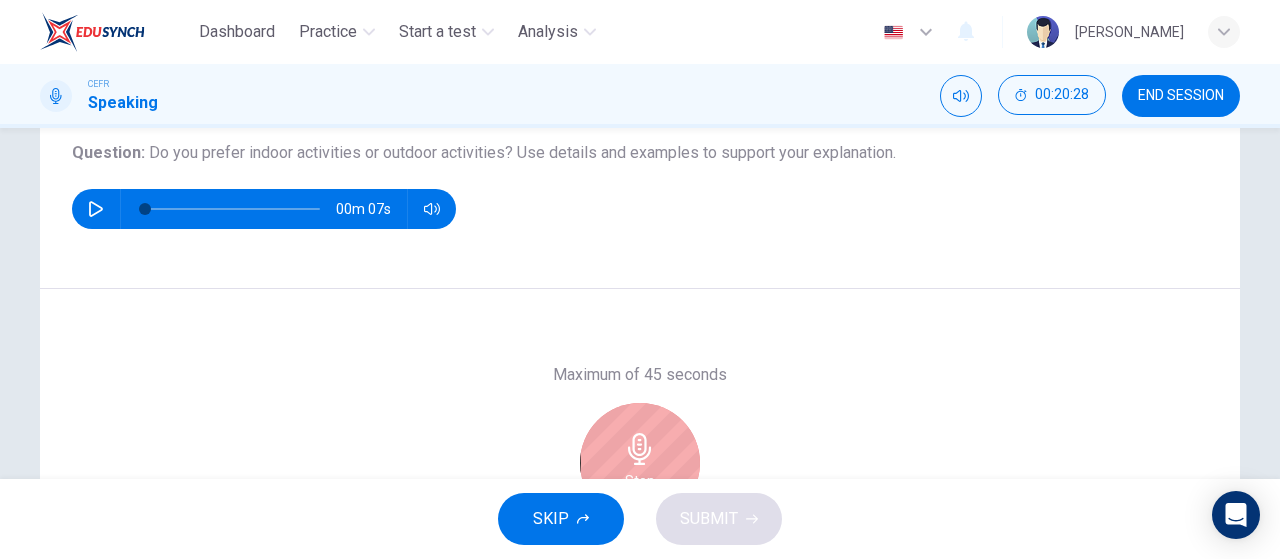 click 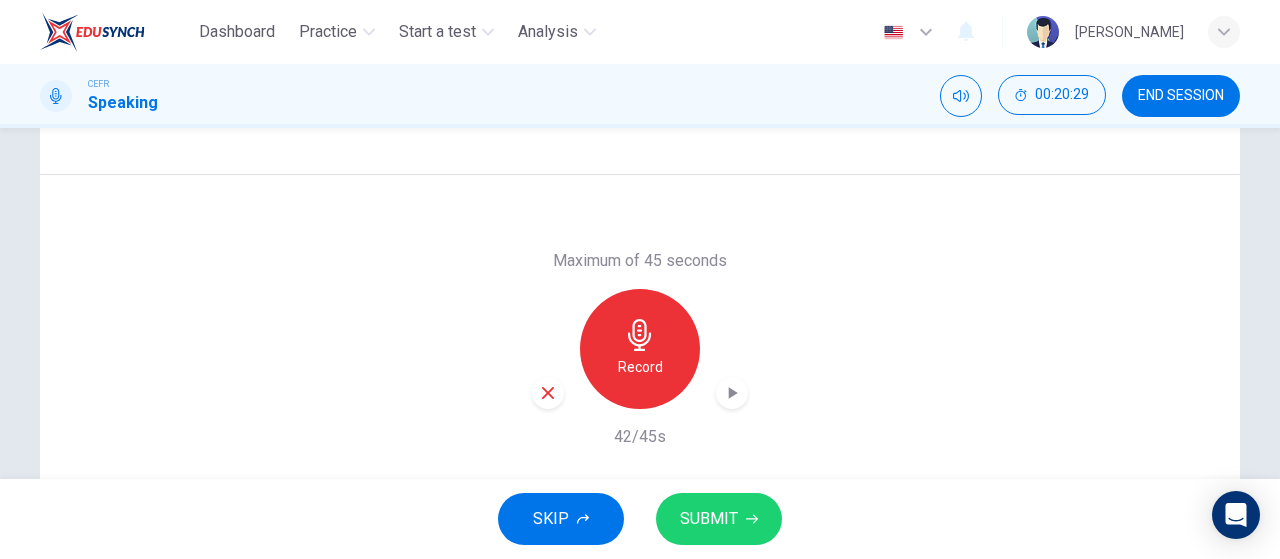 scroll, scrollTop: 342, scrollLeft: 0, axis: vertical 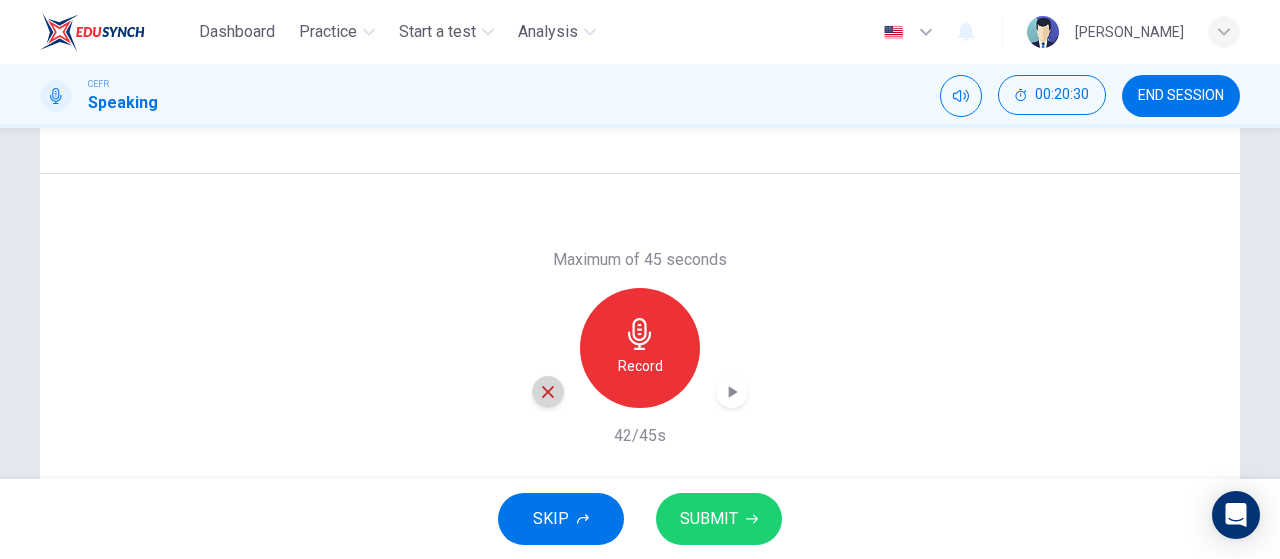 click 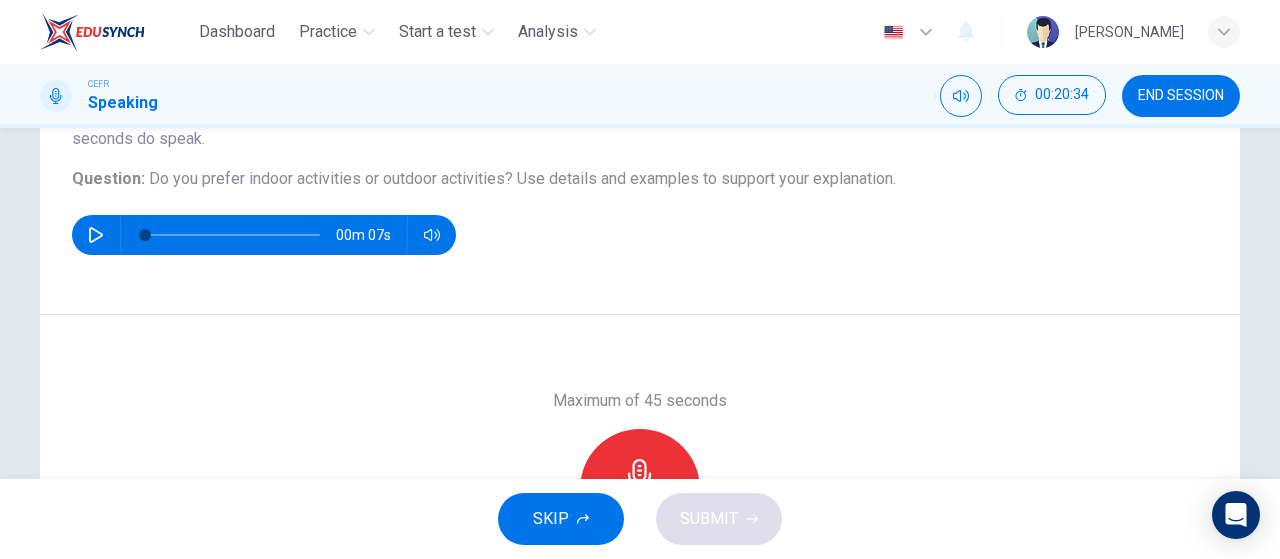 scroll, scrollTop: 200, scrollLeft: 0, axis: vertical 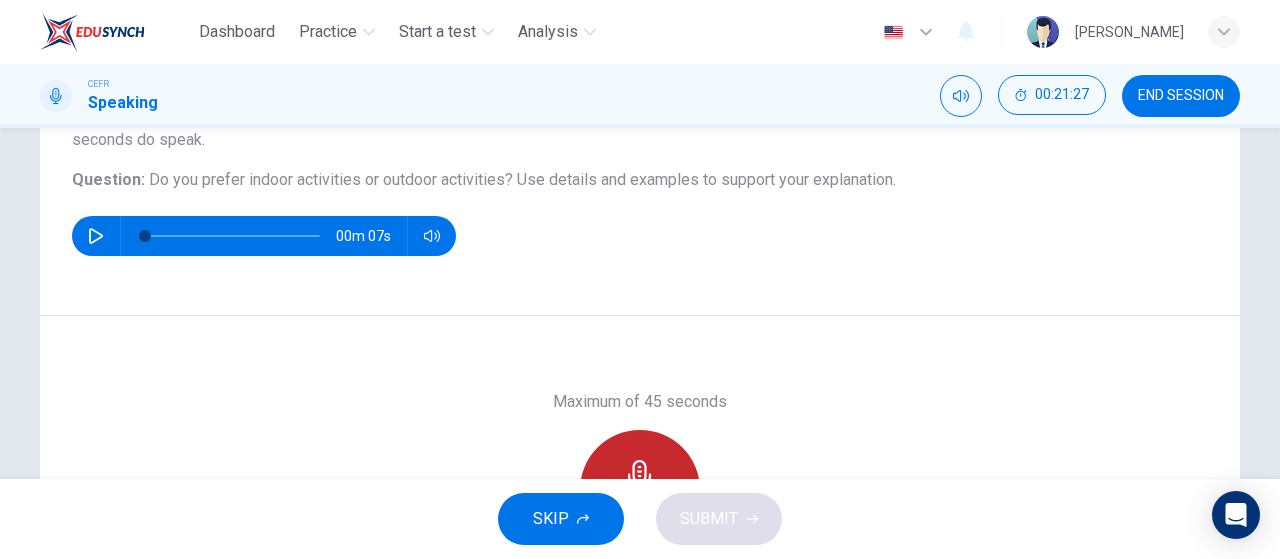 click 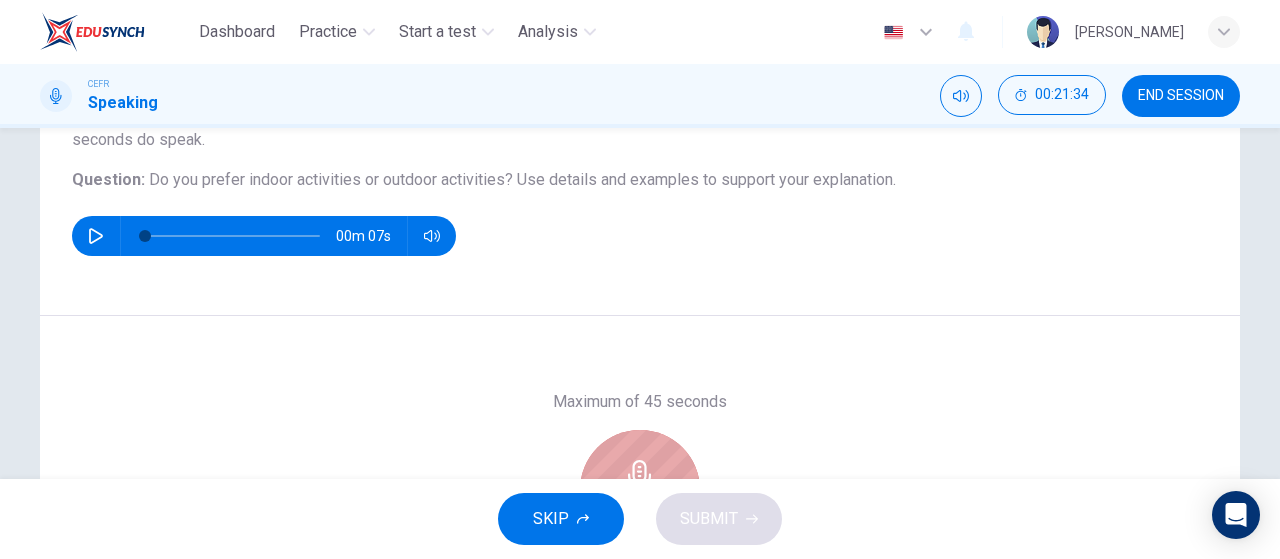 click 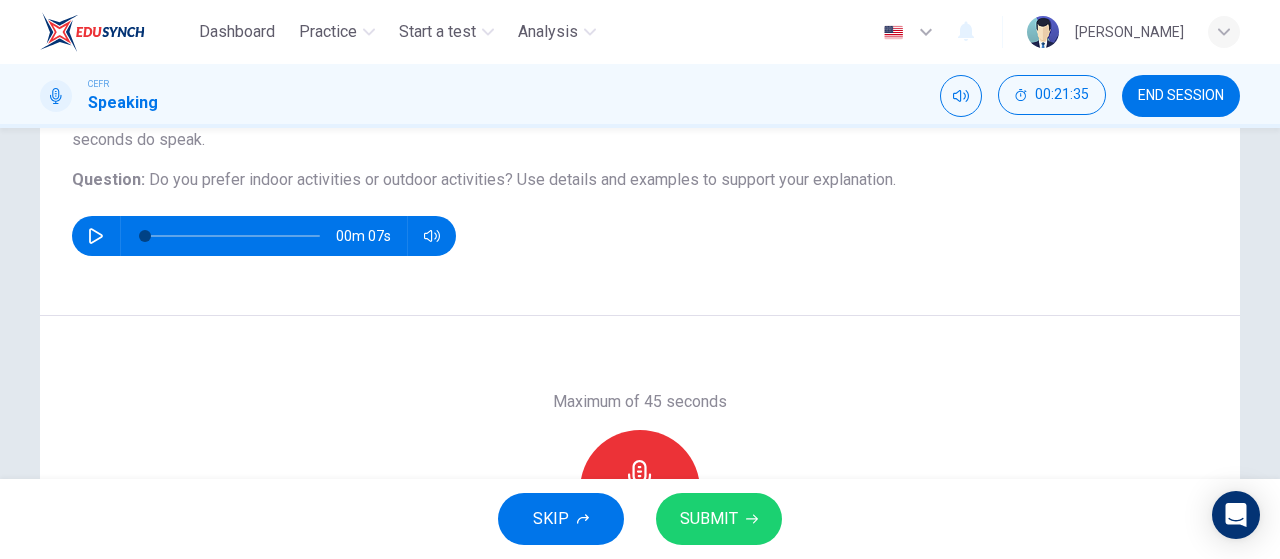 scroll, scrollTop: 314, scrollLeft: 0, axis: vertical 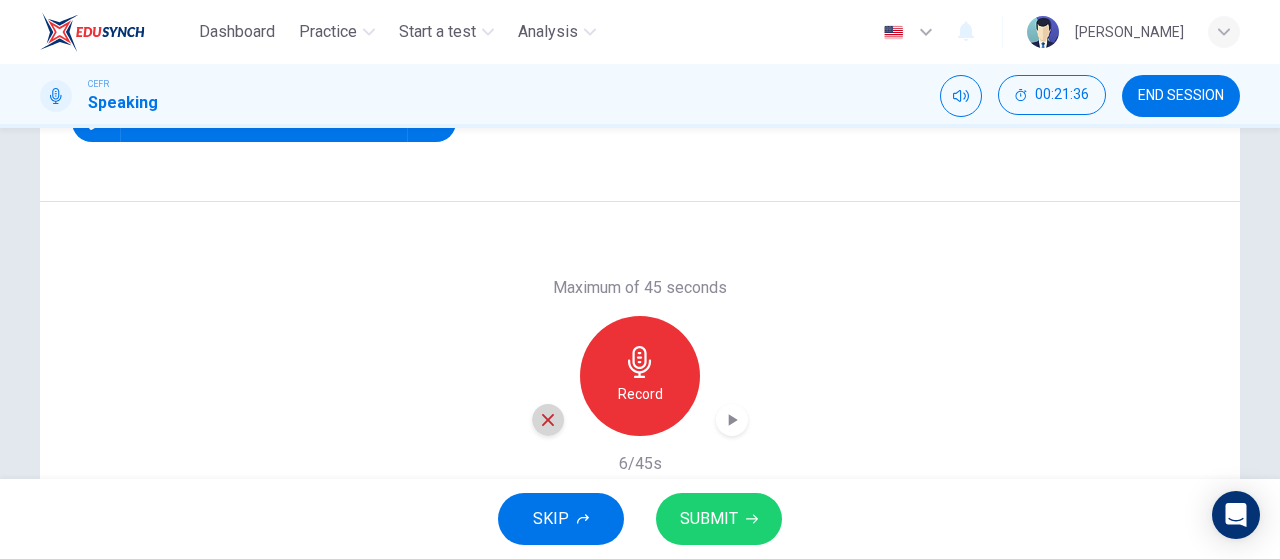 click 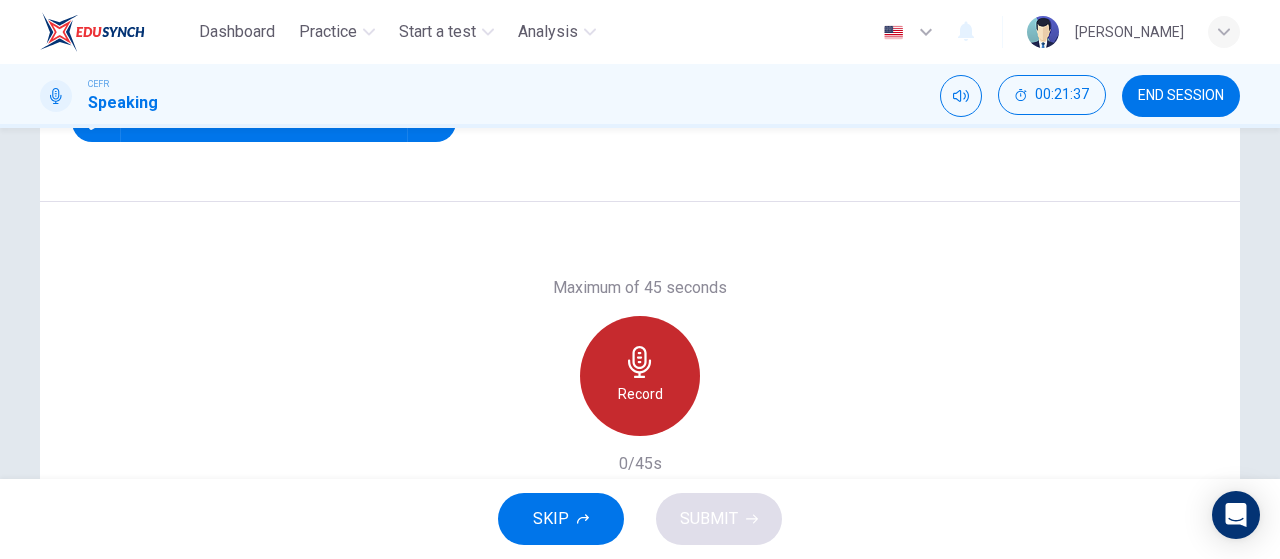 click 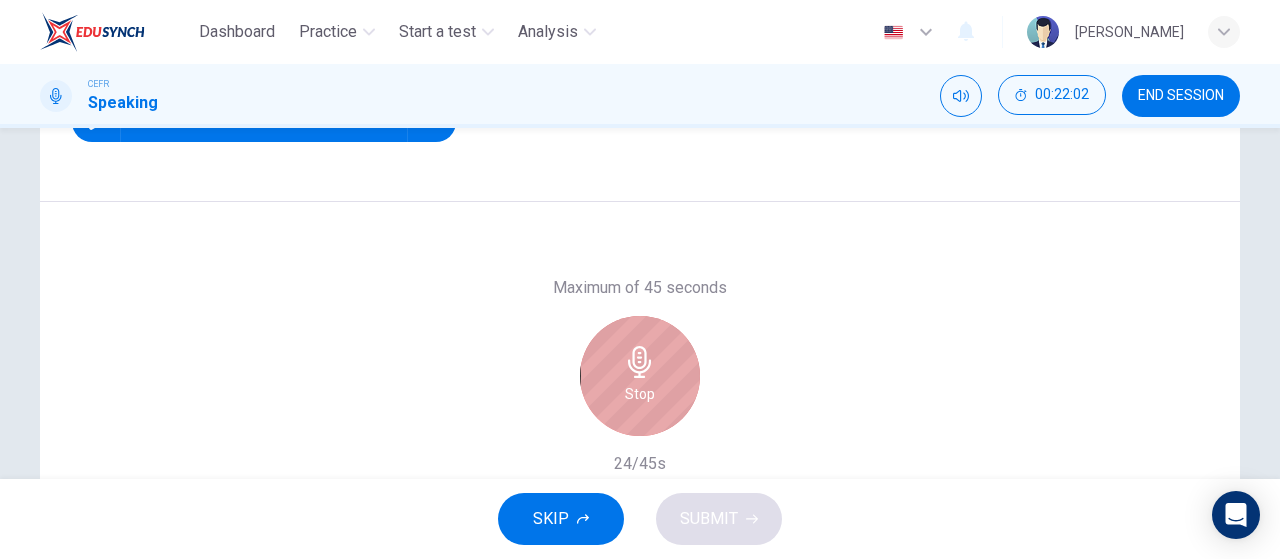 click 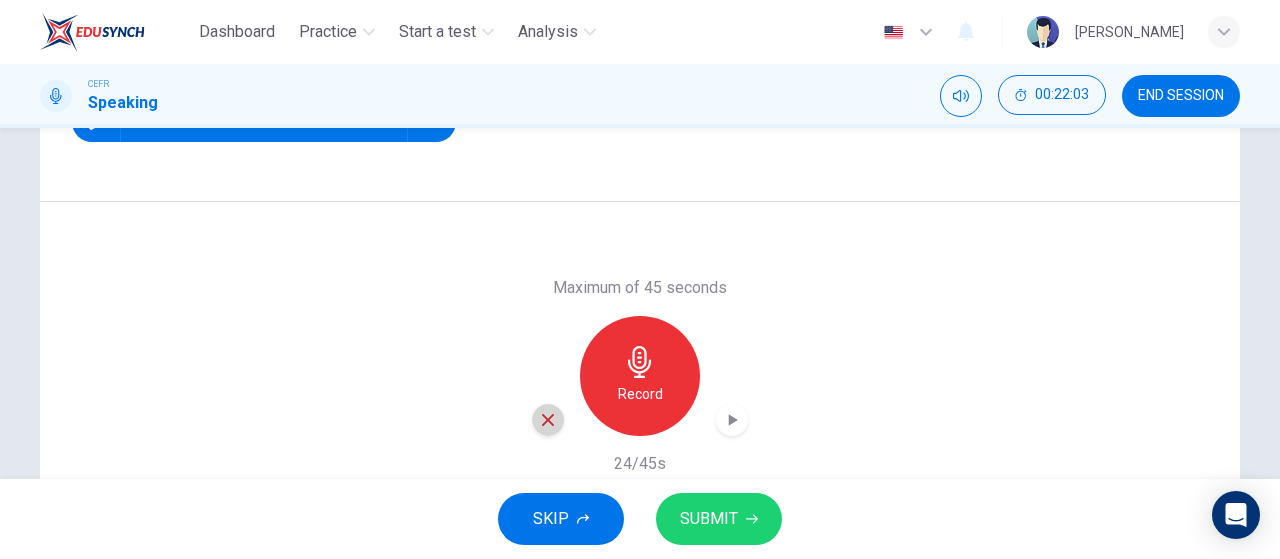 click 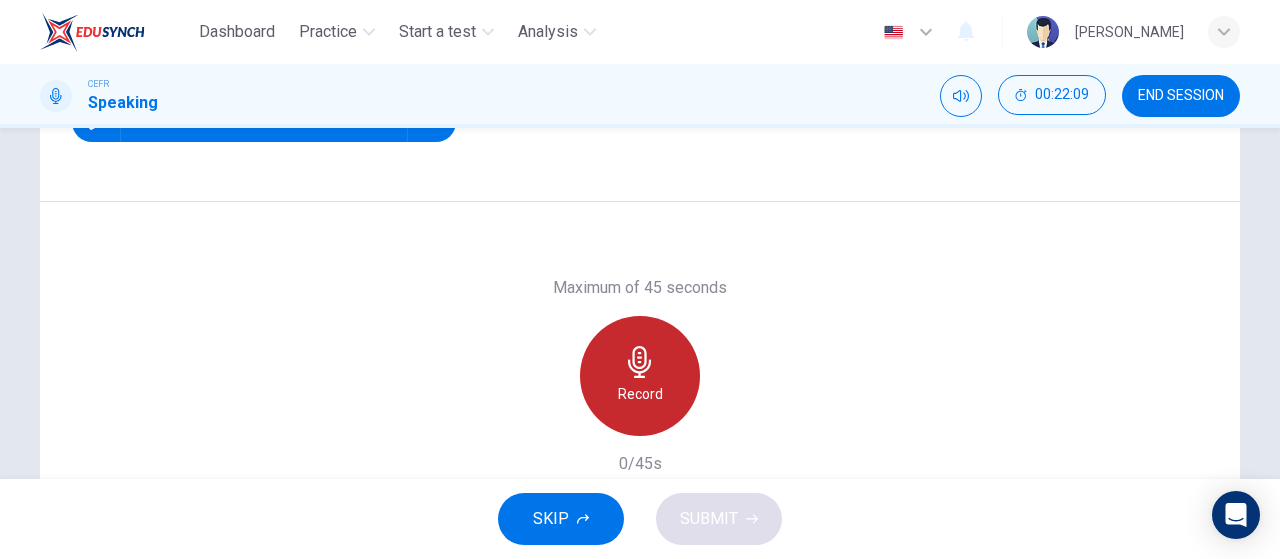 click on "Record" at bounding box center [640, 394] 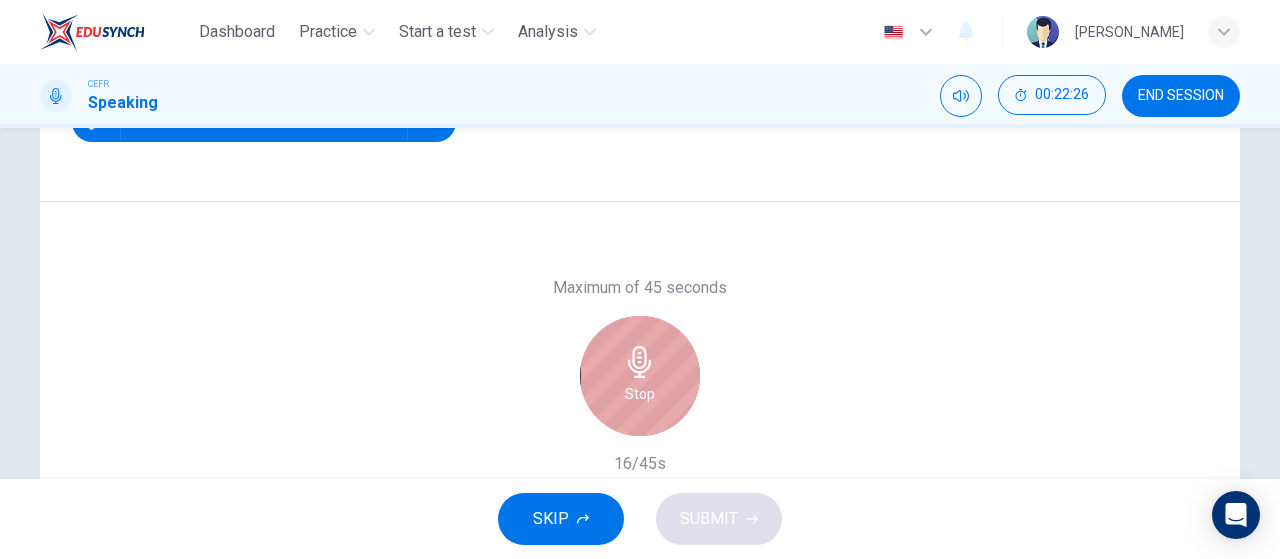 click 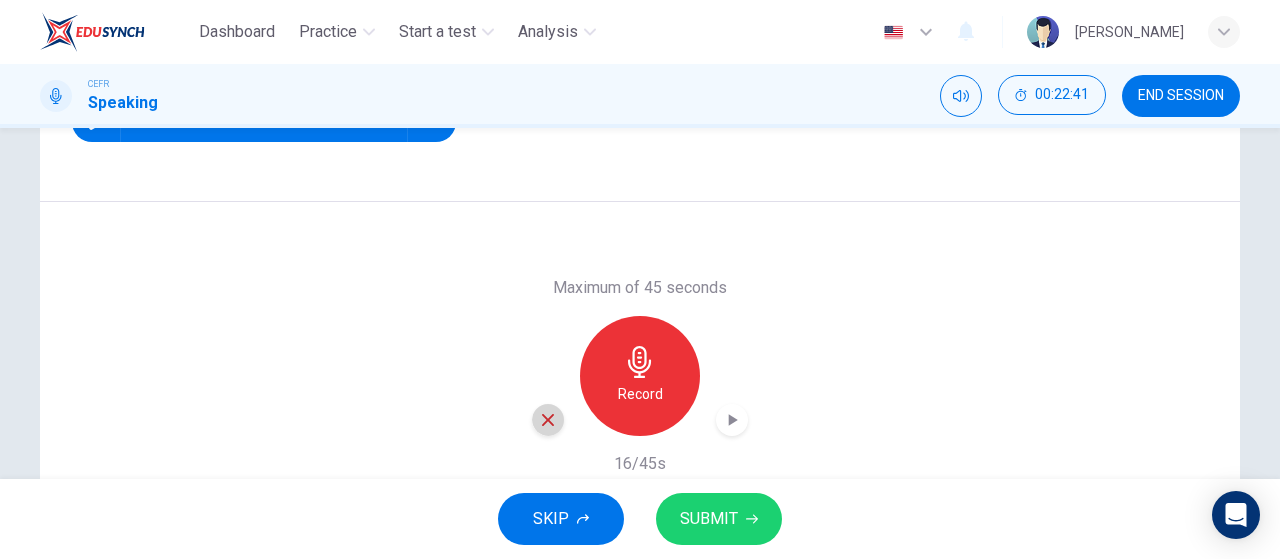 click 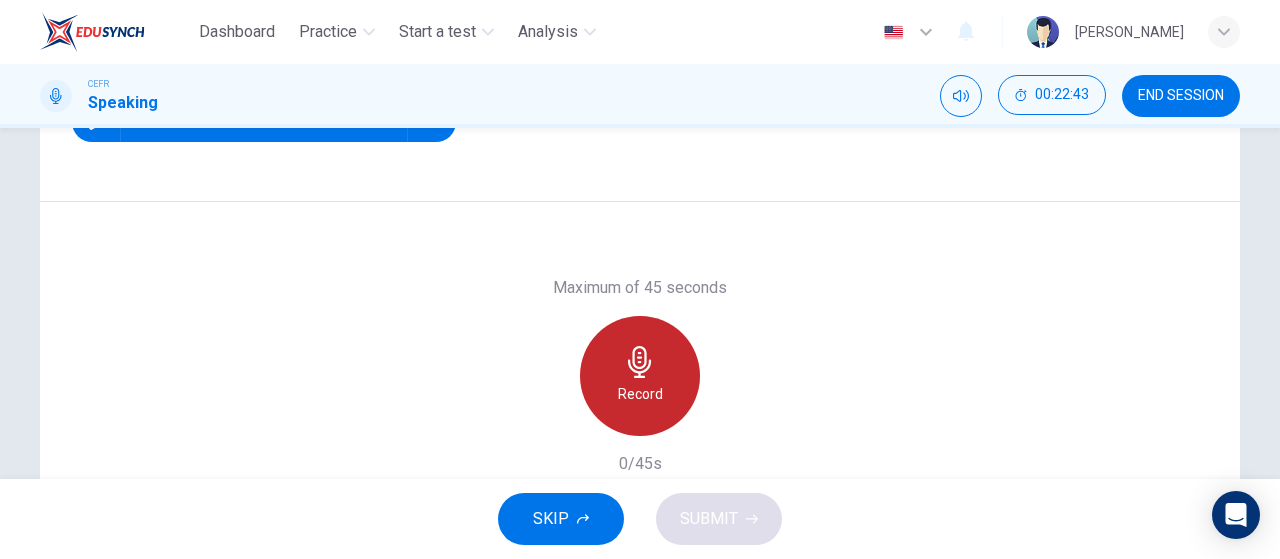 click on "Record" at bounding box center [640, 394] 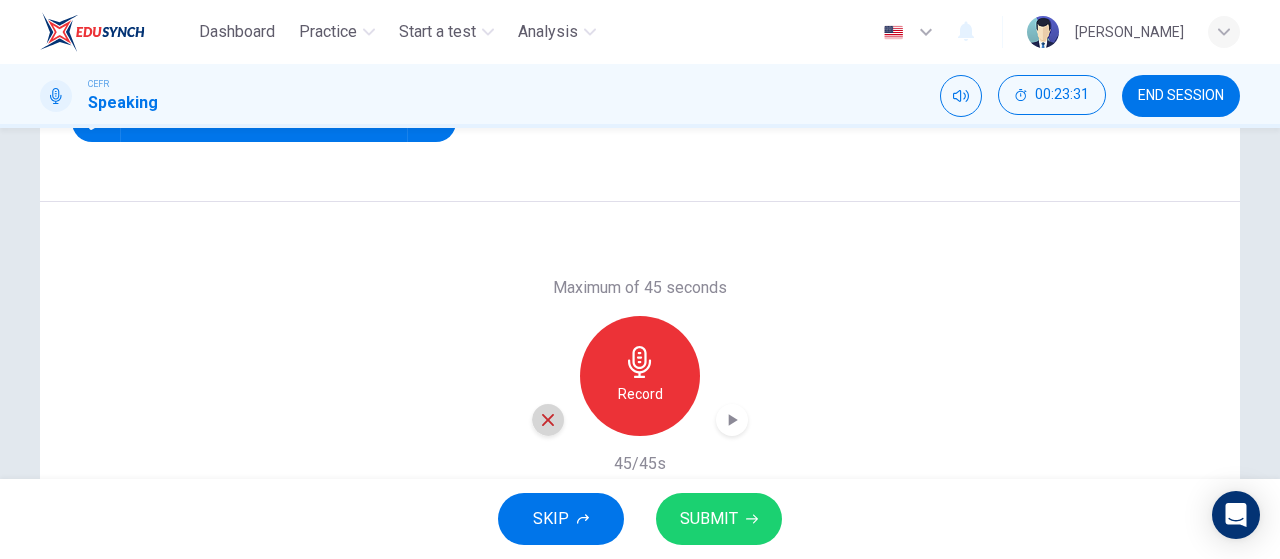 click 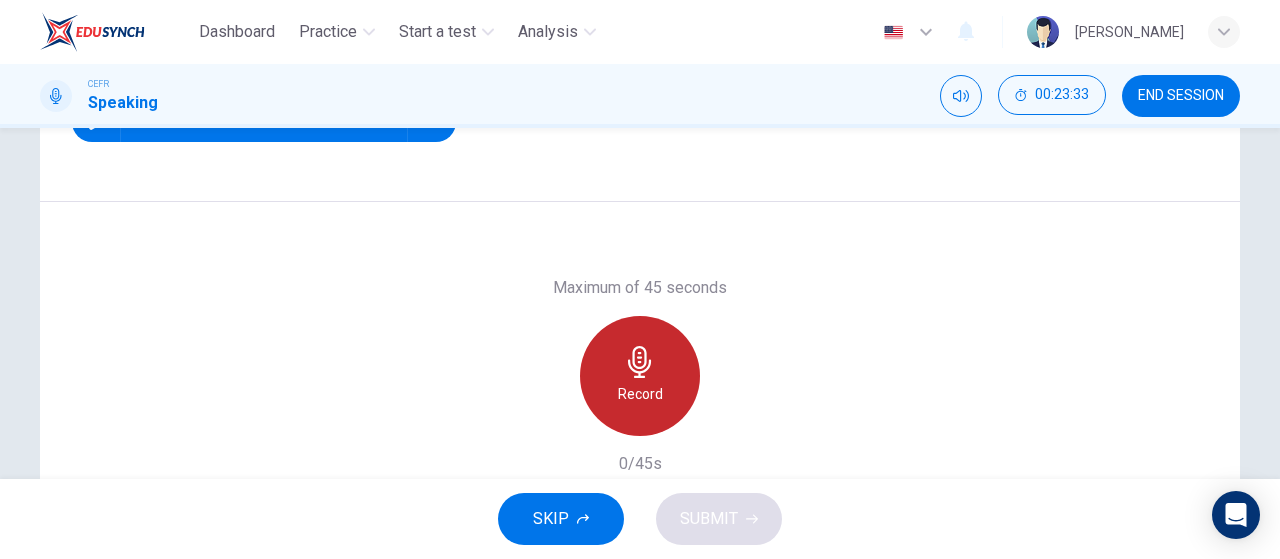 click on "Record" at bounding box center [640, 394] 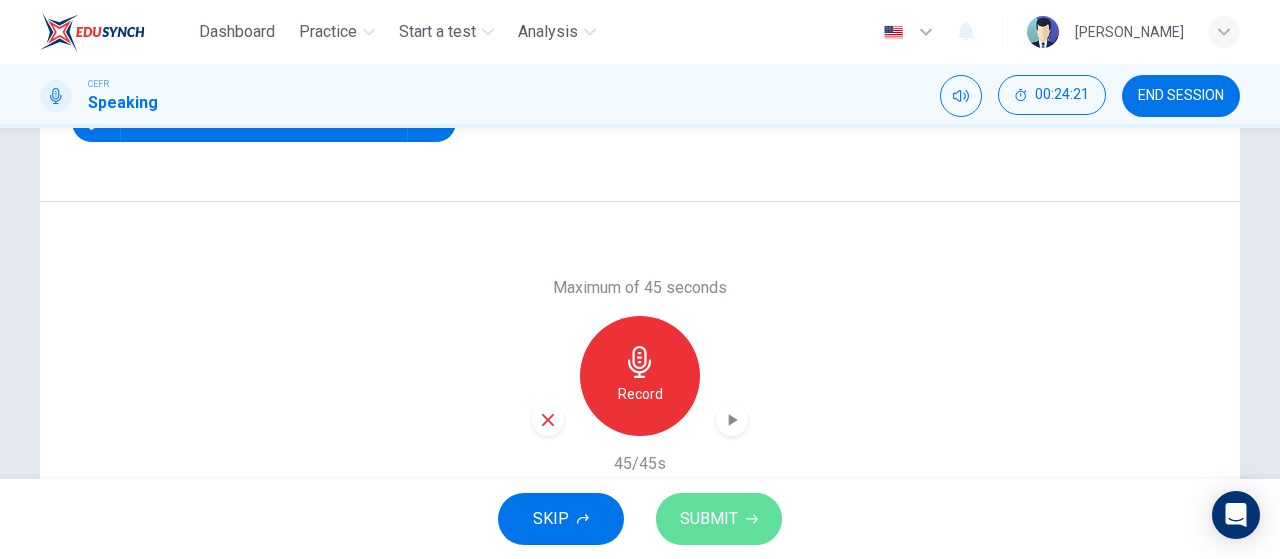 click on "SUBMIT" at bounding box center [719, 519] 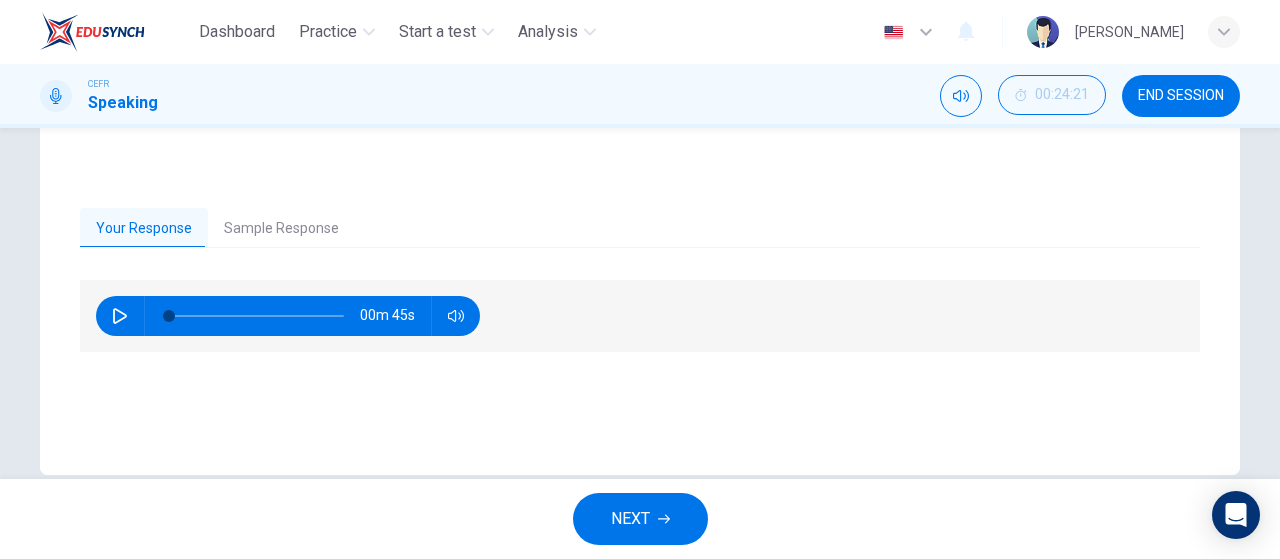 scroll, scrollTop: 406, scrollLeft: 0, axis: vertical 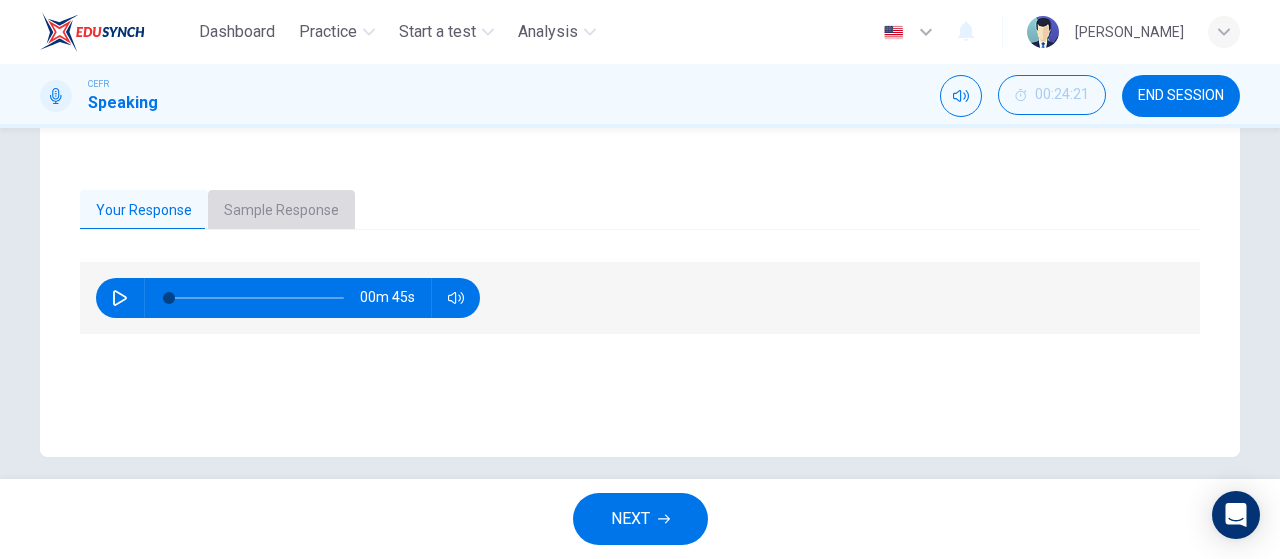click on "Sample Response" at bounding box center [281, 211] 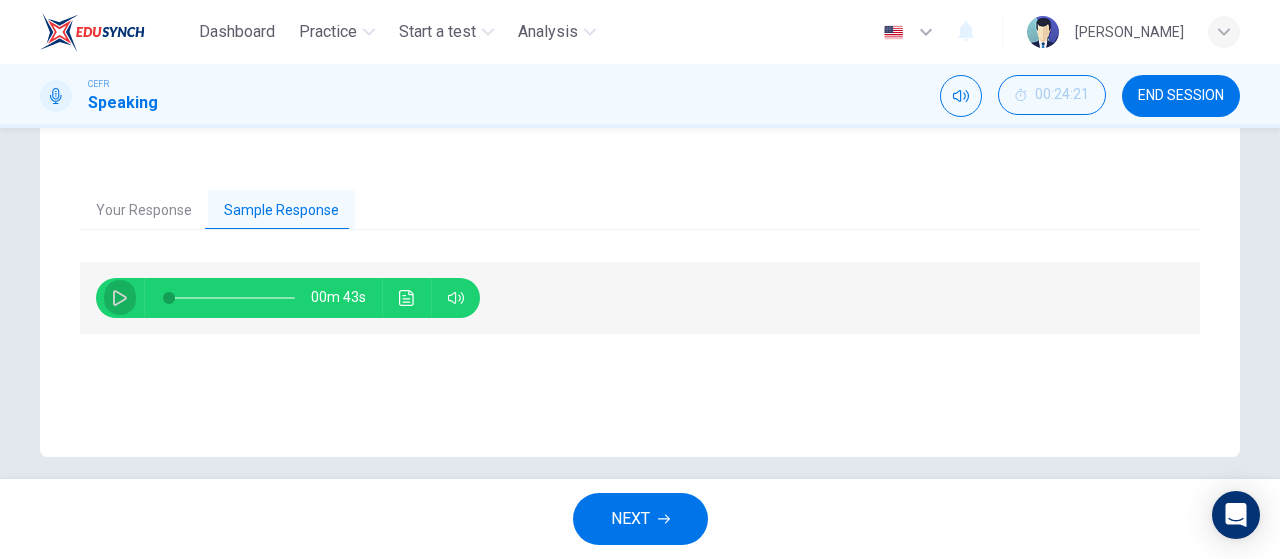 click at bounding box center [120, 298] 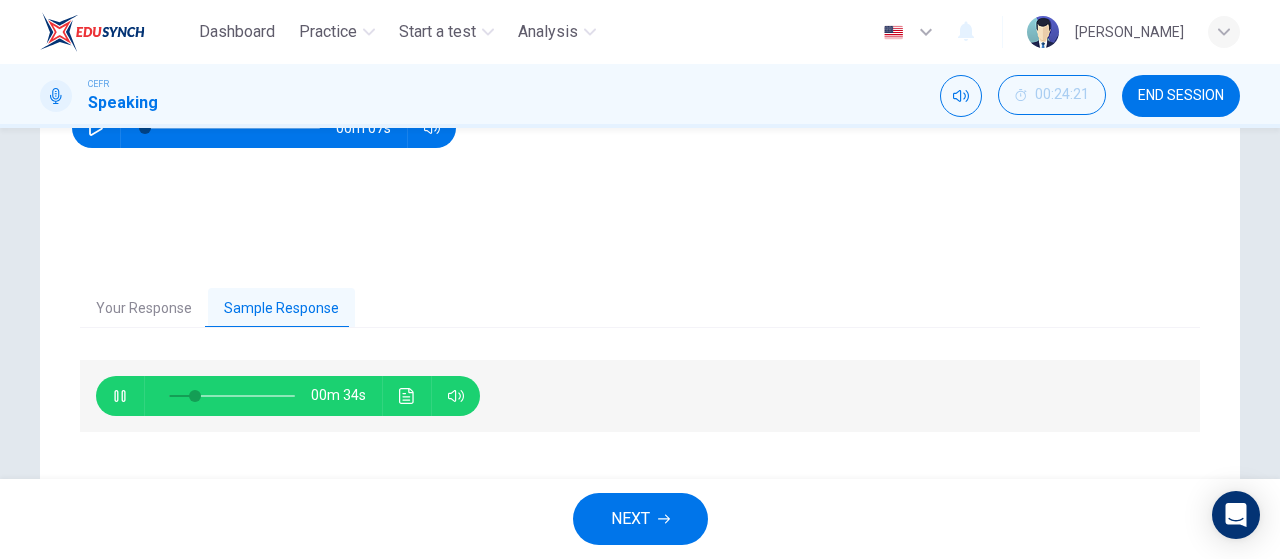 scroll, scrollTop: 424, scrollLeft: 0, axis: vertical 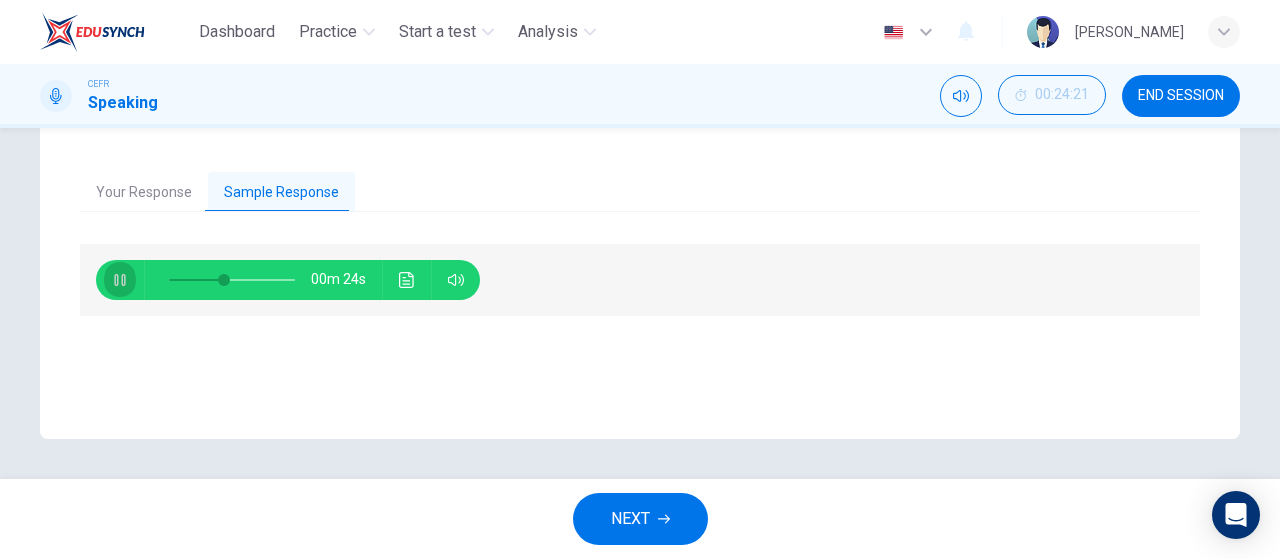 click 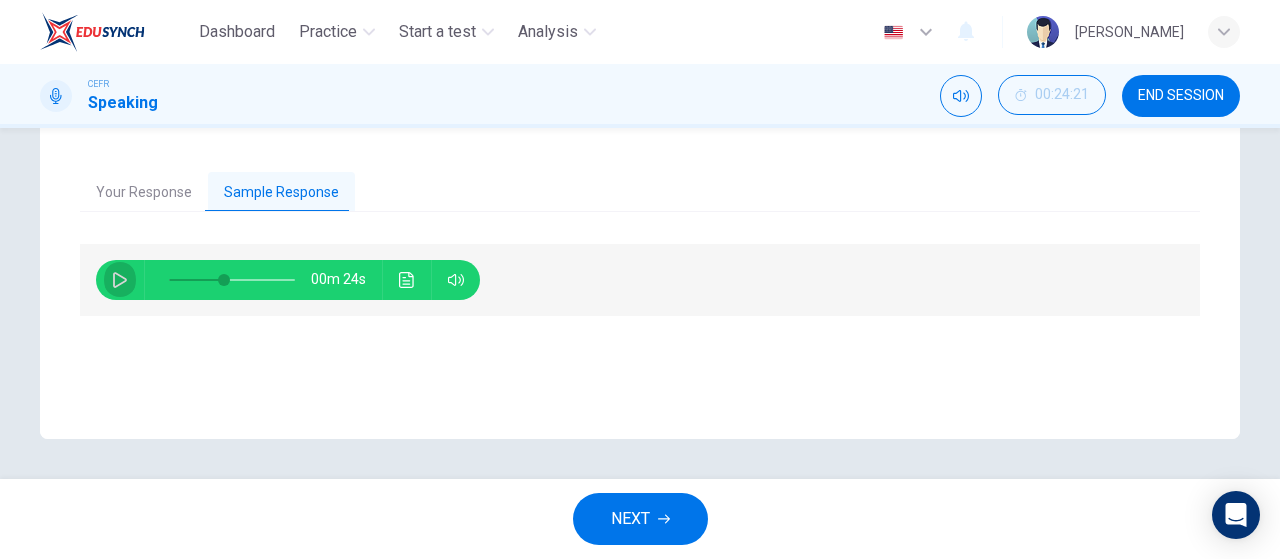click at bounding box center (120, 280) 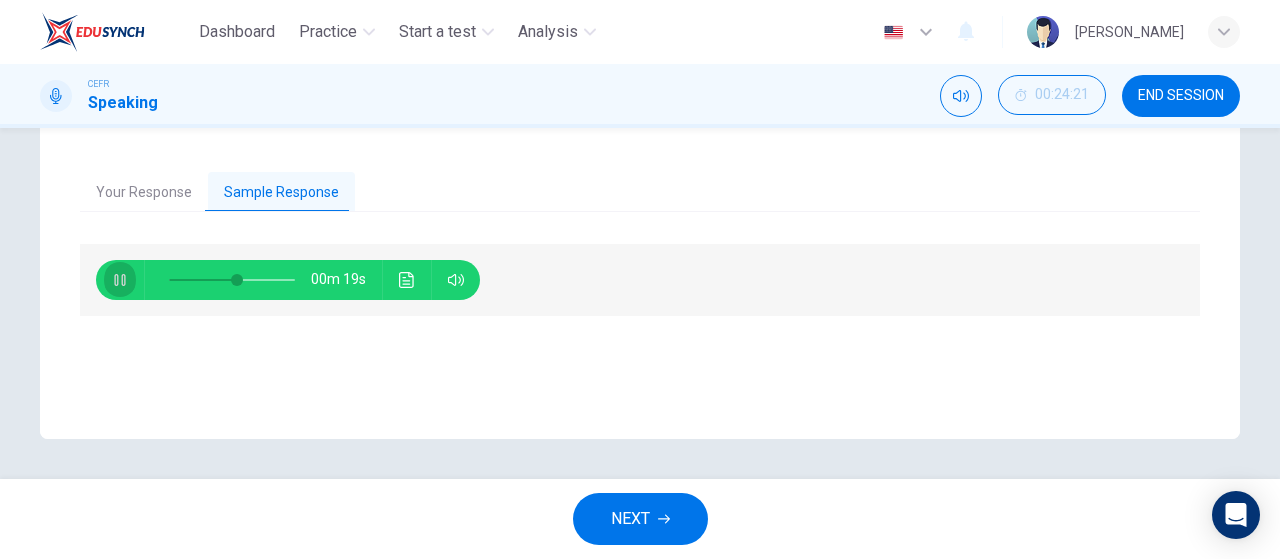click 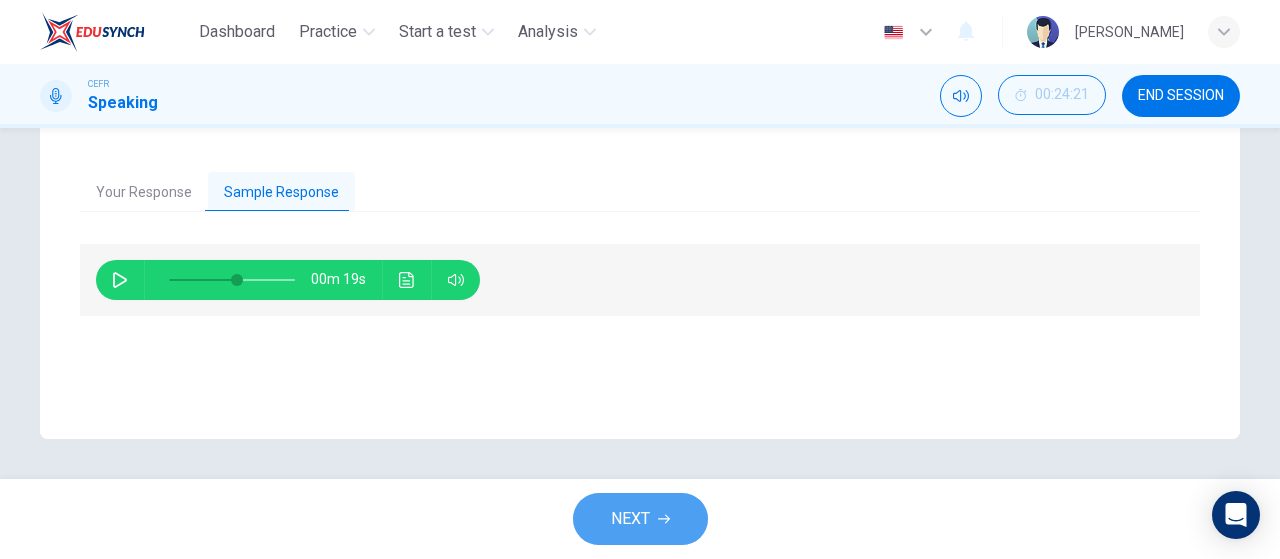 click 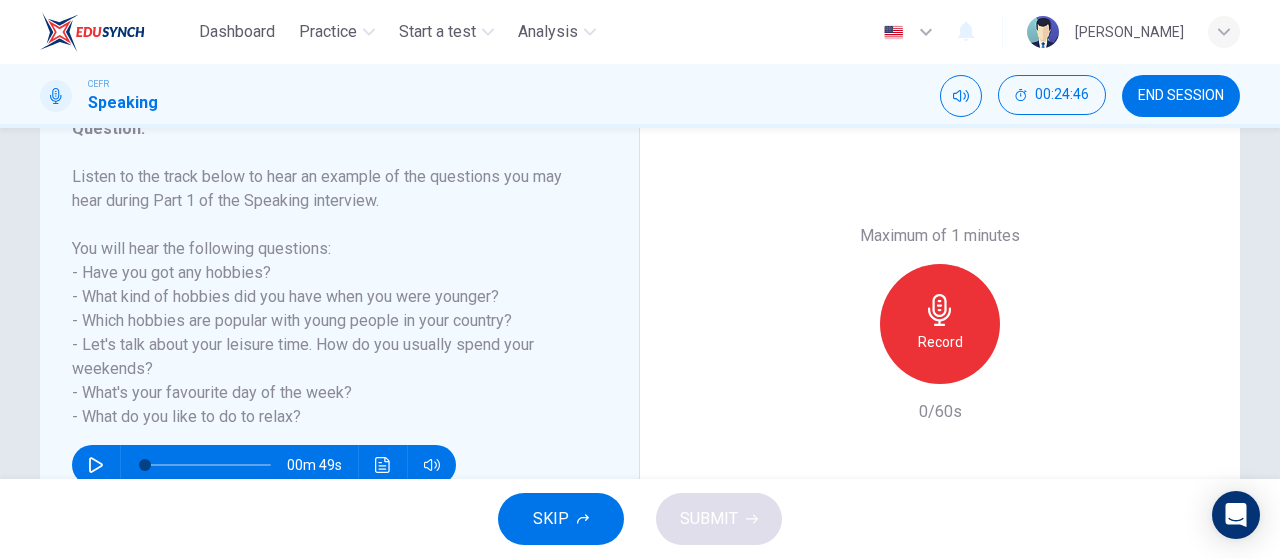scroll, scrollTop: 291, scrollLeft: 0, axis: vertical 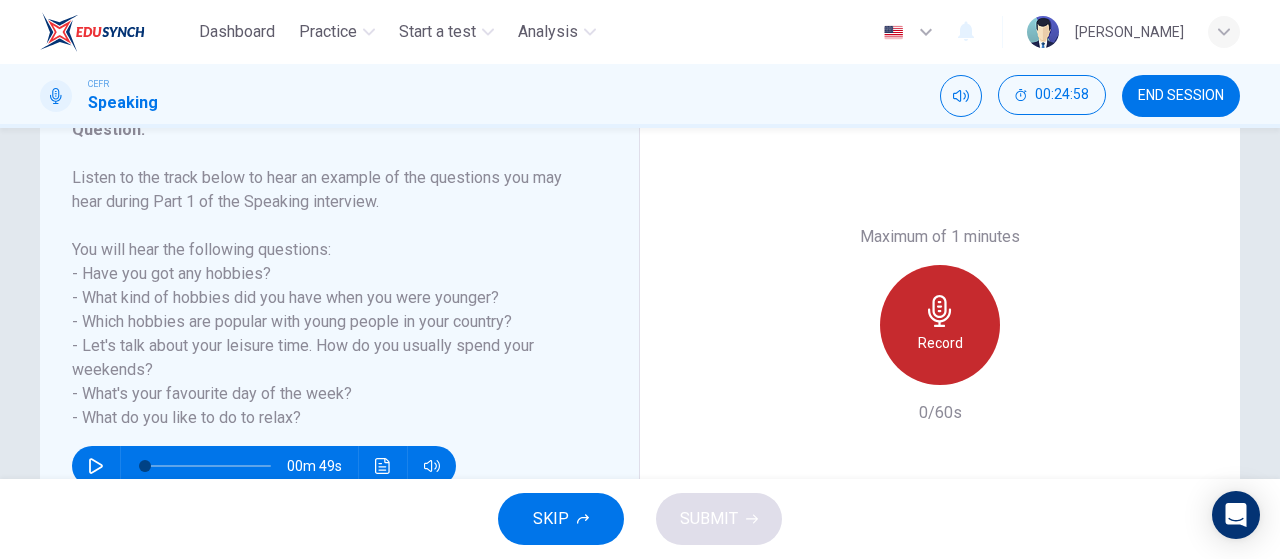 click on "Record" at bounding box center (940, 325) 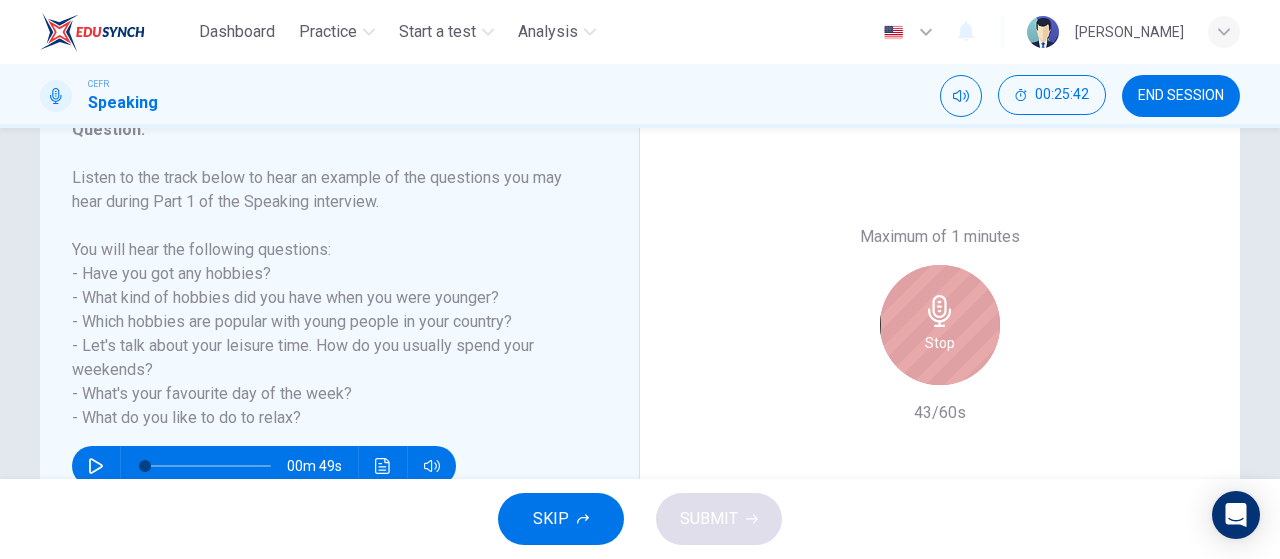 click on "Stop" at bounding box center [940, 325] 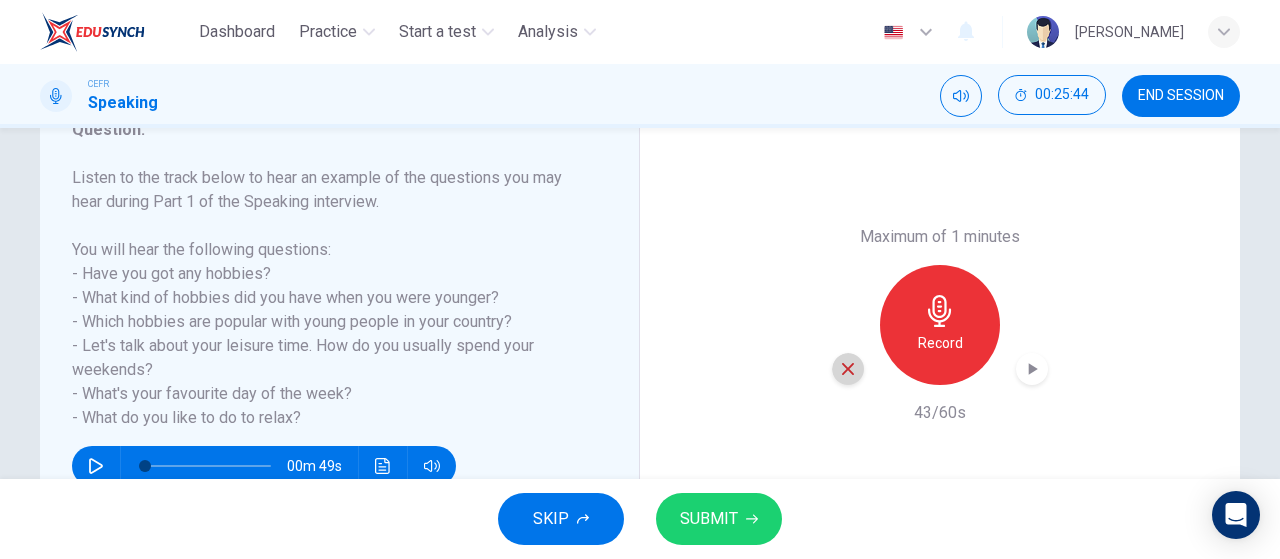 click at bounding box center (848, 369) 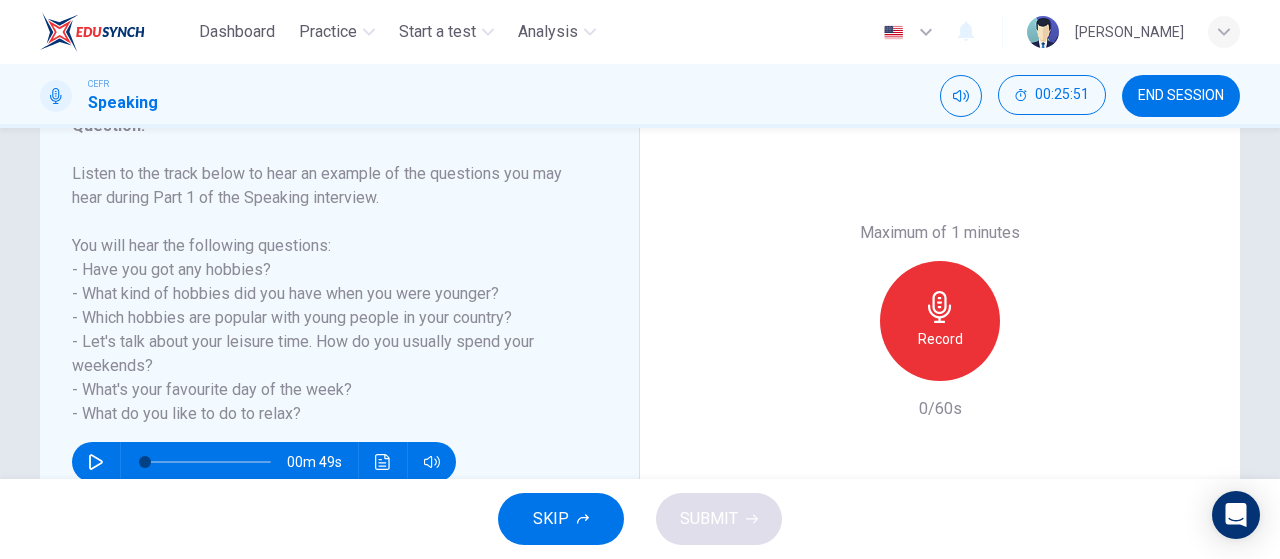 scroll, scrollTop: 289, scrollLeft: 0, axis: vertical 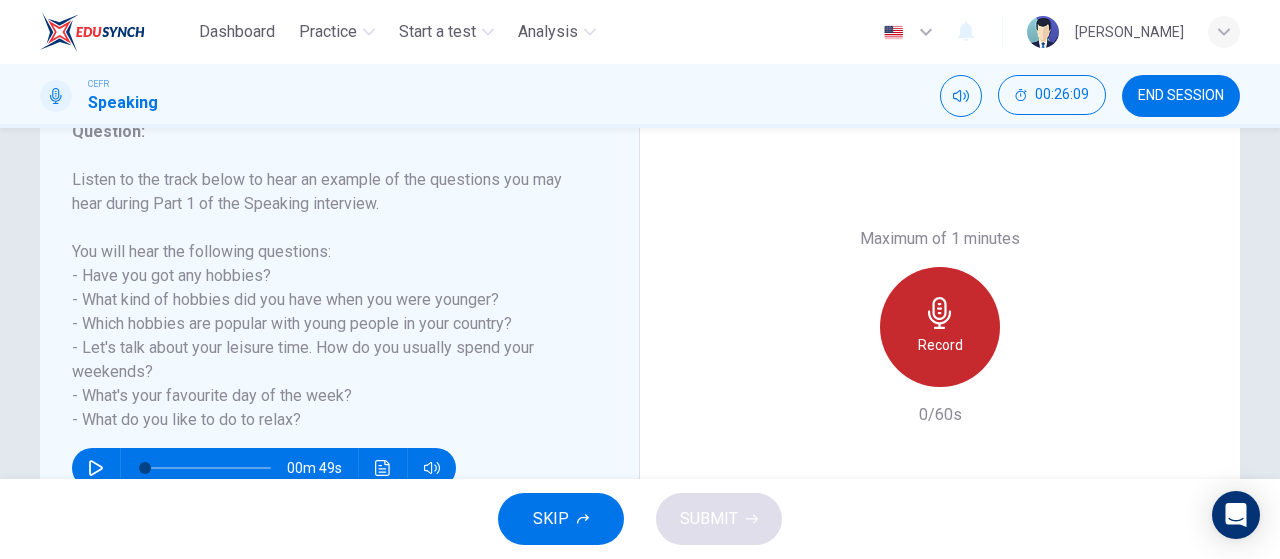 click on "Record" at bounding box center [940, 327] 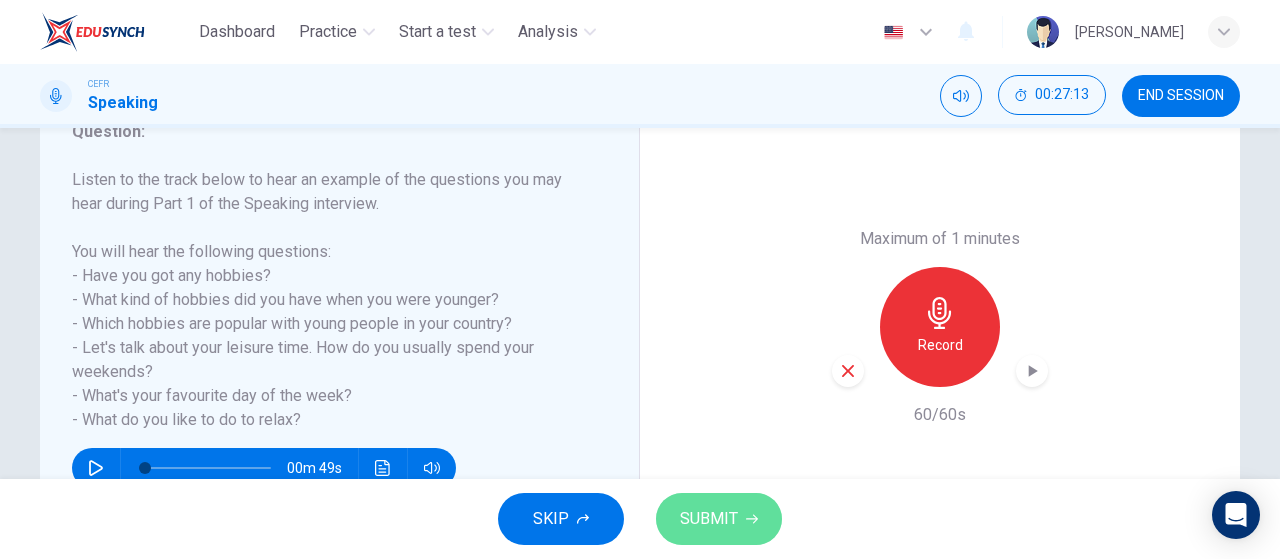 click on "SUBMIT" at bounding box center (709, 519) 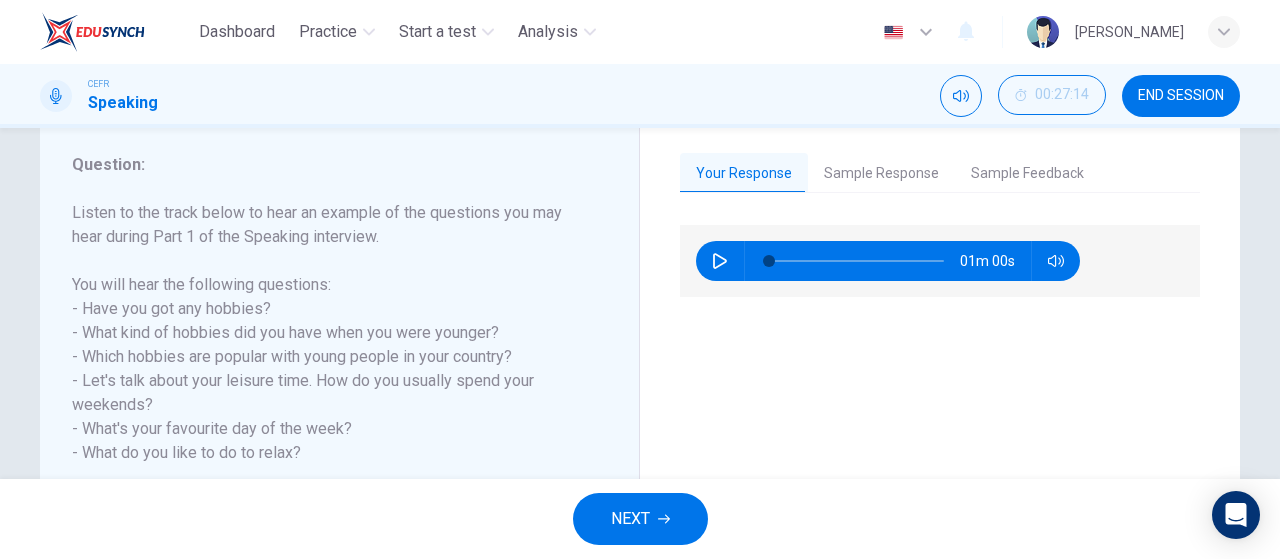scroll, scrollTop: 244, scrollLeft: 0, axis: vertical 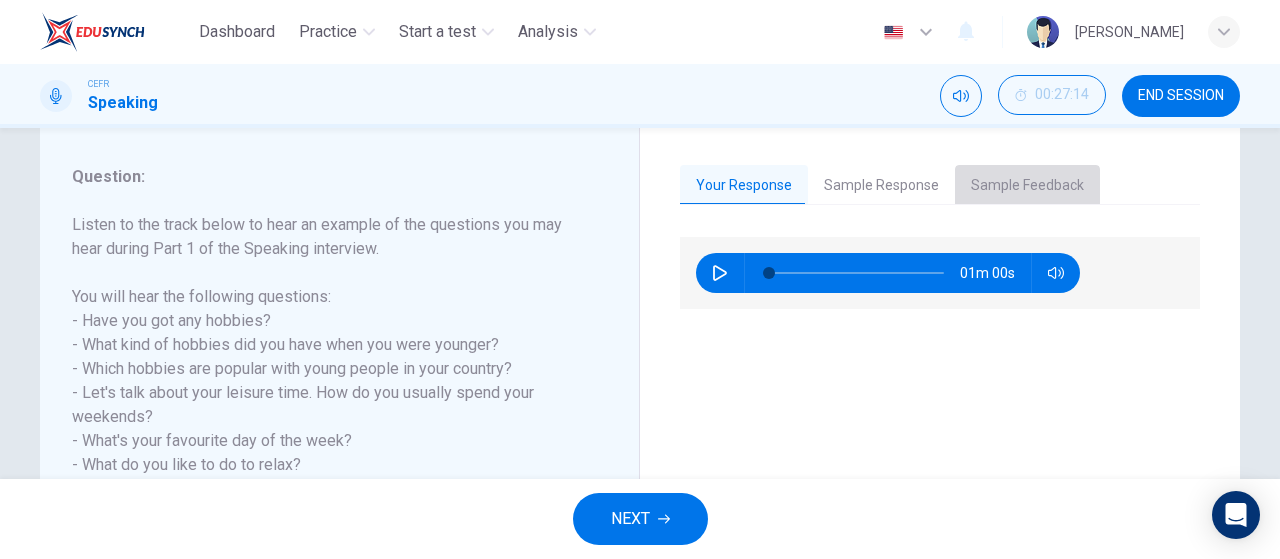 click on "Sample Feedback" at bounding box center [1027, 186] 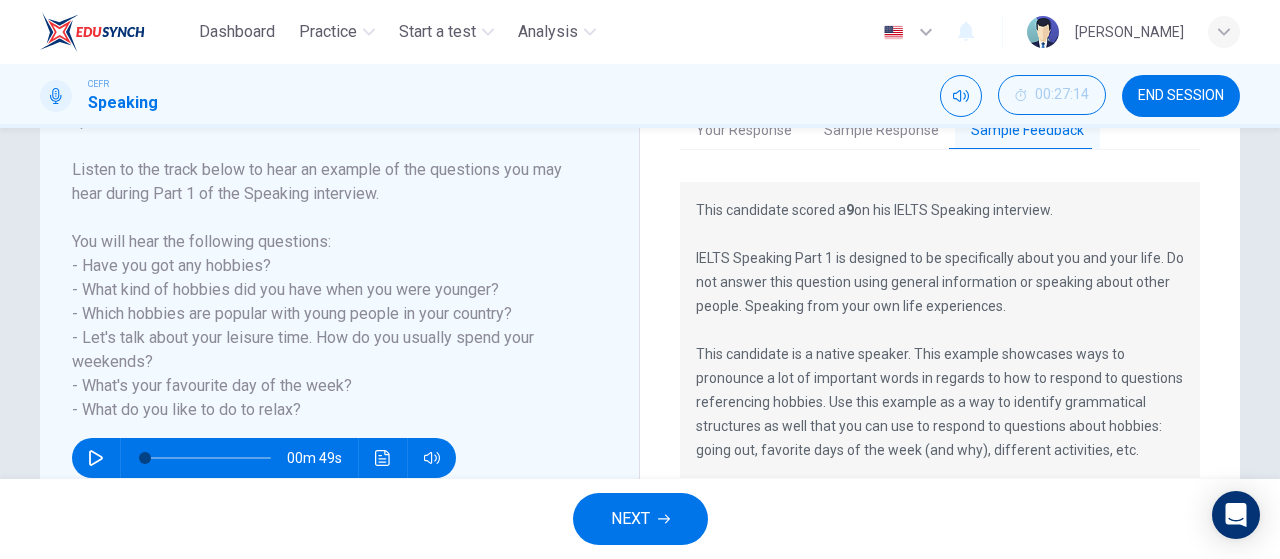 scroll, scrollTop: 300, scrollLeft: 0, axis: vertical 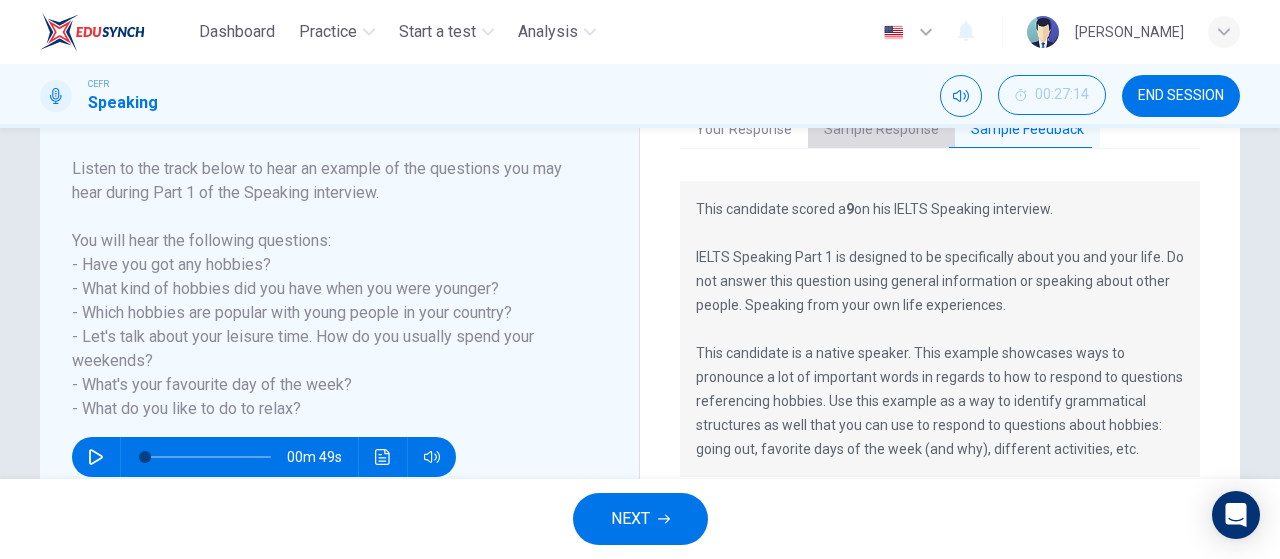 click on "Sample Response" at bounding box center [881, 130] 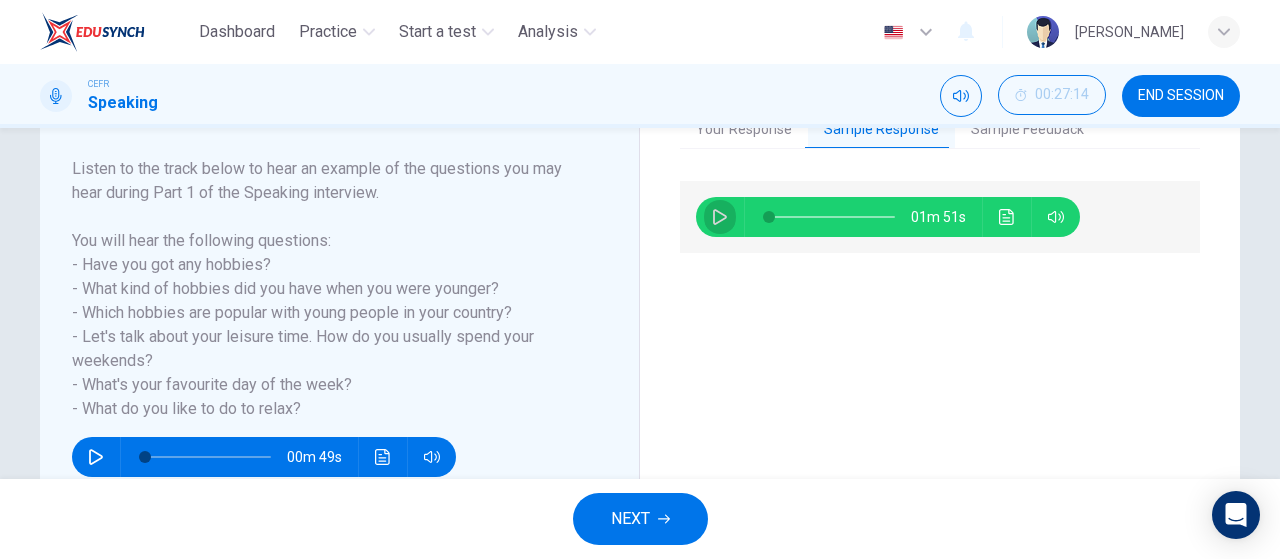click 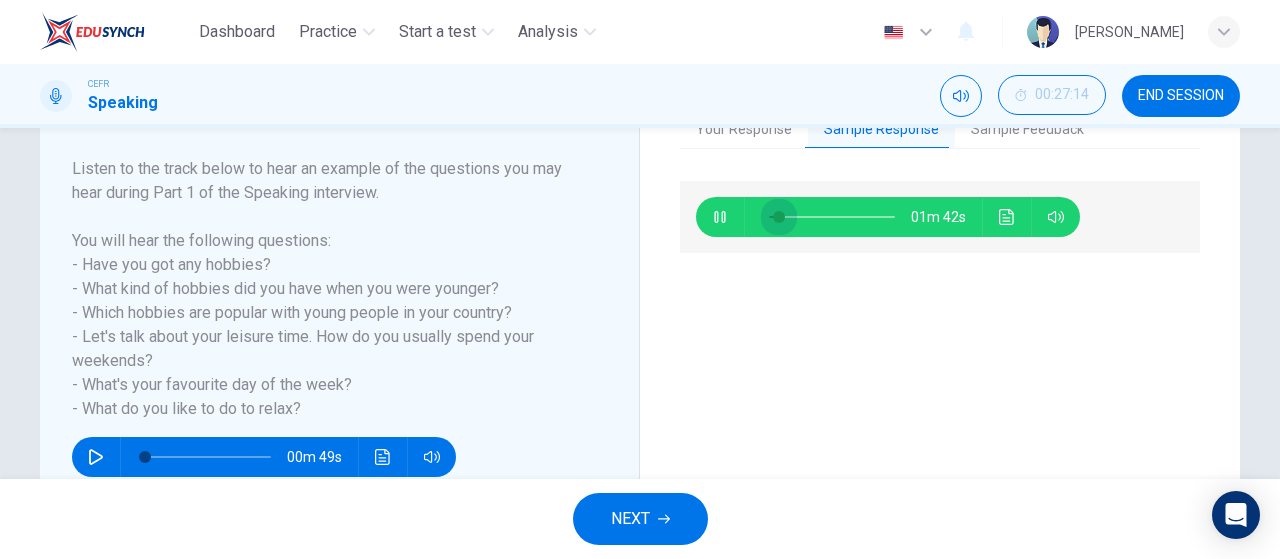 click at bounding box center [779, 217] 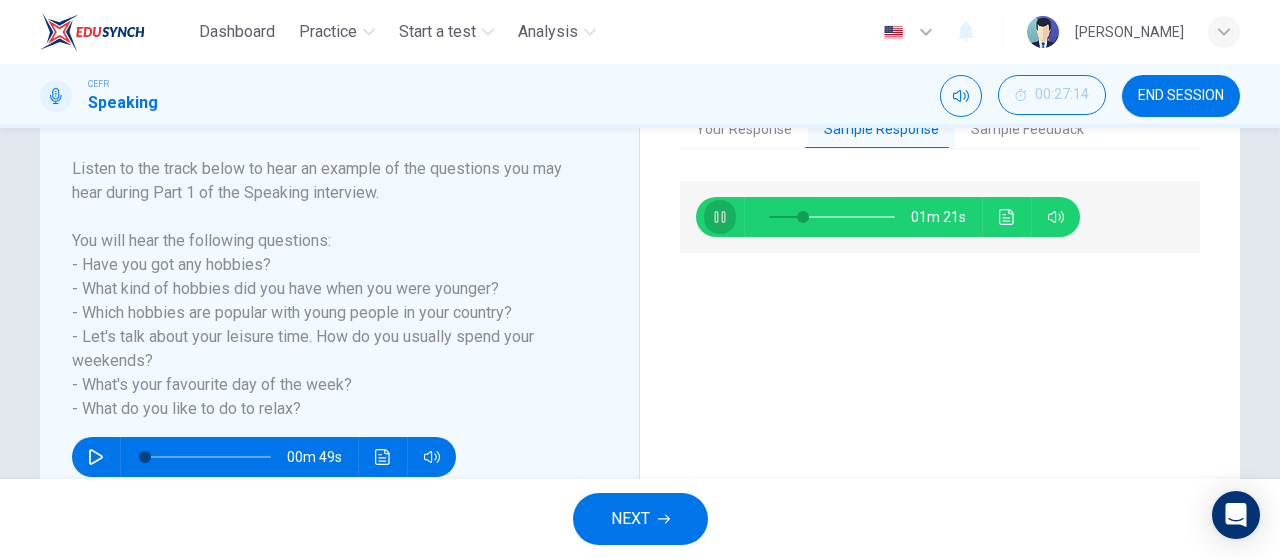 click at bounding box center [720, 217] 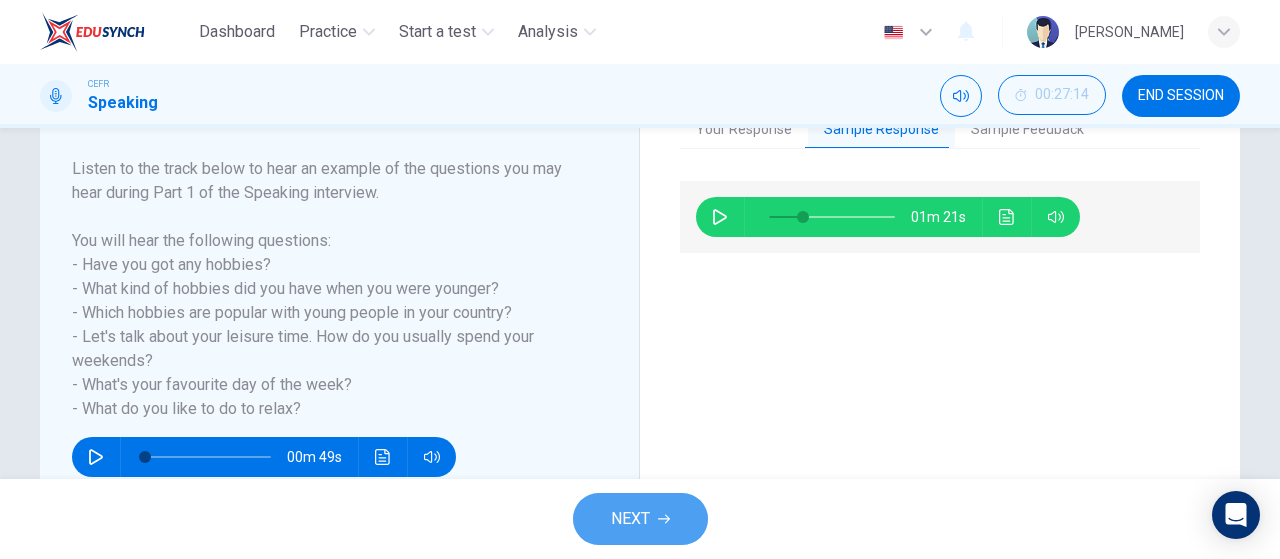click on "NEXT" at bounding box center (640, 519) 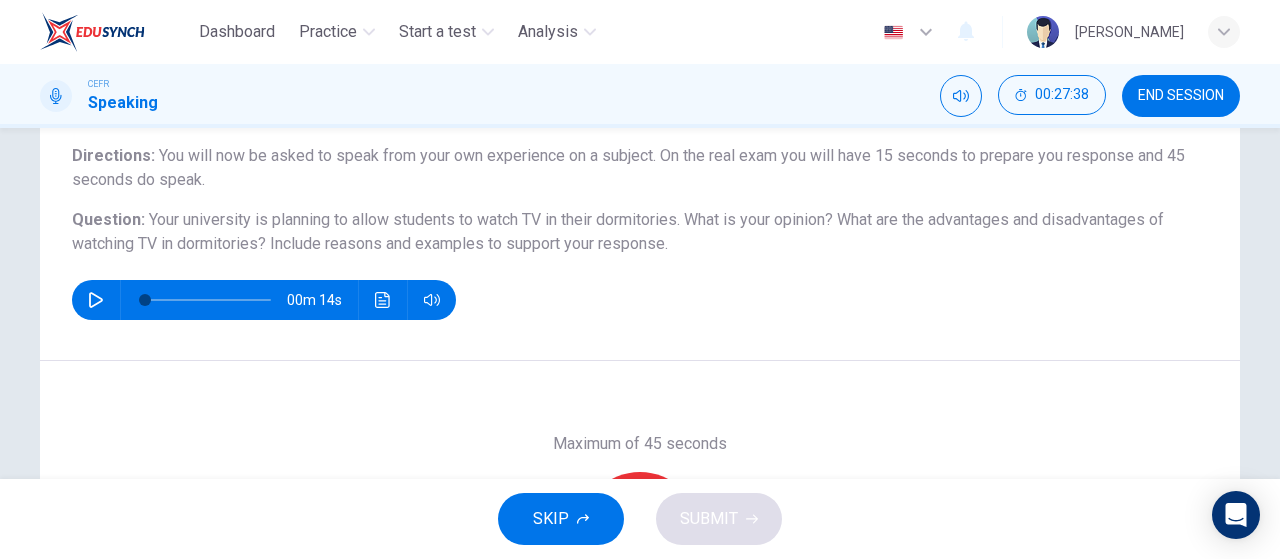 scroll, scrollTop: 213, scrollLeft: 0, axis: vertical 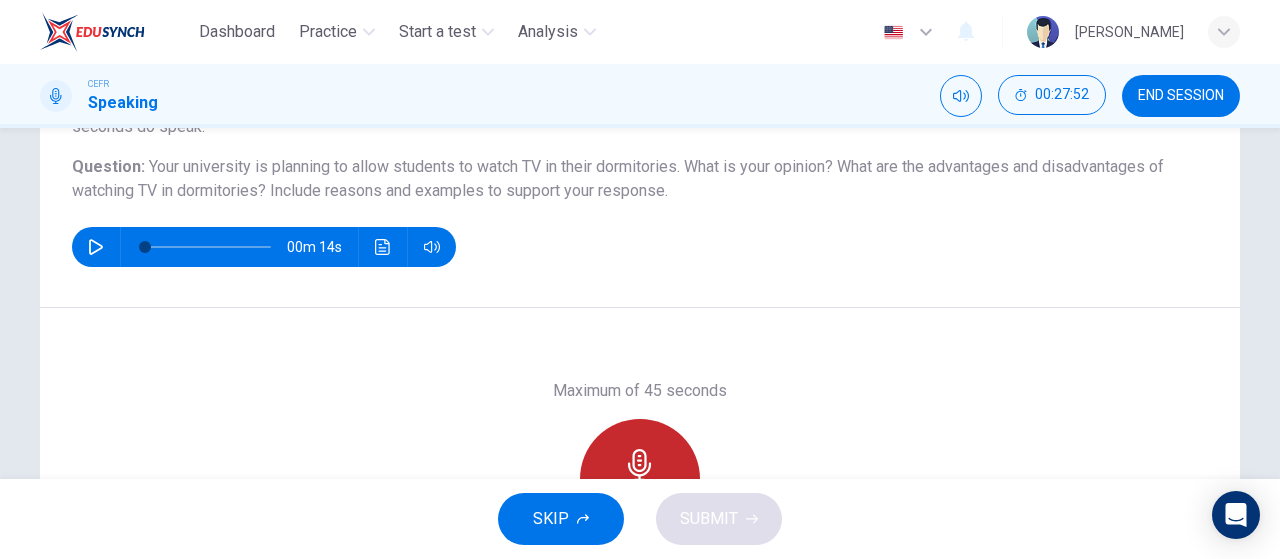 click on "Record" at bounding box center (640, 479) 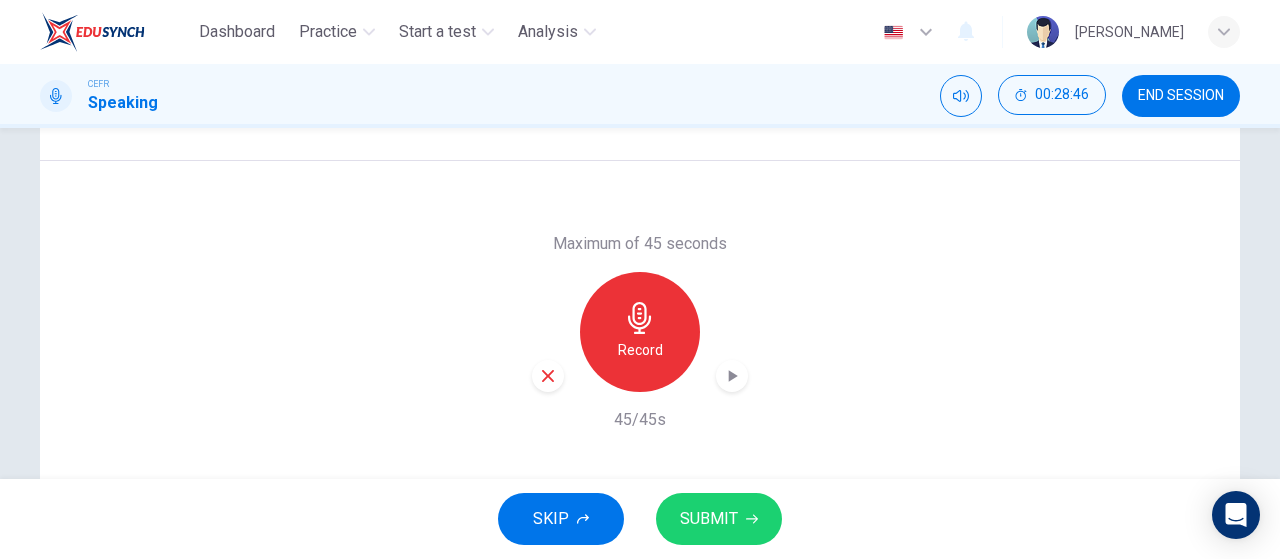 scroll, scrollTop: 351, scrollLeft: 0, axis: vertical 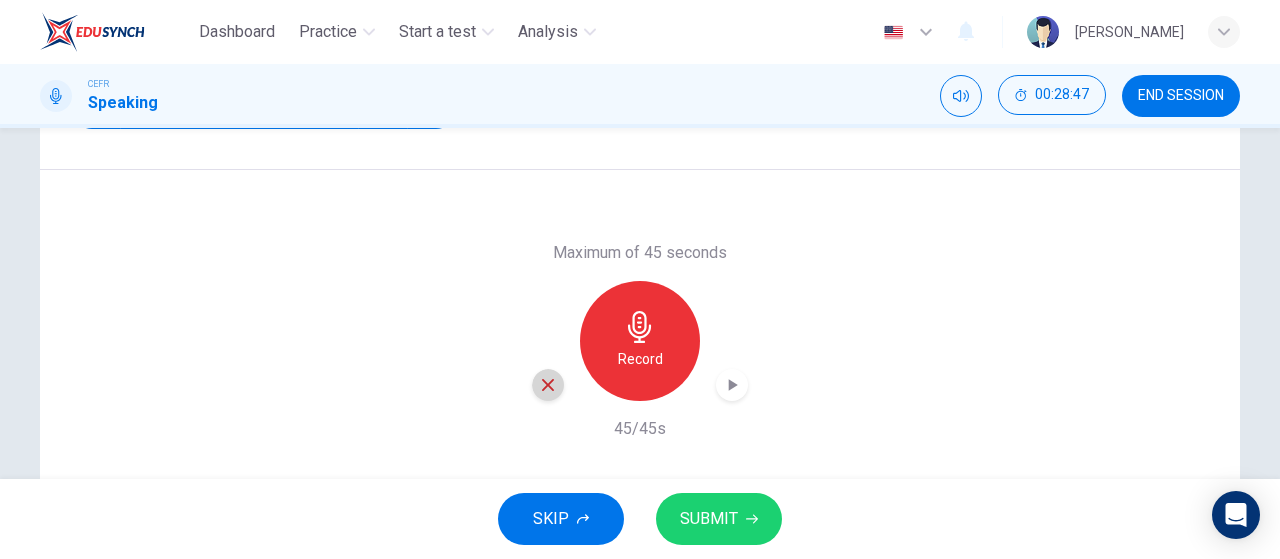click 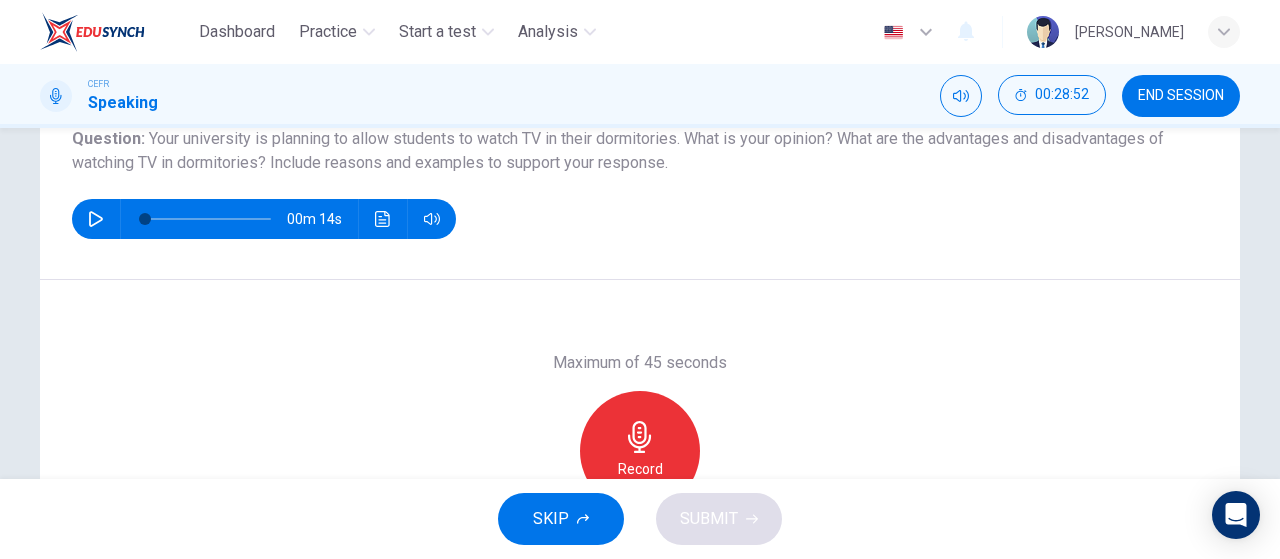 scroll, scrollTop: 242, scrollLeft: 0, axis: vertical 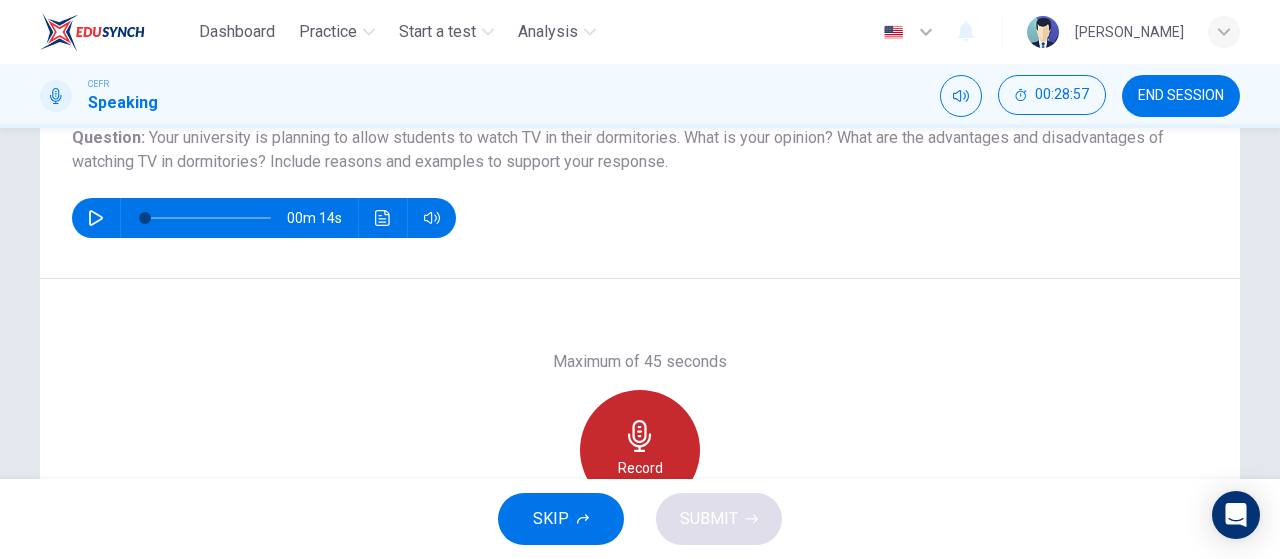 click on "Record" at bounding box center [640, 450] 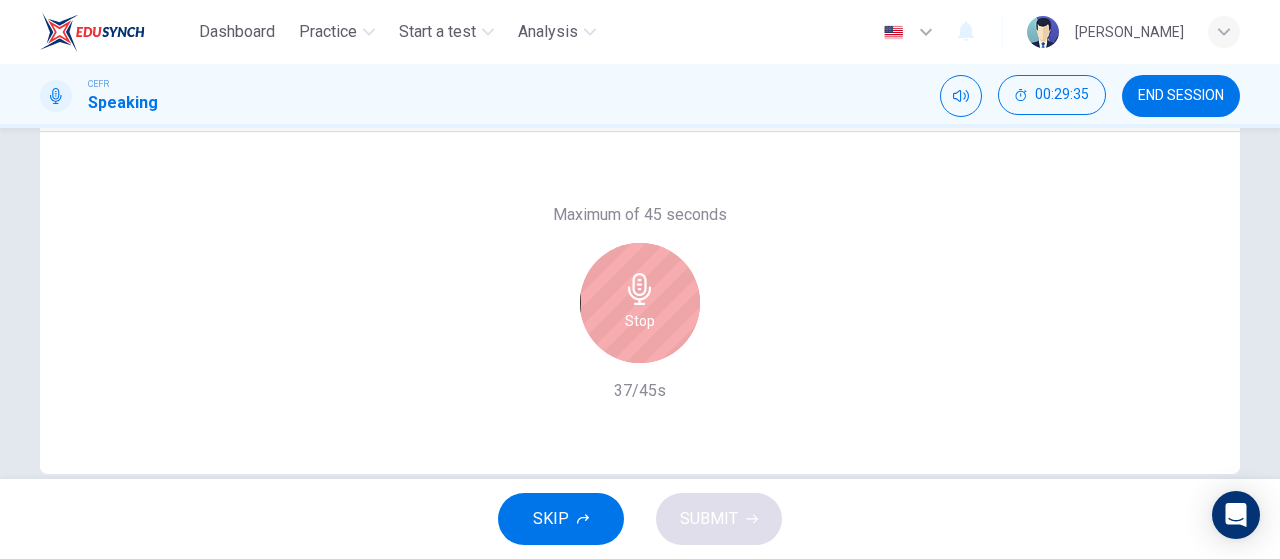 scroll, scrollTop: 388, scrollLeft: 0, axis: vertical 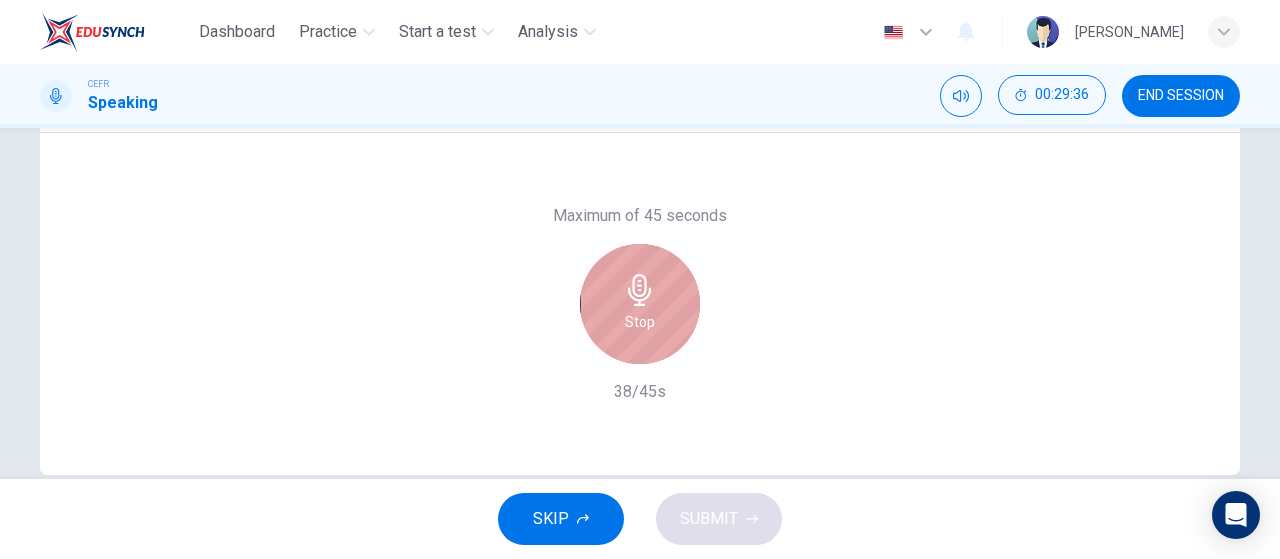 click on "Stop" at bounding box center [640, 304] 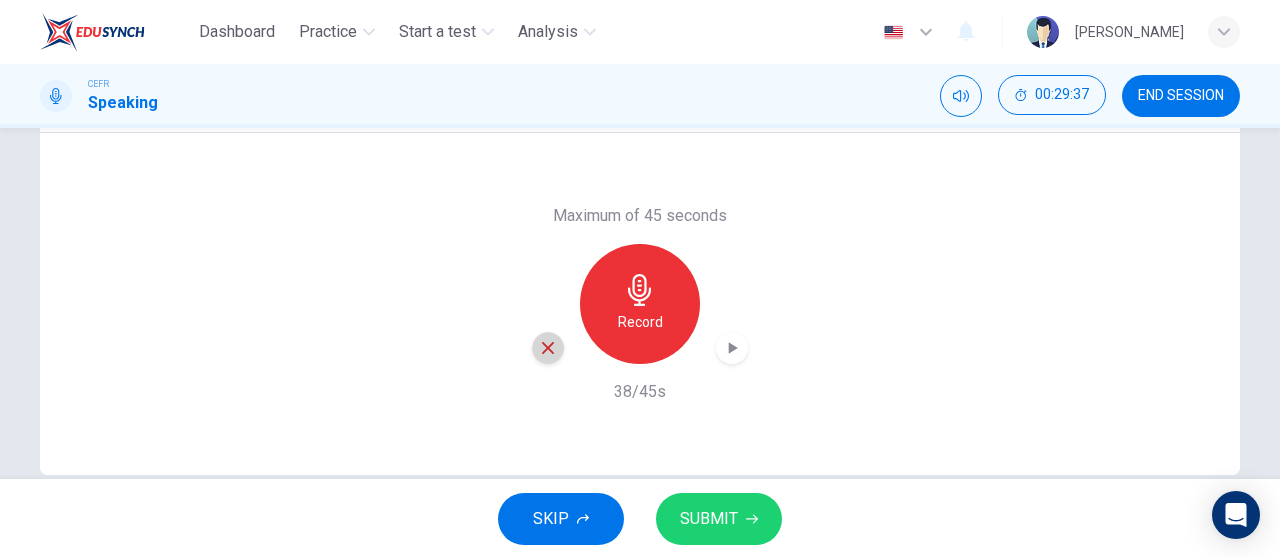 click at bounding box center (548, 348) 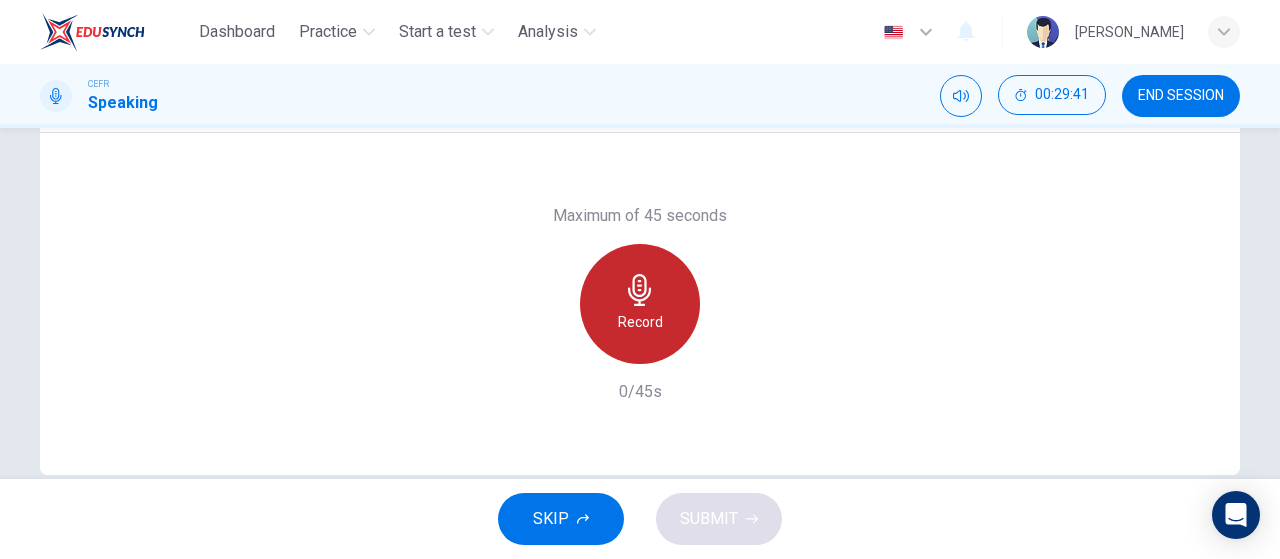 click on "Record" at bounding box center [640, 322] 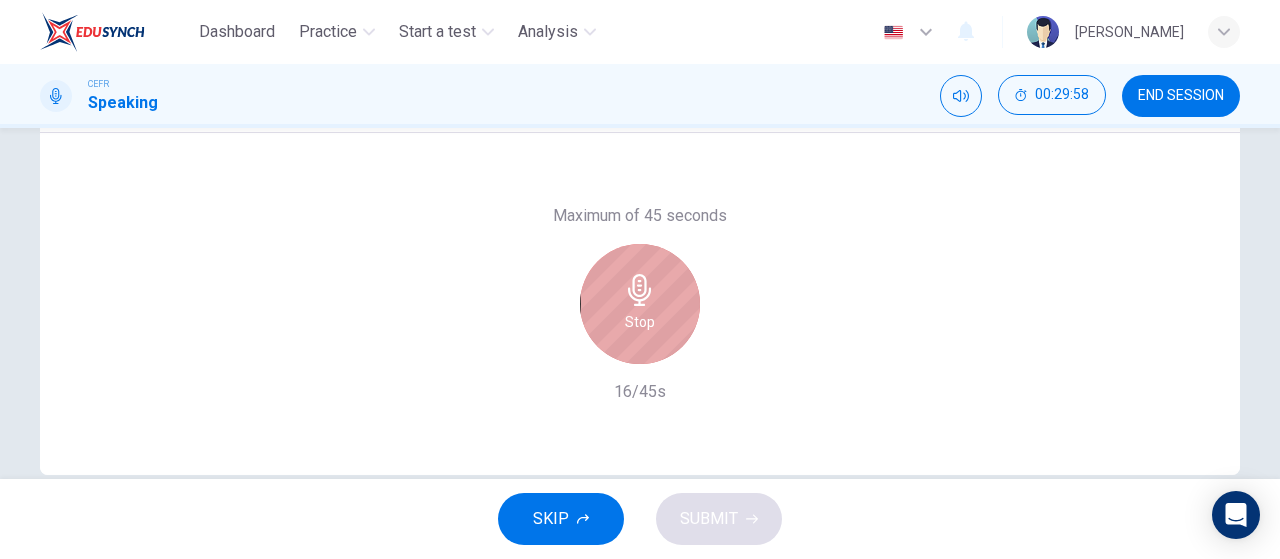 click on "Stop" at bounding box center [640, 322] 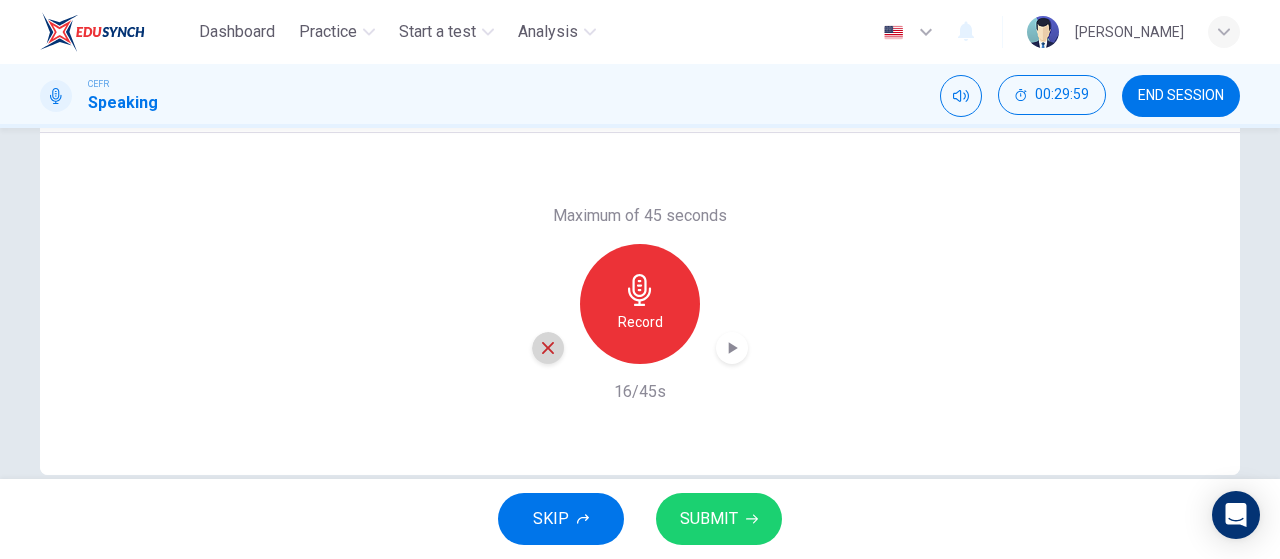 click 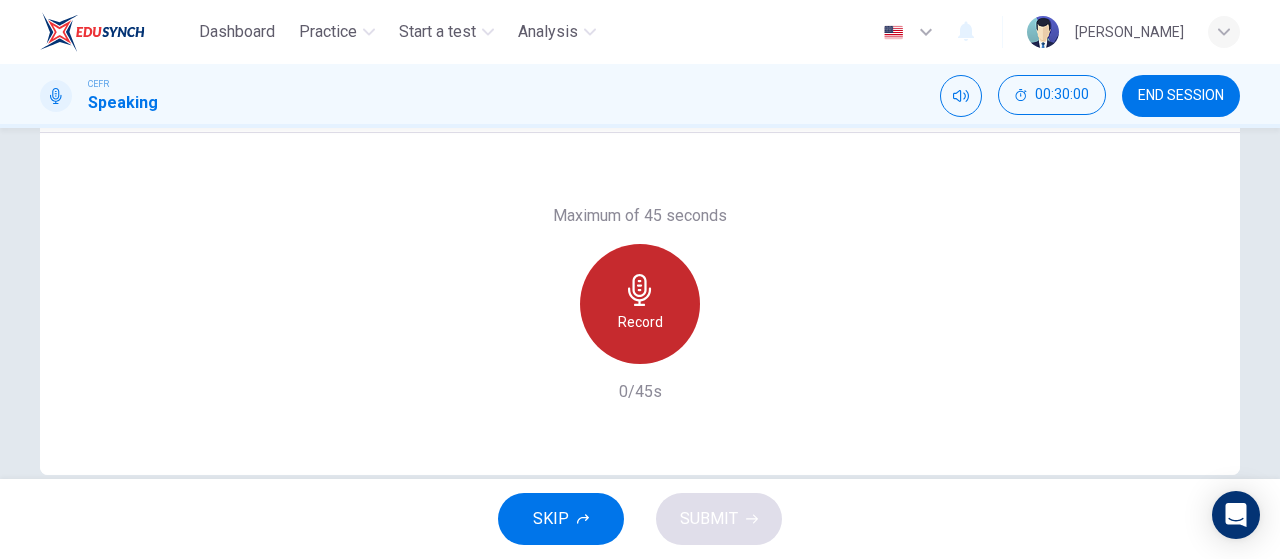 click on "Record" at bounding box center (640, 304) 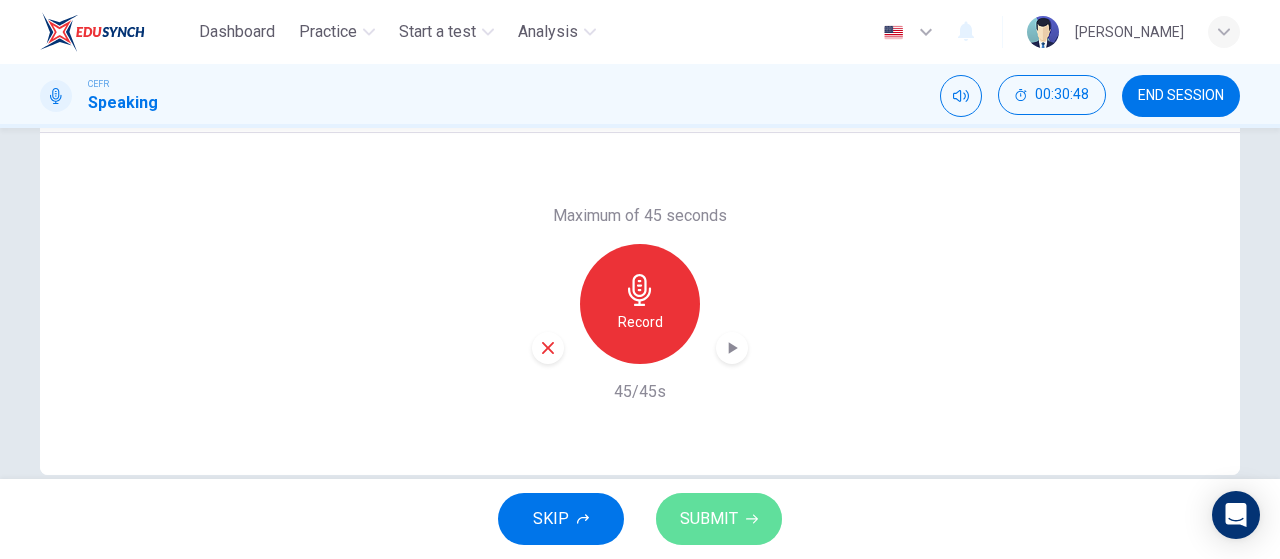 click 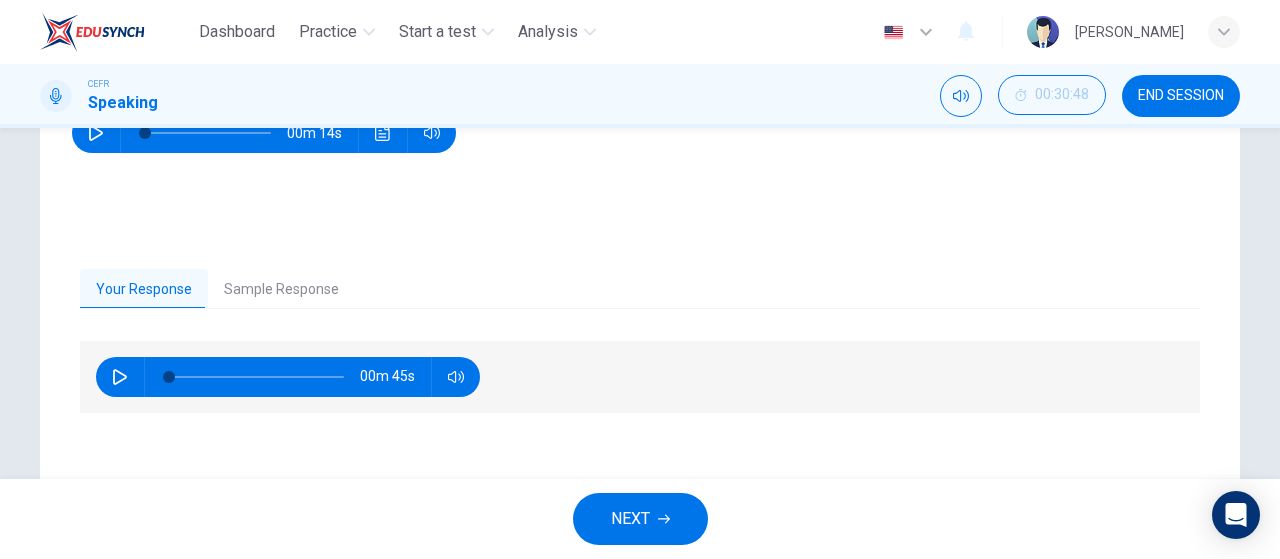 scroll, scrollTop: 344, scrollLeft: 0, axis: vertical 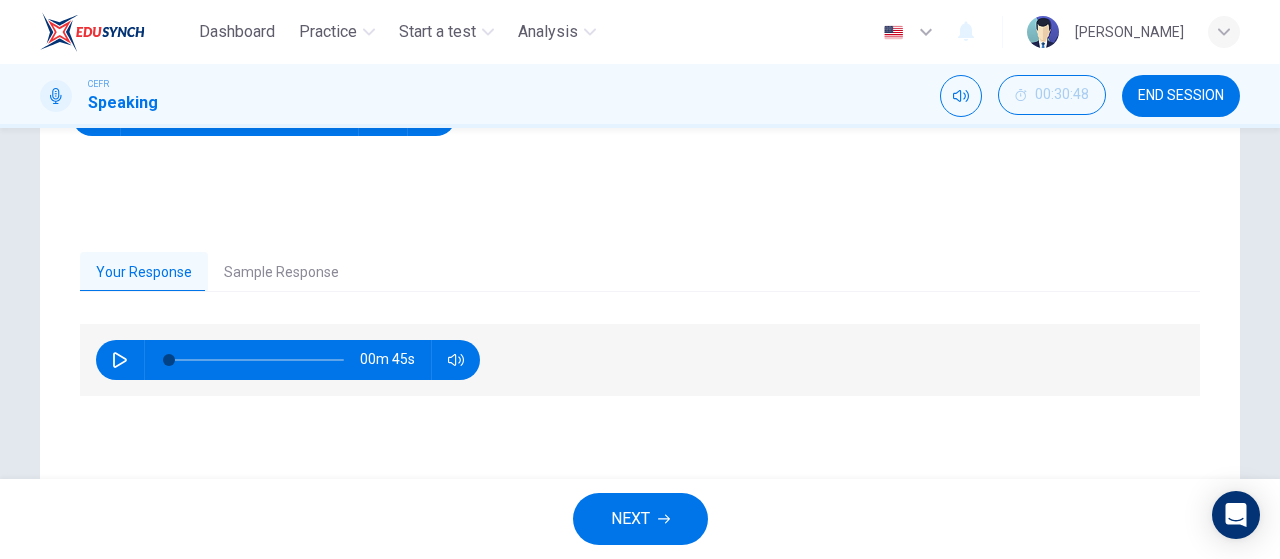 click on "Sample Response" at bounding box center (281, 273) 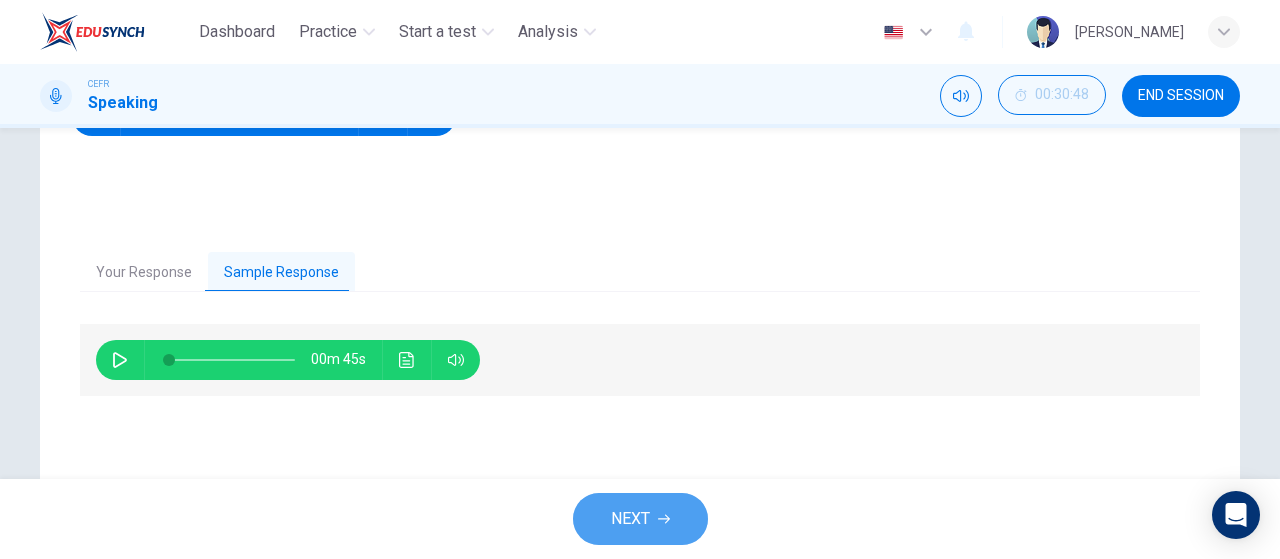 click on "NEXT" at bounding box center (630, 519) 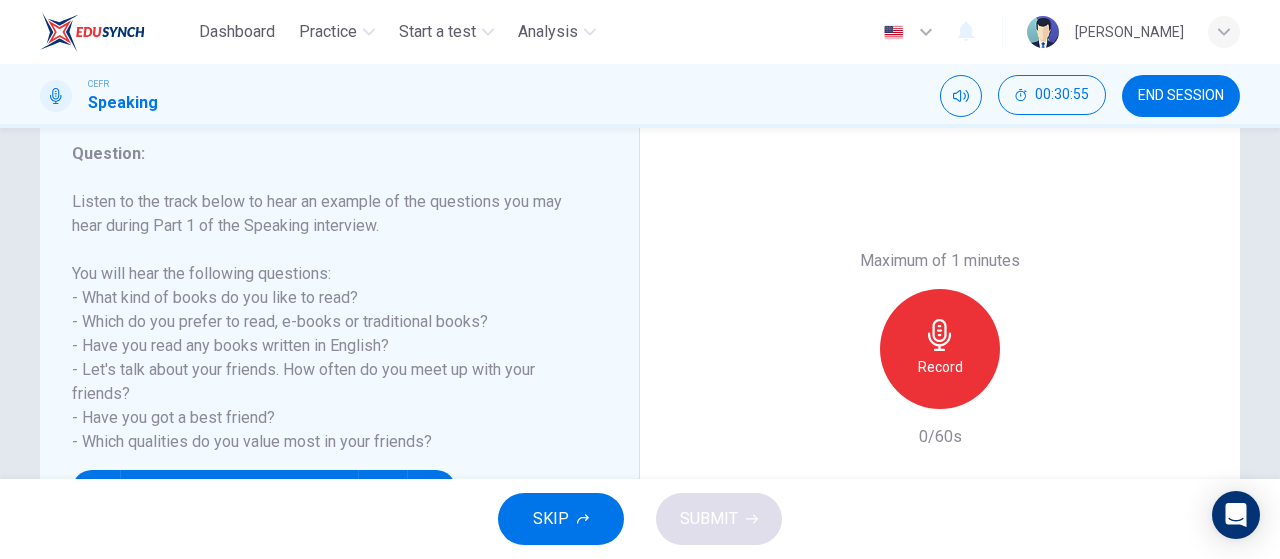scroll, scrollTop: 295, scrollLeft: 0, axis: vertical 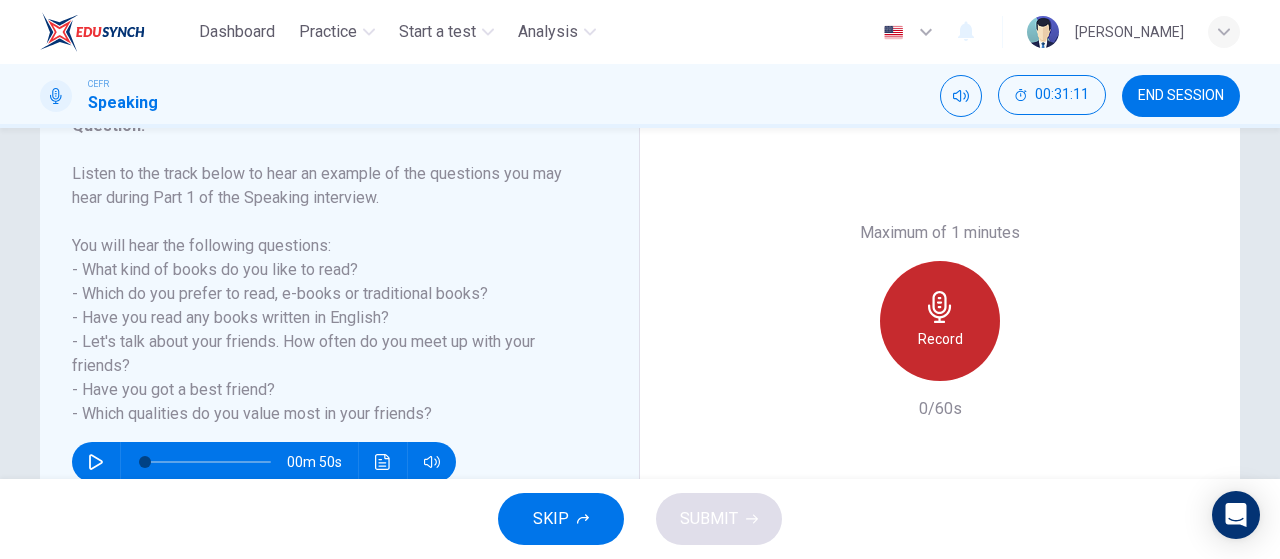 click on "Record" at bounding box center [940, 339] 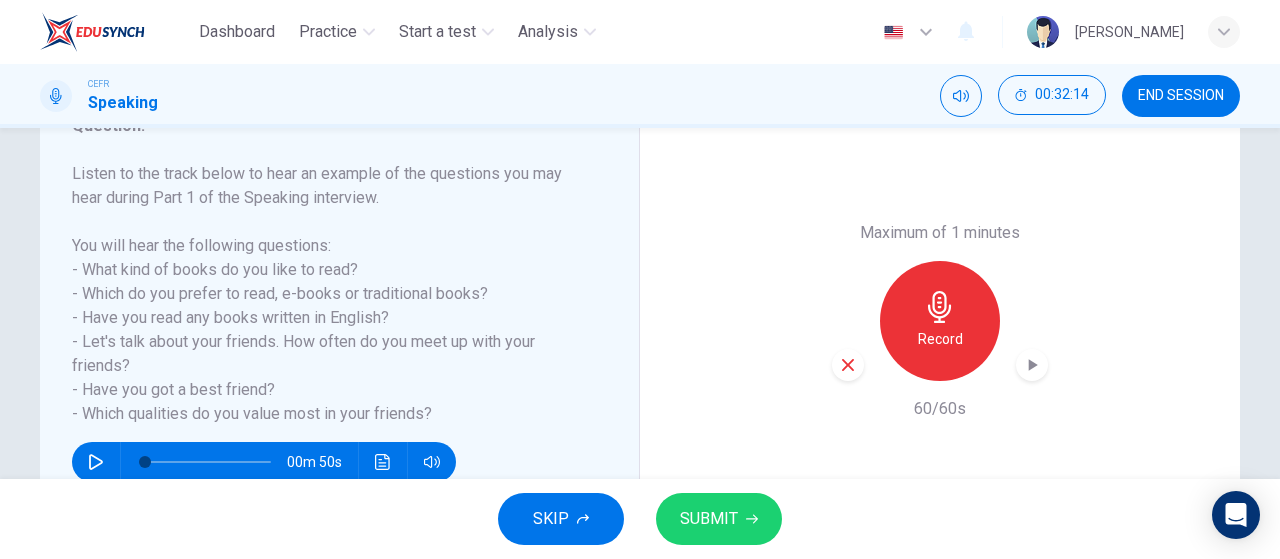 click on "SUBMIT" at bounding box center (709, 519) 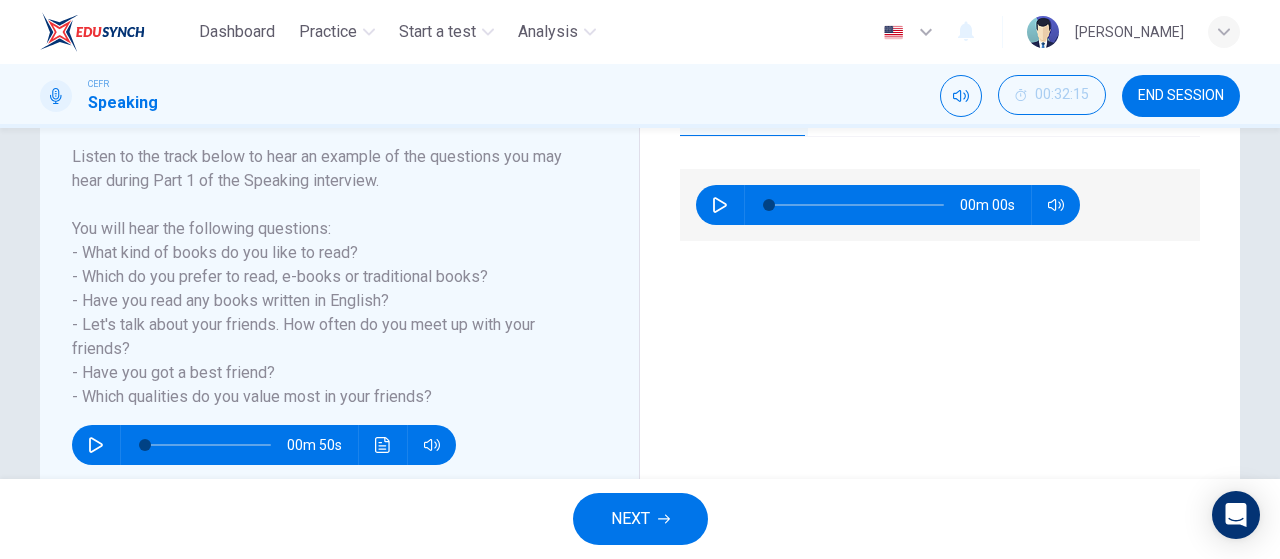 scroll, scrollTop: 314, scrollLeft: 0, axis: vertical 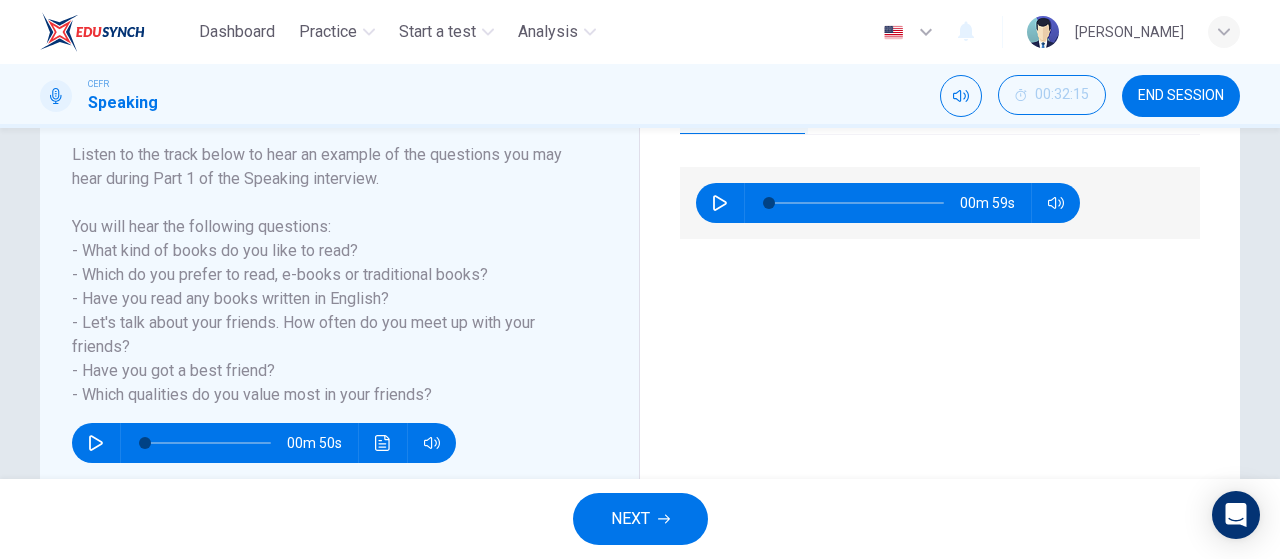 click on "NEXT" at bounding box center (630, 519) 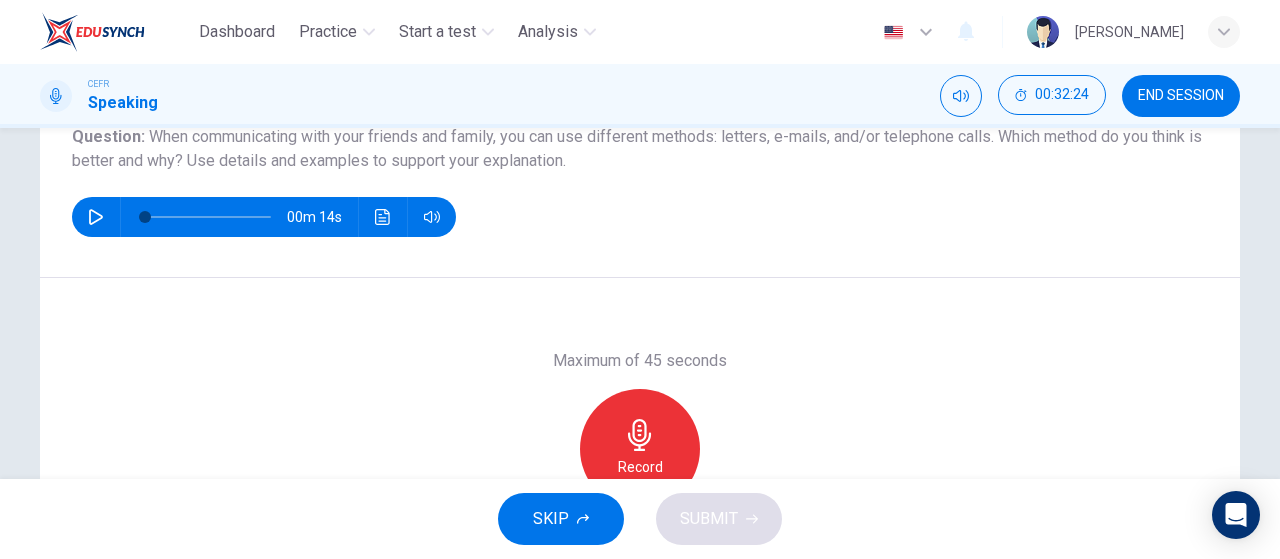 scroll, scrollTop: 238, scrollLeft: 0, axis: vertical 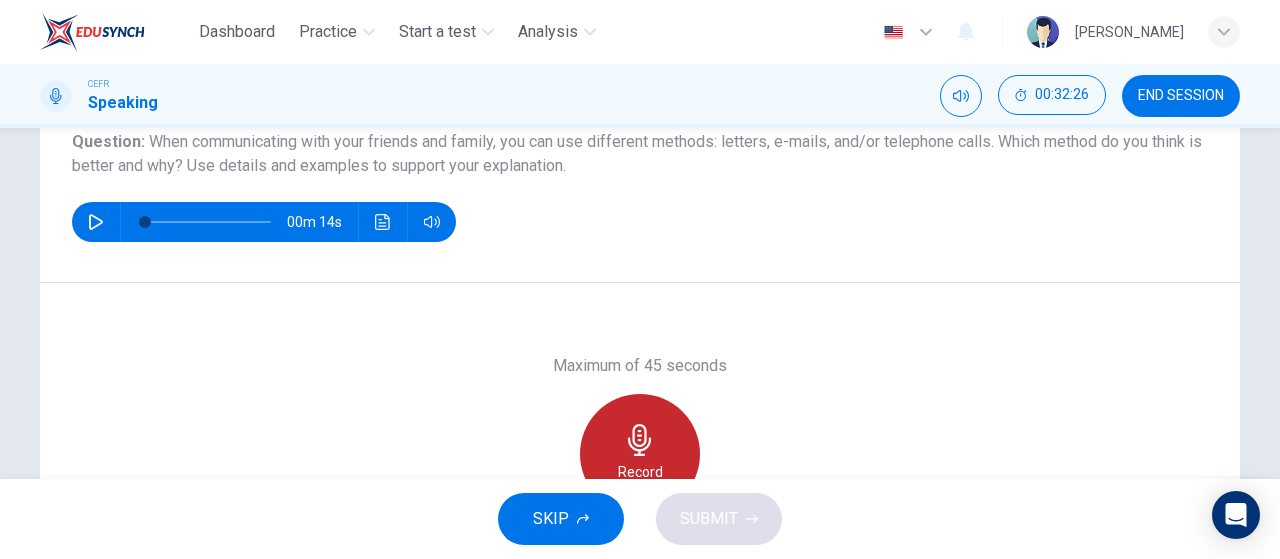 click on "Record" at bounding box center [640, 454] 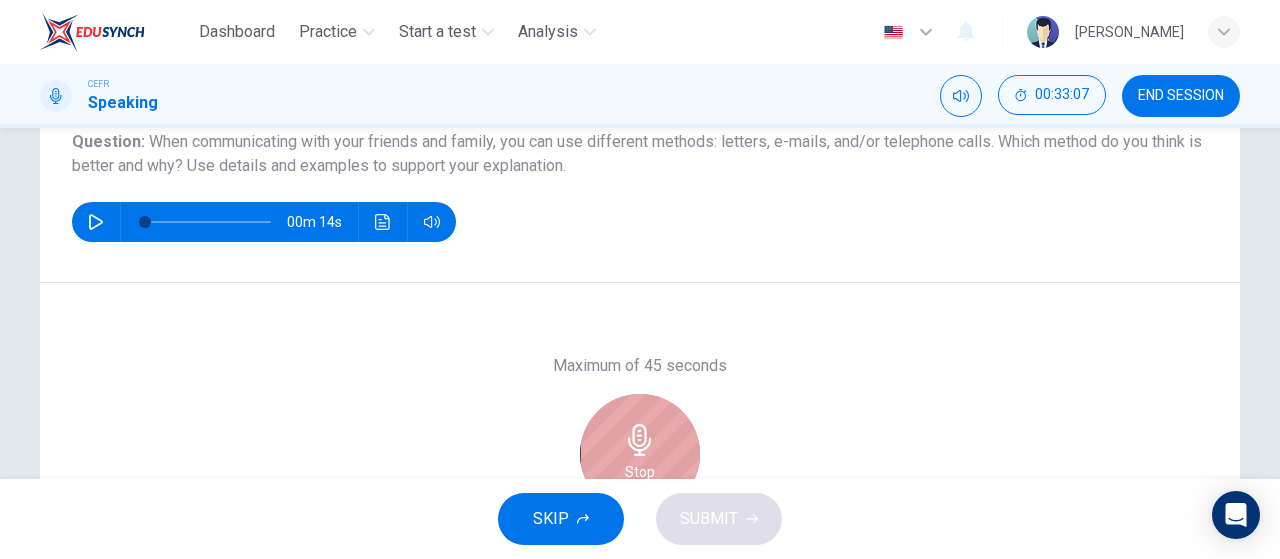 click on "Stop" at bounding box center [640, 454] 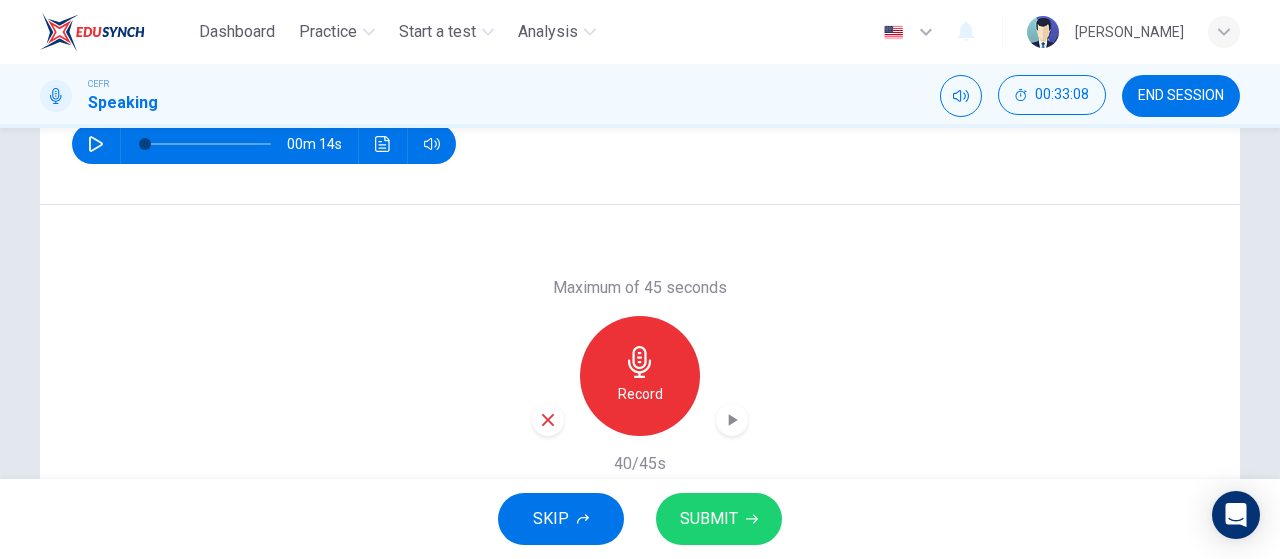 scroll, scrollTop: 332, scrollLeft: 0, axis: vertical 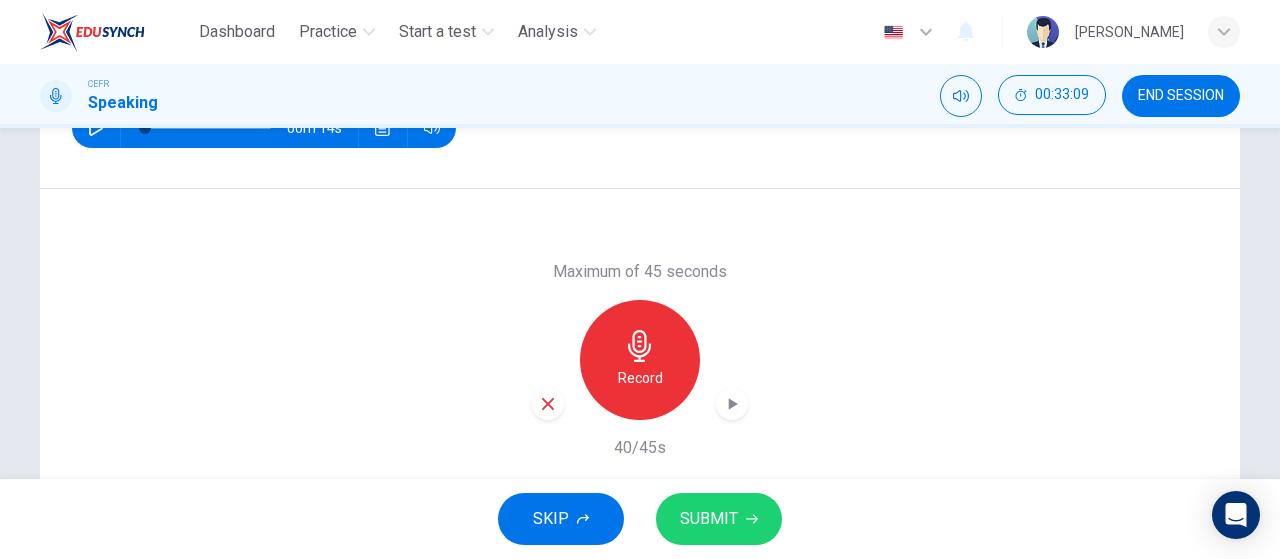 click at bounding box center (548, 404) 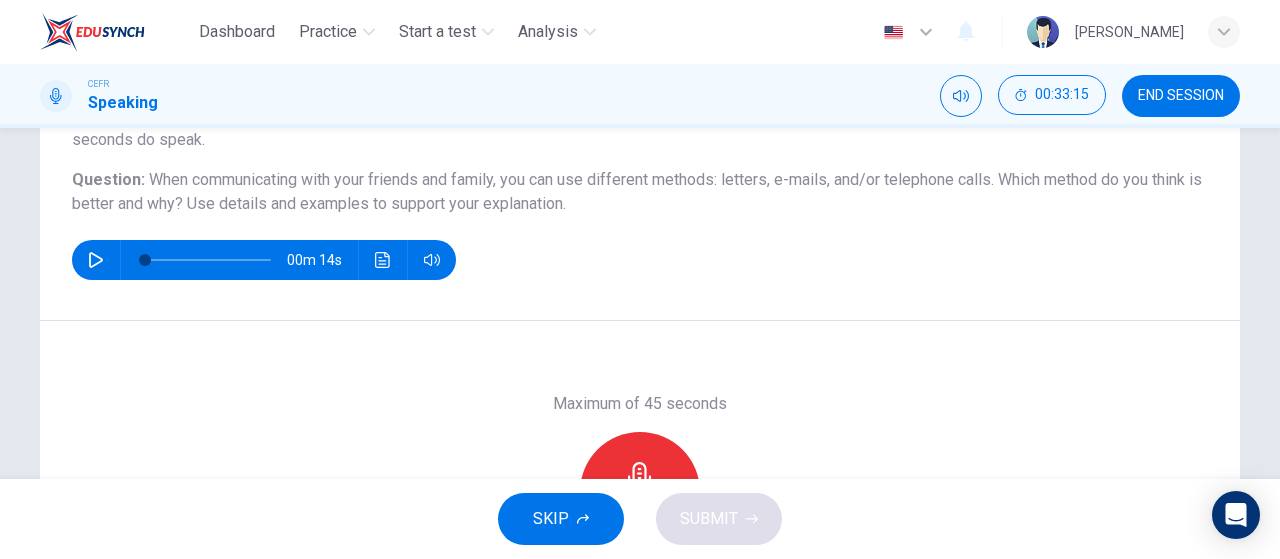 scroll, scrollTop: 202, scrollLeft: 0, axis: vertical 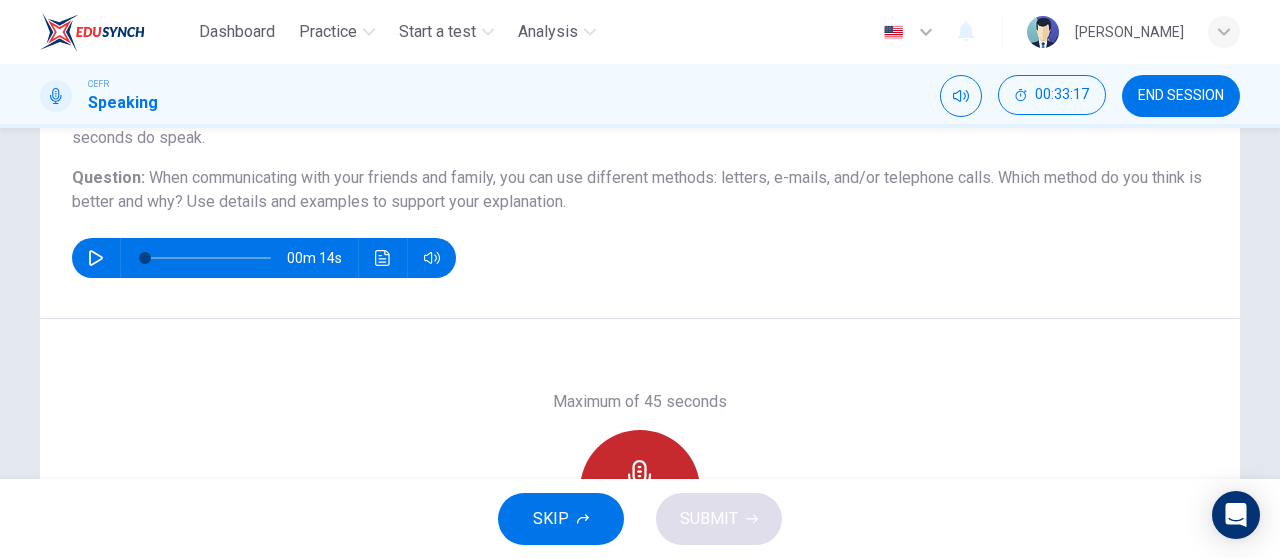 click on "Record" at bounding box center [640, 490] 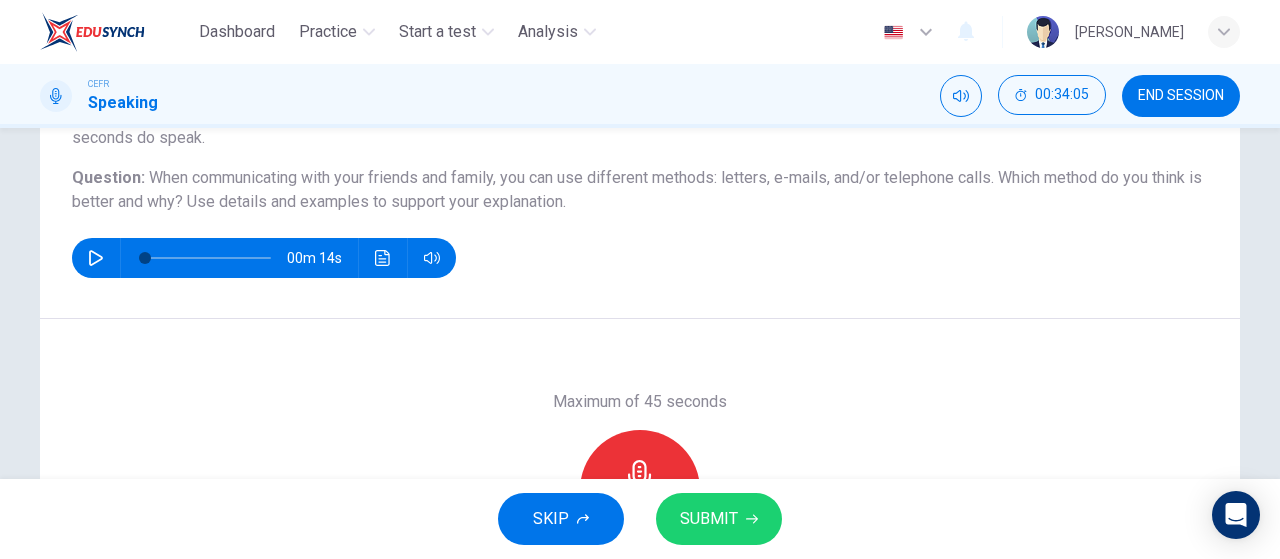 scroll, scrollTop: 330, scrollLeft: 0, axis: vertical 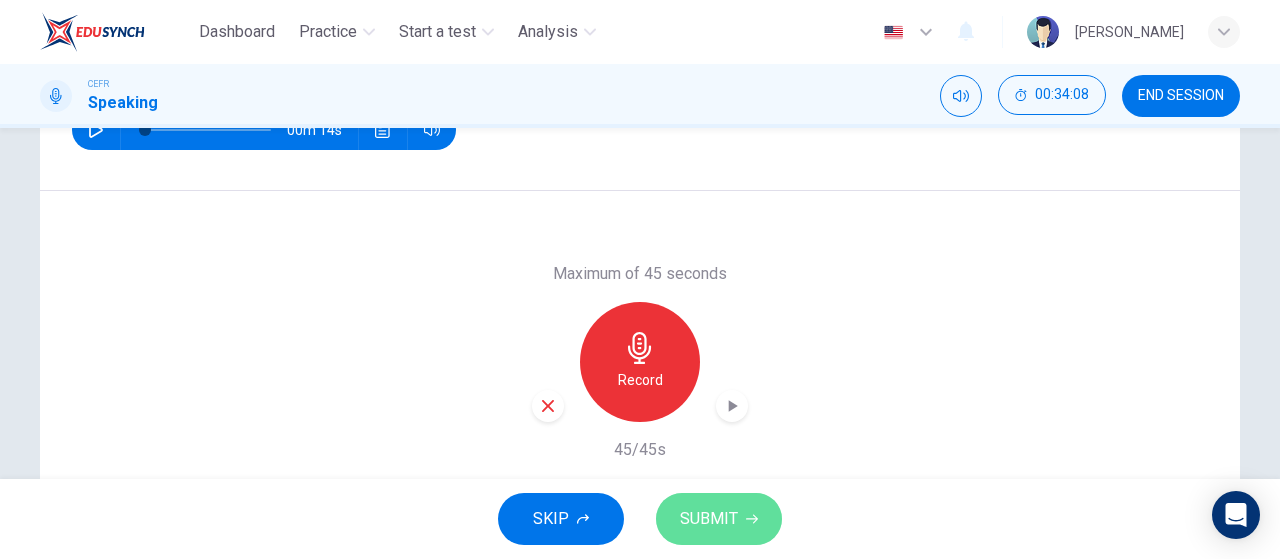 click on "SUBMIT" at bounding box center [709, 519] 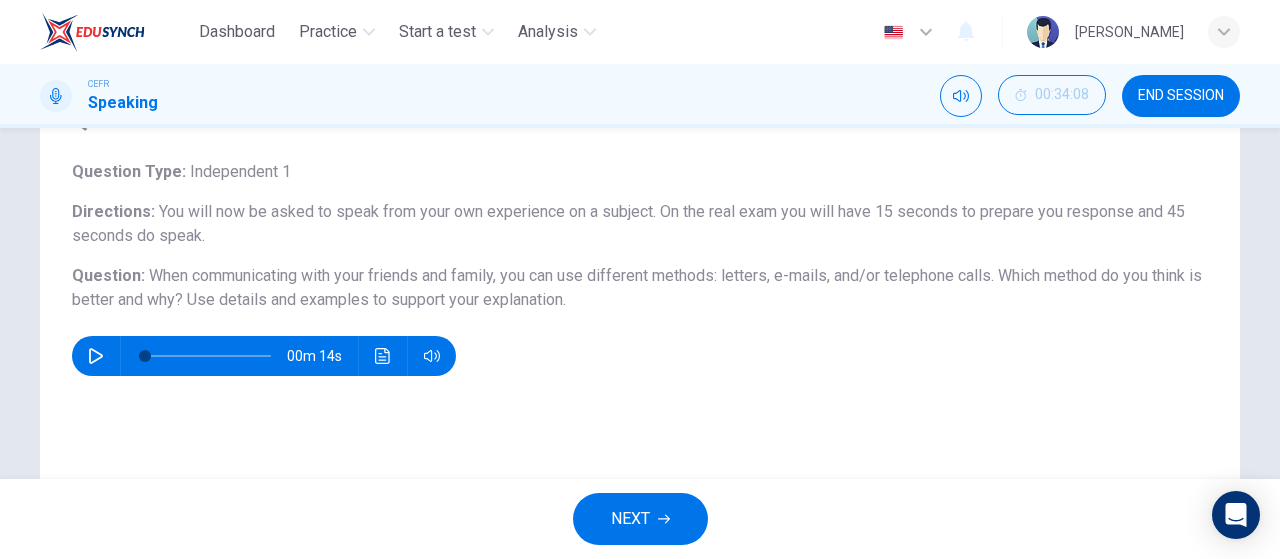 scroll, scrollTop: 424, scrollLeft: 0, axis: vertical 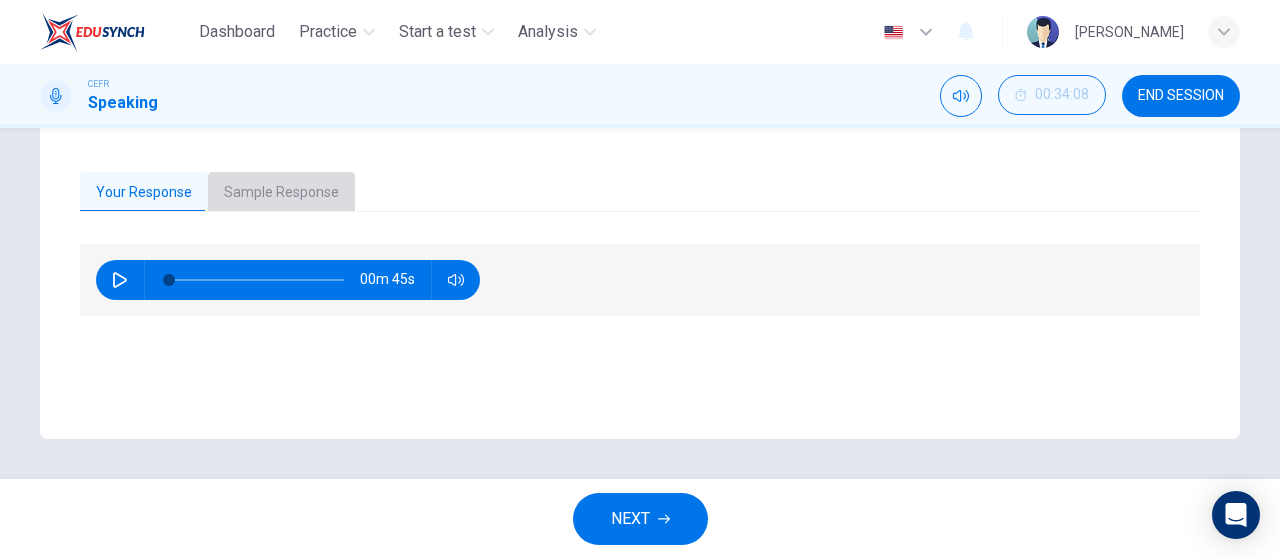 click on "Sample Response" at bounding box center (281, 193) 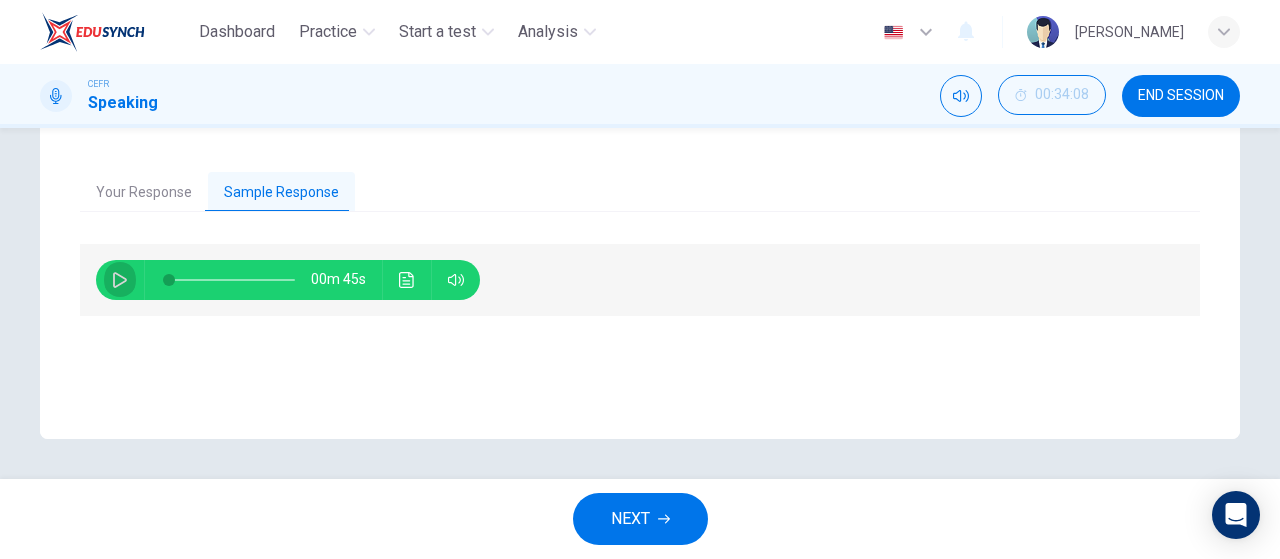 click at bounding box center (120, 280) 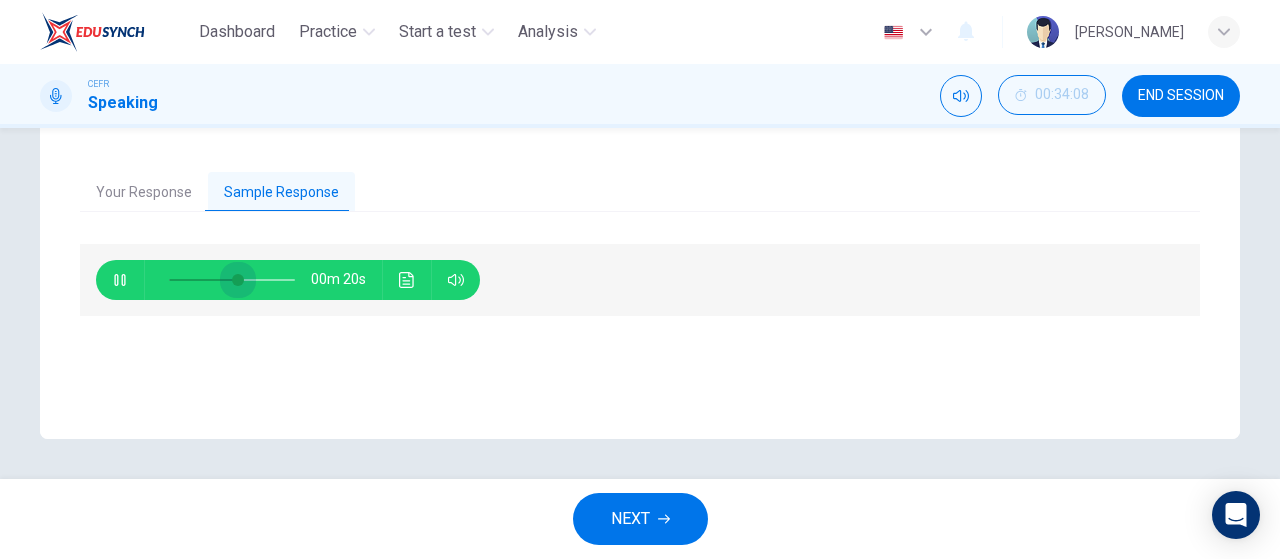 click at bounding box center [232, 280] 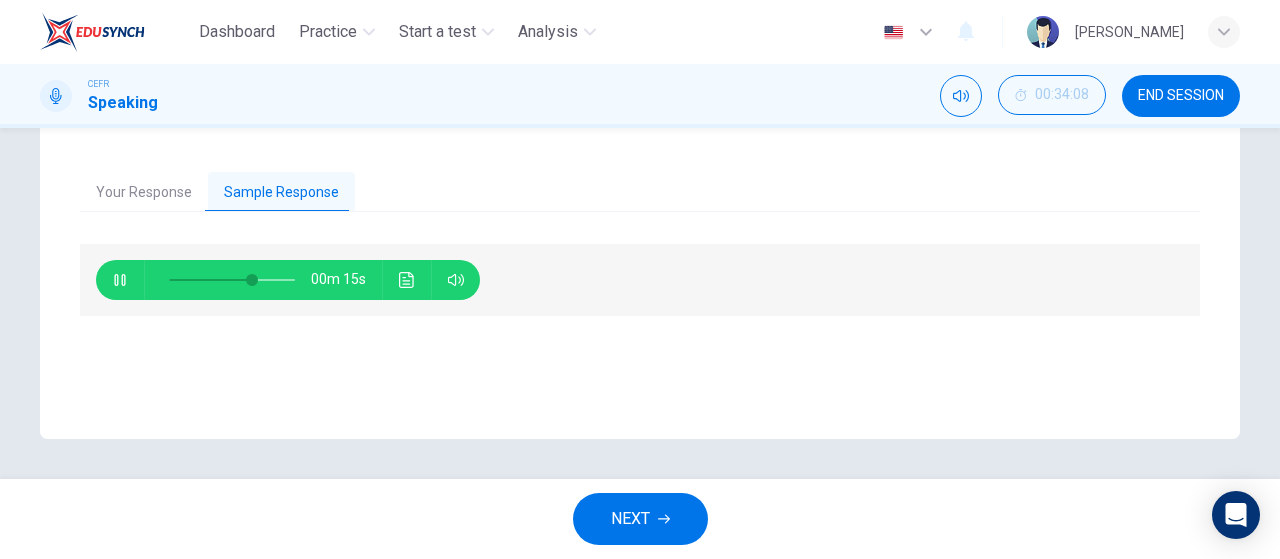 click 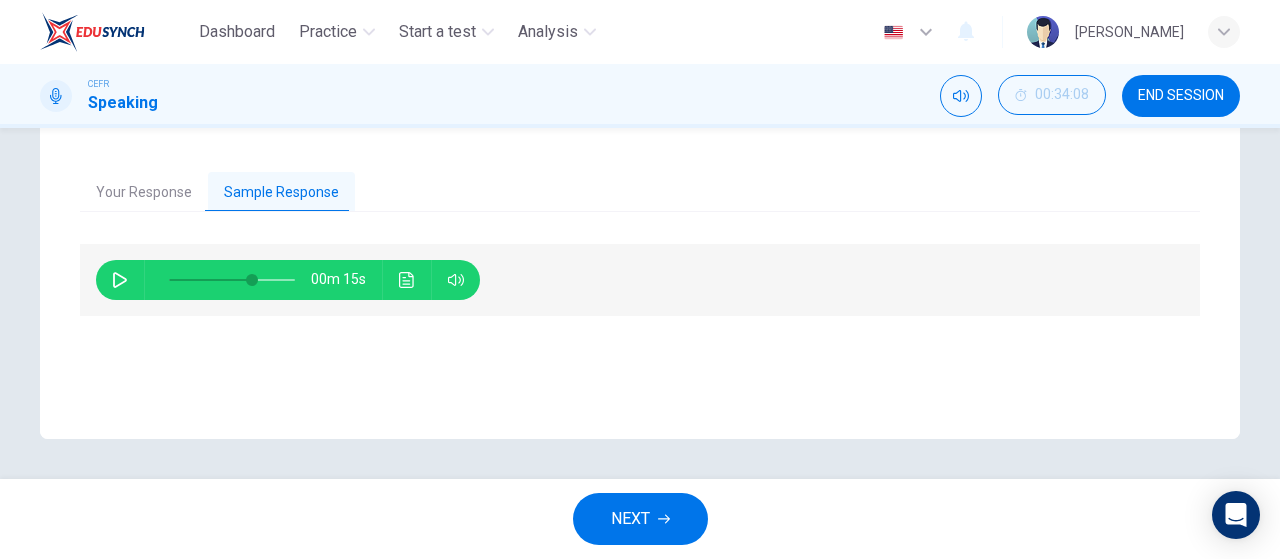 click on "NEXT" at bounding box center [640, 519] 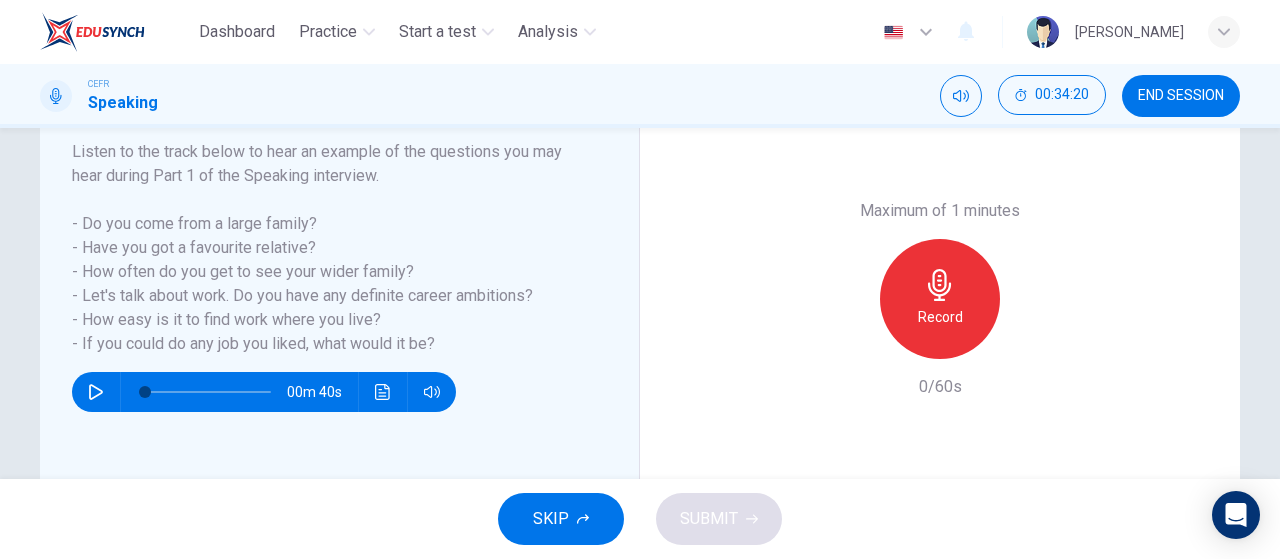 scroll, scrollTop: 318, scrollLeft: 0, axis: vertical 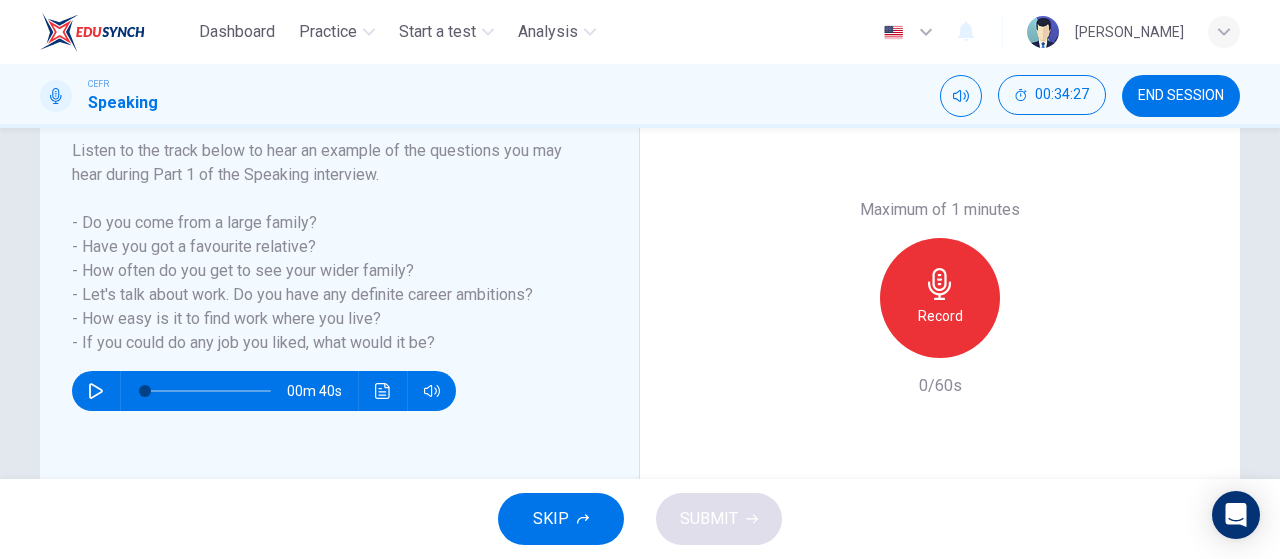 click on "Record" at bounding box center (940, 316) 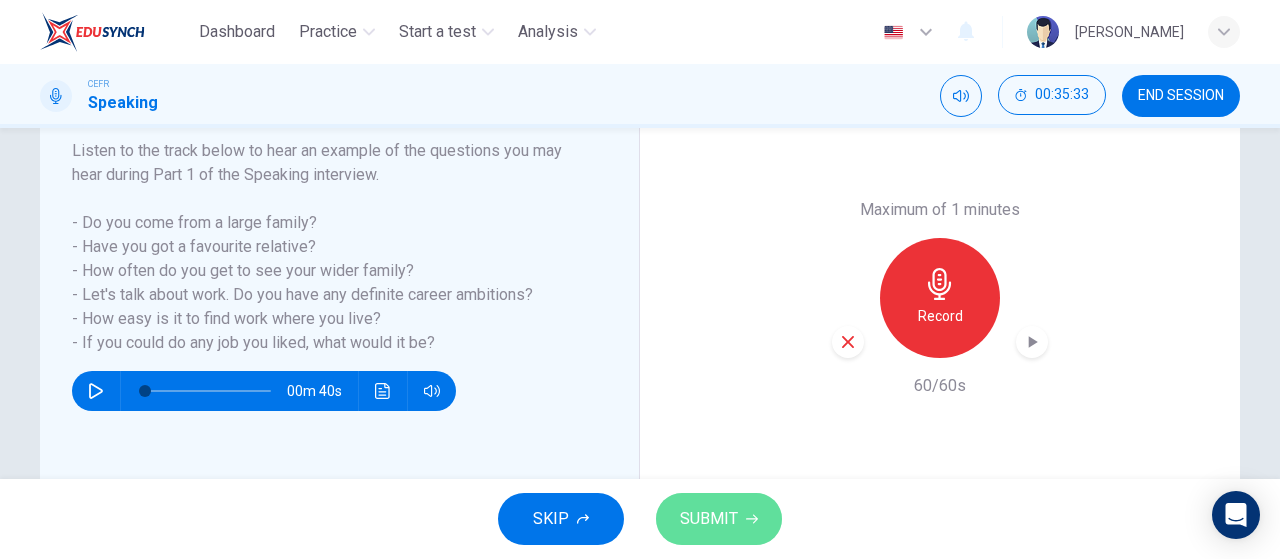 click on "SUBMIT" at bounding box center (709, 519) 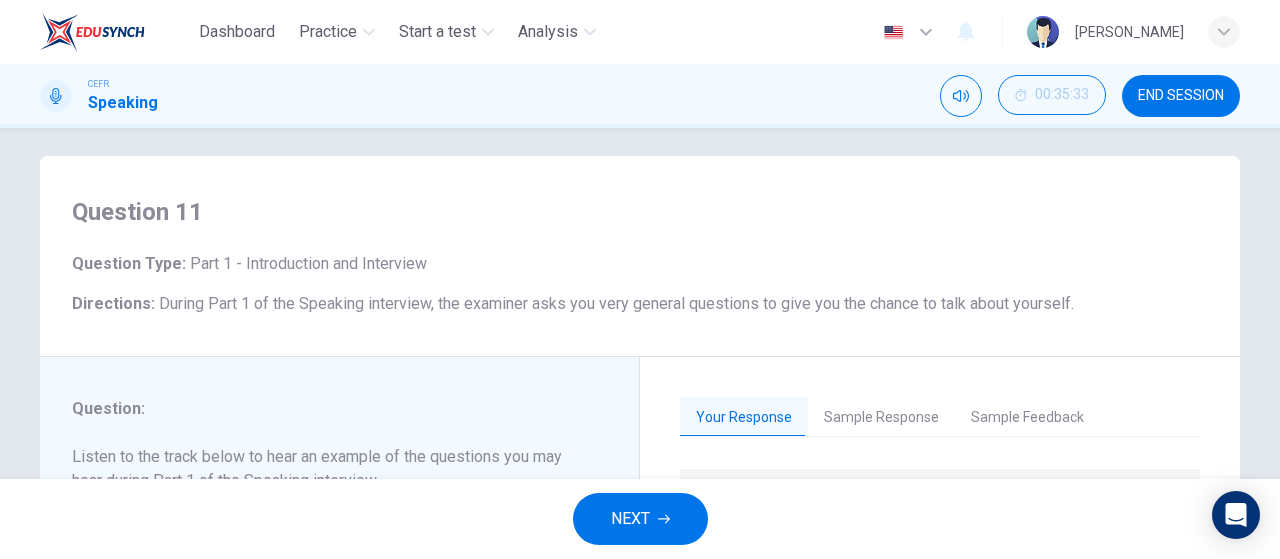 scroll, scrollTop: 0, scrollLeft: 0, axis: both 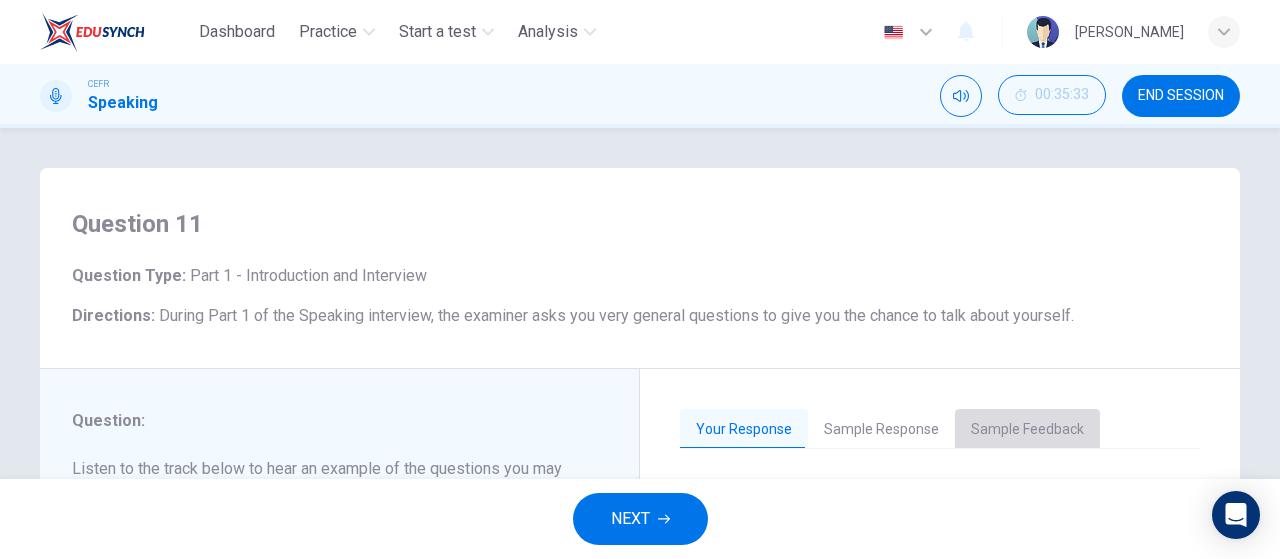 click on "Sample Feedback" at bounding box center (1027, 430) 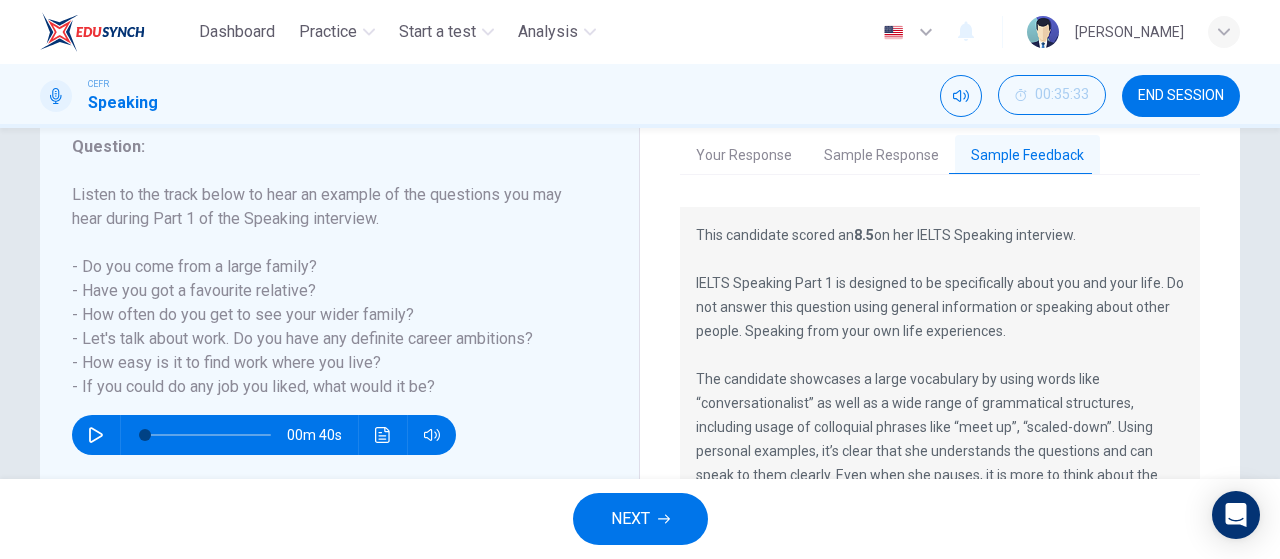 scroll, scrollTop: 257, scrollLeft: 0, axis: vertical 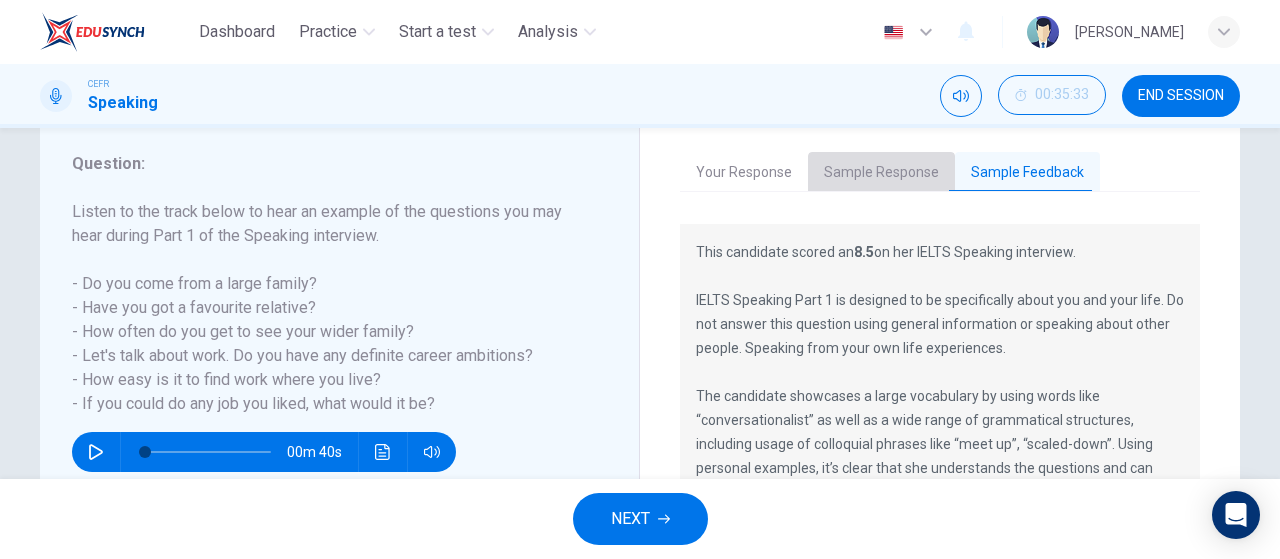 click on "Sample Response" at bounding box center (881, 173) 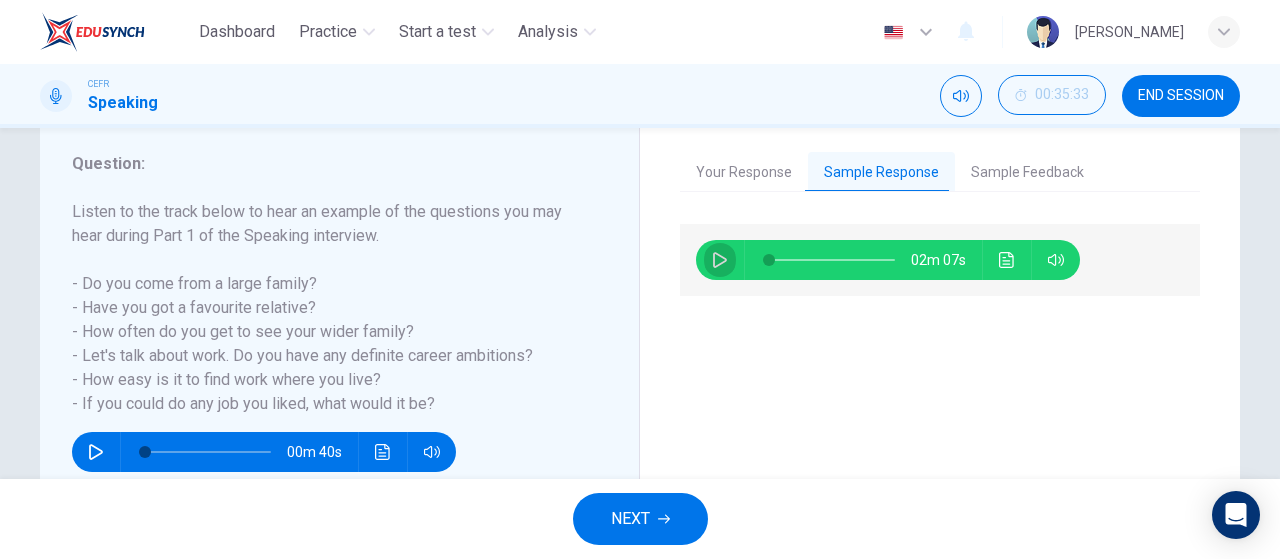 click at bounding box center (720, 260) 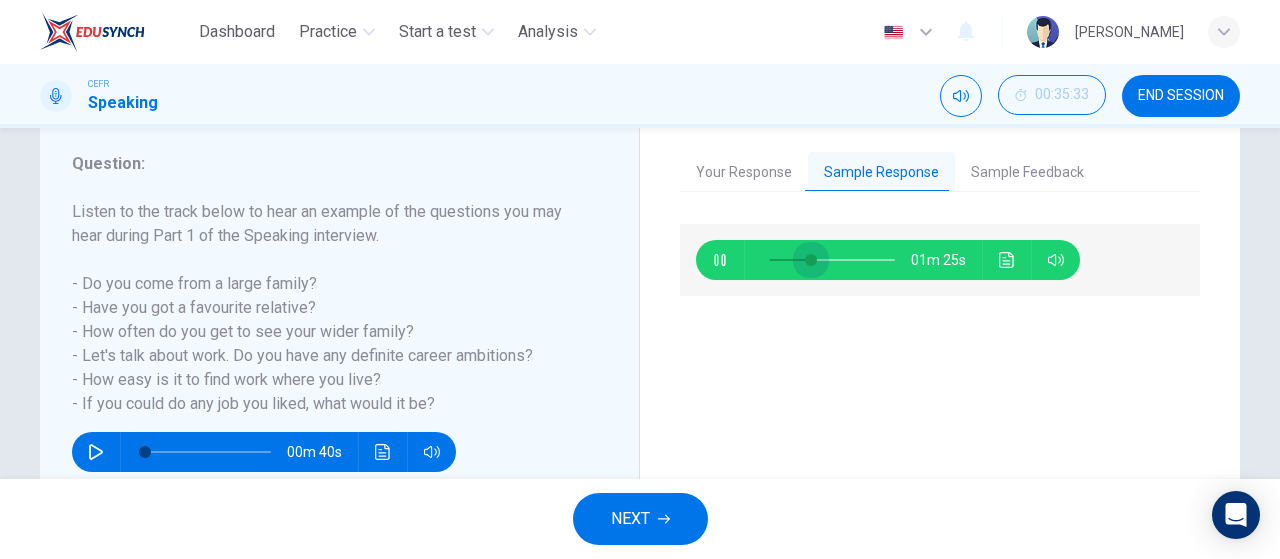 click at bounding box center [832, 260] 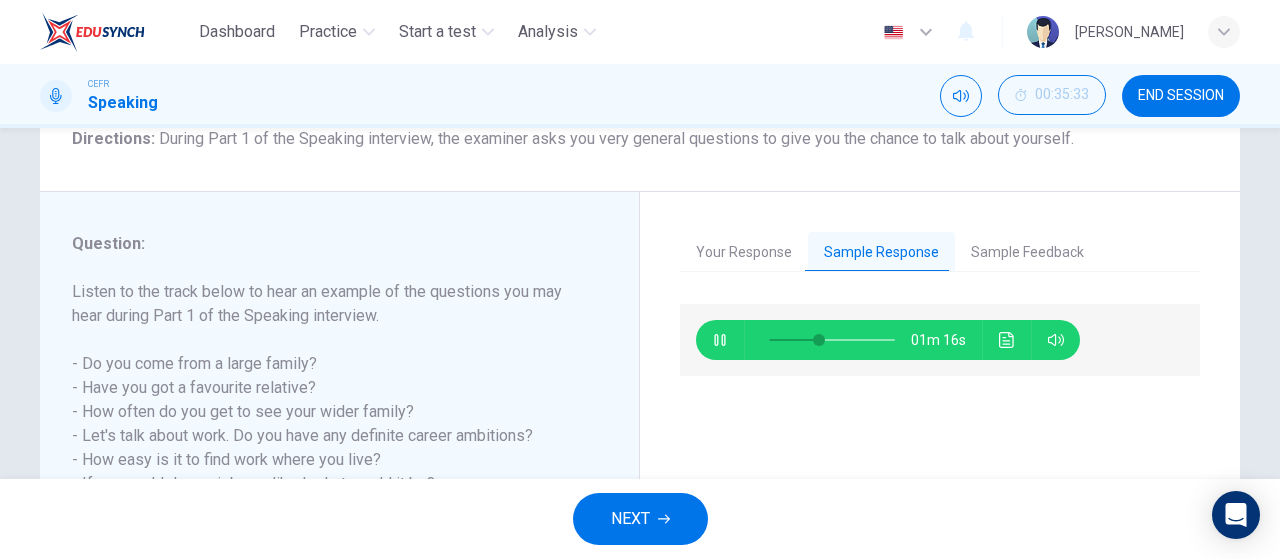 scroll, scrollTop: 176, scrollLeft: 0, axis: vertical 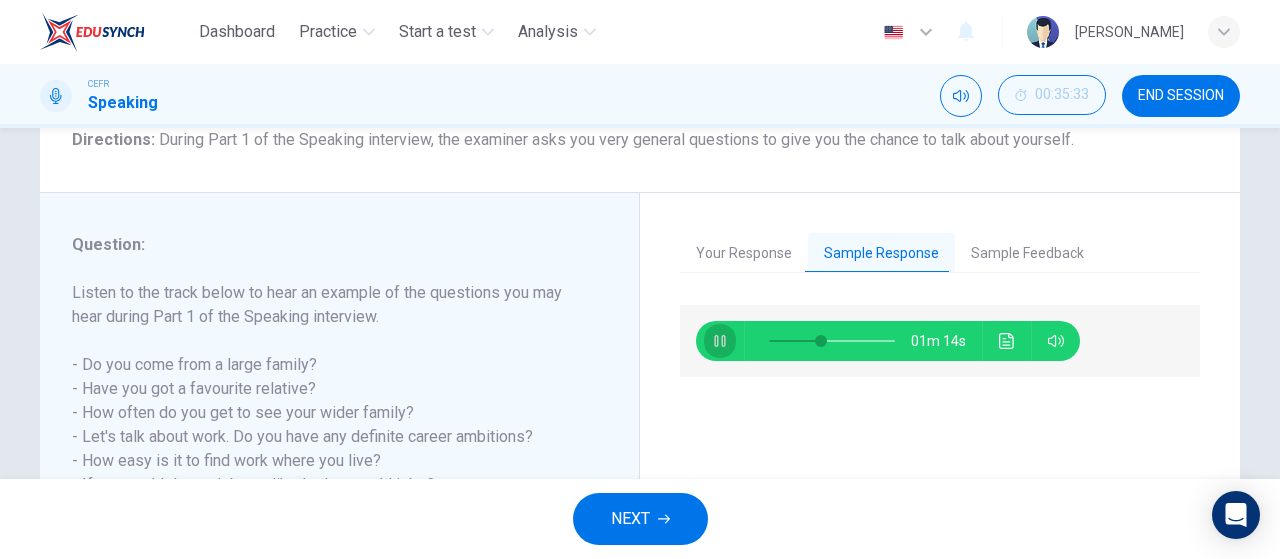 click 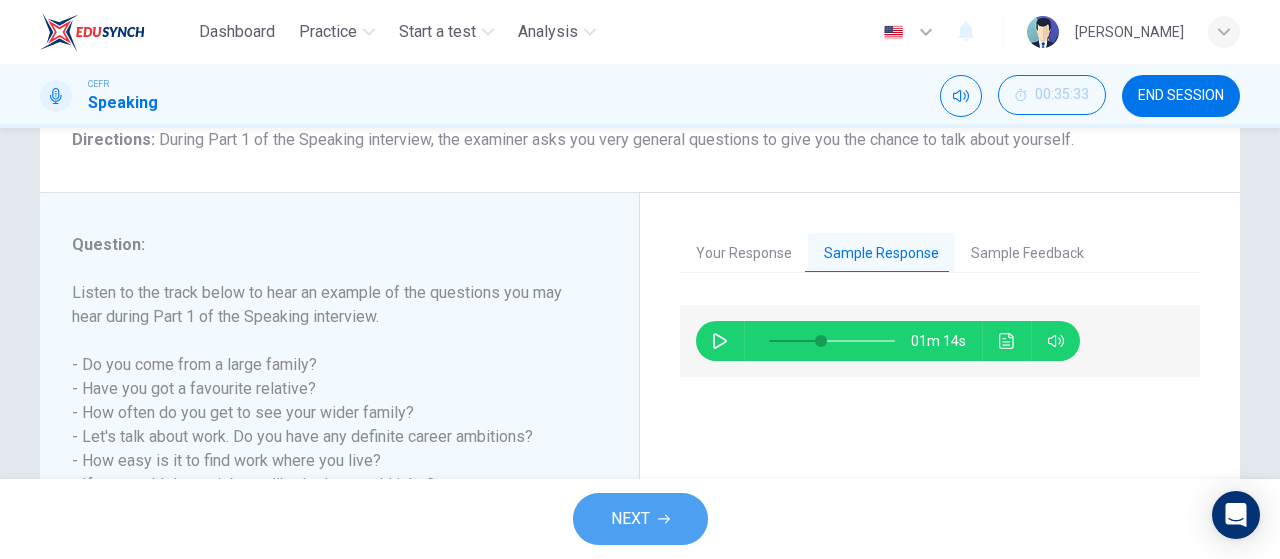 click on "NEXT" at bounding box center [630, 519] 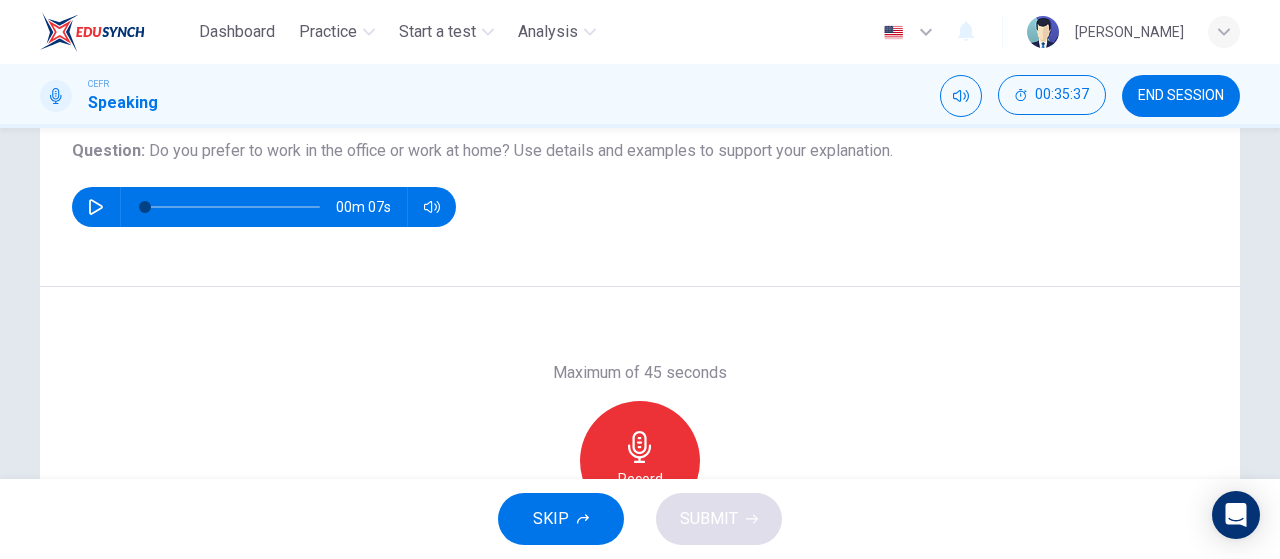 scroll, scrollTop: 228, scrollLeft: 0, axis: vertical 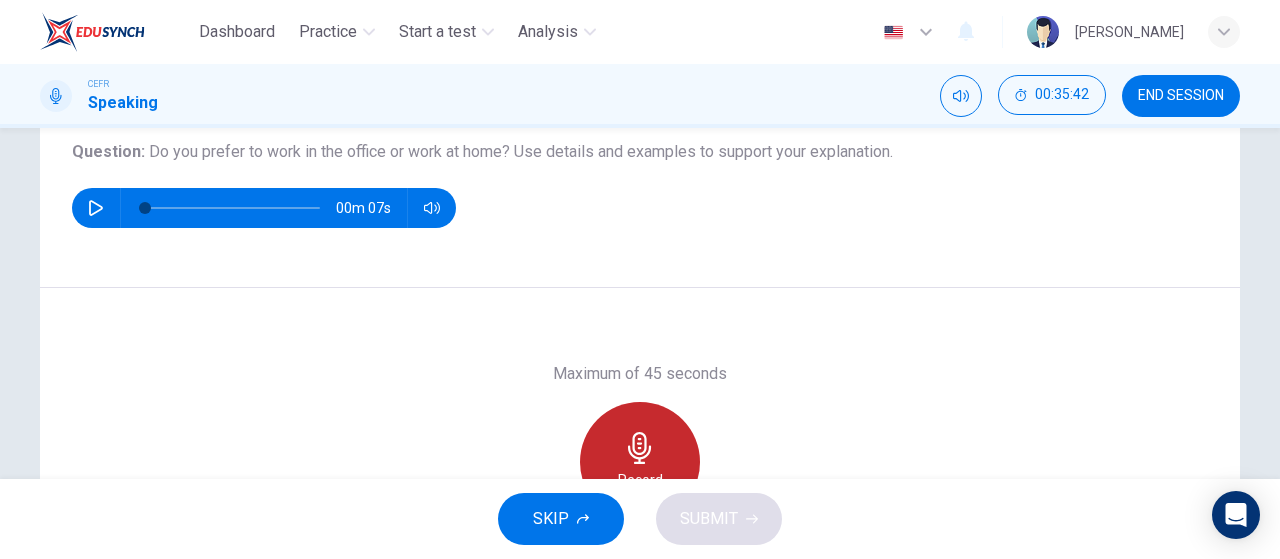 click on "Record" at bounding box center (640, 462) 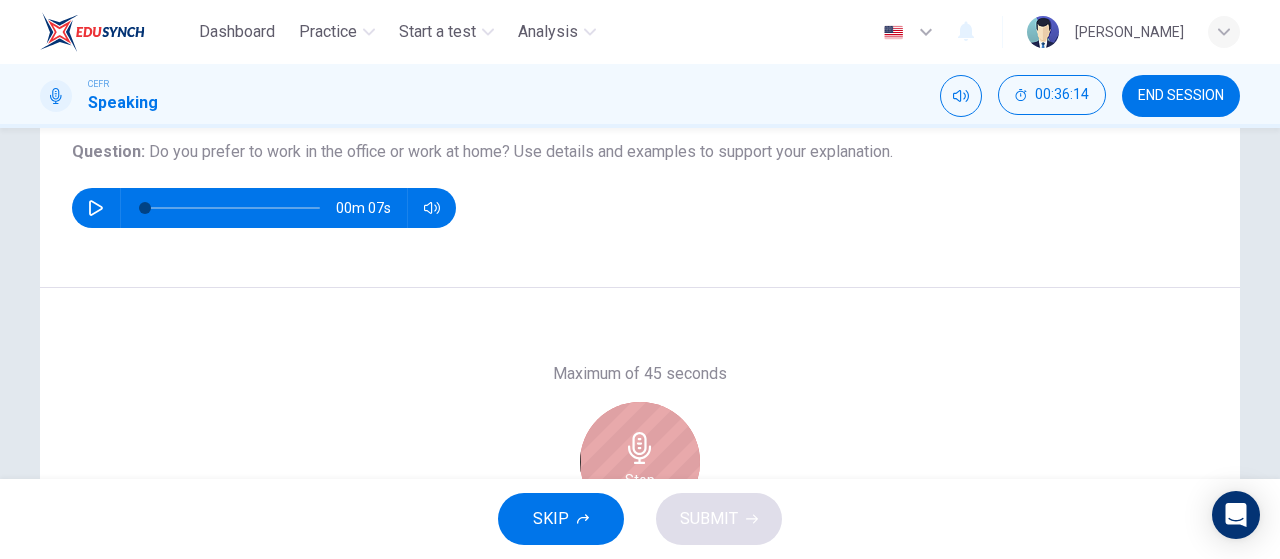click on "Stop" at bounding box center [640, 462] 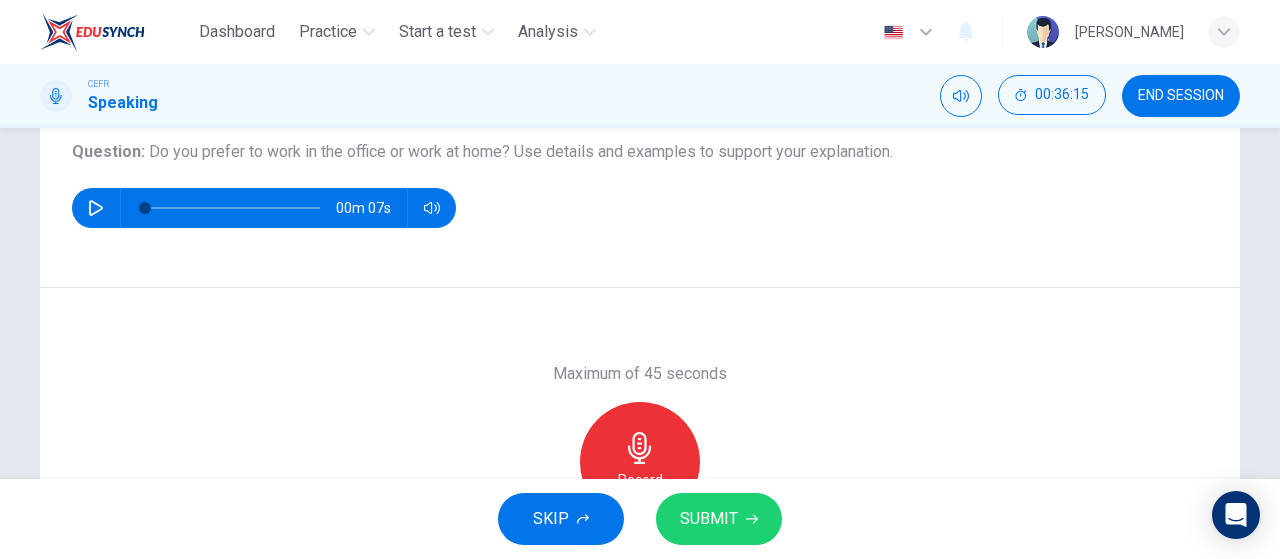 scroll, scrollTop: 350, scrollLeft: 0, axis: vertical 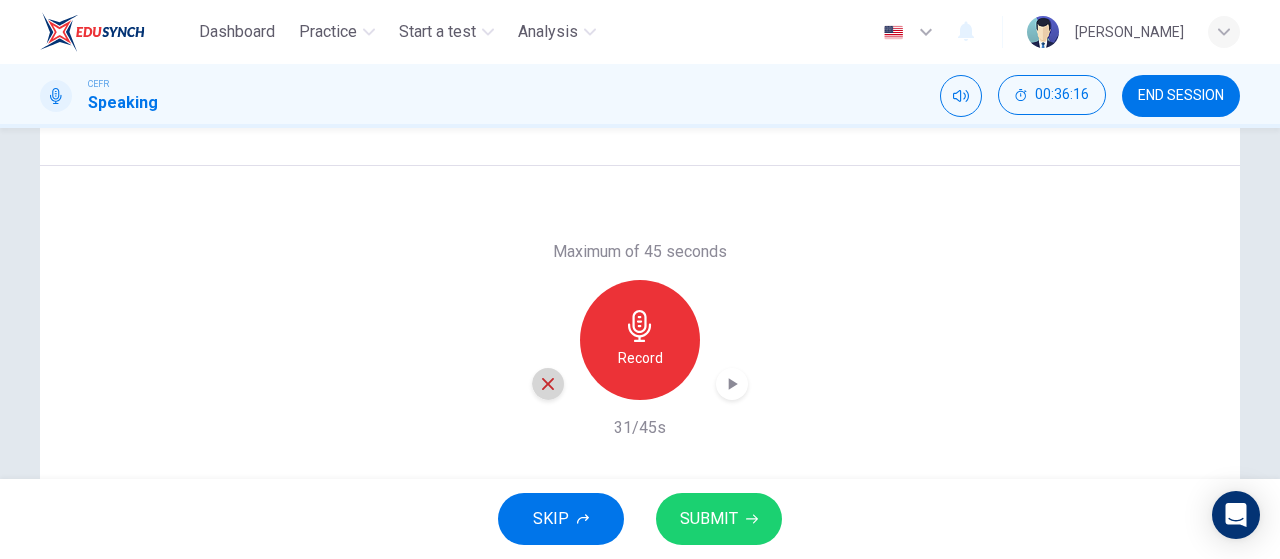 click 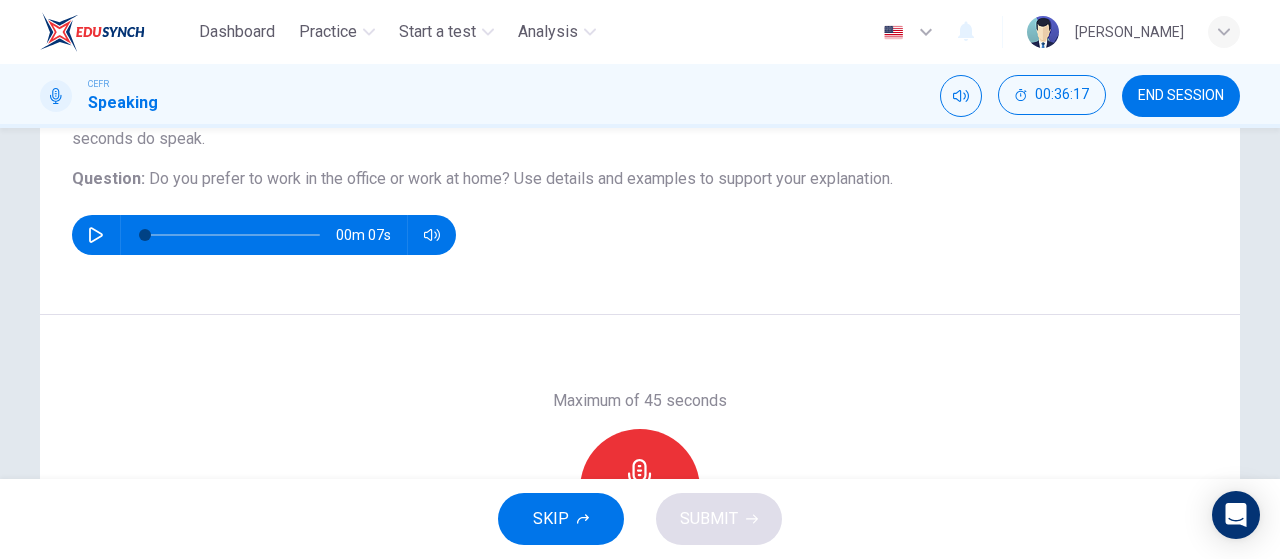 scroll, scrollTop: 200, scrollLeft: 0, axis: vertical 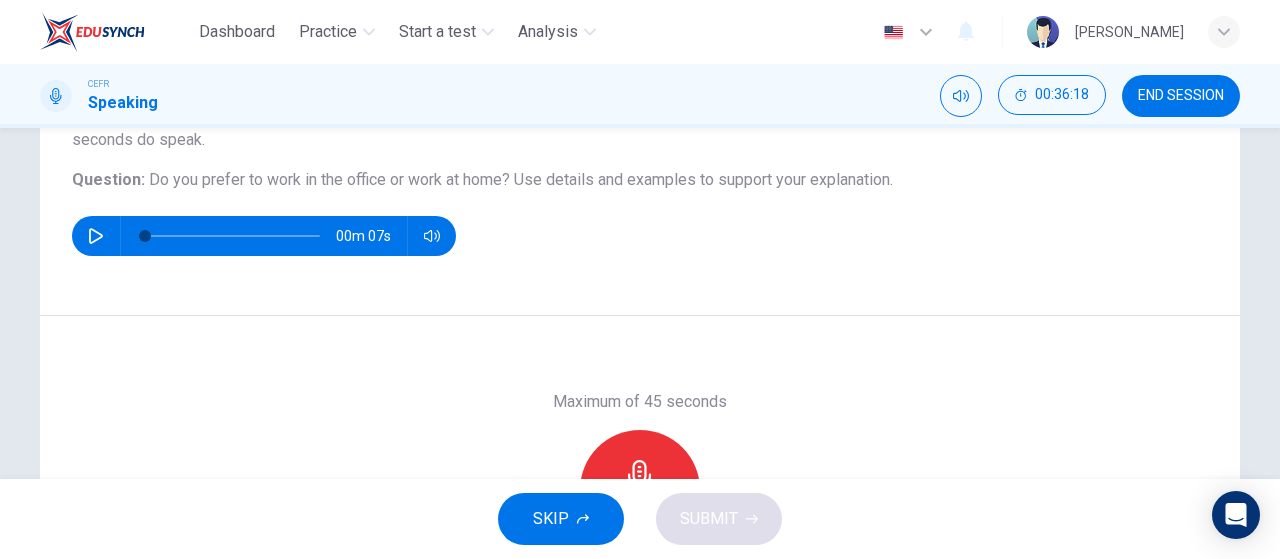 click on "Record" at bounding box center (640, 490) 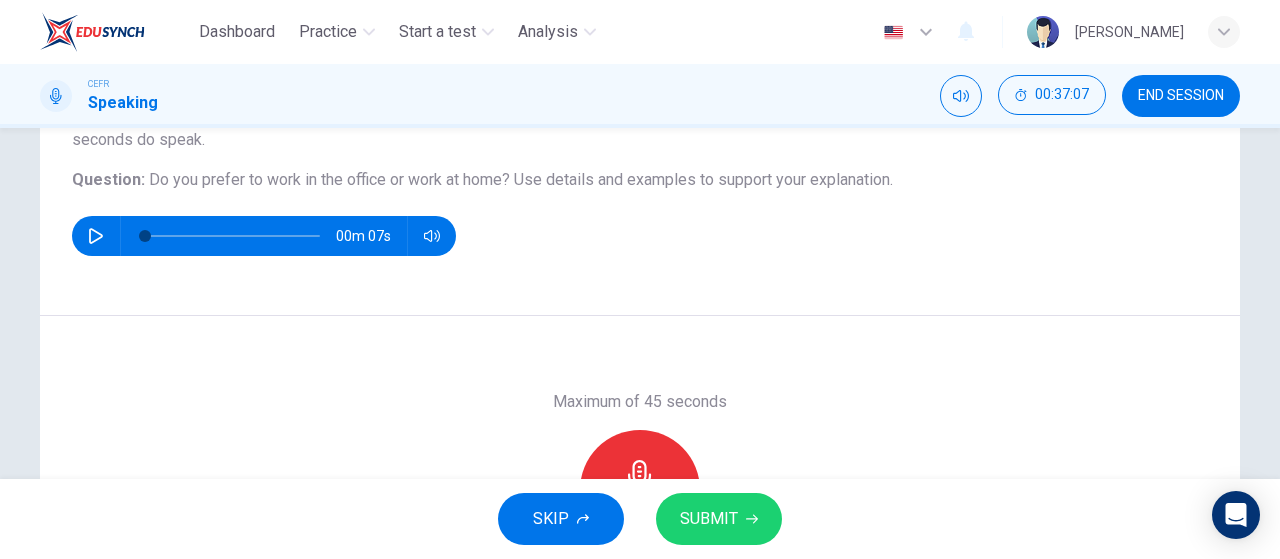 scroll, scrollTop: 332, scrollLeft: 0, axis: vertical 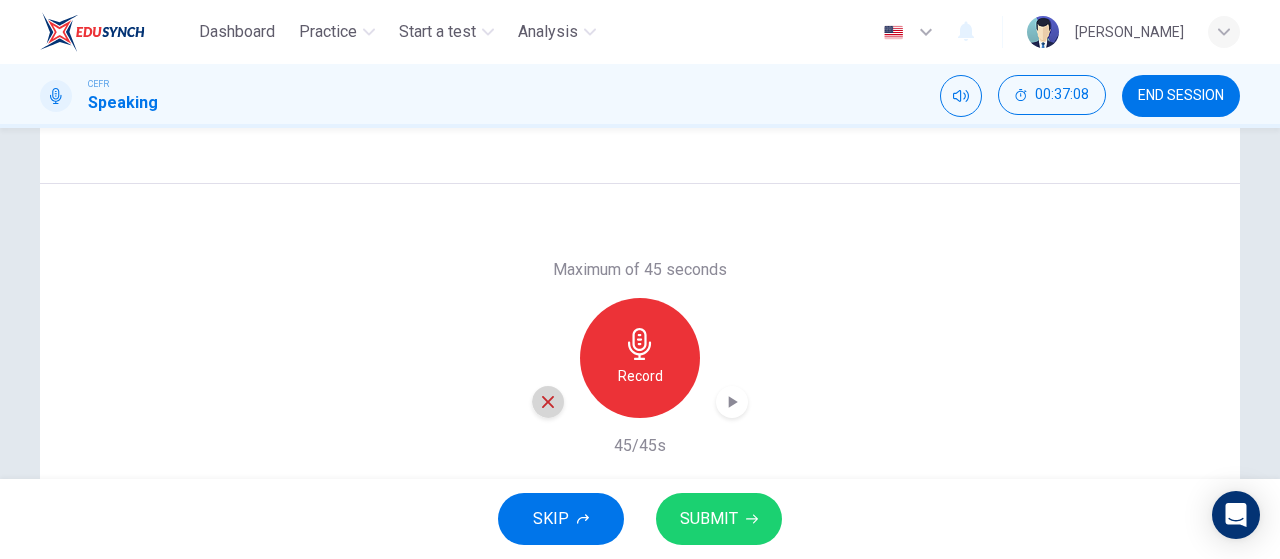click at bounding box center (548, 402) 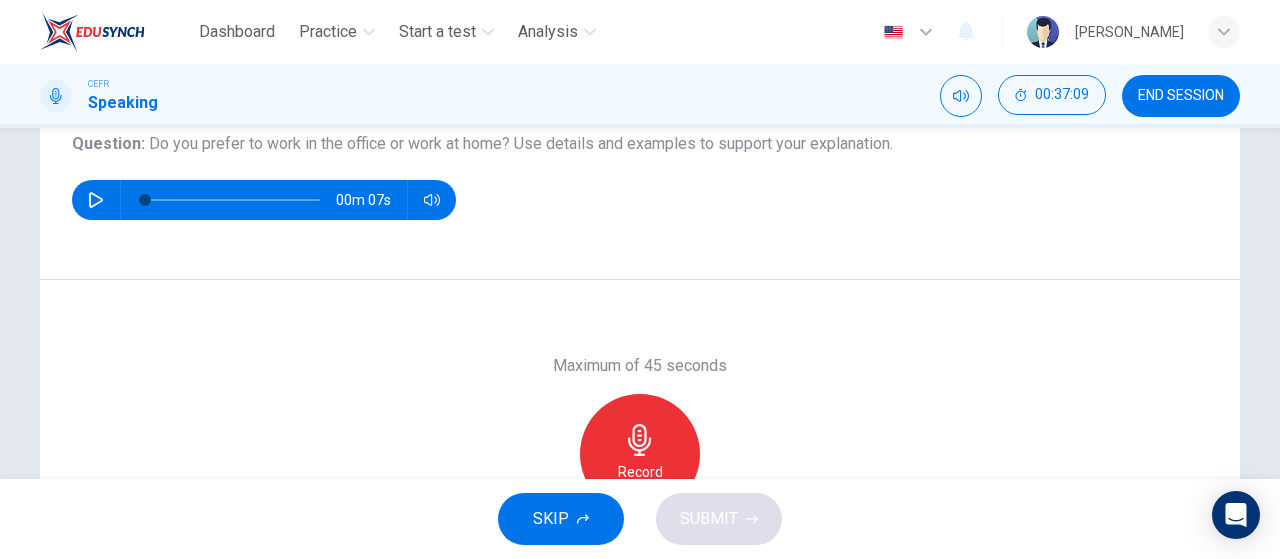 scroll, scrollTop: 229, scrollLeft: 0, axis: vertical 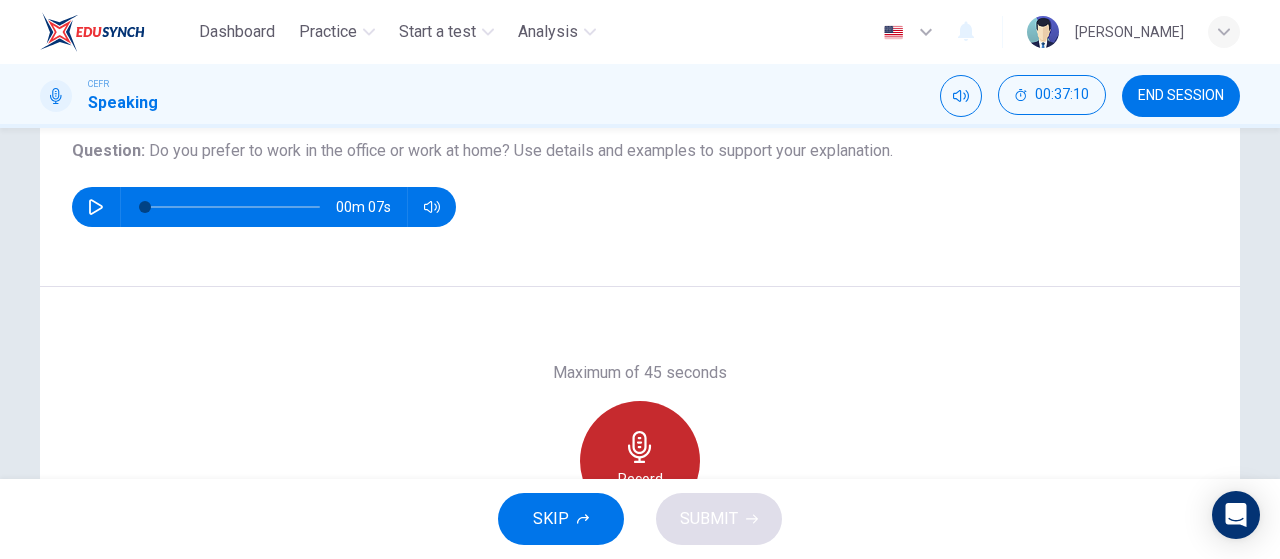click 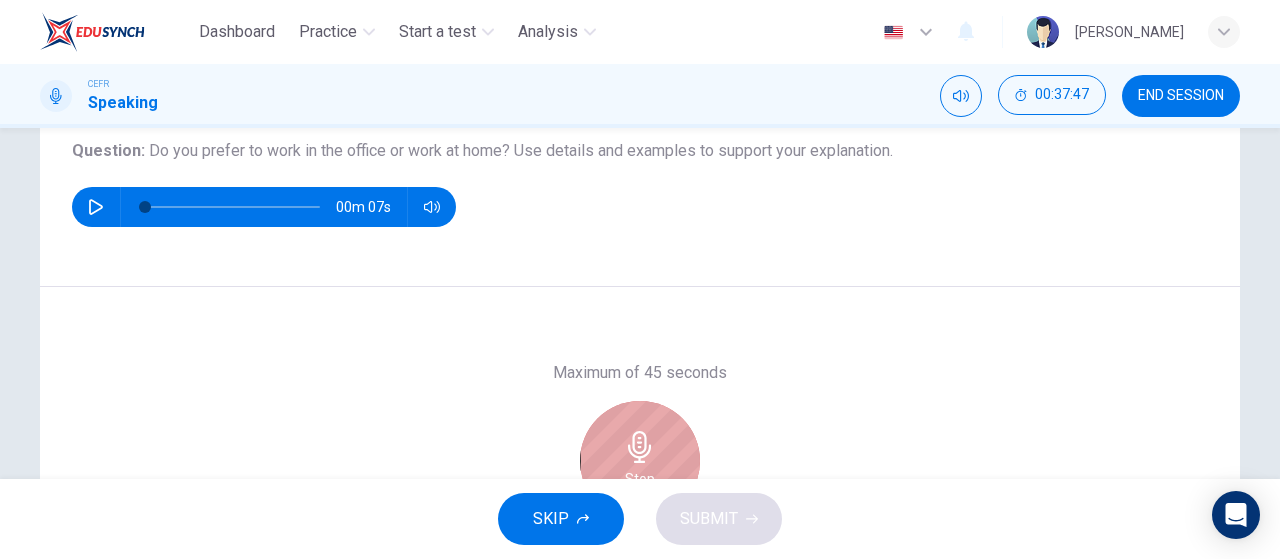 click 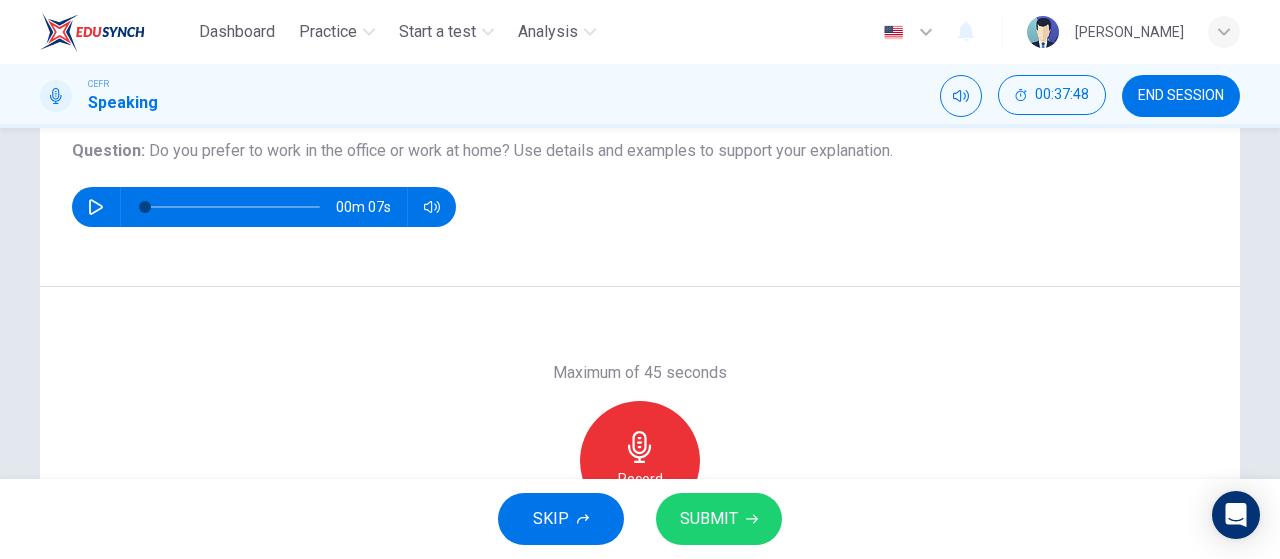 scroll, scrollTop: 357, scrollLeft: 0, axis: vertical 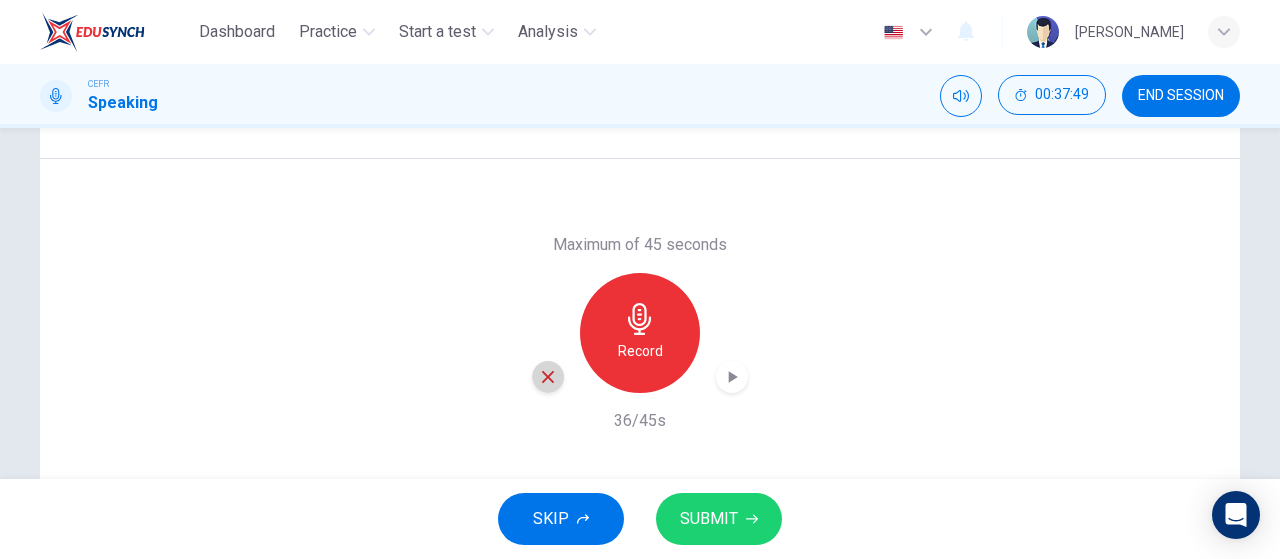 click 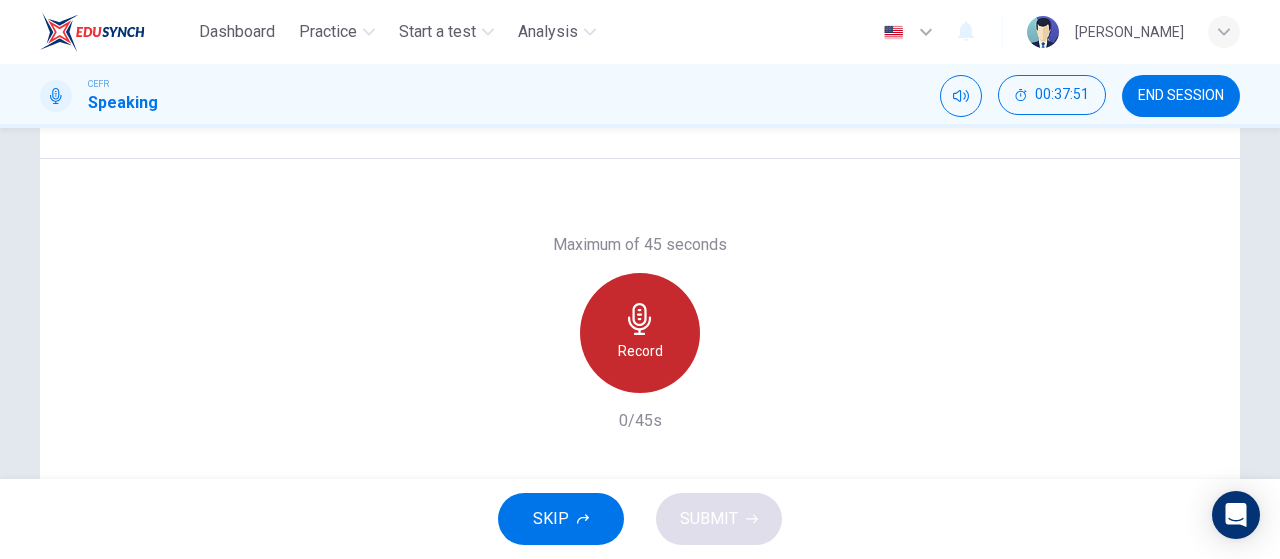 click on "Record" at bounding box center [640, 333] 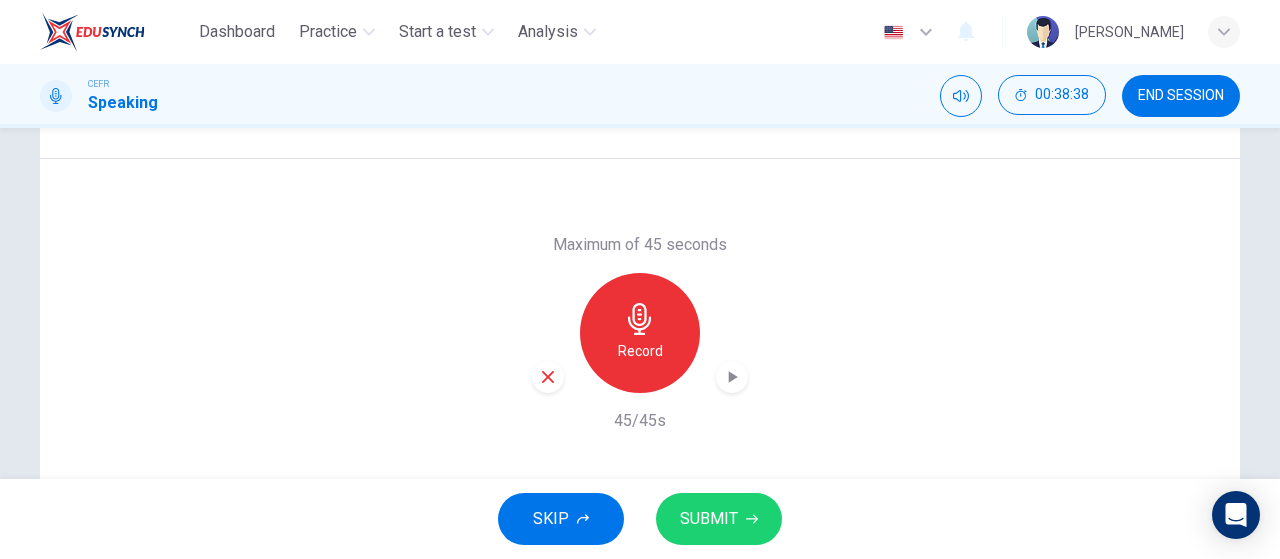 click on "SUBMIT" at bounding box center (709, 519) 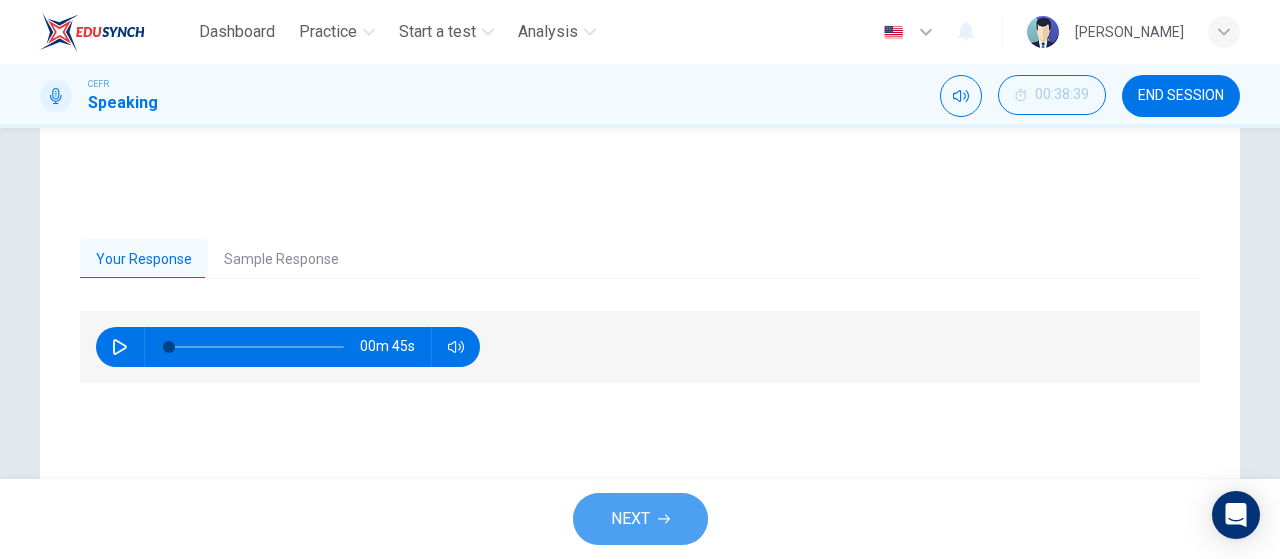 click on "NEXT" at bounding box center [640, 519] 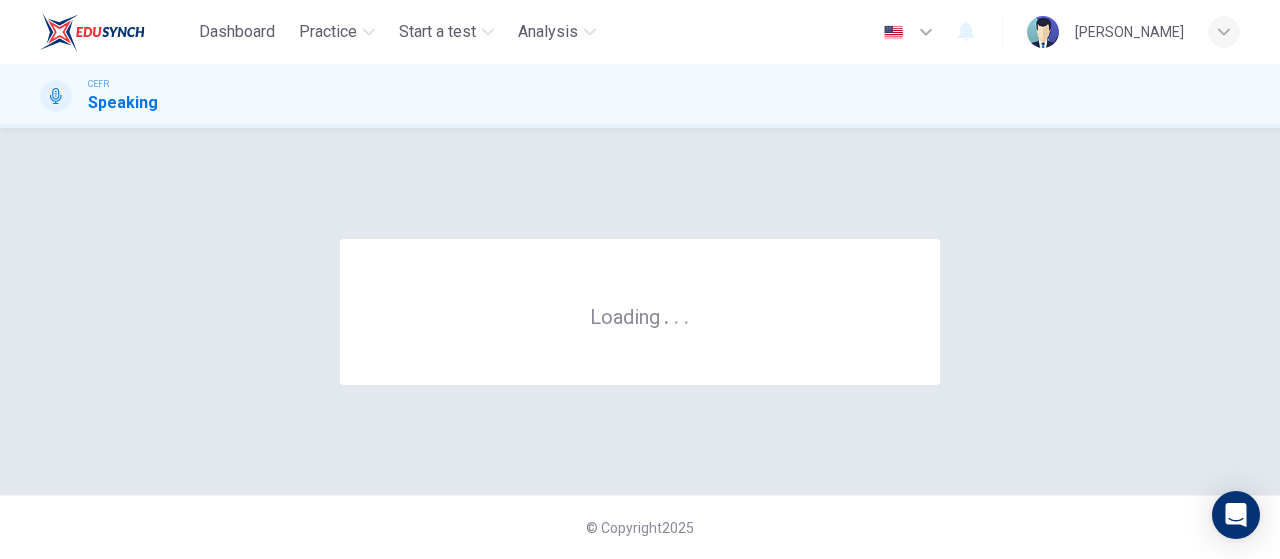 scroll, scrollTop: 0, scrollLeft: 0, axis: both 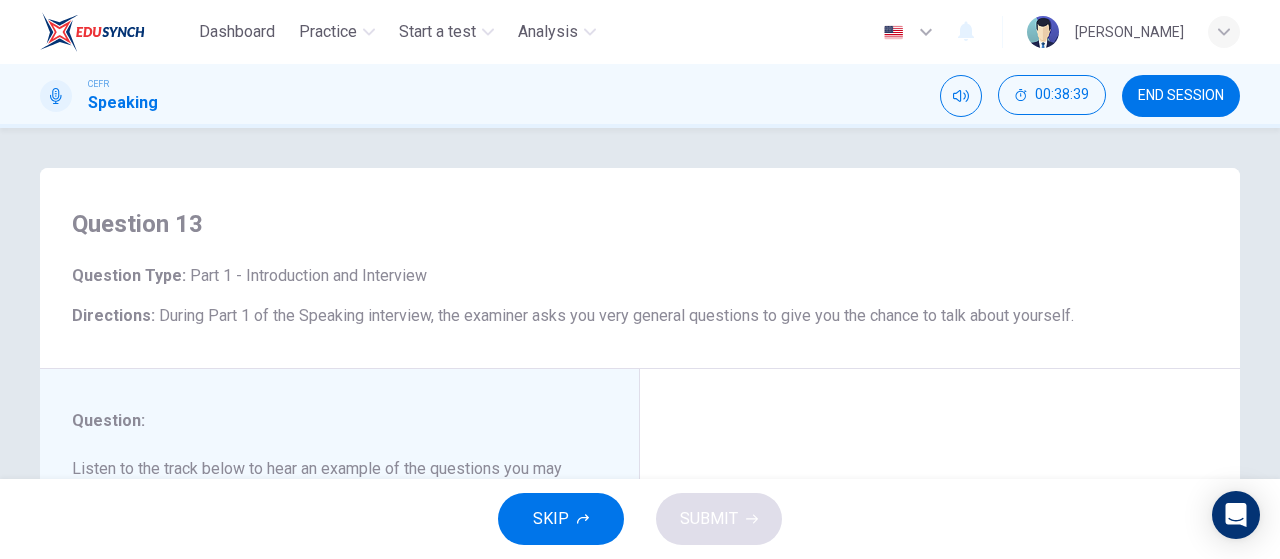drag, startPoint x: 704, startPoint y: 383, endPoint x: 721, endPoint y: 415, distance: 36.23534 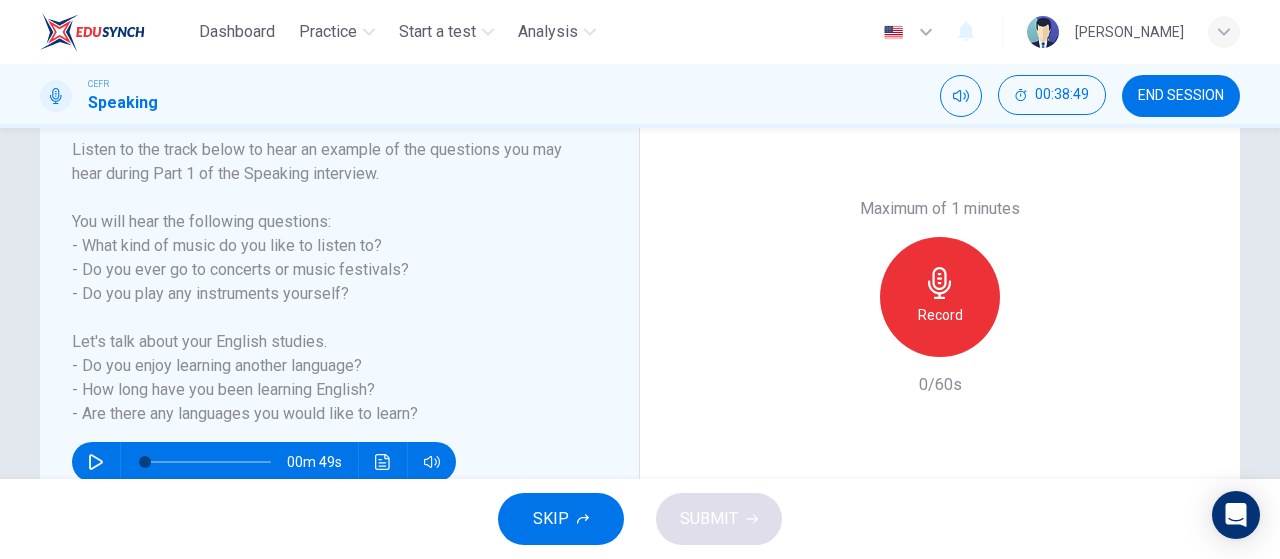 scroll, scrollTop: 318, scrollLeft: 0, axis: vertical 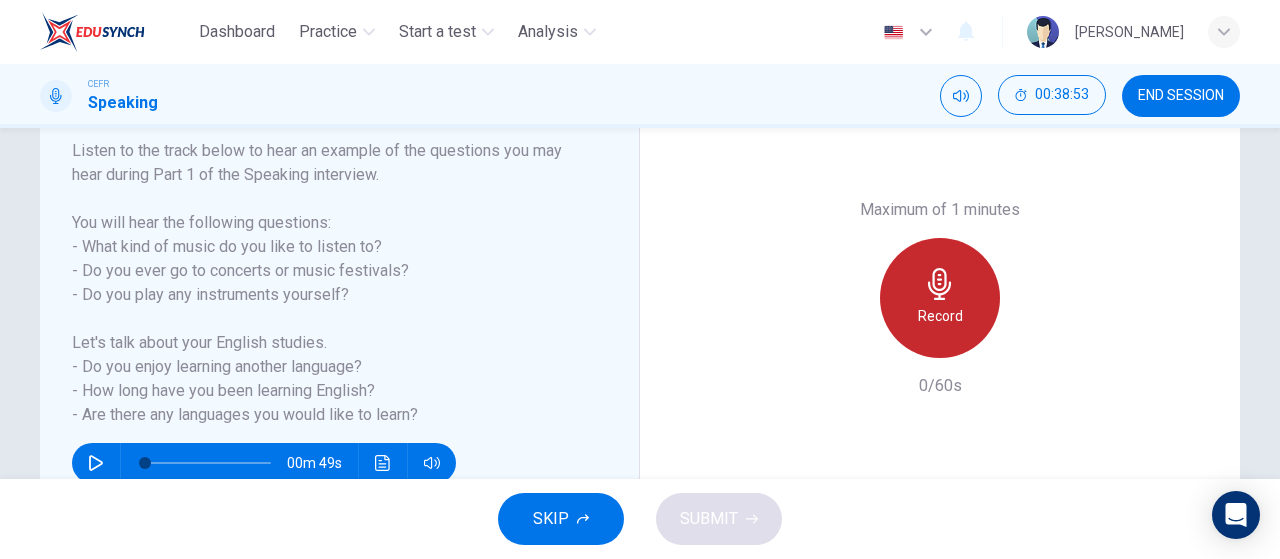click on "Record" at bounding box center [940, 316] 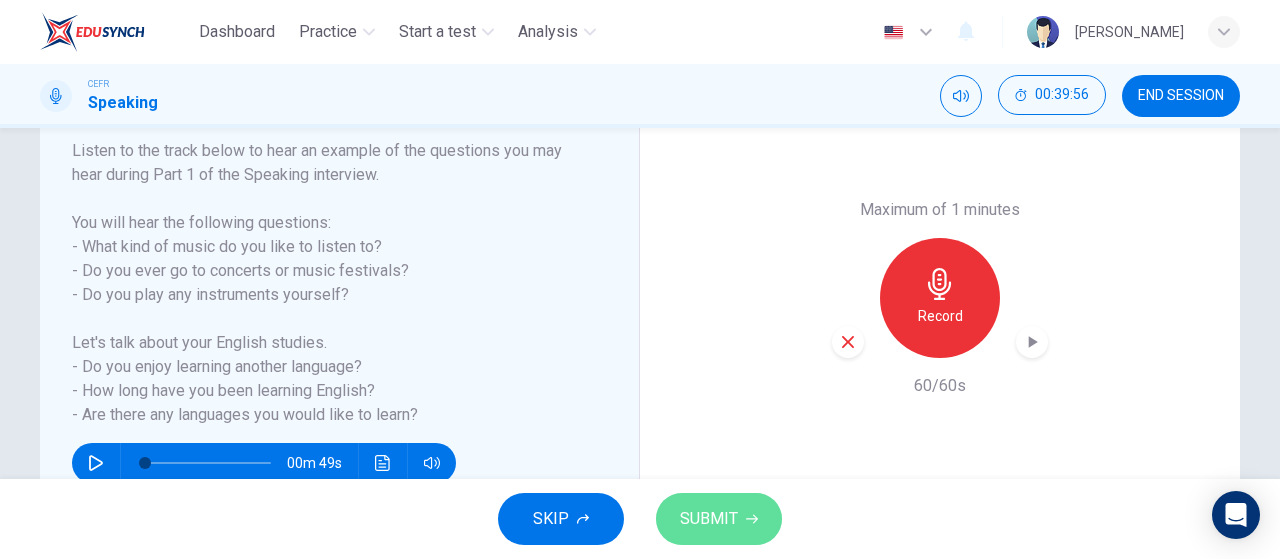click on "SUBMIT" at bounding box center (709, 519) 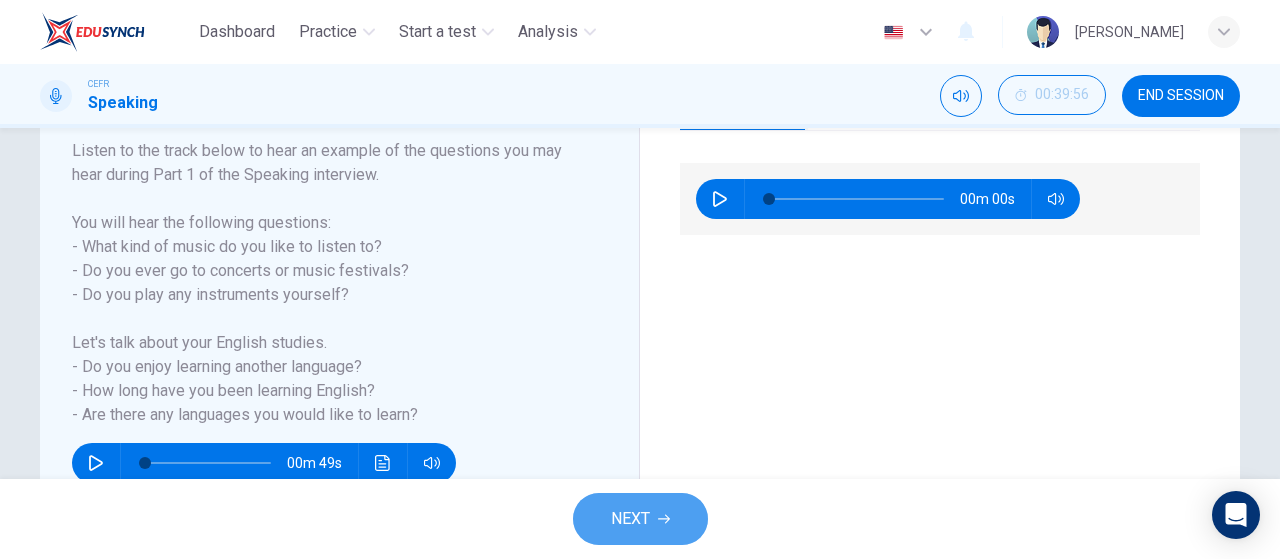 click on "NEXT" at bounding box center (630, 519) 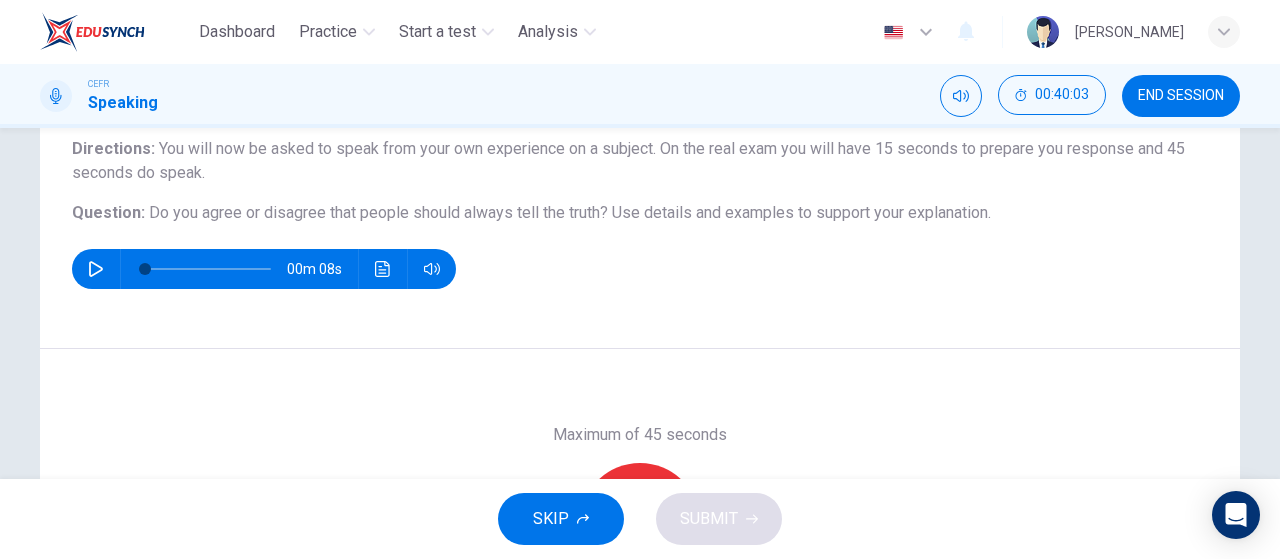 scroll, scrollTop: 249, scrollLeft: 0, axis: vertical 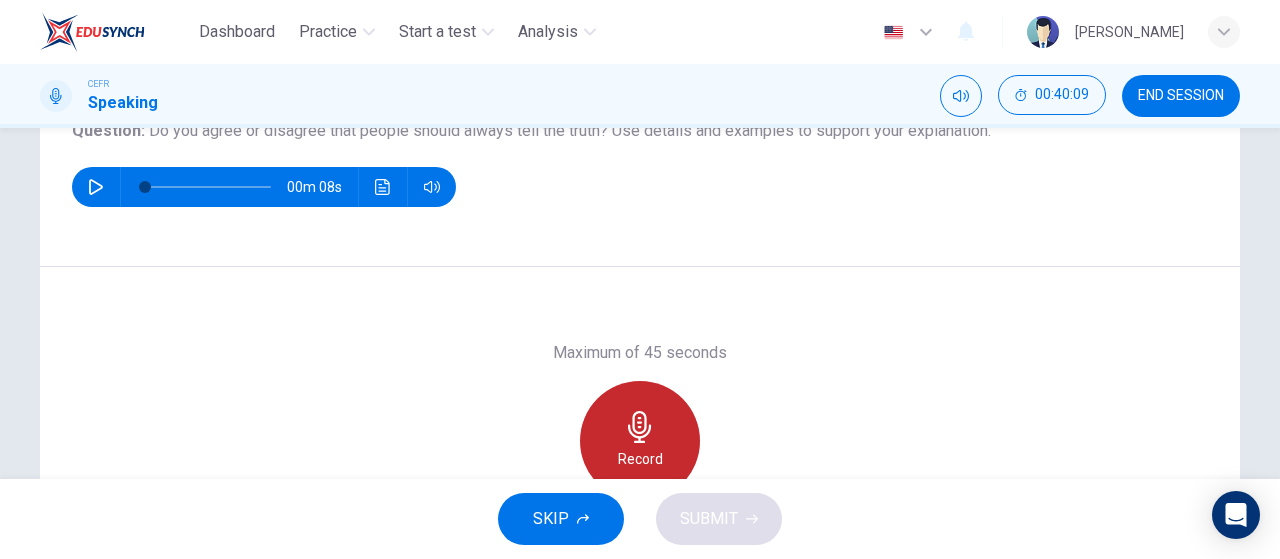 click on "Record" at bounding box center (640, 441) 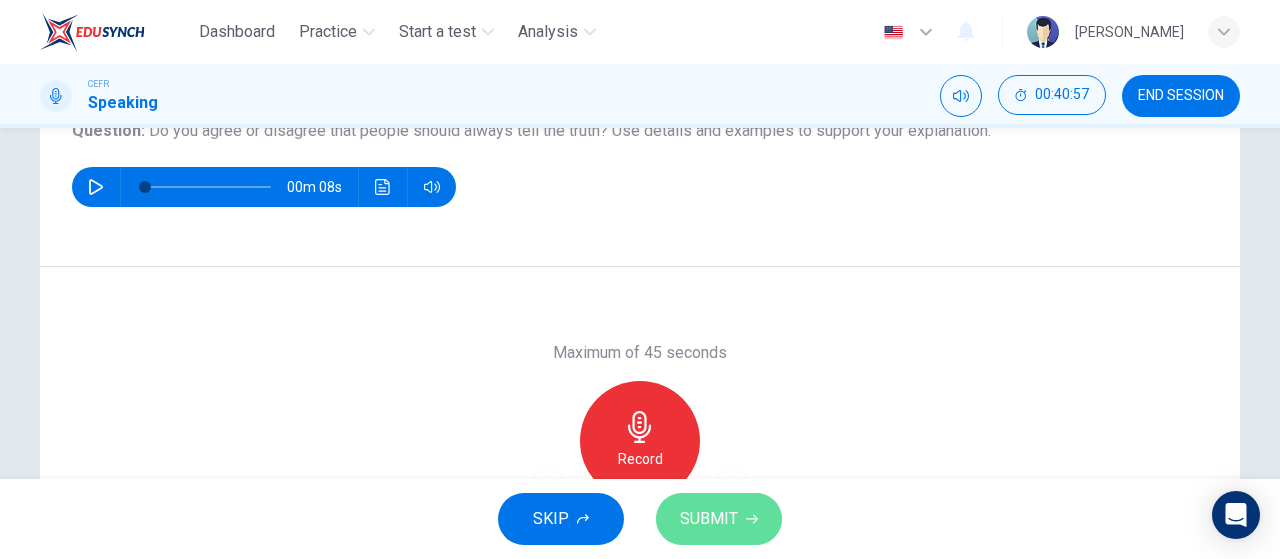click on "SUBMIT" at bounding box center (709, 519) 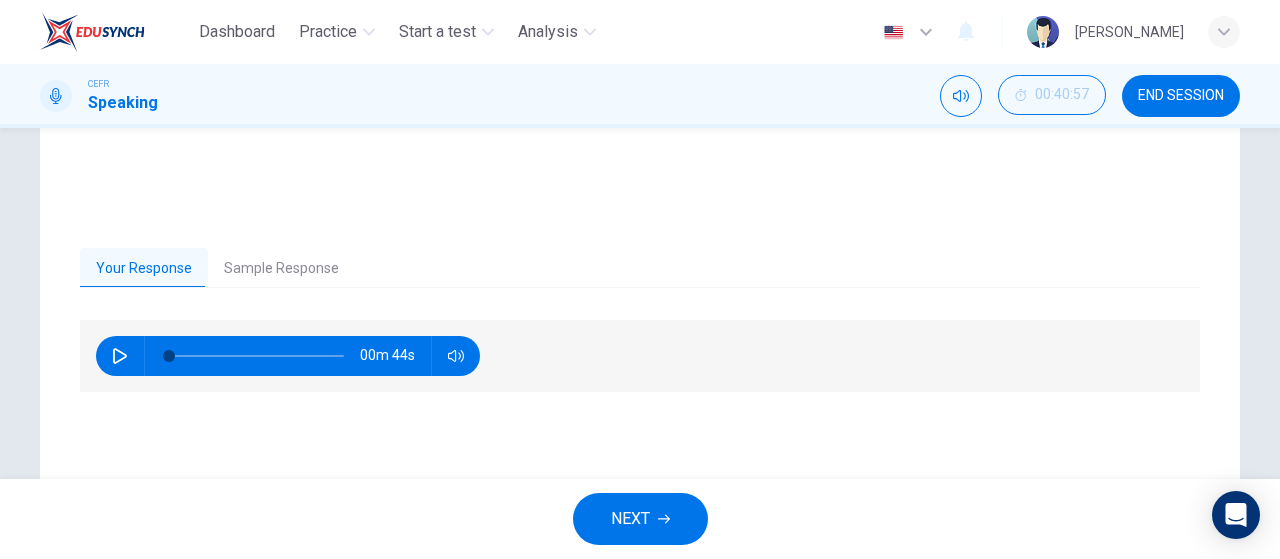 scroll, scrollTop: 378, scrollLeft: 0, axis: vertical 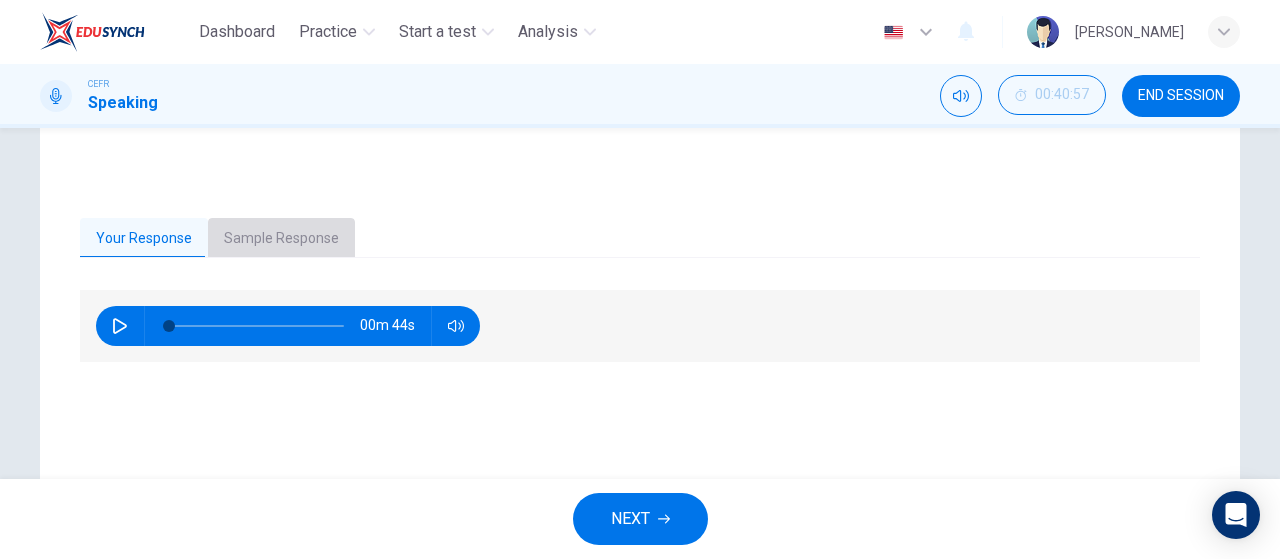 click on "Sample Response" at bounding box center [281, 239] 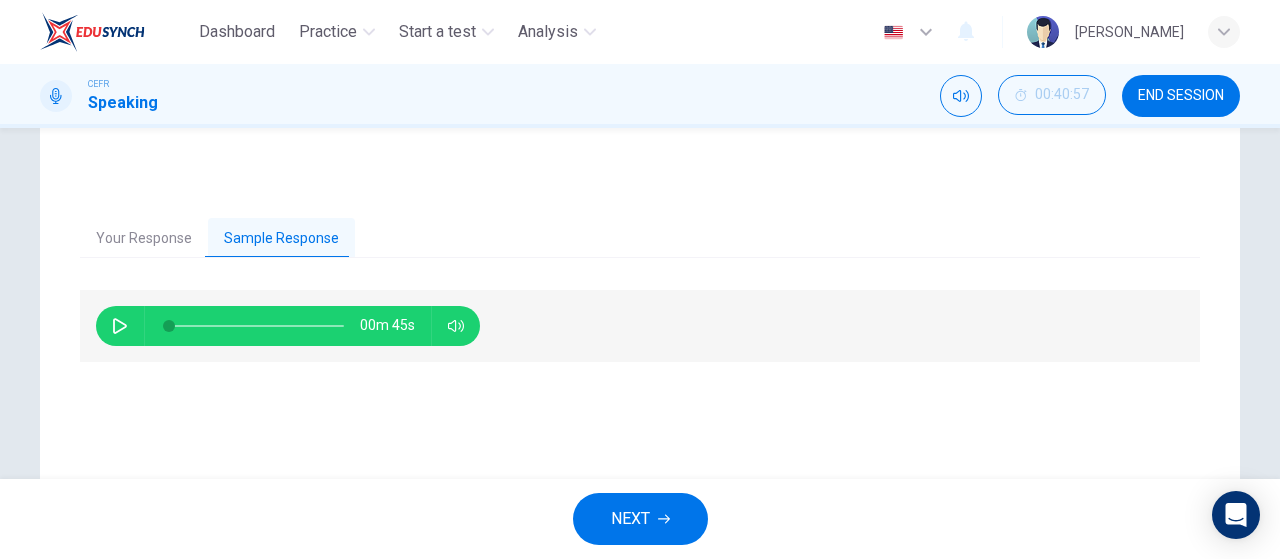 click 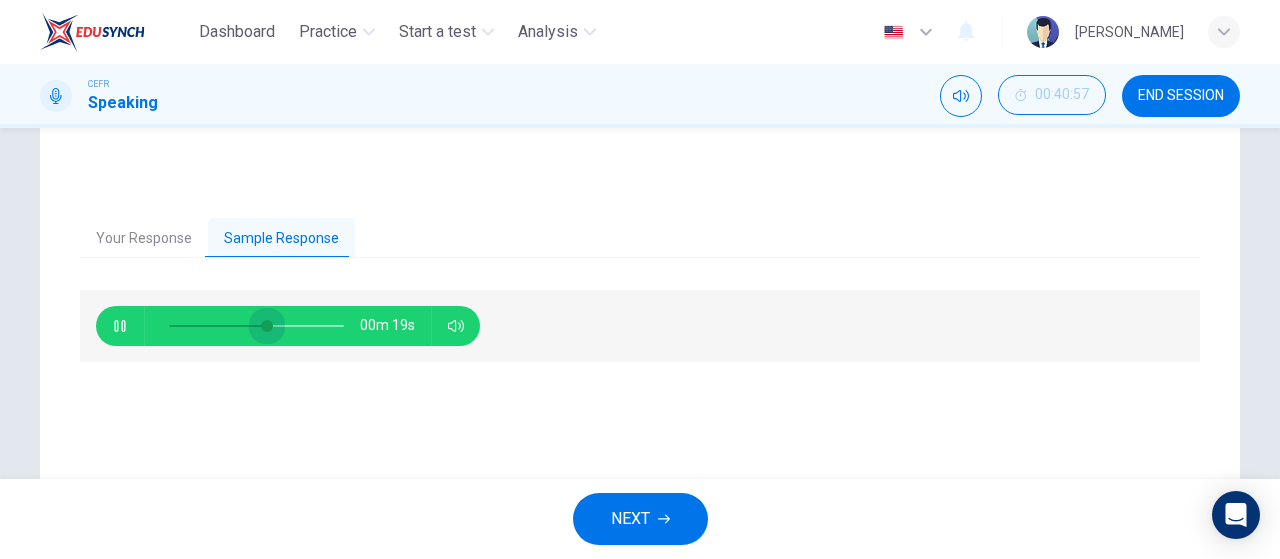 click at bounding box center (256, 326) 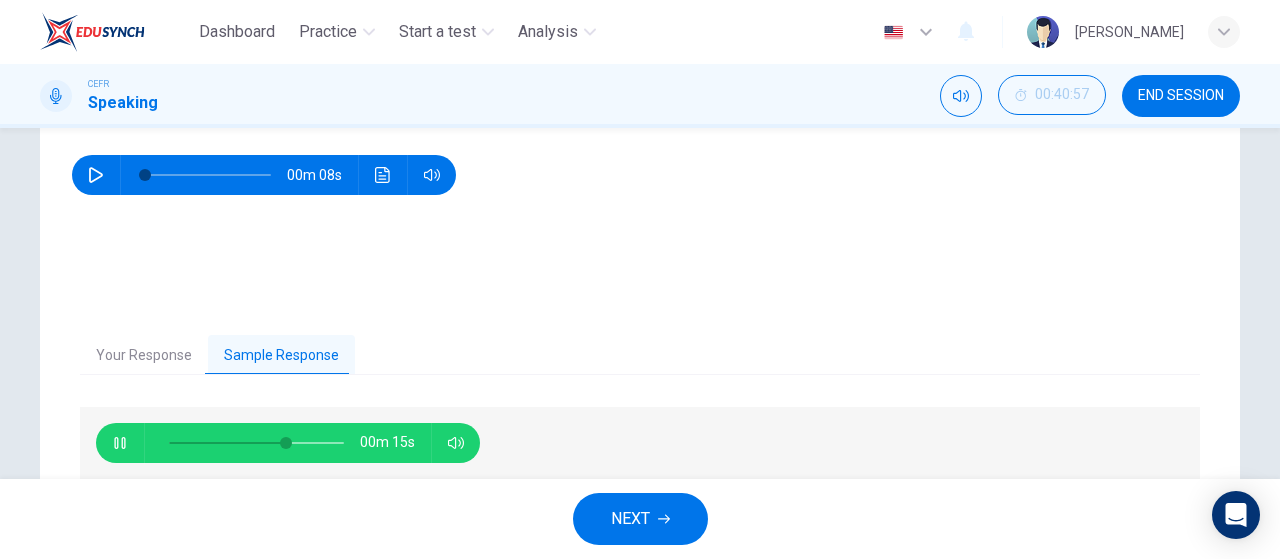 scroll, scrollTop: 280, scrollLeft: 0, axis: vertical 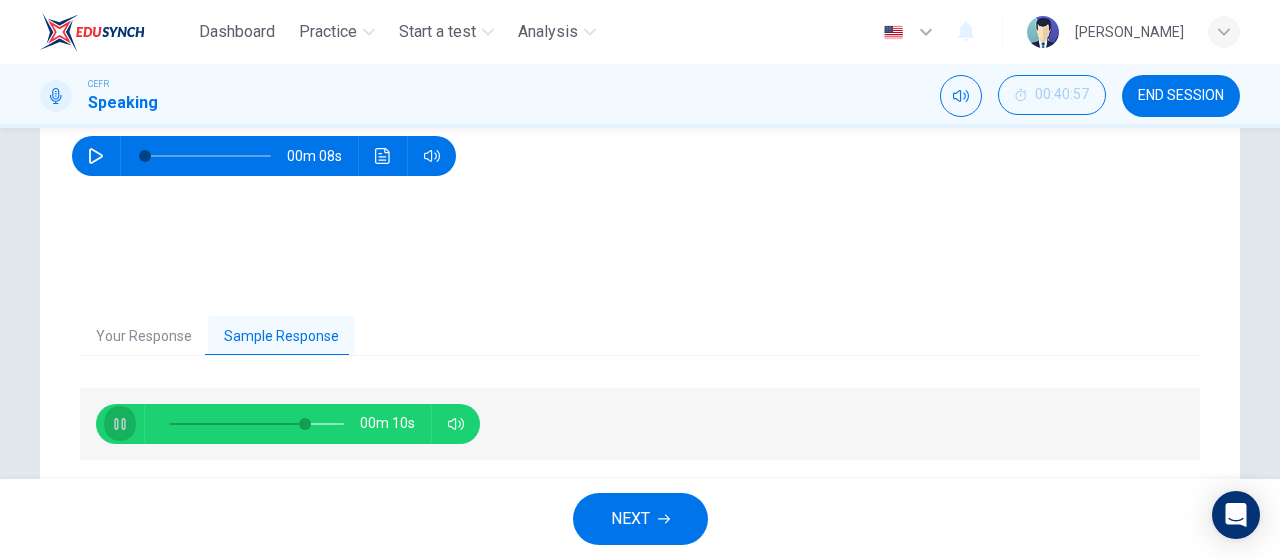 click 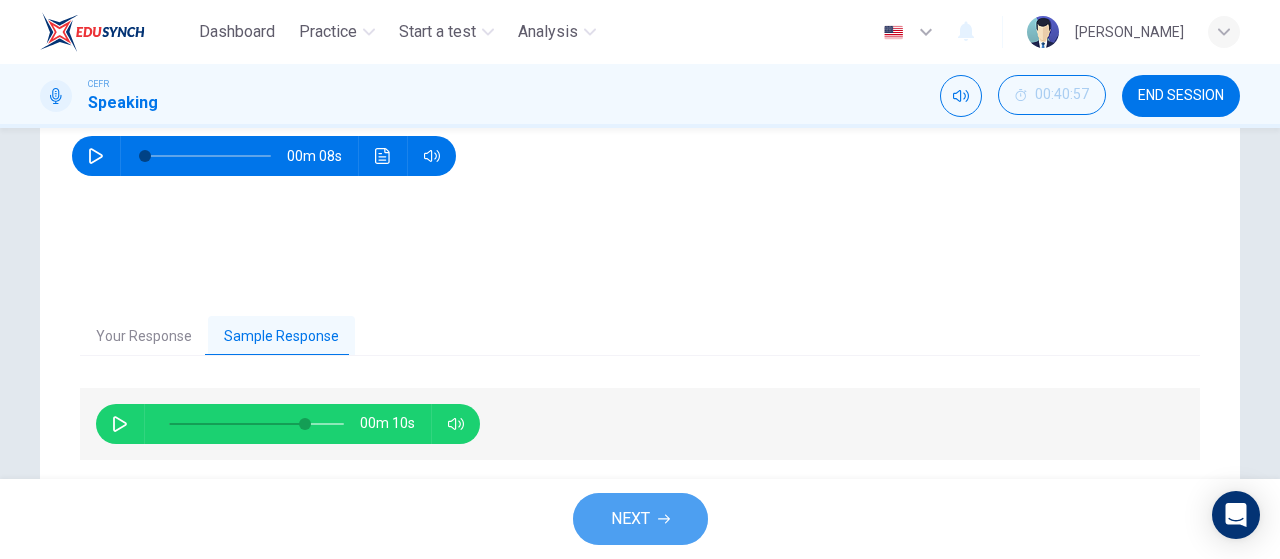 click on "NEXT" at bounding box center (630, 519) 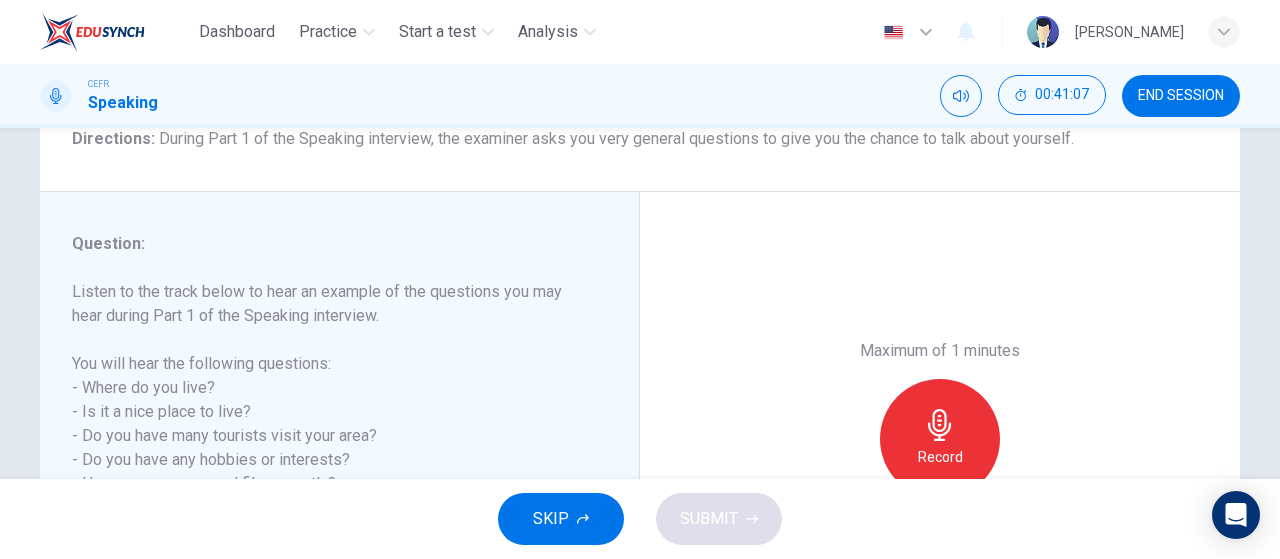 scroll, scrollTop: 176, scrollLeft: 0, axis: vertical 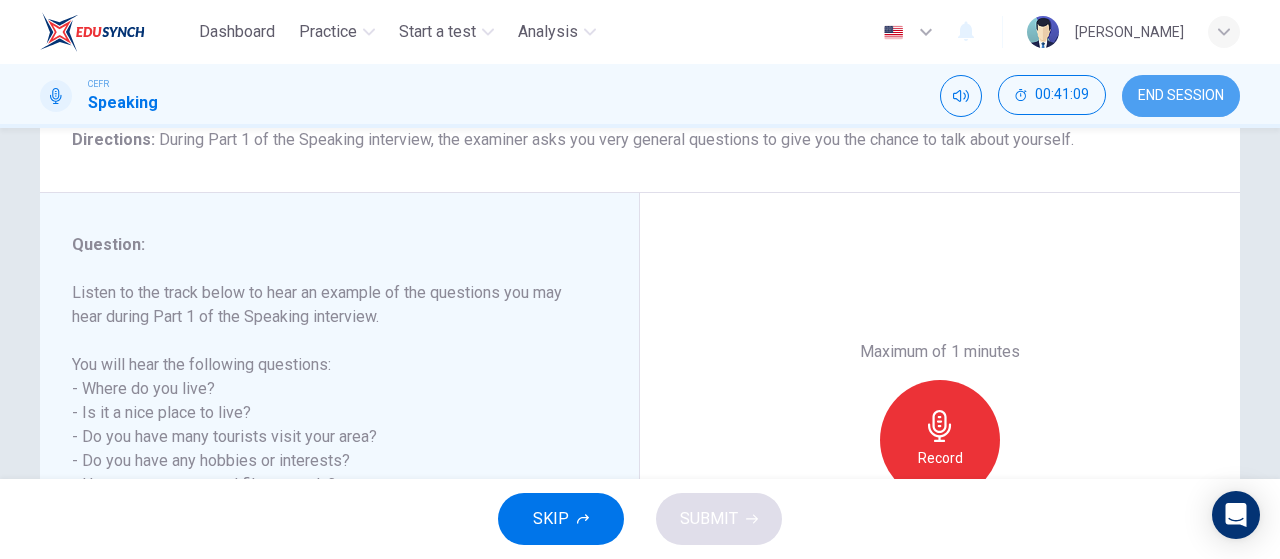 click on "END SESSION" at bounding box center (1181, 96) 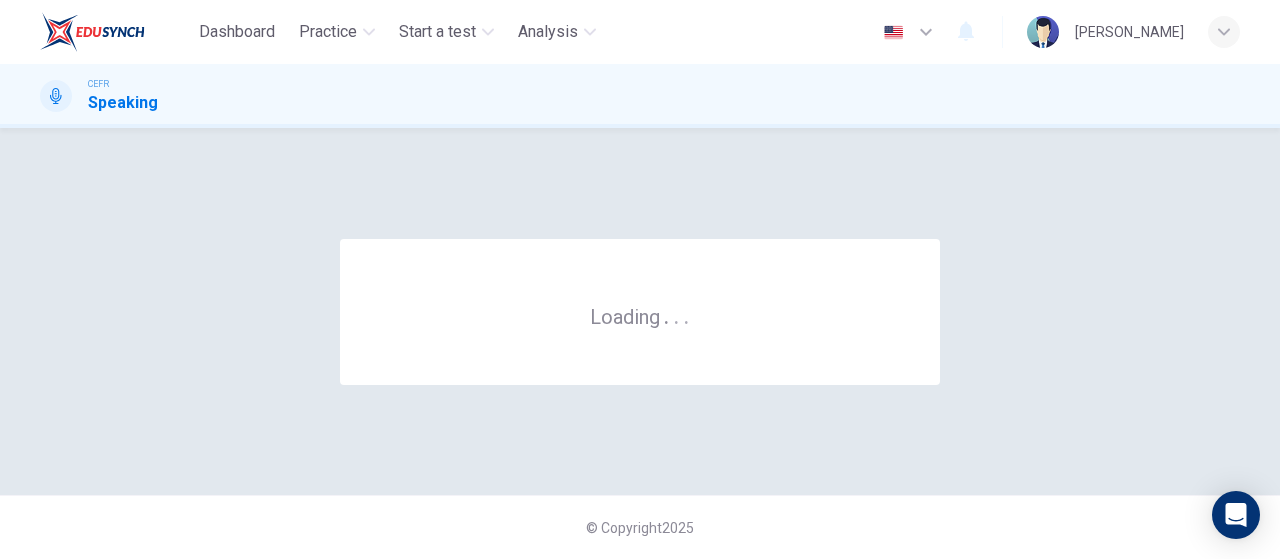 scroll, scrollTop: 0, scrollLeft: 0, axis: both 